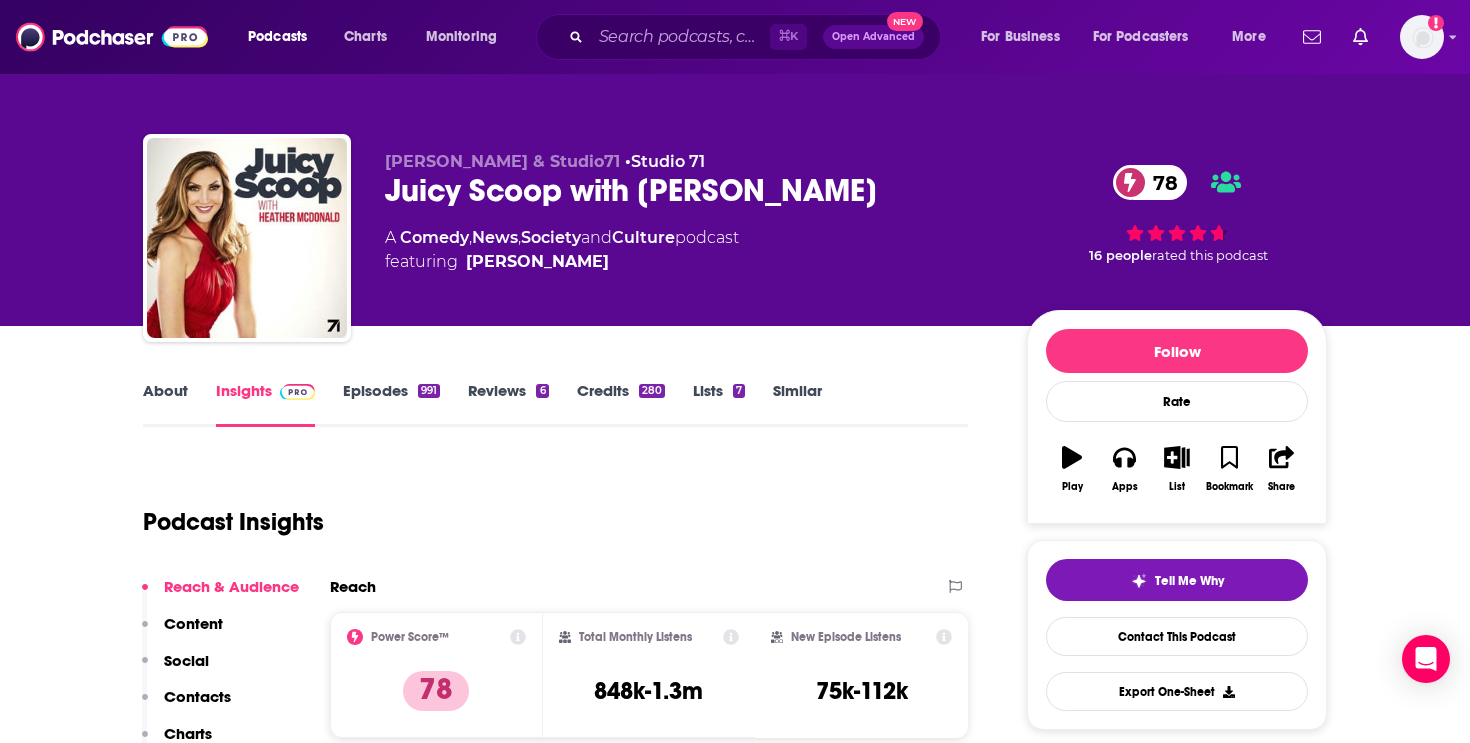 scroll, scrollTop: 0, scrollLeft: 0, axis: both 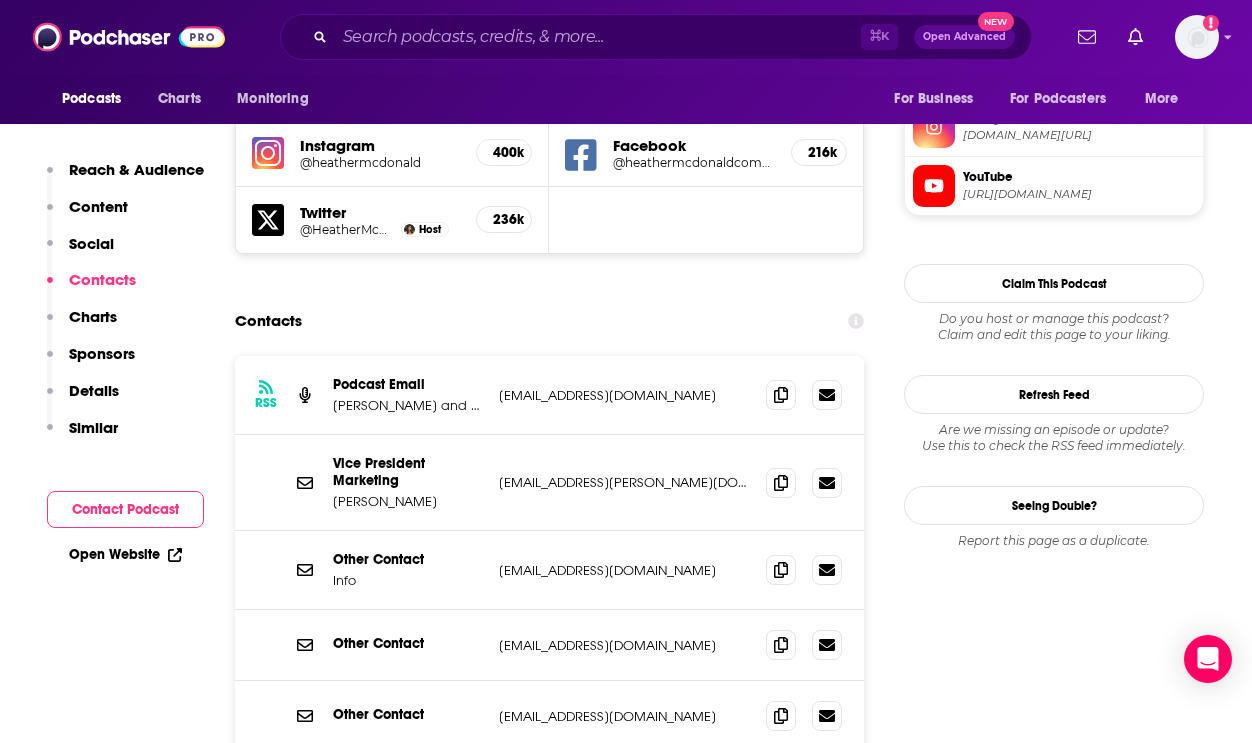 click on "podcasts@studio71us.com" at bounding box center [624, 395] 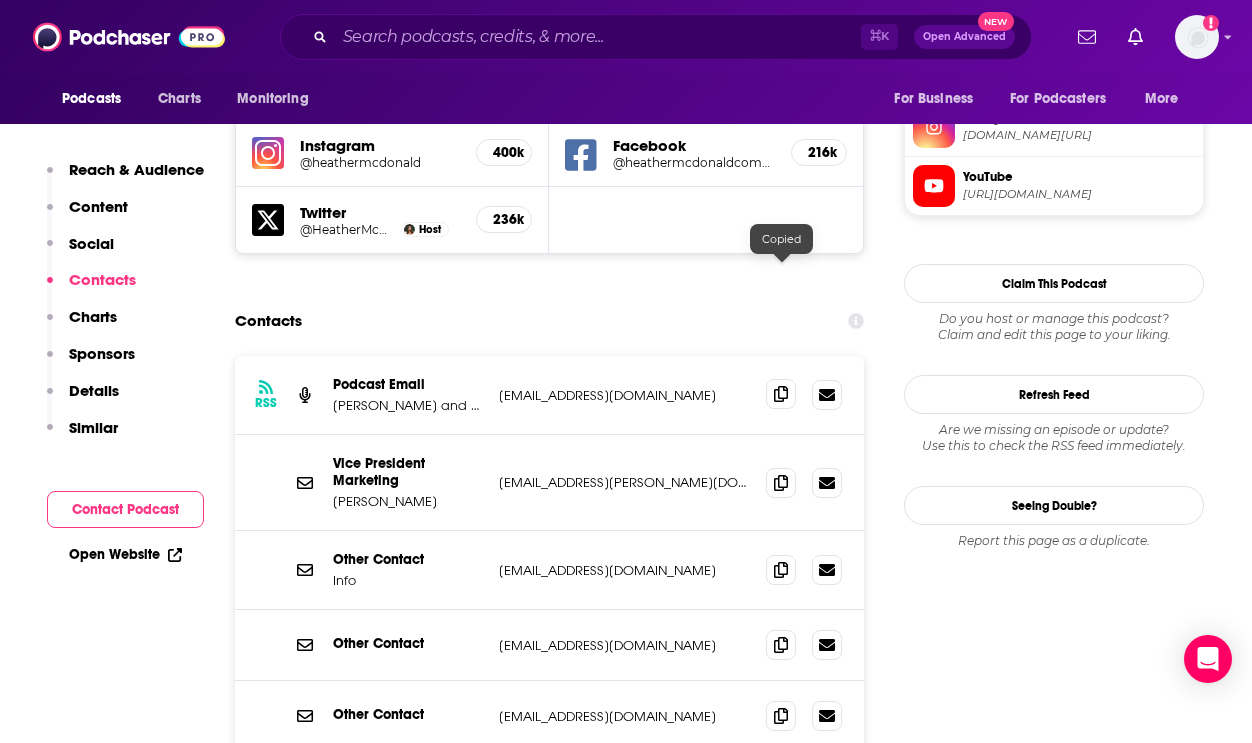 click 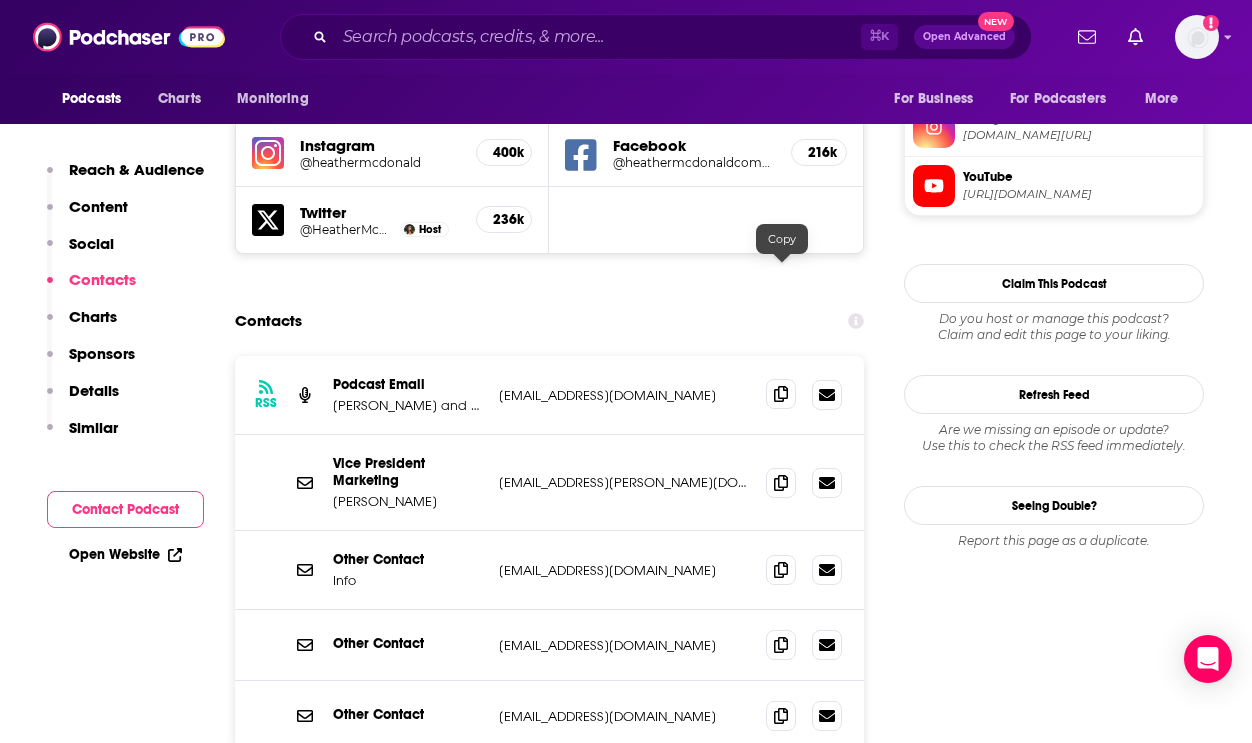 click 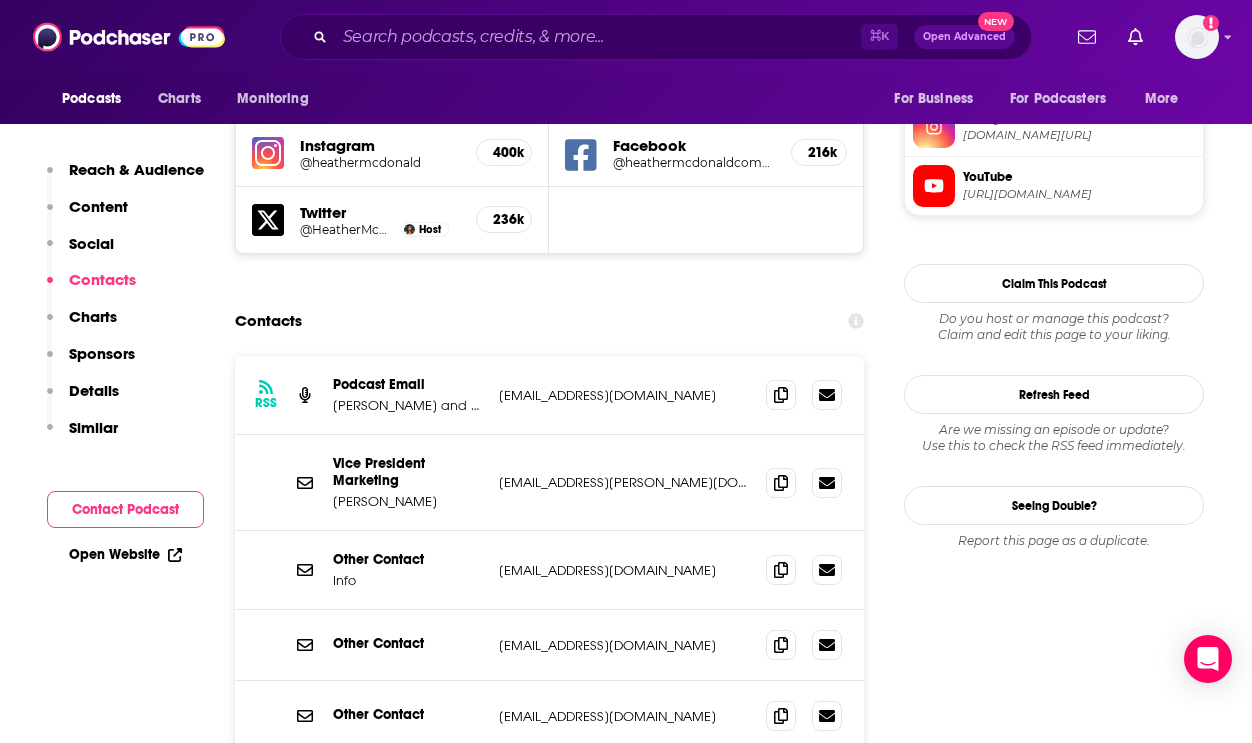 click on "Justine Kay and Natasha Scott-Reichel & Studio71" at bounding box center (408, 405) 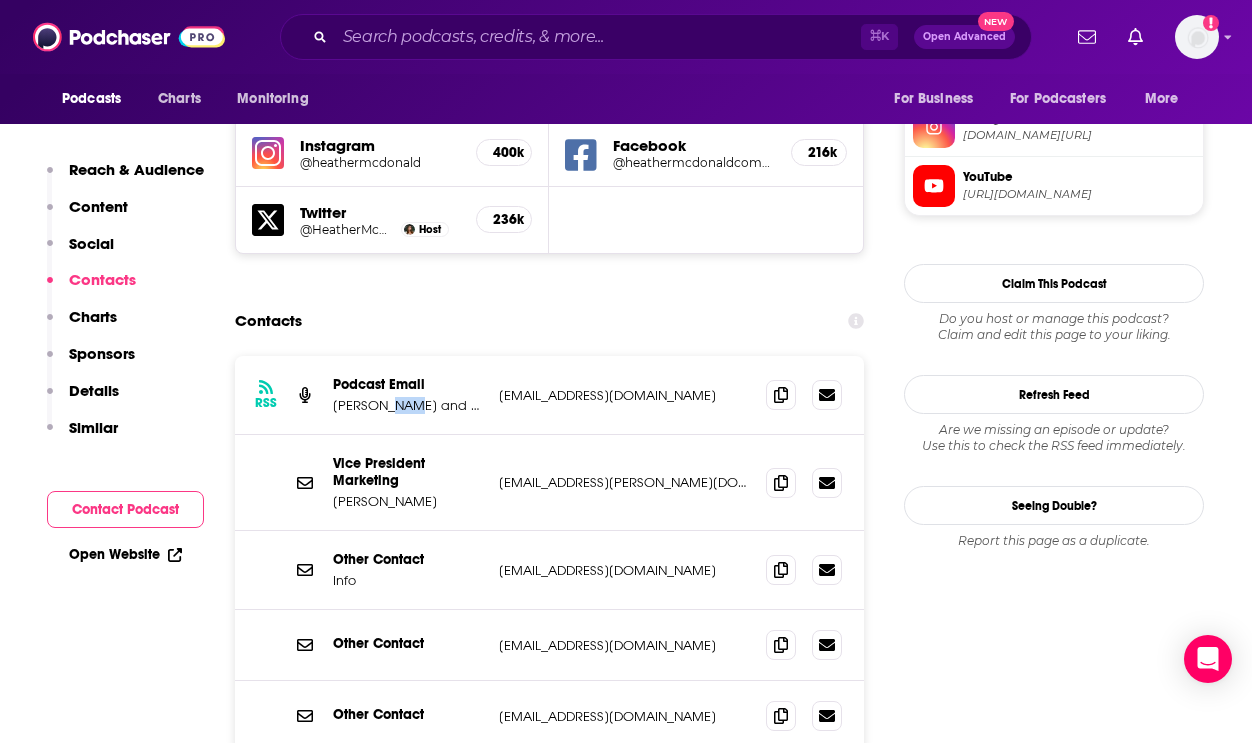 click on "Justine Kay and Natasha Scott-Reichel & Studio71" at bounding box center (408, 405) 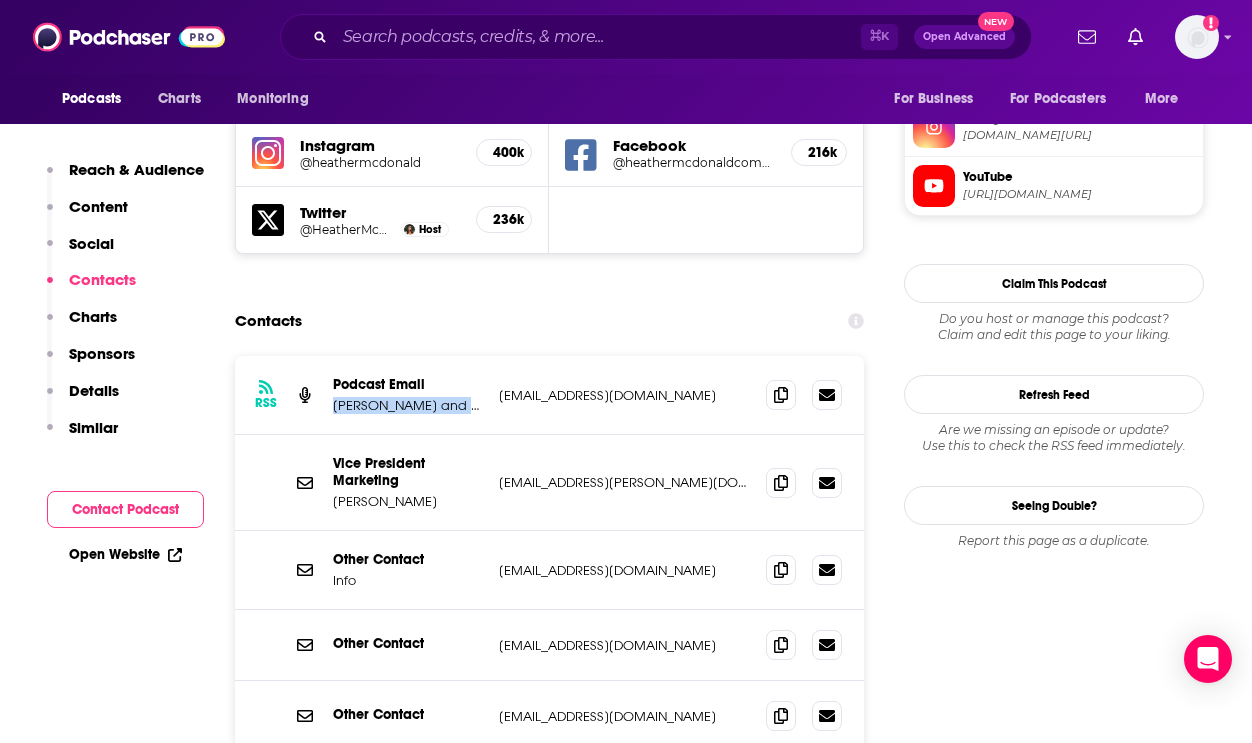 click on "Justine Kay and Natasha Scott-Reichel & Studio71" at bounding box center [408, 405] 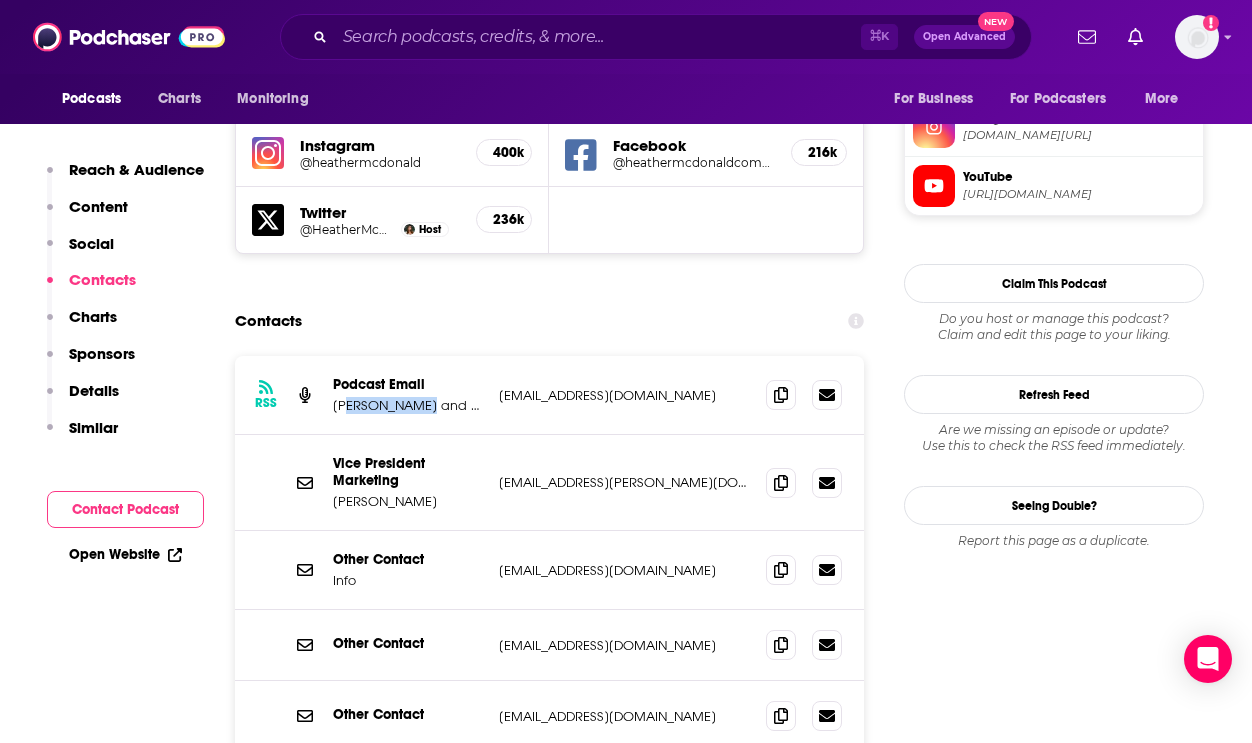 drag, startPoint x: 412, startPoint y: 285, endPoint x: 341, endPoint y: 285, distance: 71 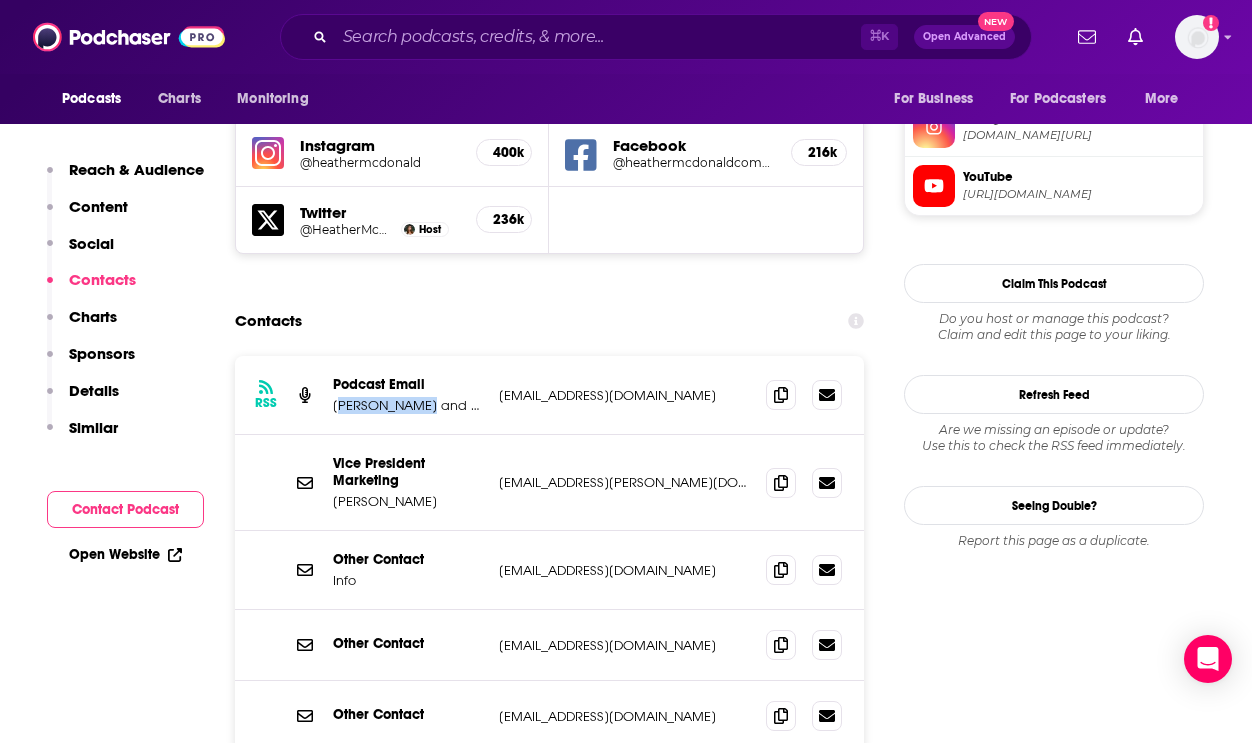 click on "Justine Kay and Natasha Scott-Reichel & Studio71" at bounding box center [408, 405] 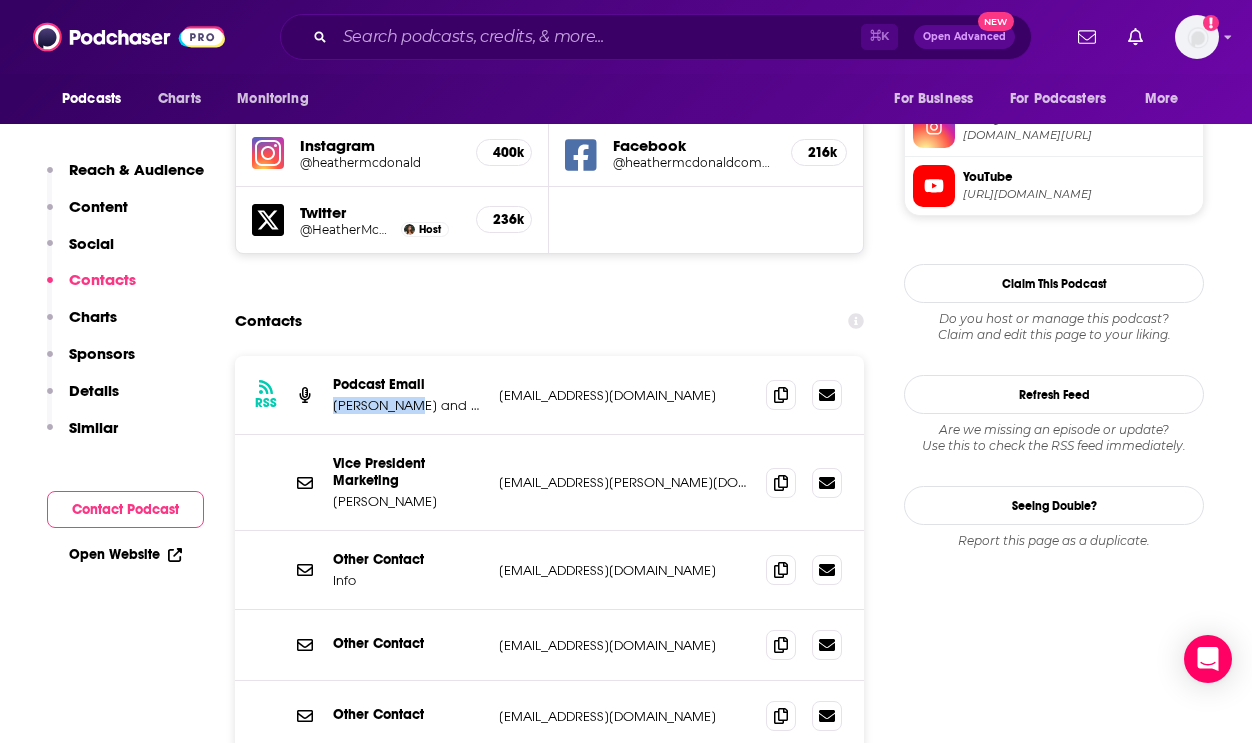 drag, startPoint x: 335, startPoint y: 285, endPoint x: 399, endPoint y: 286, distance: 64.00781 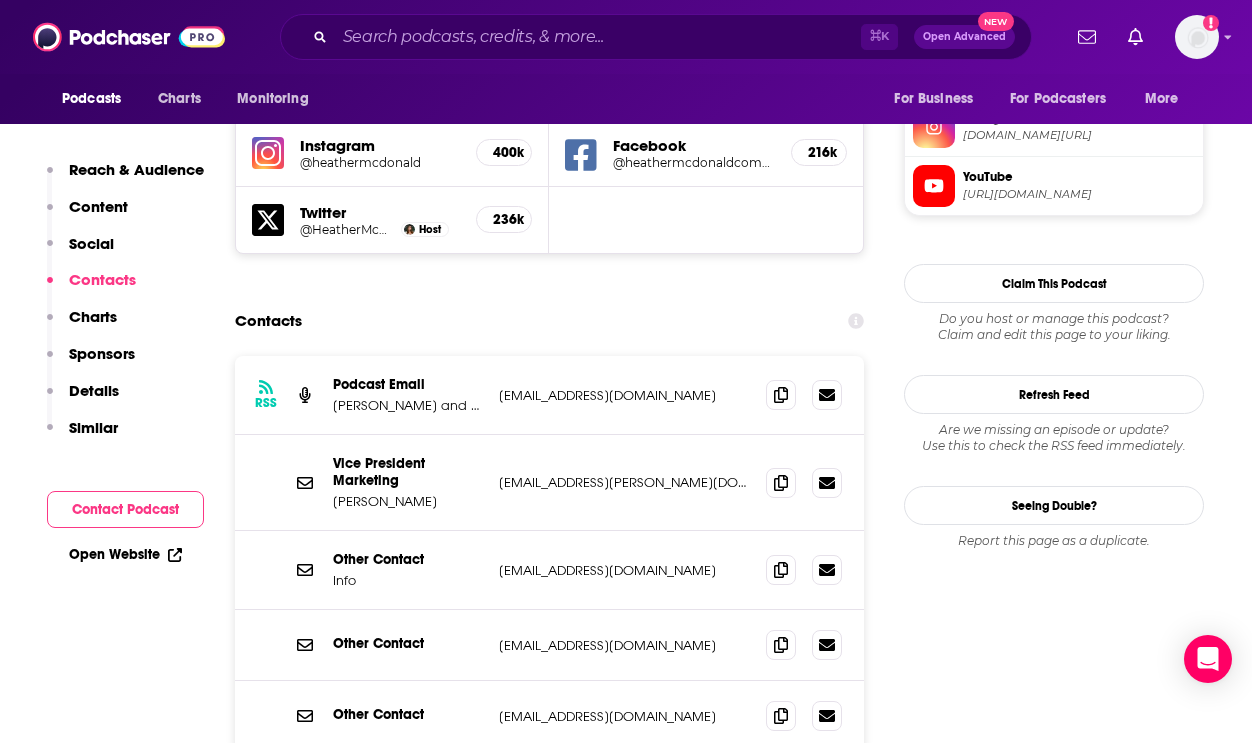 click on "podcasts@studio71us.com" at bounding box center [624, 395] 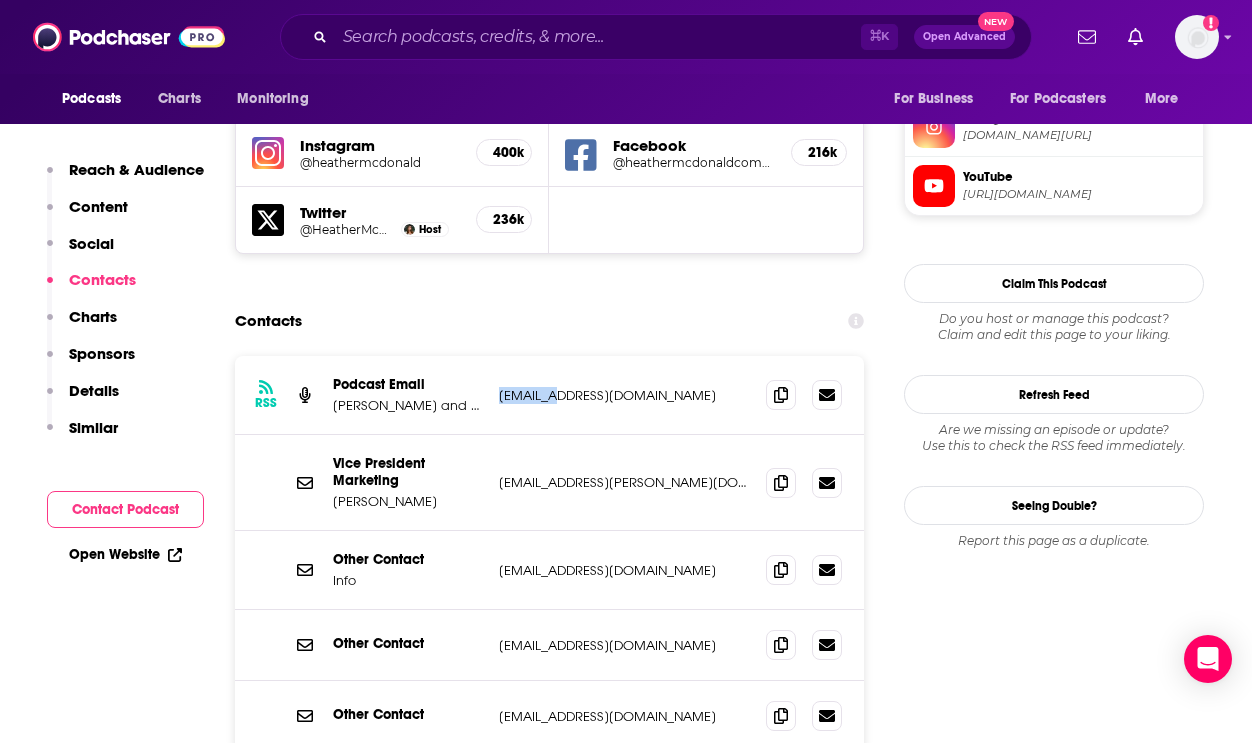 click on "podcasts@studio71us.com" at bounding box center [624, 395] 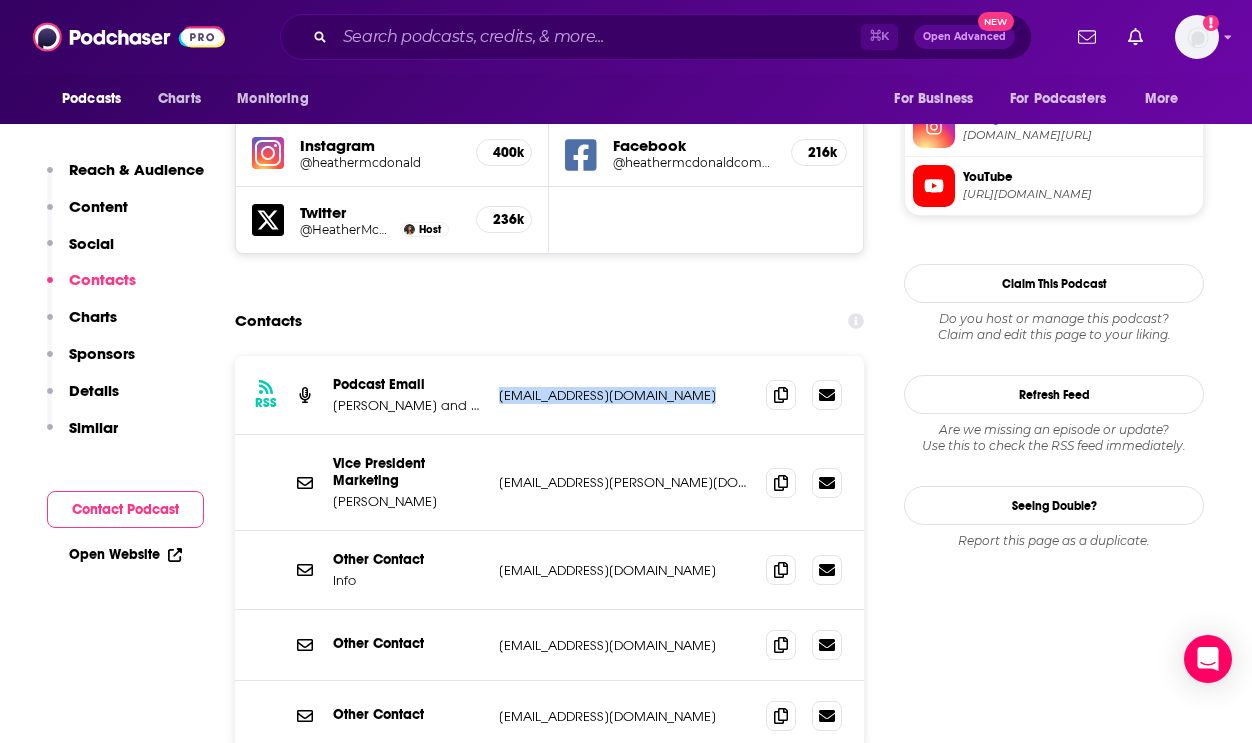 click on "podcasts@studio71us.com" at bounding box center [624, 395] 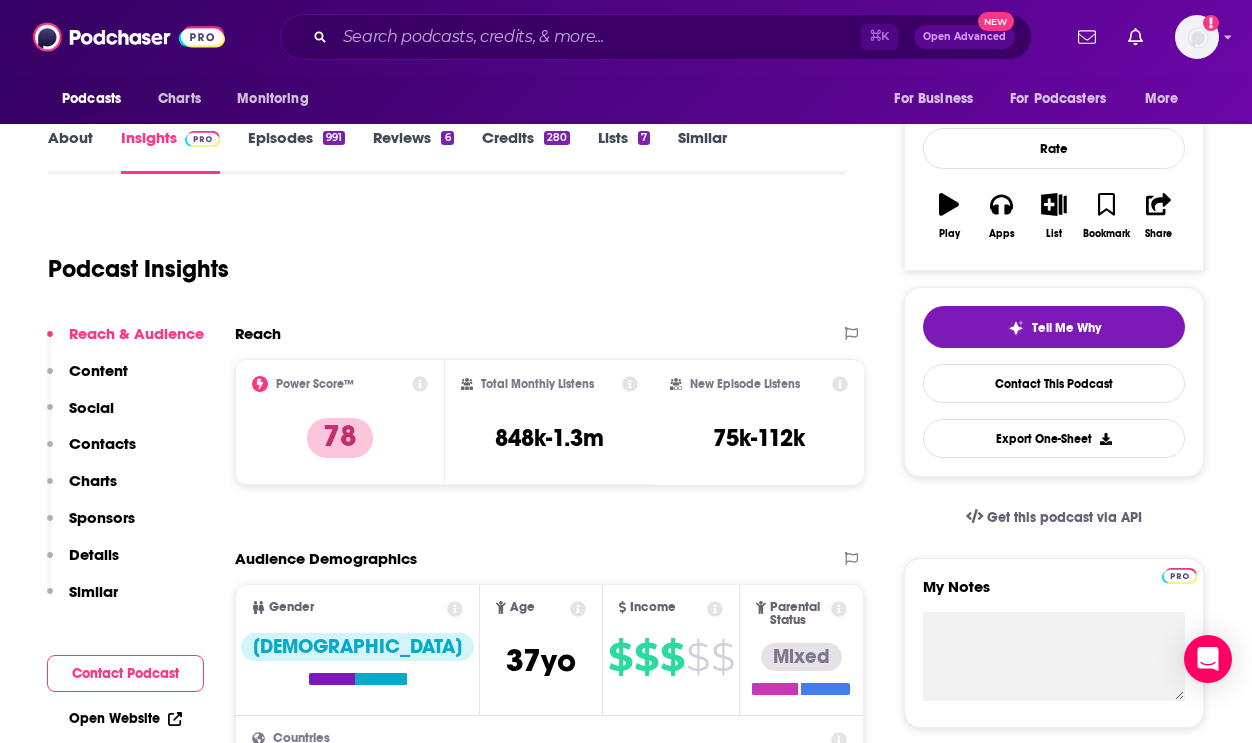 scroll, scrollTop: 0, scrollLeft: 0, axis: both 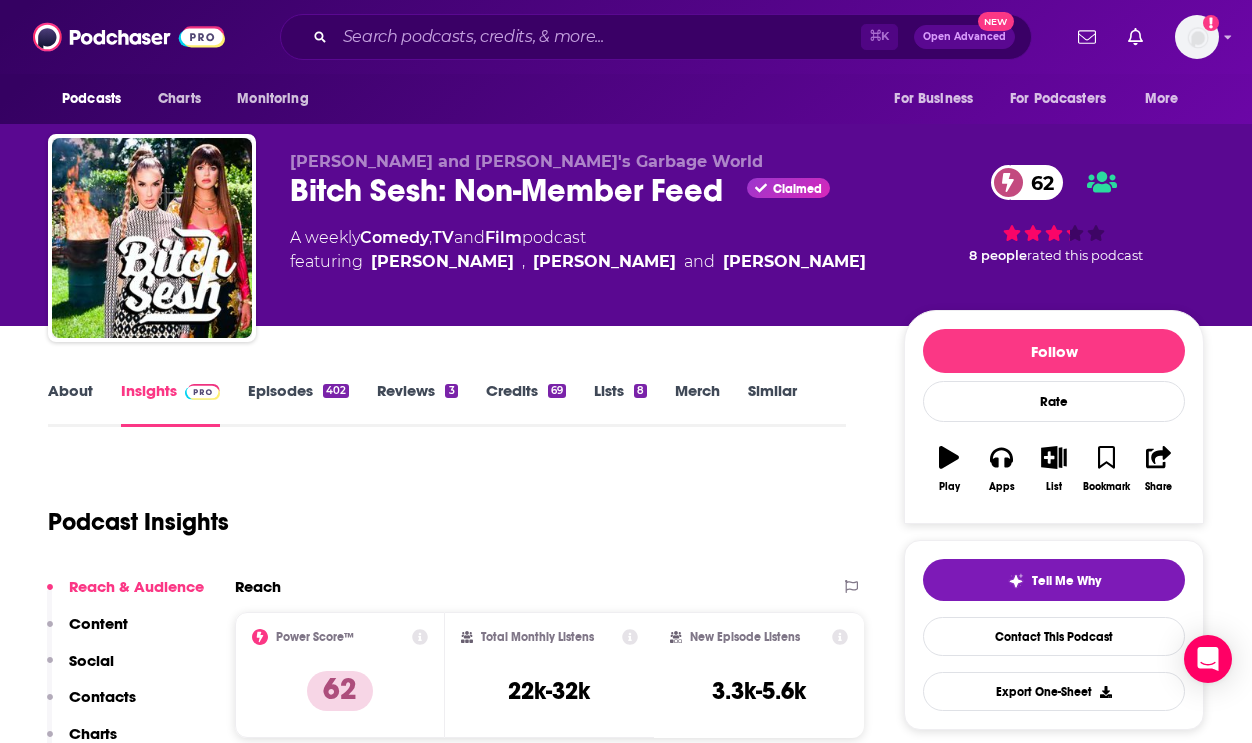 click on "About Insights Episodes 402 Reviews 3 Credits 69 Lists 8 Merch Similar Podcast Insights Reach & Audience Content Social Contacts Charts Sponsors Details Similar Contact Podcast Open Website  Reach Power Score™ 62 Total Monthly Listens 22k-32k New Episode Listens 3.3k-5.6k Export One-Sheet Audience Demographics Gender Female Age 38 yo Income $ $ $ $ $ Parental Status Not Parents Countries 1 United States 2 Canada 3 Australia 4 United Kingdom 5 Ireland Top Cities New York, NY , Los Angeles, CA , Chicago, IL , Atlanta, GA , Philadelphia, PA , Washington, DC Interests Comedy , Charity , News , Reality TV , Performance arts , Fashion Jobs Managers , Principals/Owners , Directors , Teachers , Marketing Coordinators , TV/Film Producers Ethnicities White / Caucasian , Hispanic , Asian Show More Content Political Skew Neutral/Mixed Socials X/Twitter @bitch_sesh 2k Instagram @bitchsesh 13k Facebook @Takeaxanex 20k Twitter @caseyrosewilson Host 88k Twitter @Daniellestuff Host 23k Twitter @mattmcconkey Host 4k Contacts" at bounding box center (460, 5984) 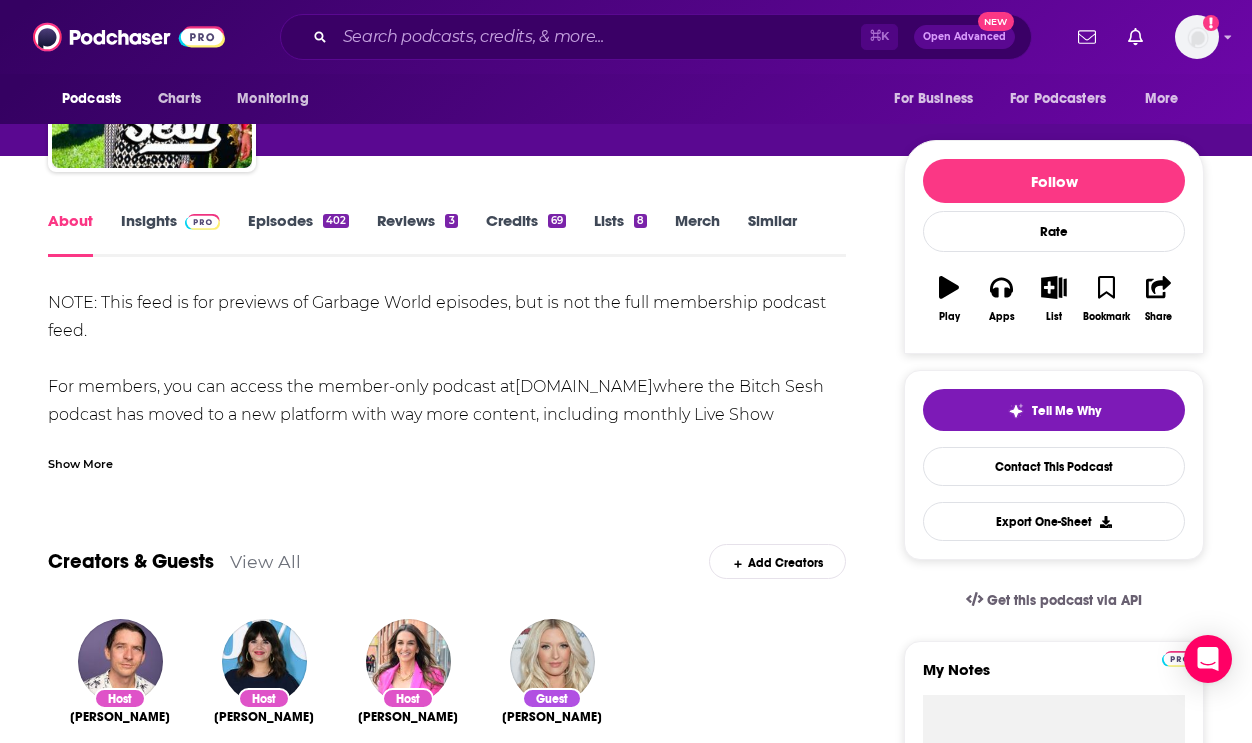 scroll, scrollTop: 176, scrollLeft: 0, axis: vertical 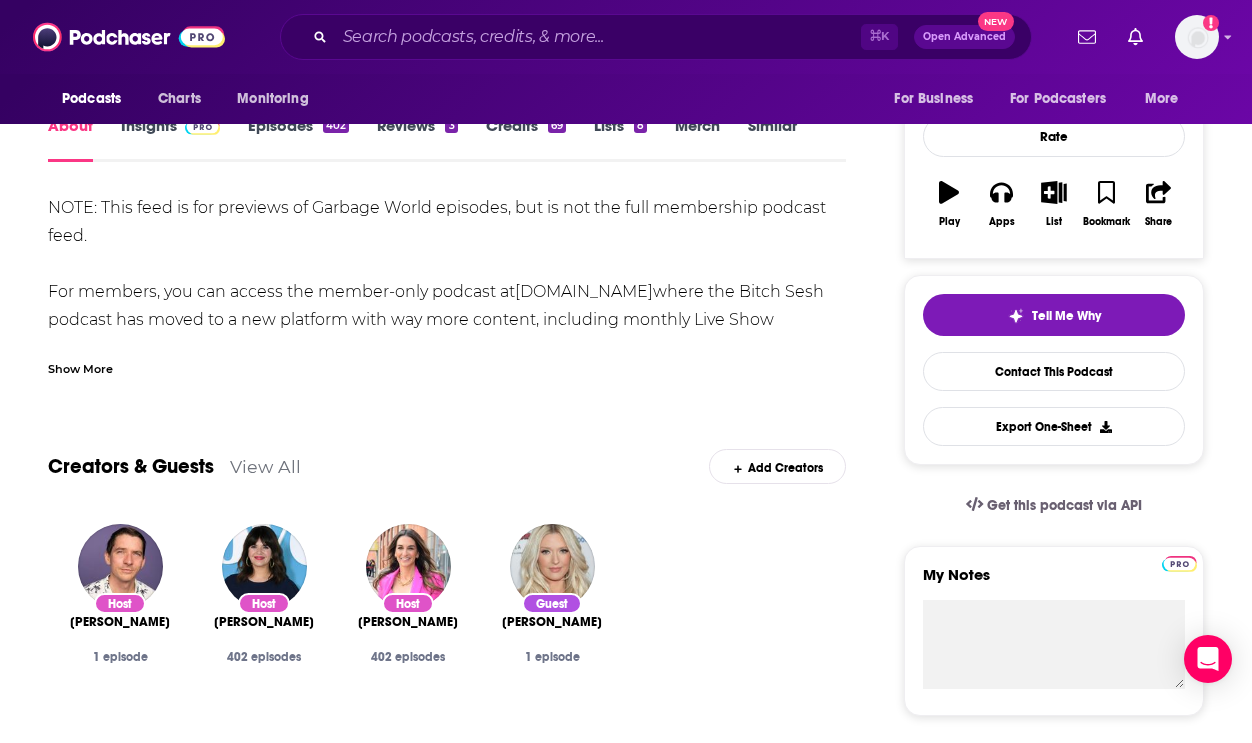 click on "View All" at bounding box center (265, 466) 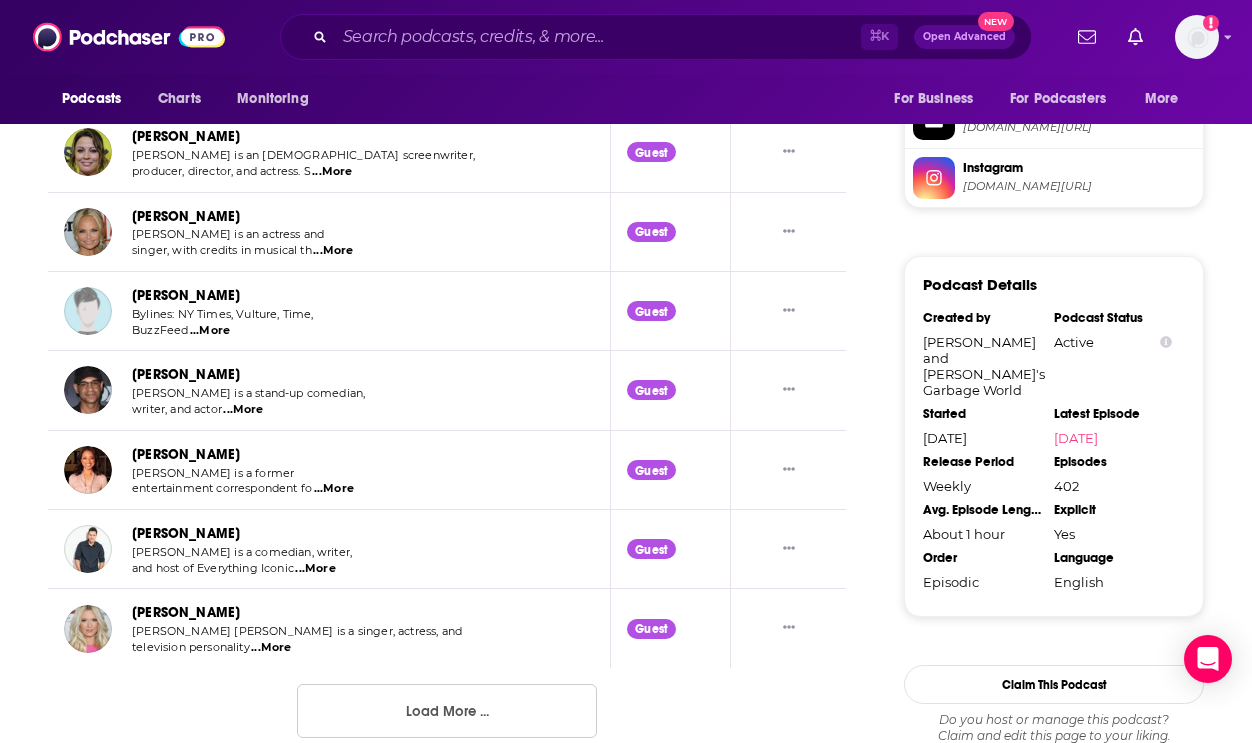 scroll, scrollTop: 1975, scrollLeft: 0, axis: vertical 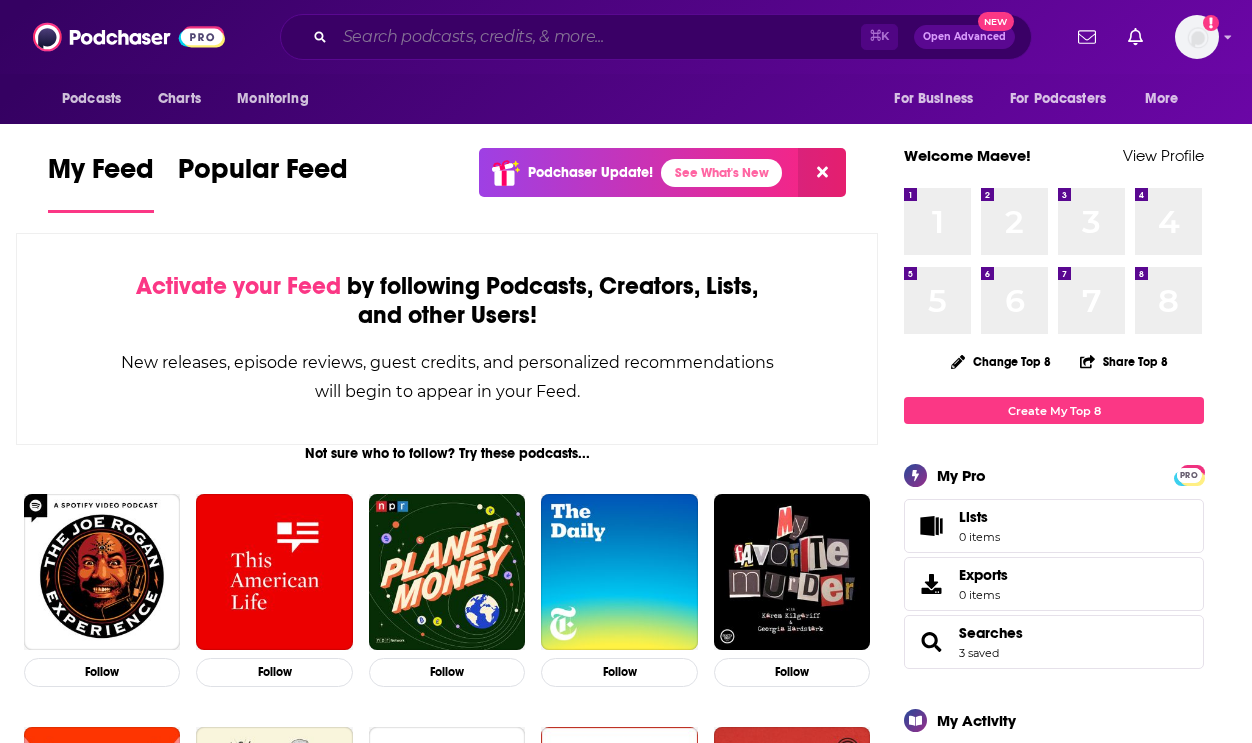 click at bounding box center (598, 37) 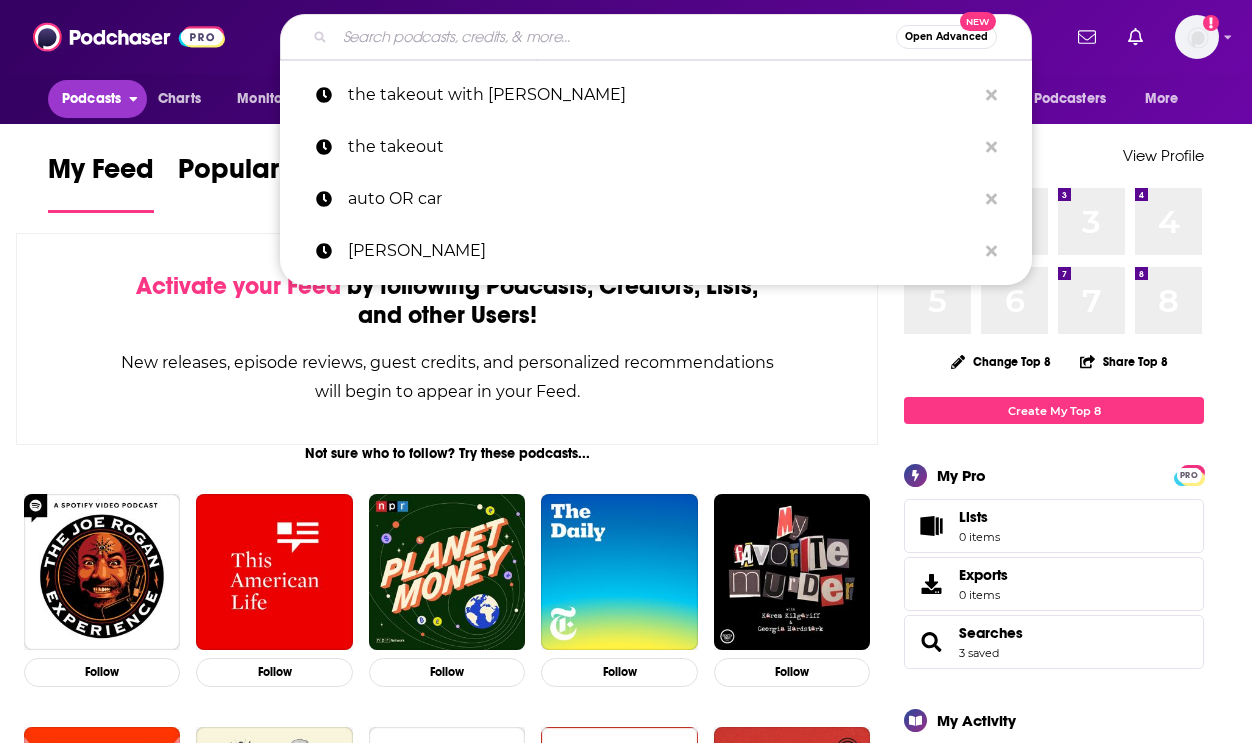 click on "Podcasts" at bounding box center (97, 99) 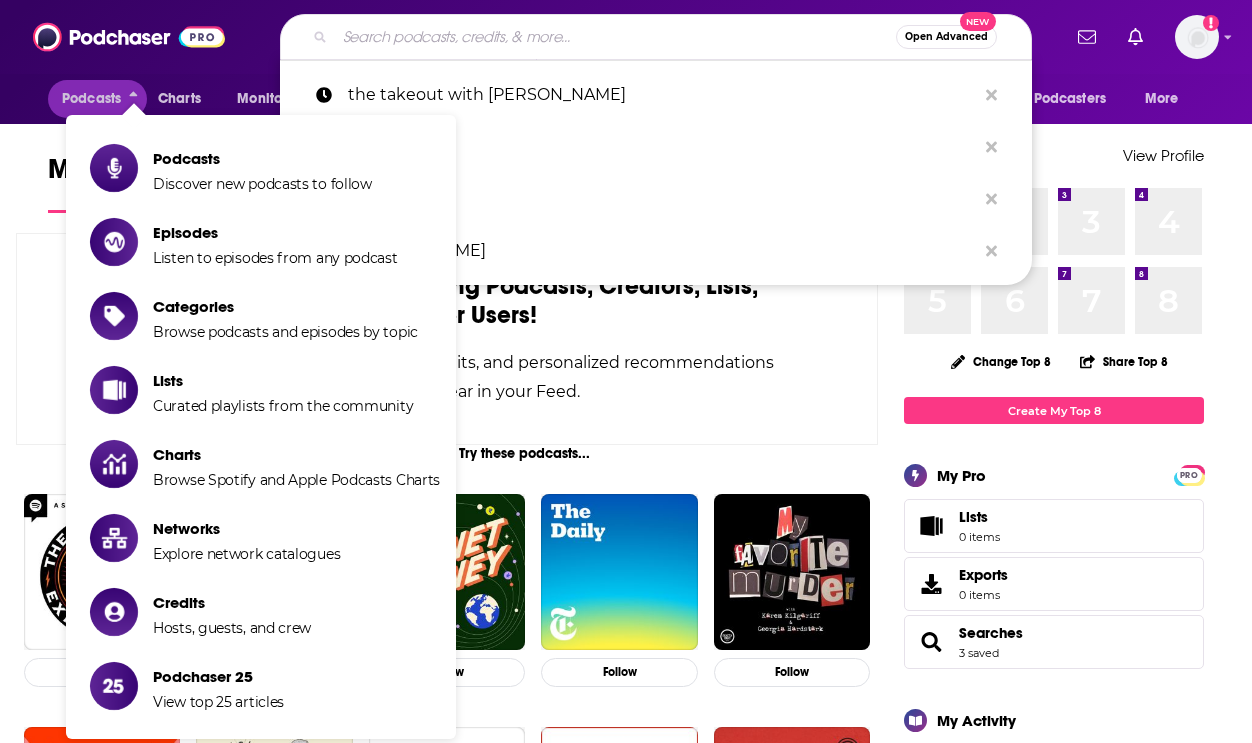 click at bounding box center [615, 37] 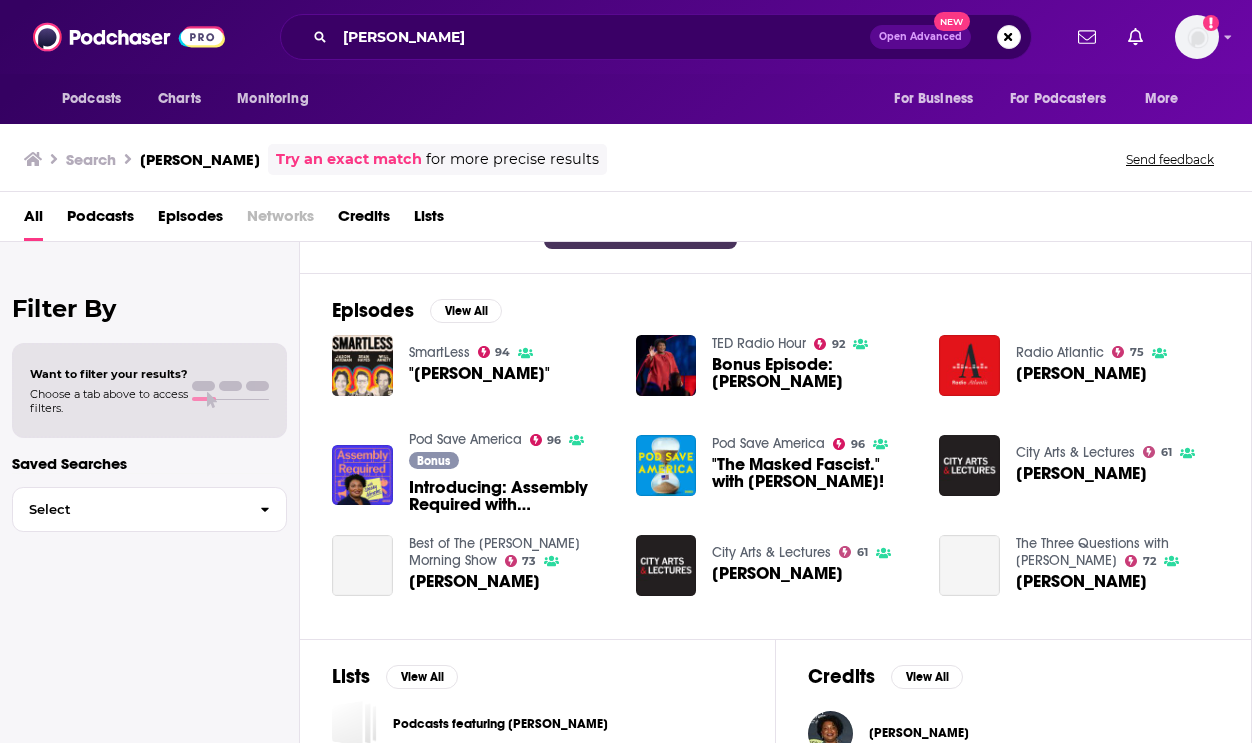 scroll, scrollTop: 258, scrollLeft: 0, axis: vertical 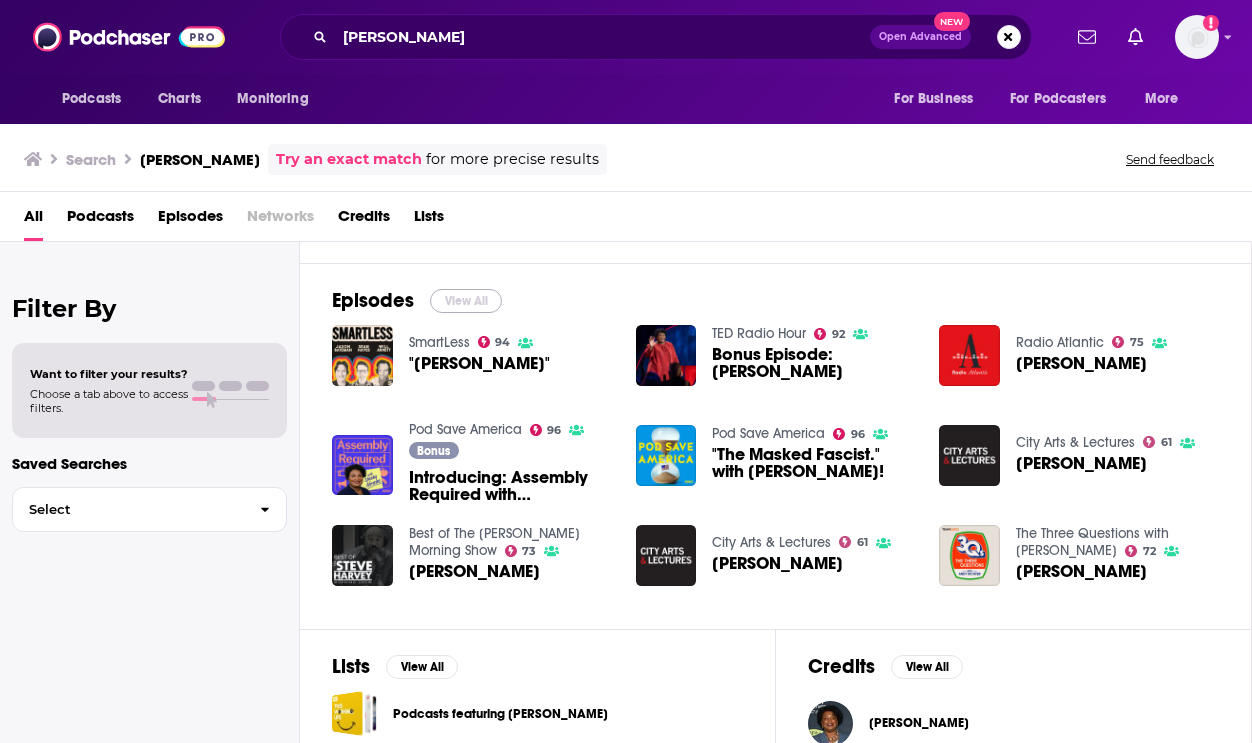 click on "View All" at bounding box center (466, 301) 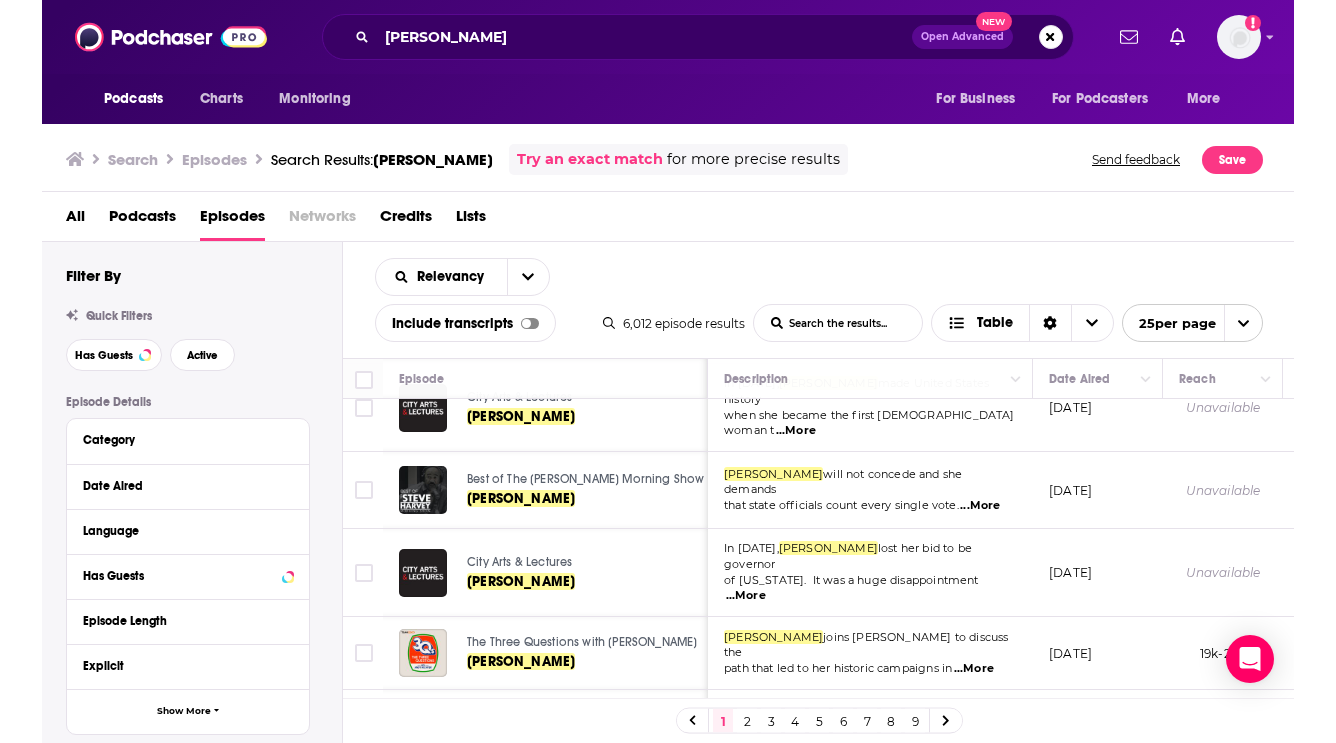 scroll, scrollTop: 451, scrollLeft: 0, axis: vertical 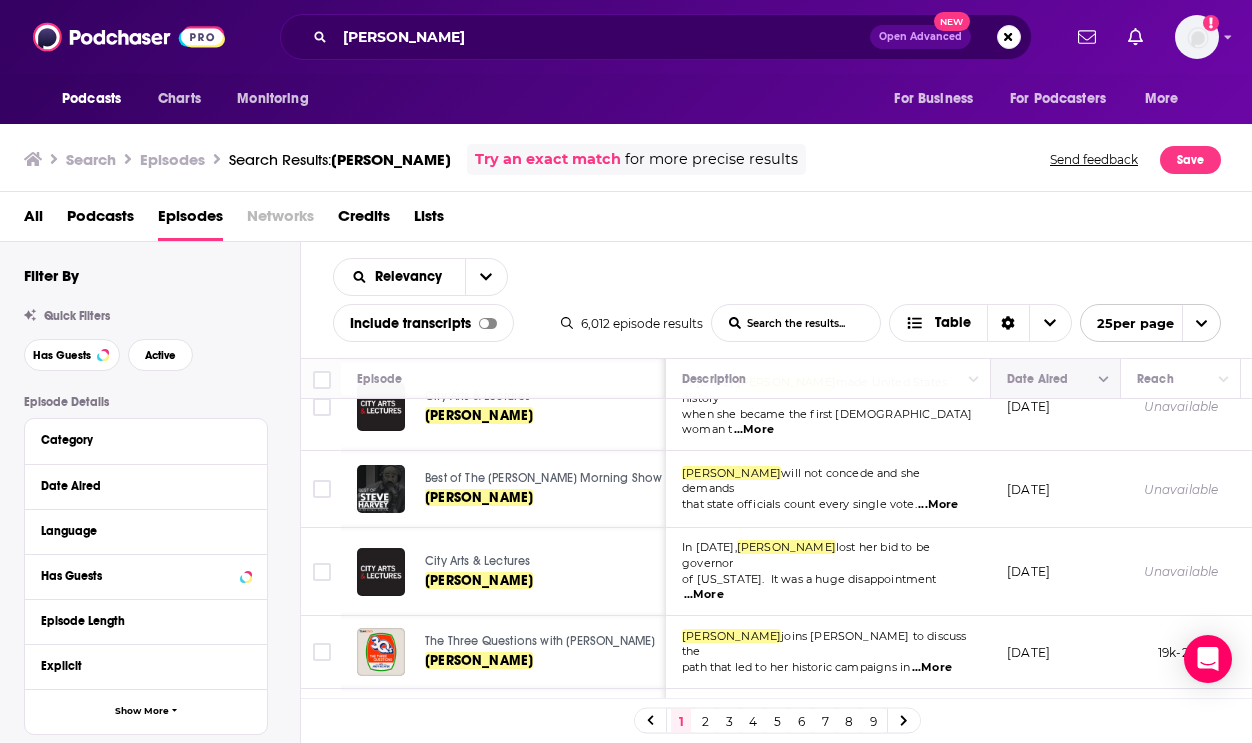 click 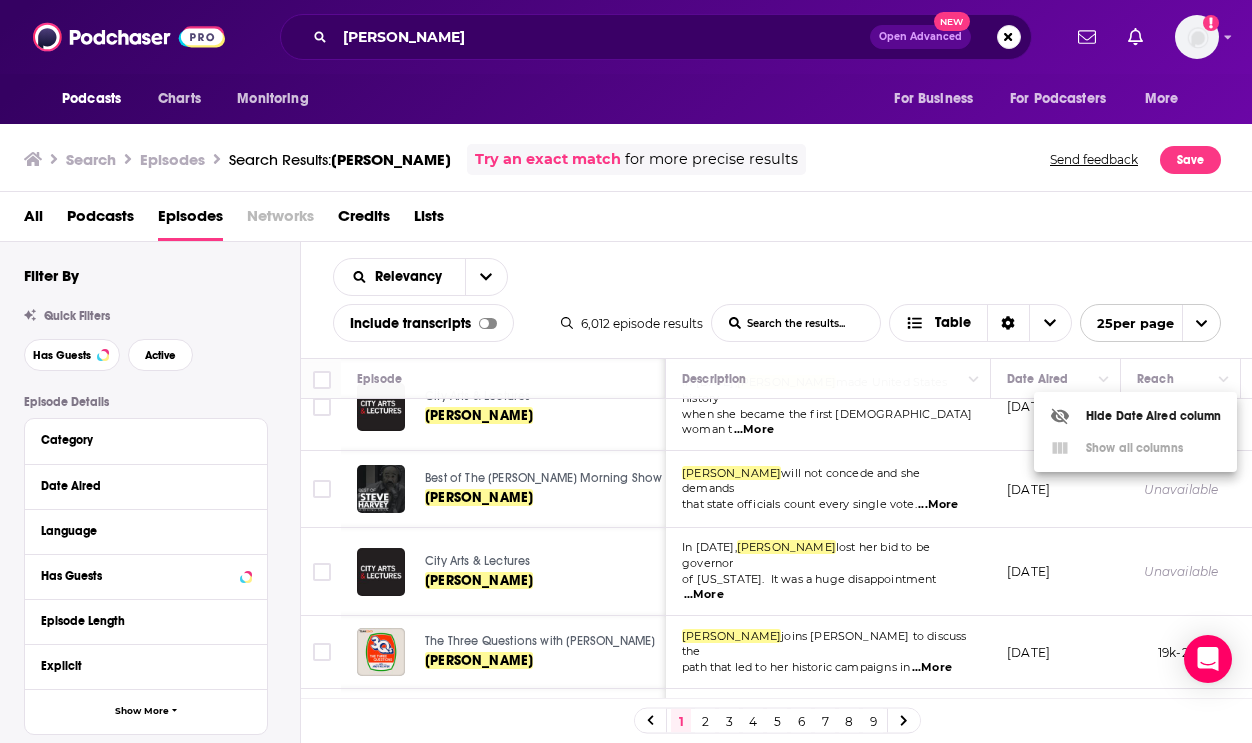 click at bounding box center [626, 371] 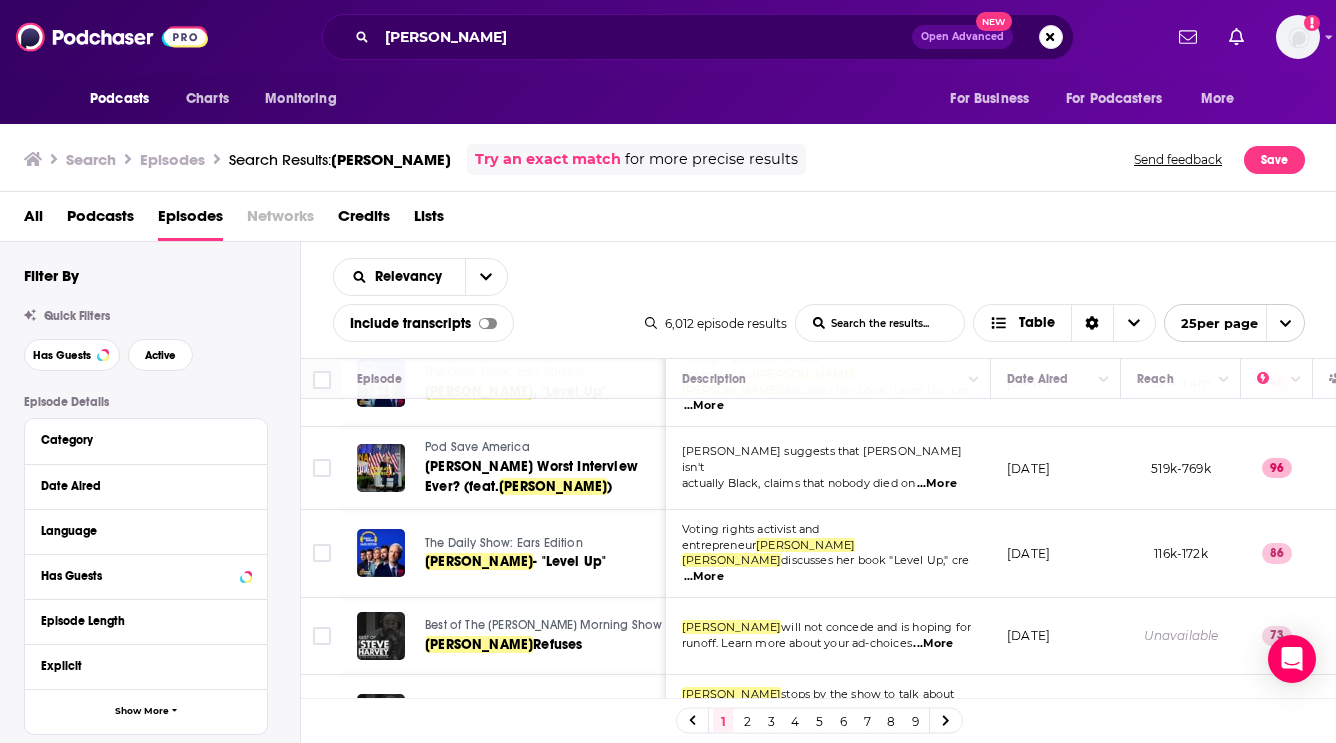 scroll, scrollTop: 1070, scrollLeft: 0, axis: vertical 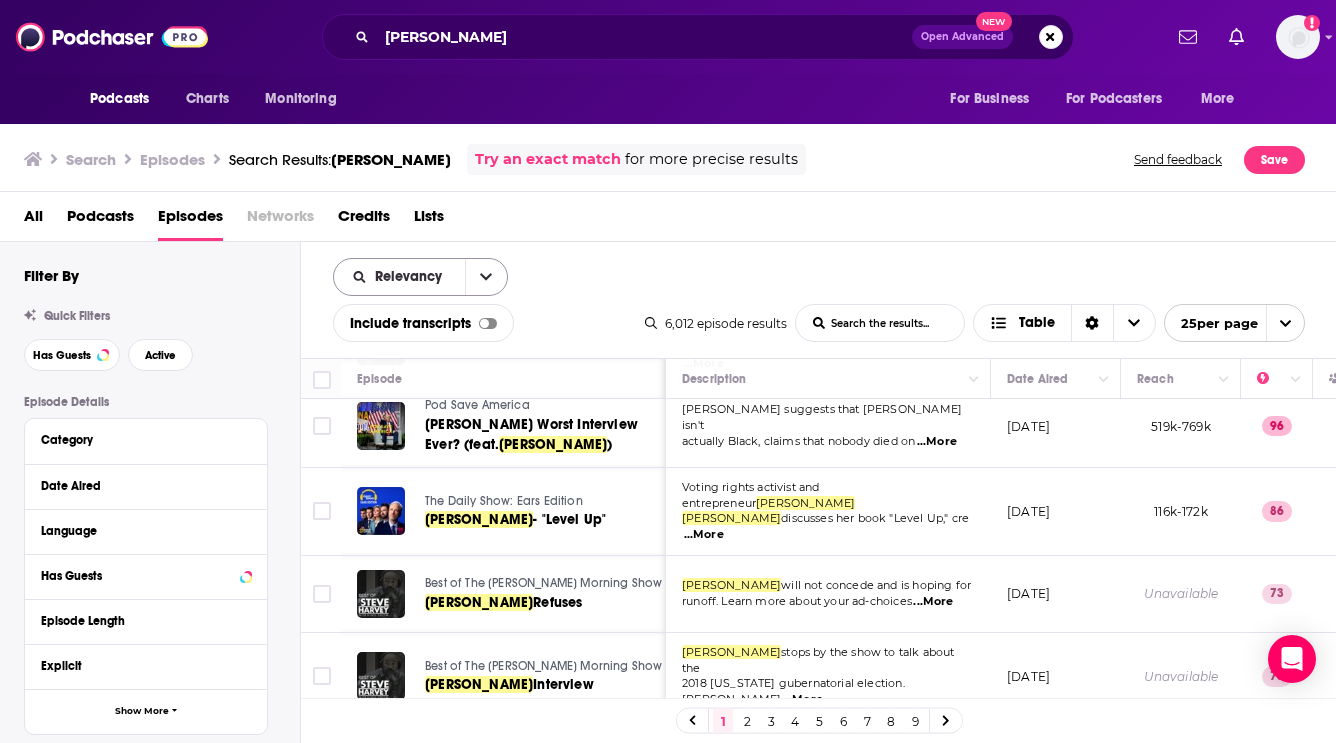 click on "Relevancy" at bounding box center (412, 277) 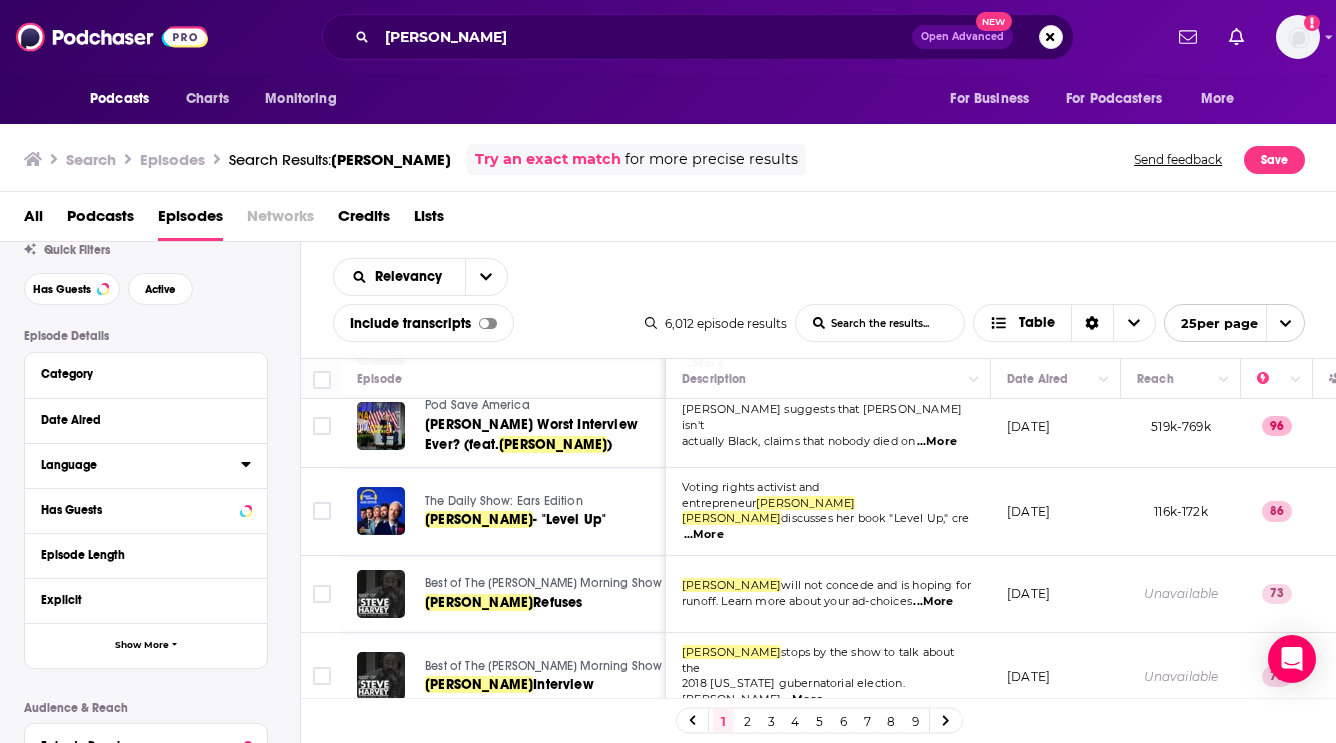 scroll, scrollTop: 0, scrollLeft: 0, axis: both 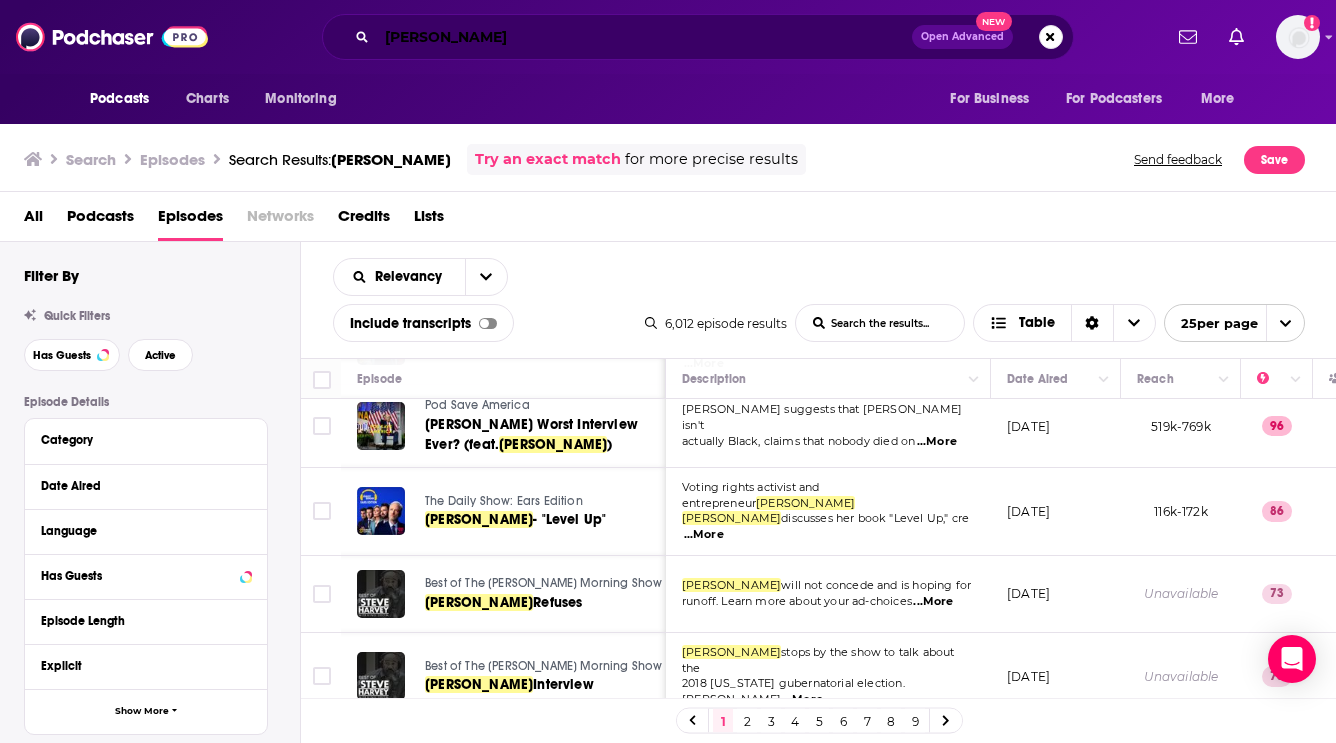 click on "stacey abrams" at bounding box center (644, 37) 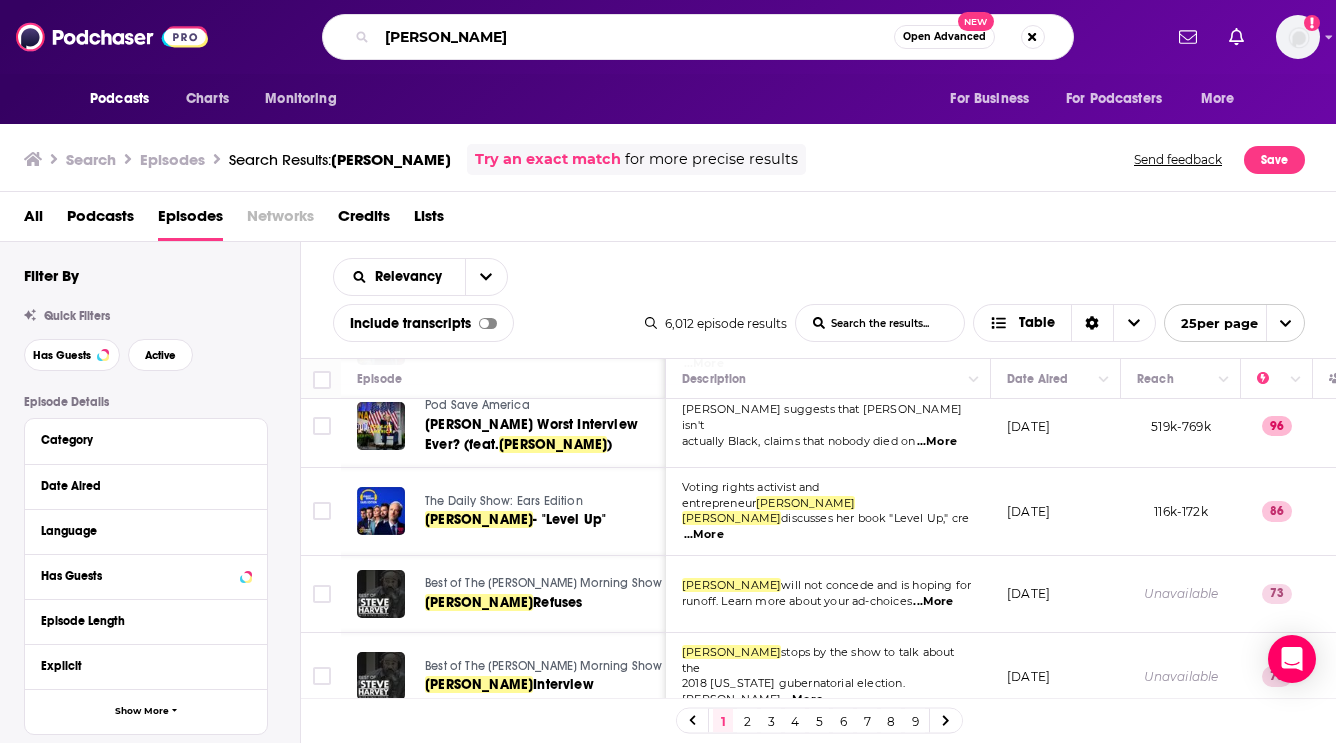 click on "stacey abrams" at bounding box center [635, 37] 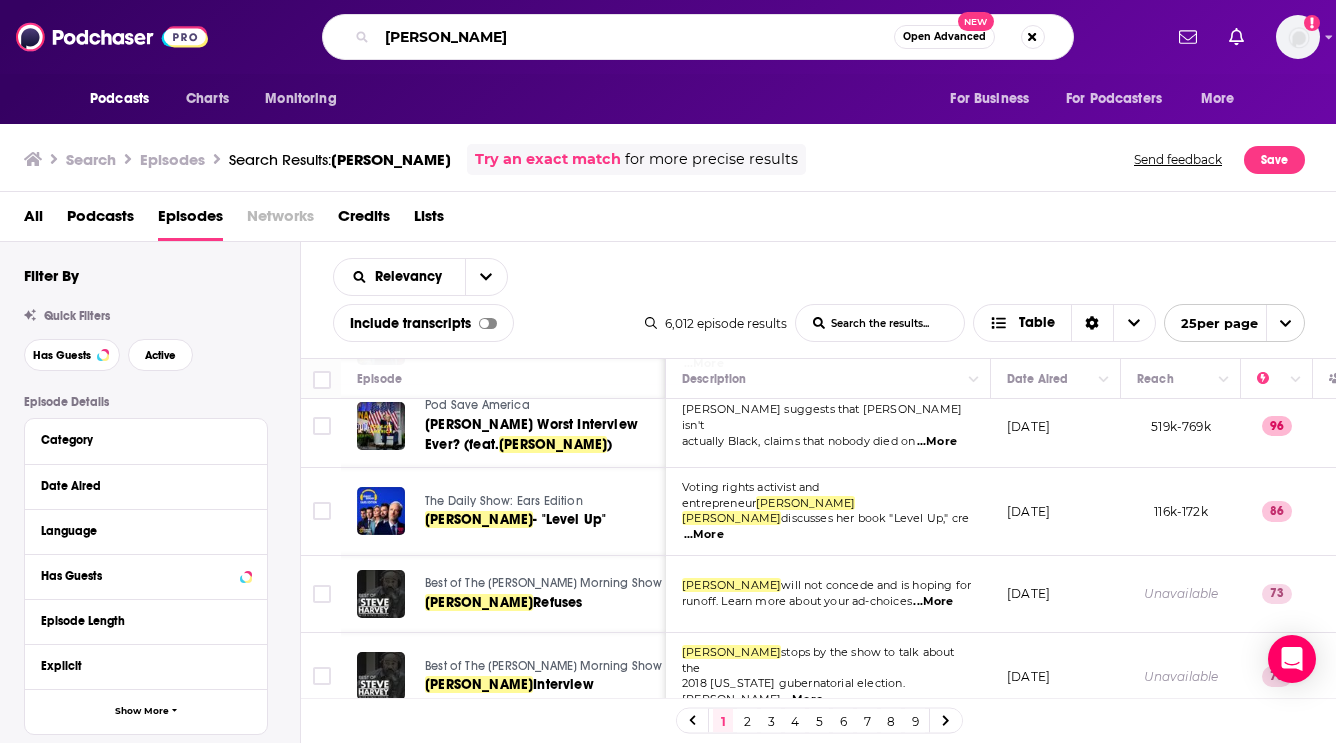 type on "hilary scholten" 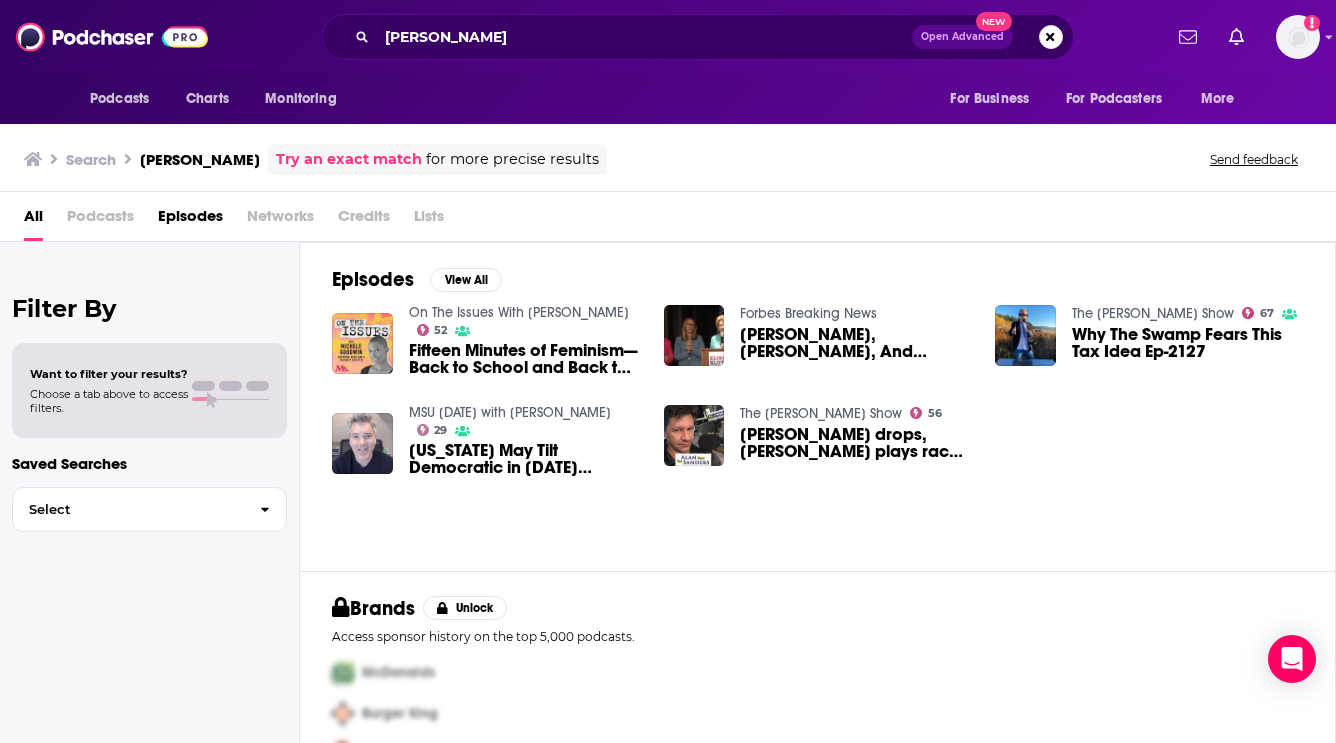 click on "On The Issues With Michele Goodwin 52" at bounding box center [524, 321] 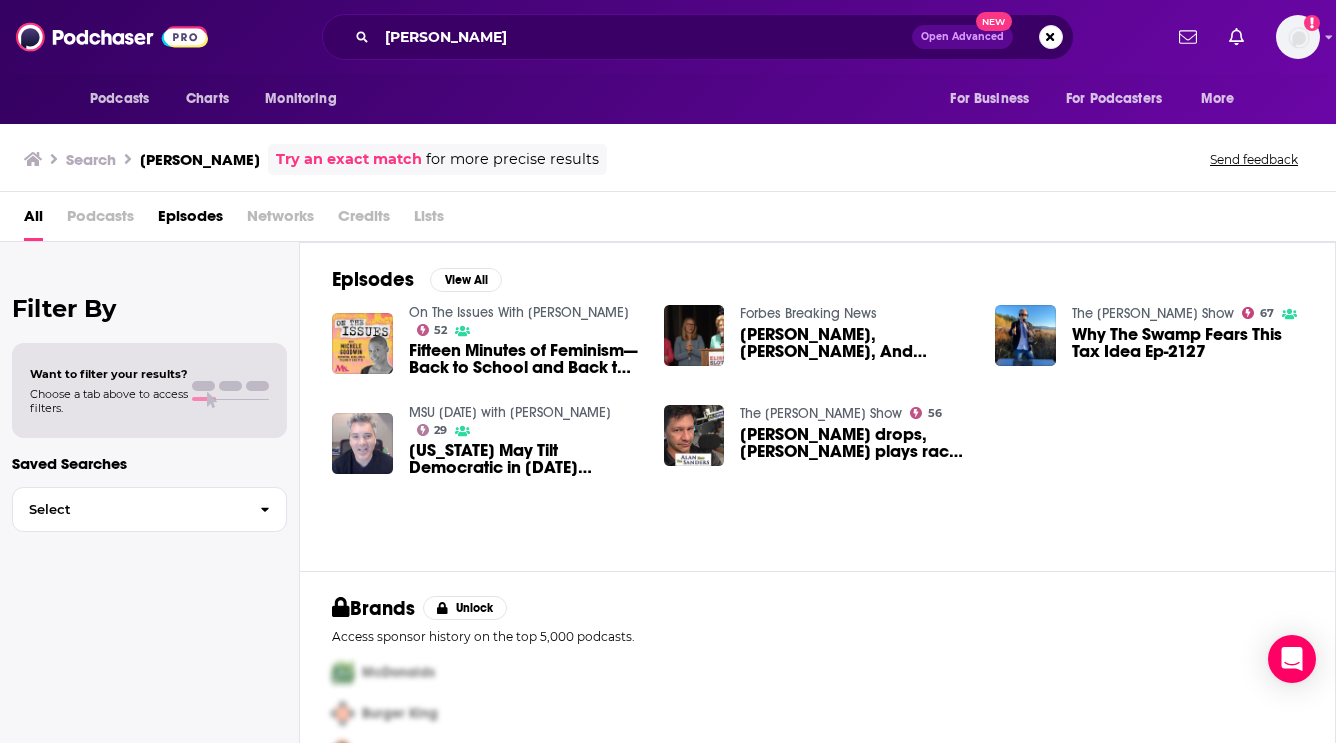 click on "On The Issues With Michele Goodwin 52" at bounding box center [524, 321] 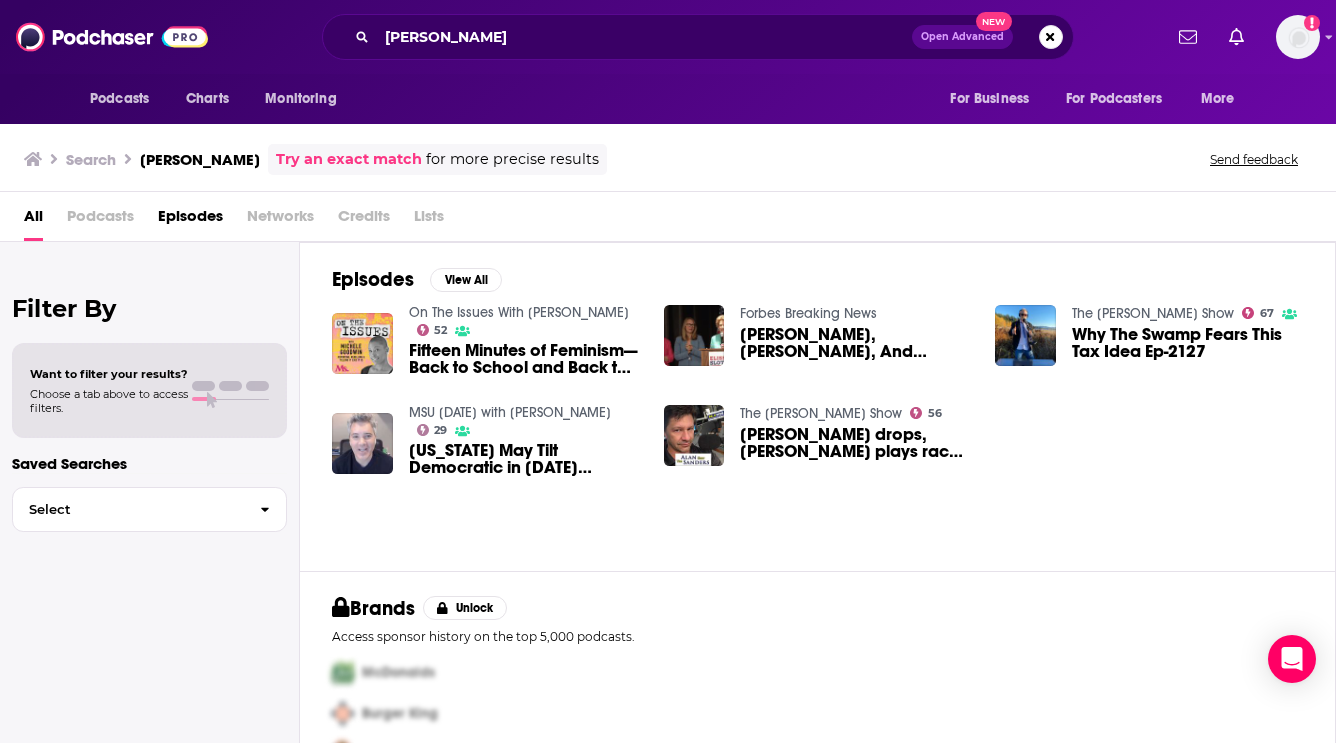 click on "On The Issues With Michele Goodwin" at bounding box center [519, 312] 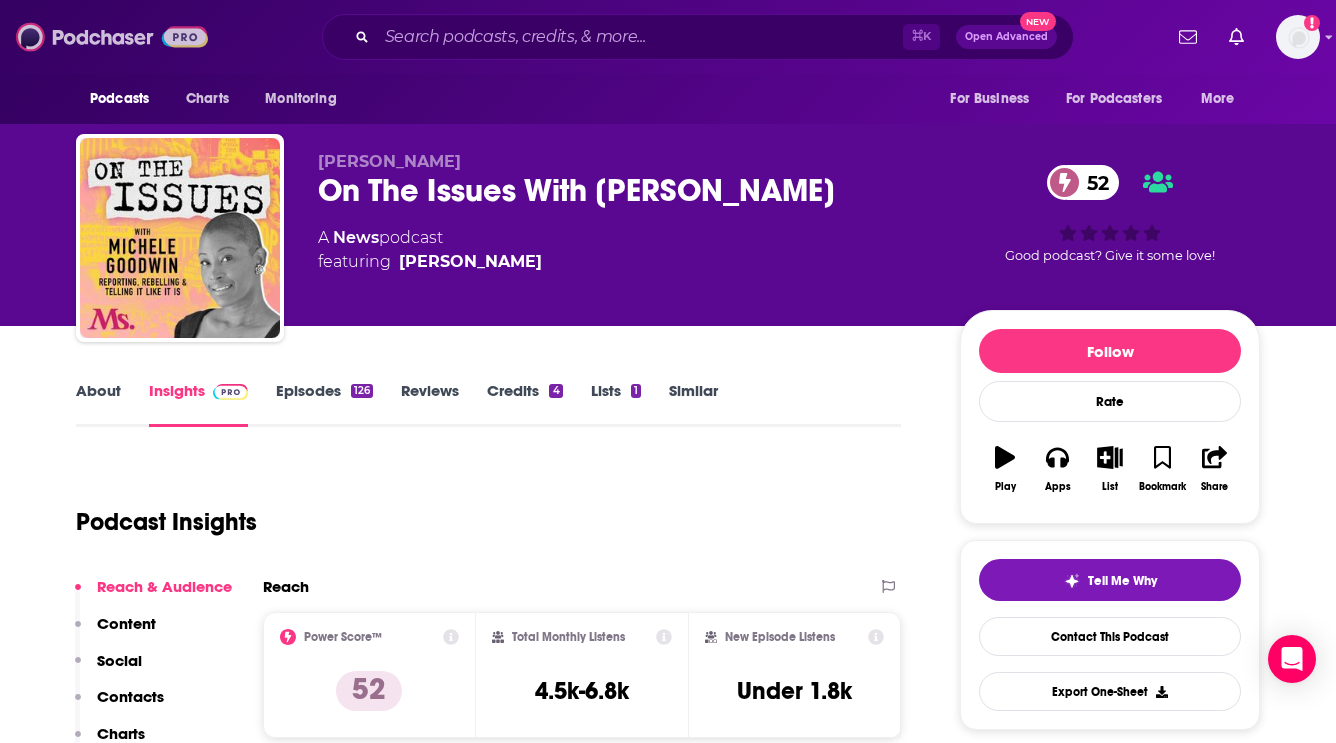 click at bounding box center [112, 37] 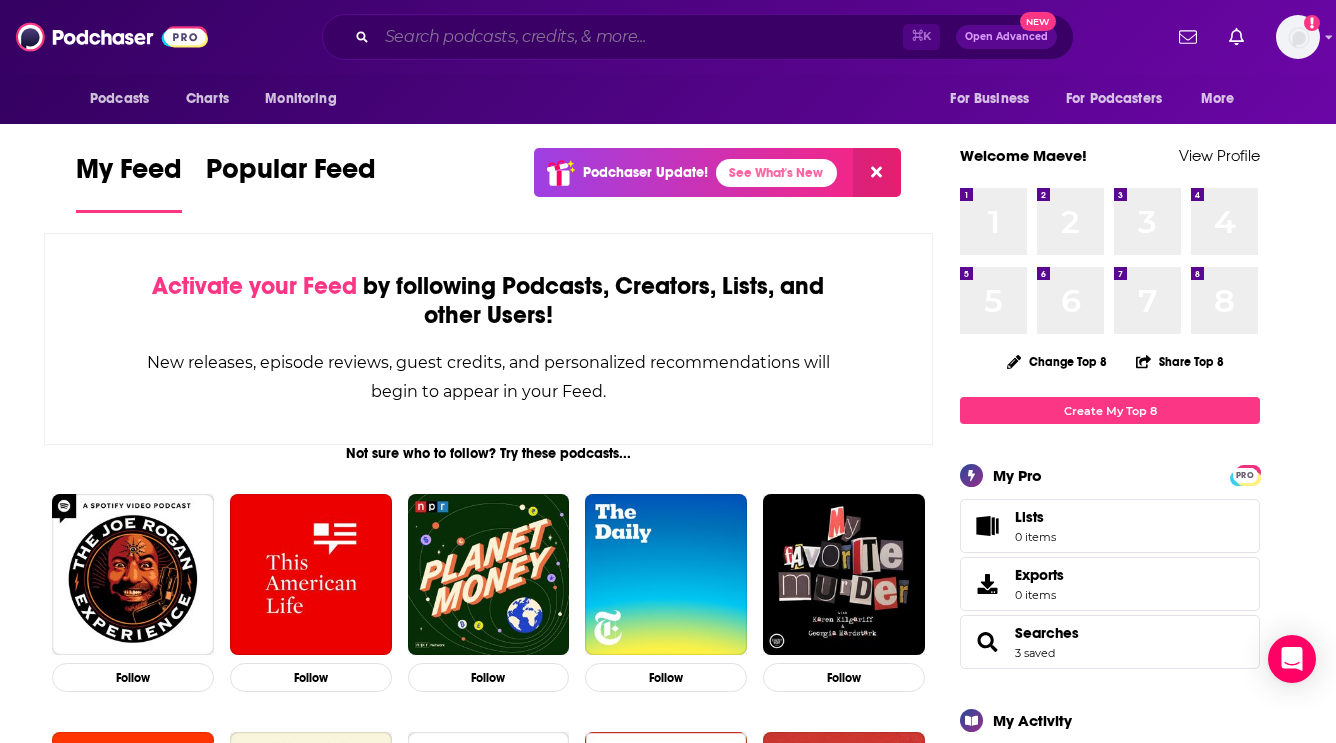 click at bounding box center [640, 37] 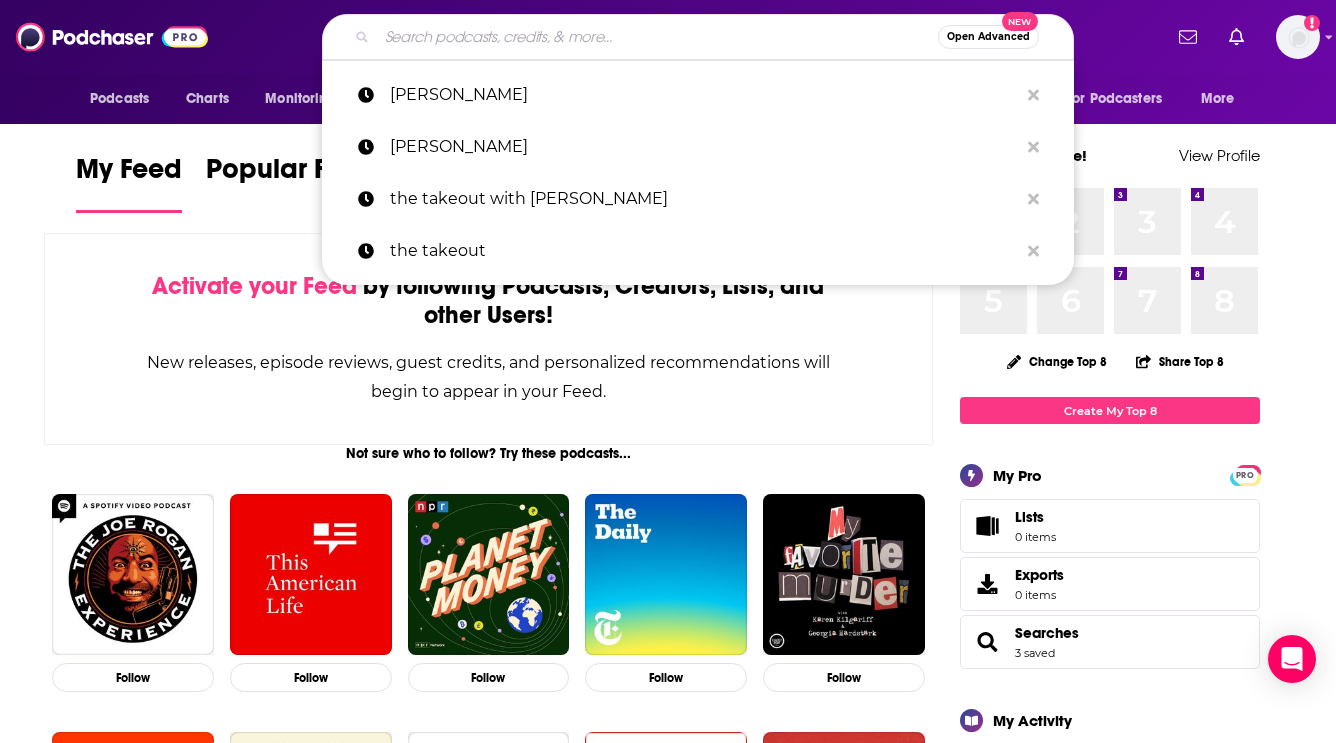 click on "Open Advanced New" at bounding box center (988, 37) 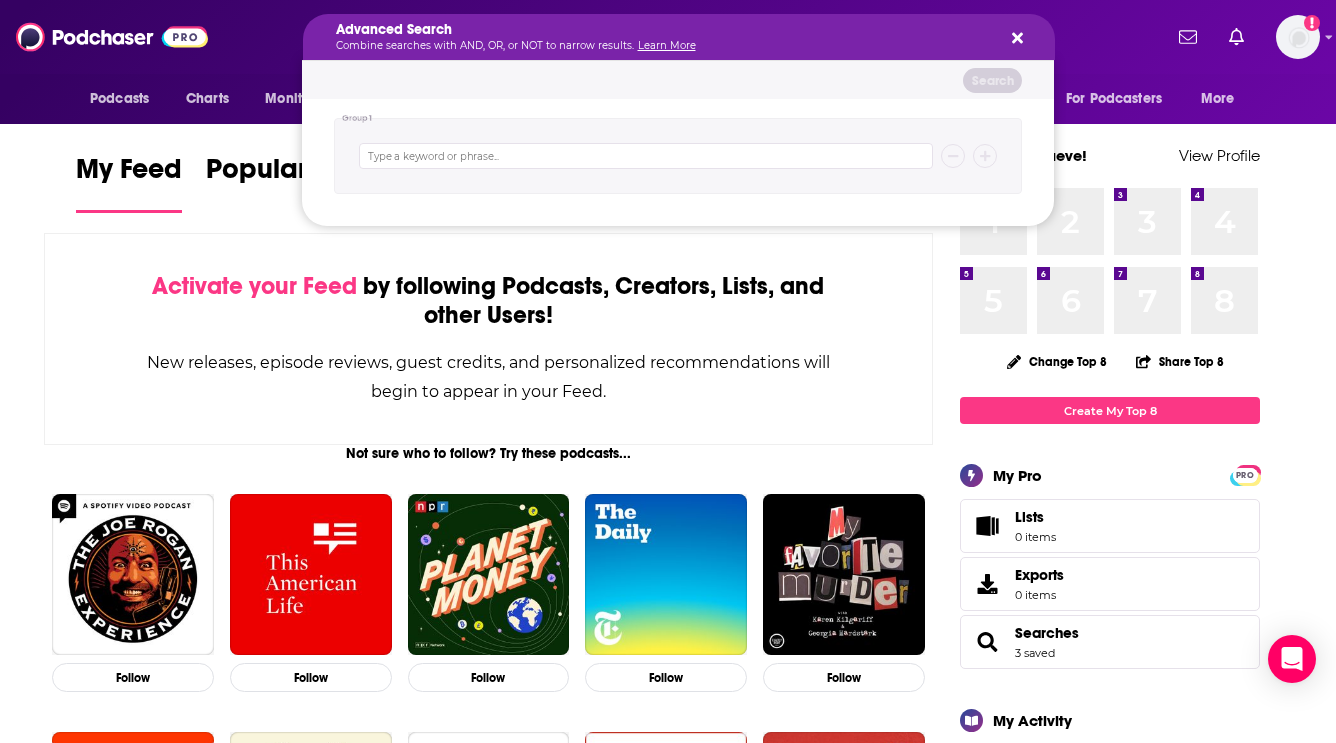 click at bounding box center [646, 156] 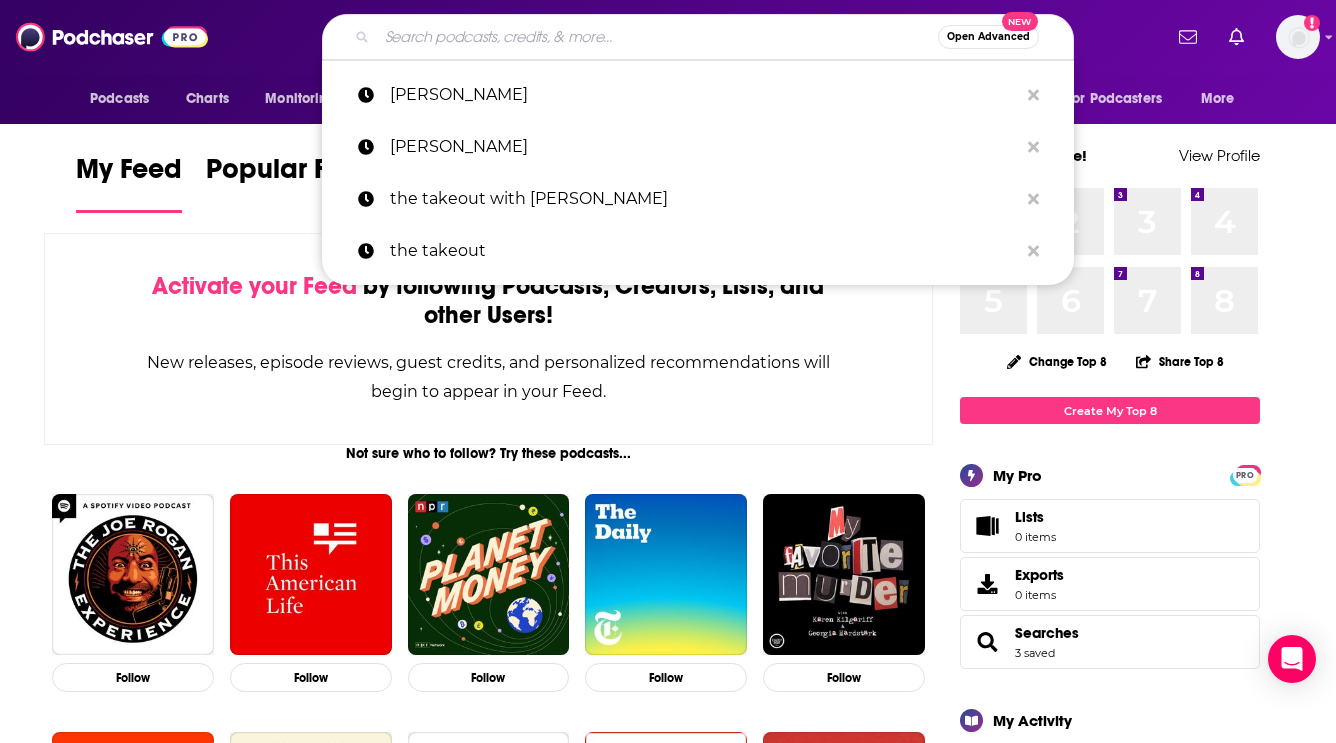 click on "New releases, episode reviews, guest credits, and personalized recommendations will begin to appear in your Feed." at bounding box center [488, 377] 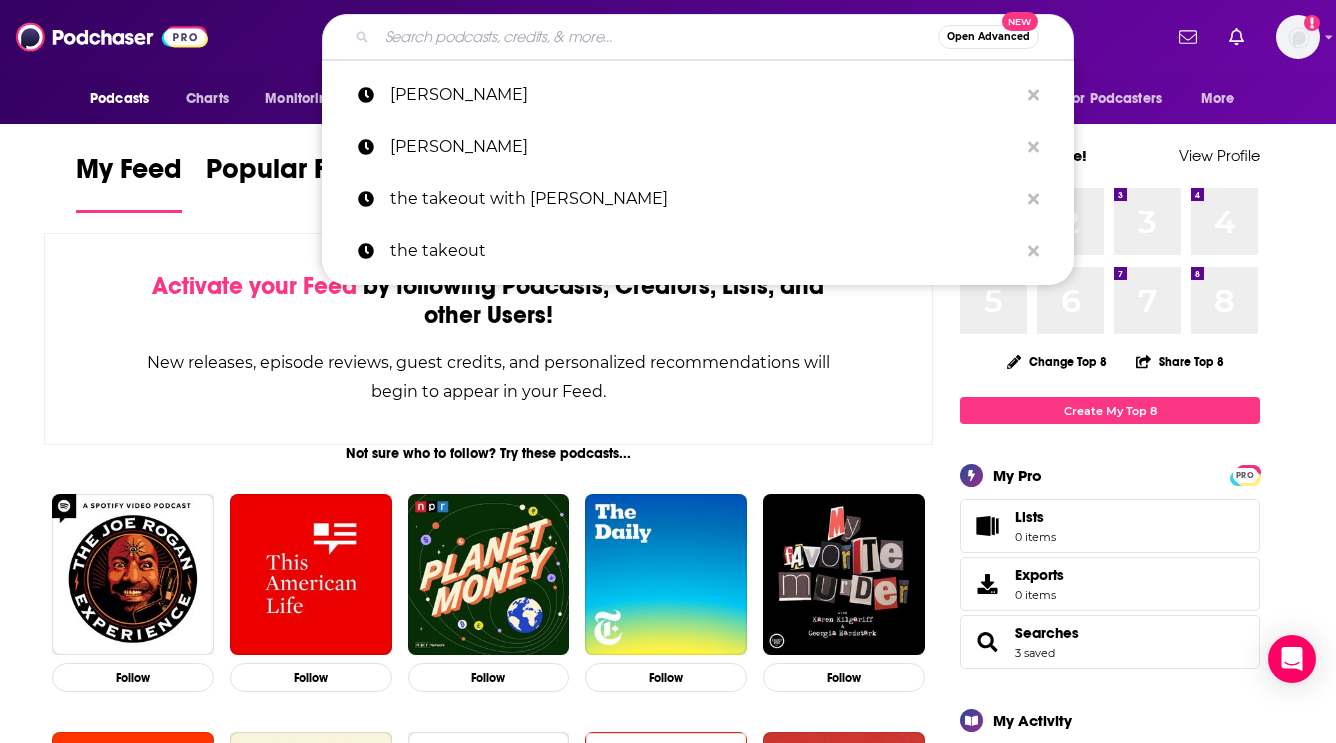 click on "Podcasts" at bounding box center [119, 99] 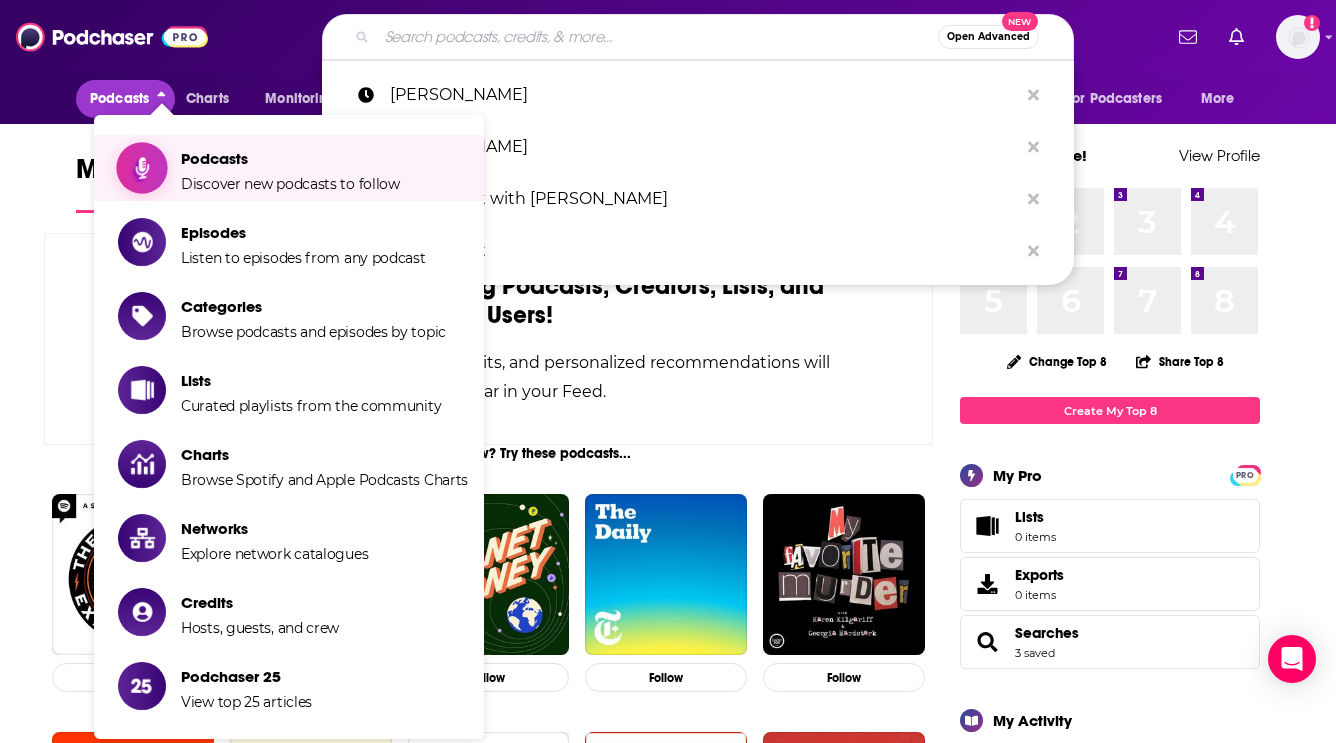click on "Podcasts" at bounding box center (290, 158) 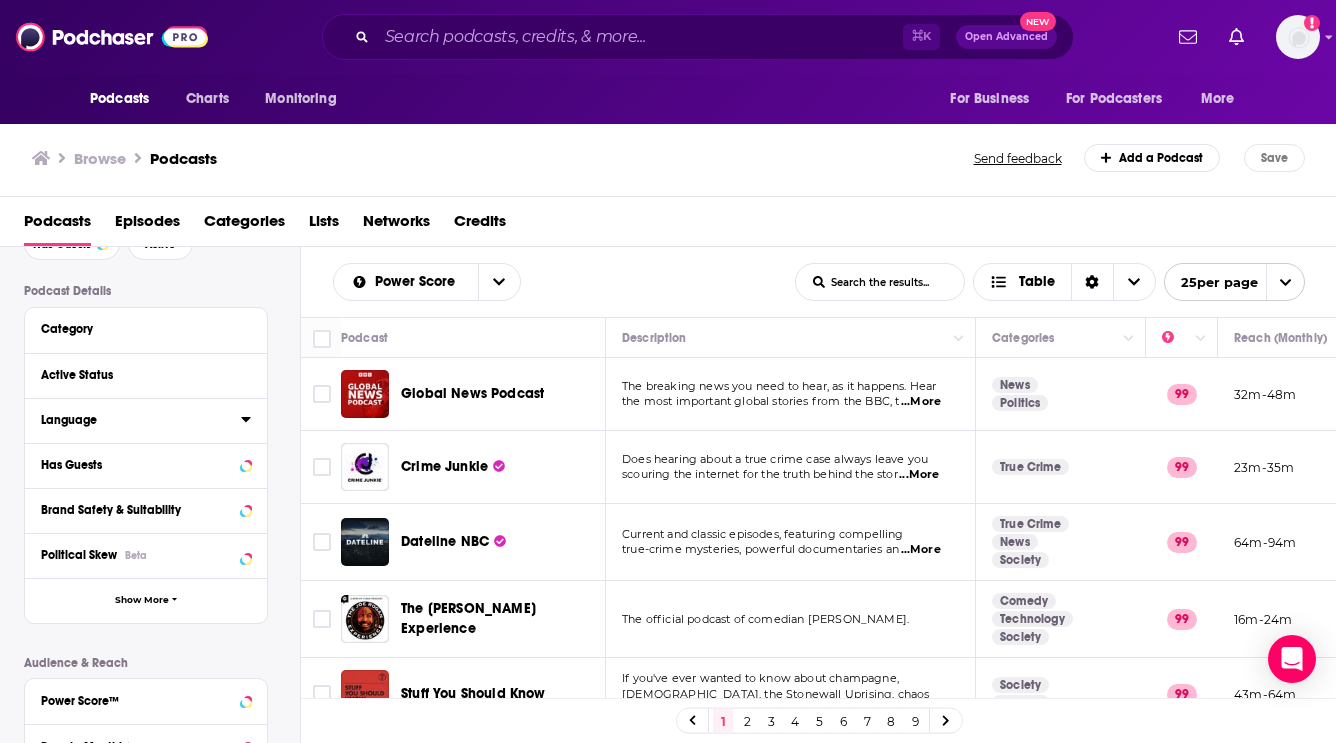 scroll, scrollTop: 140, scrollLeft: 0, axis: vertical 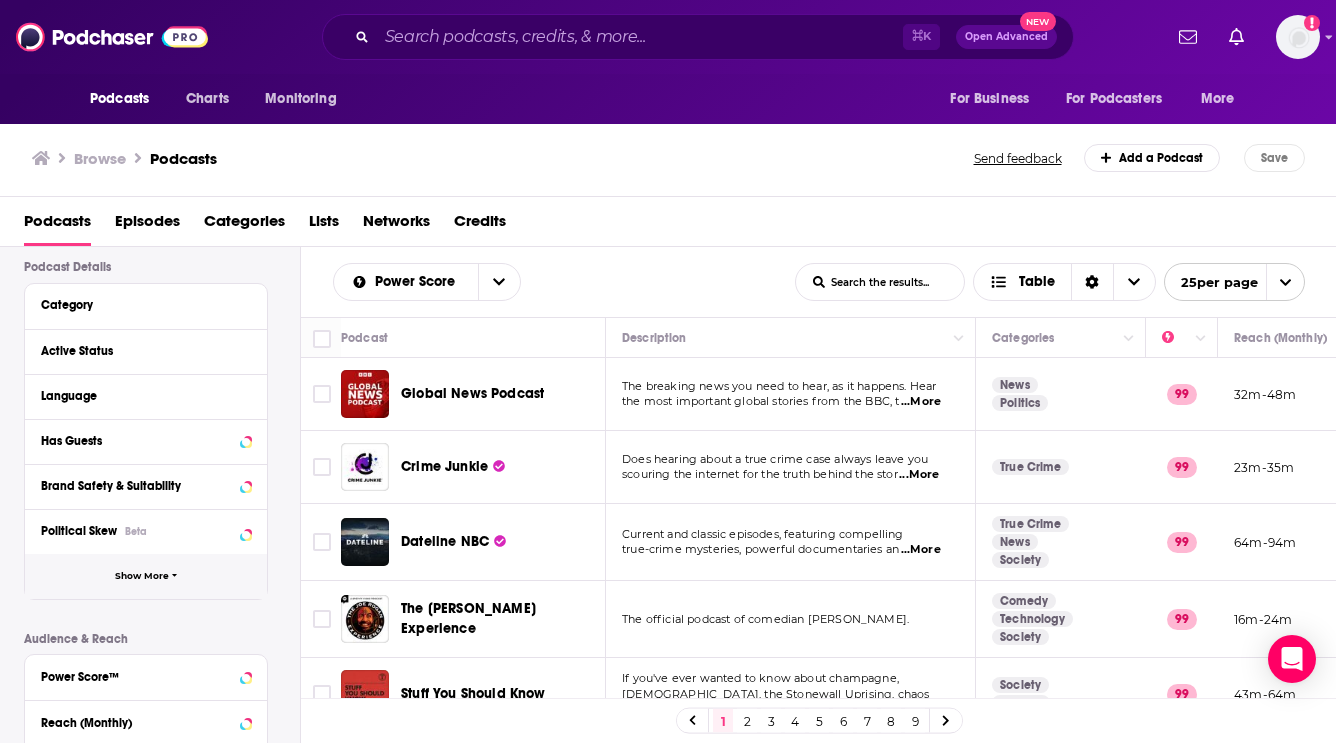 click on "Show More" at bounding box center [142, 576] 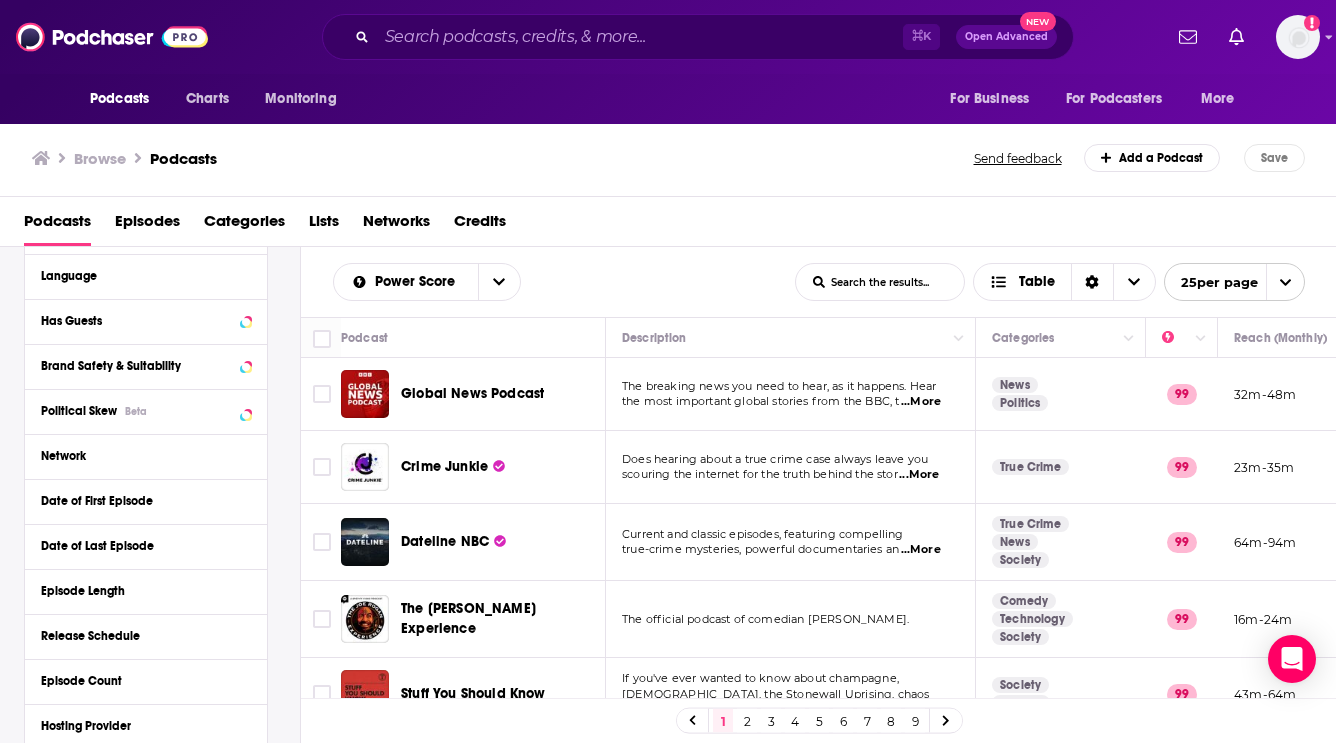 scroll, scrollTop: 278, scrollLeft: 0, axis: vertical 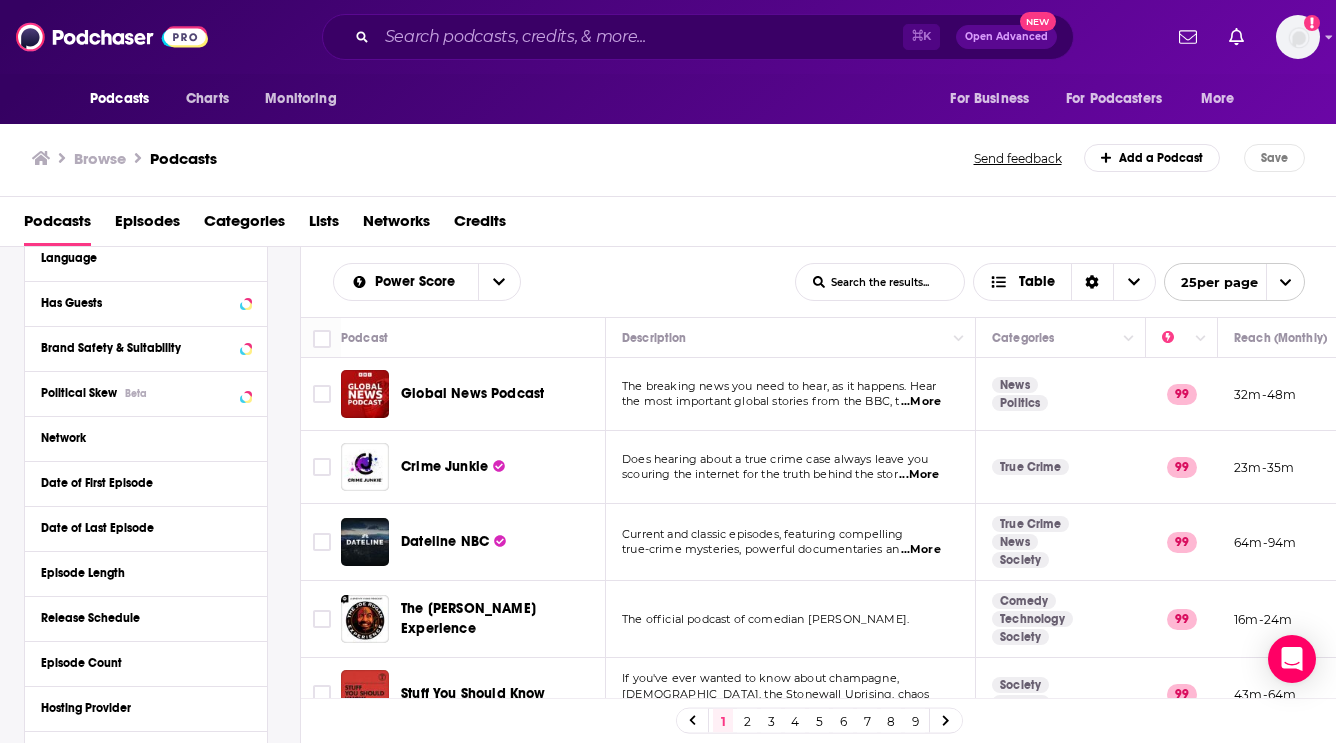 click on "Political Skew Beta" at bounding box center [146, 393] 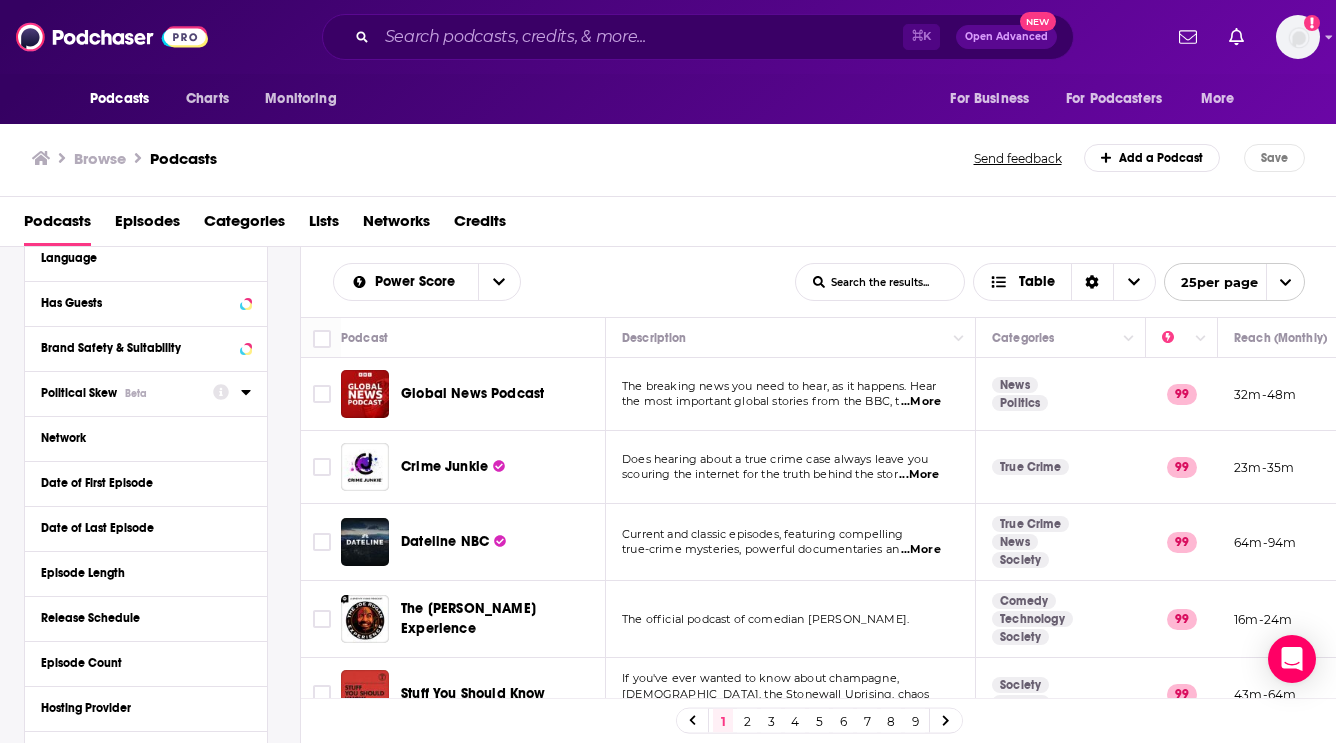 click on "Political Skew Beta" at bounding box center [120, 393] 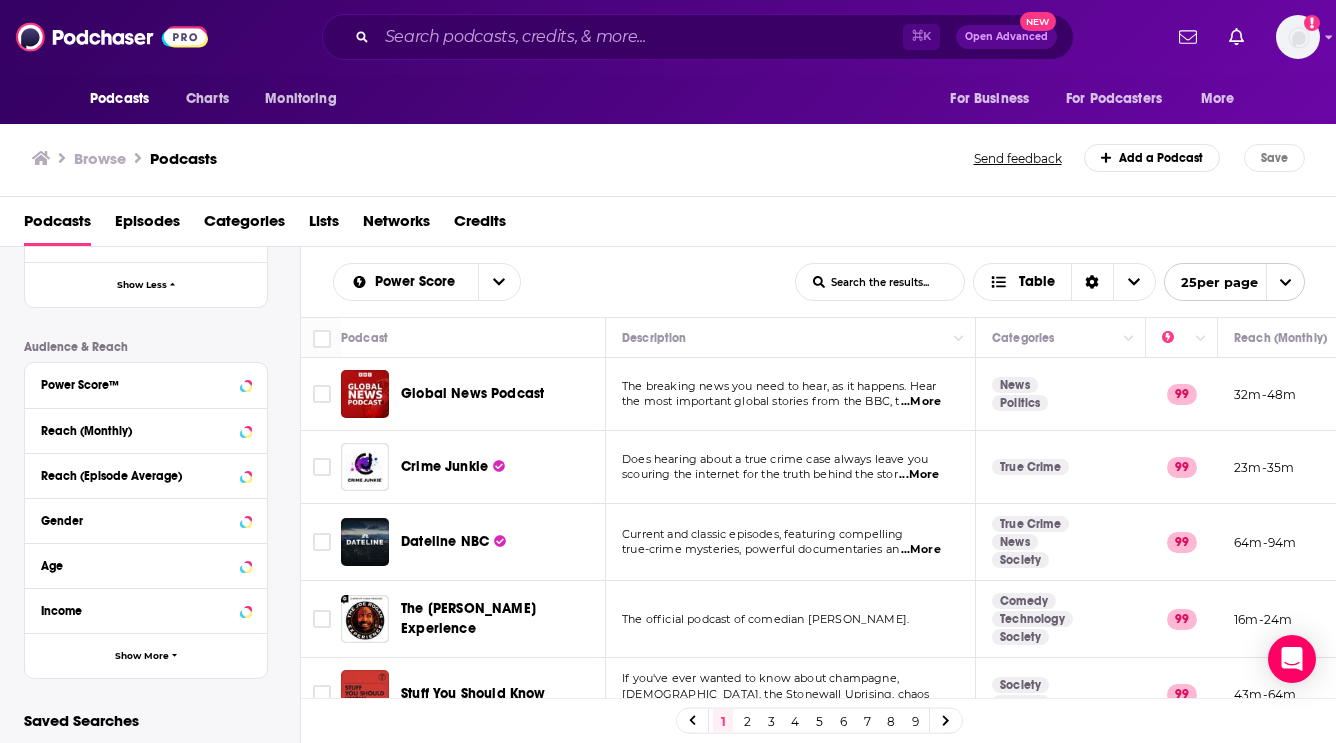 scroll, scrollTop: 1138, scrollLeft: 0, axis: vertical 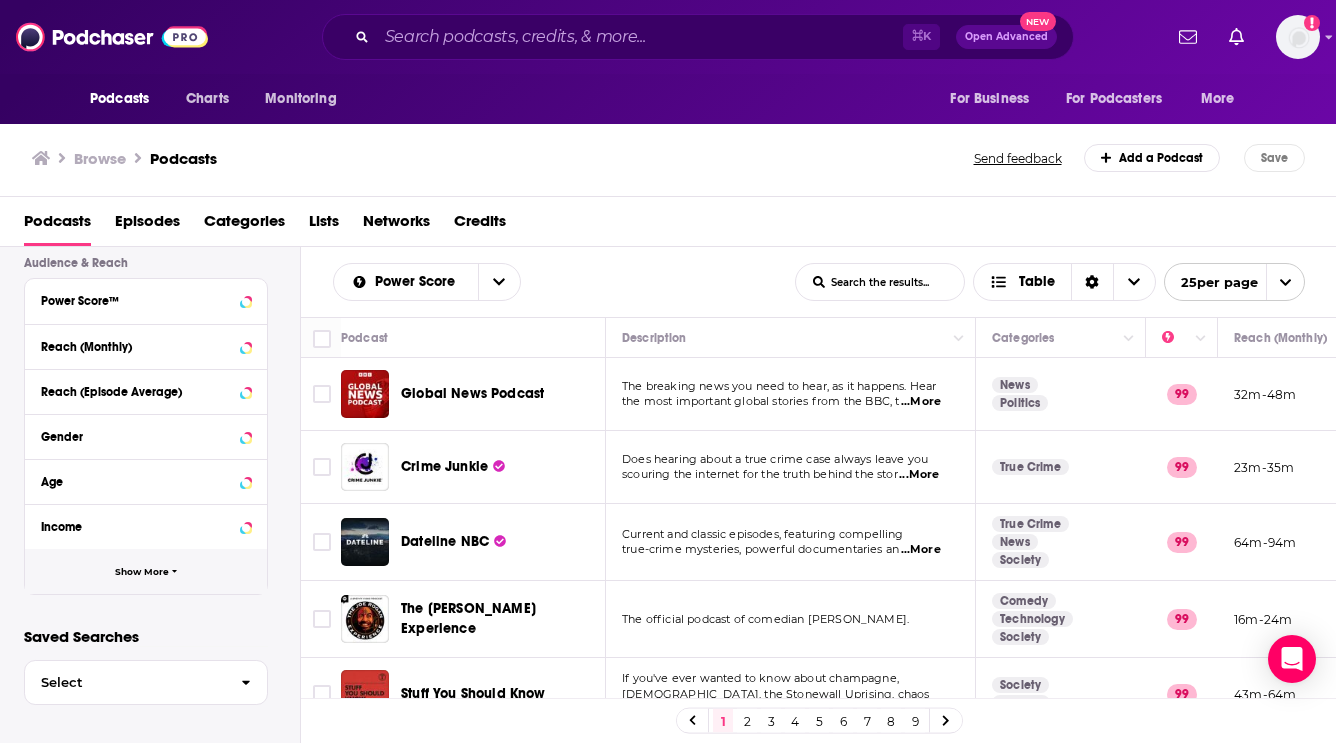 click on "Show More" at bounding box center [142, 572] 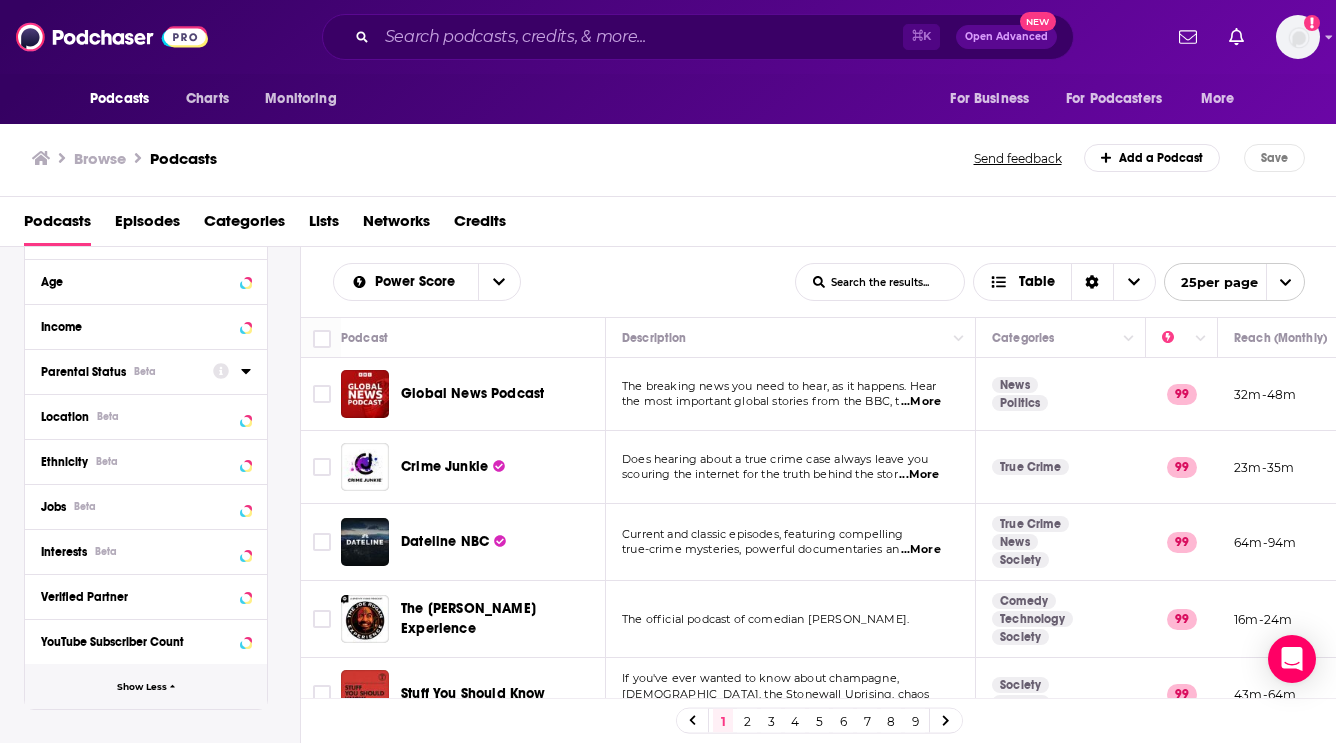 scroll, scrollTop: 1339, scrollLeft: 0, axis: vertical 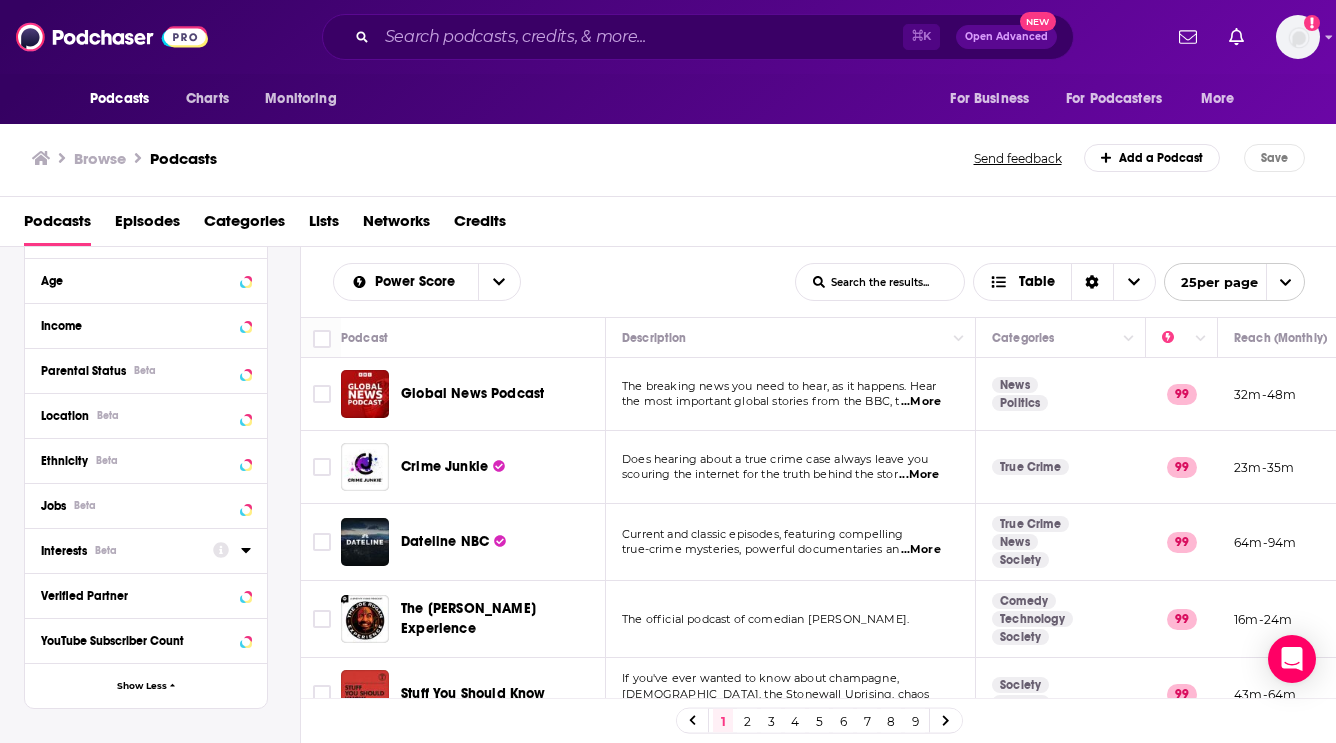 click on "Interests Beta" at bounding box center (120, 551) 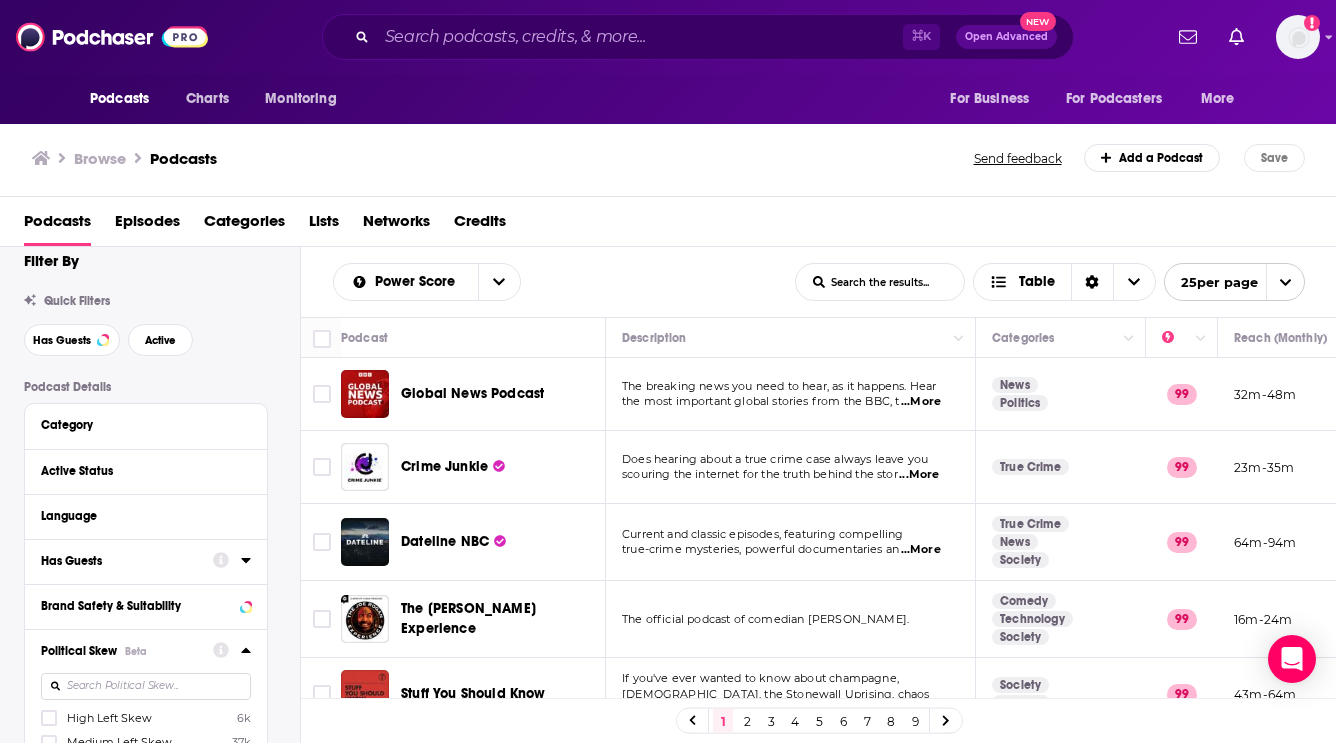 scroll, scrollTop: 0, scrollLeft: 0, axis: both 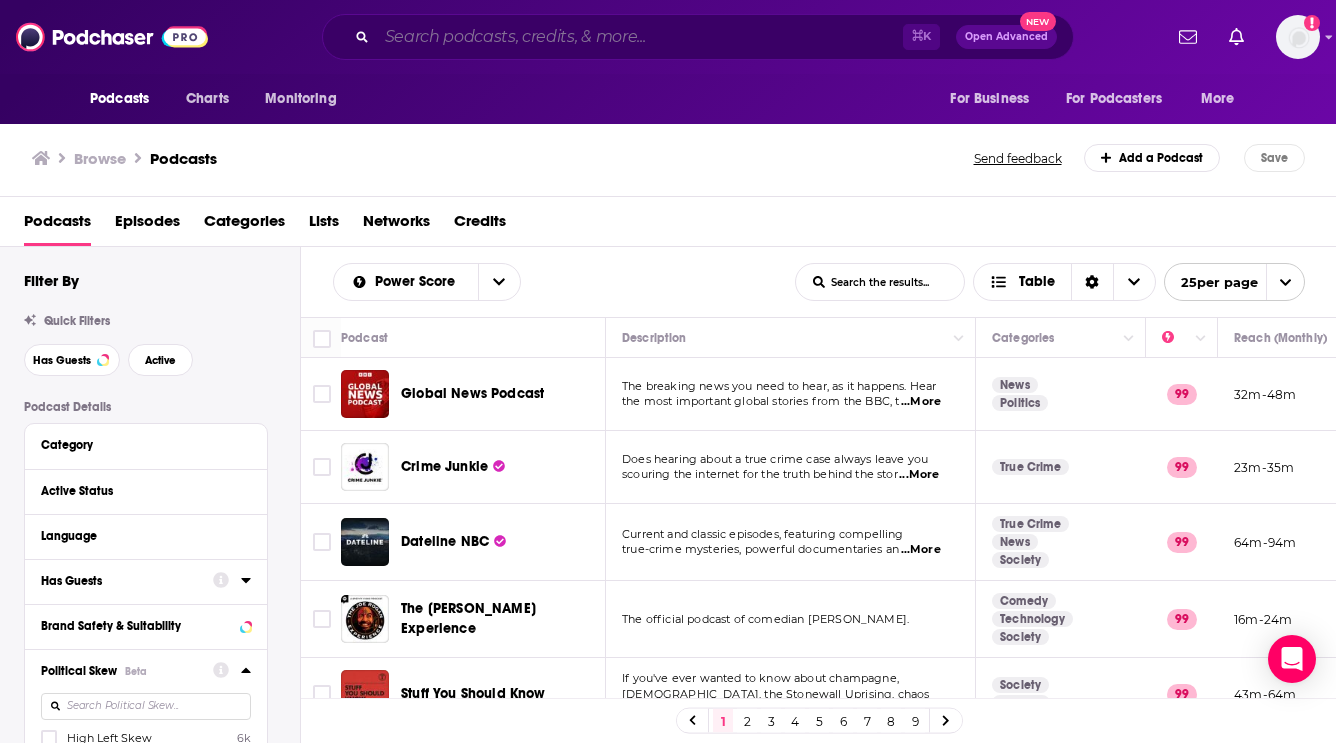 click at bounding box center (640, 37) 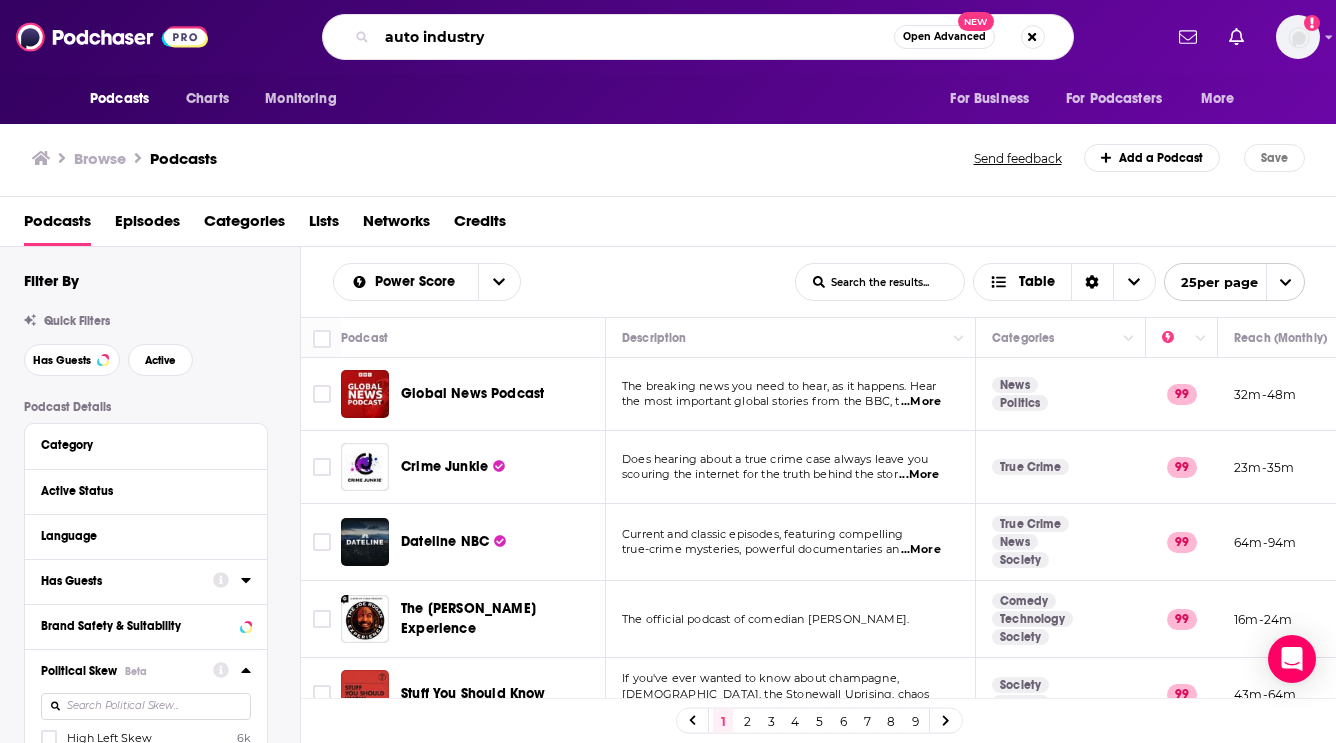 type on "auto industry" 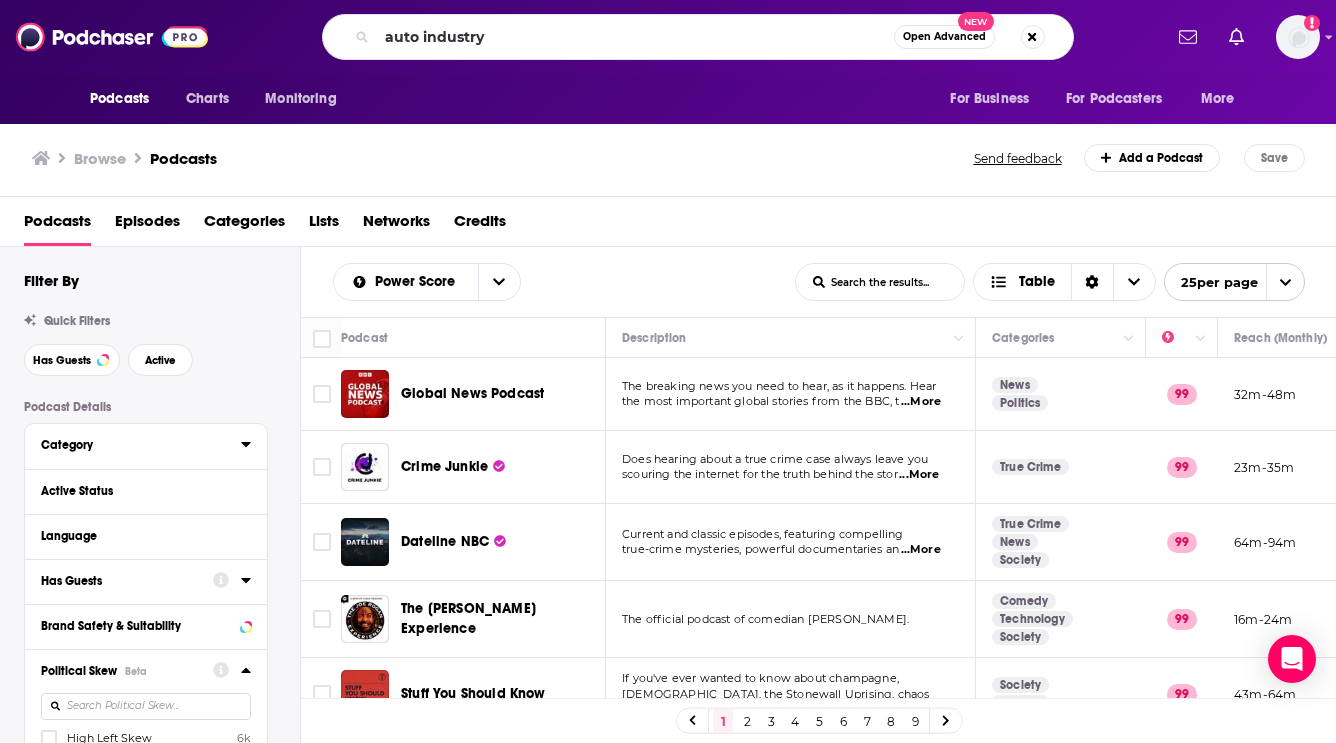 click on "Category" at bounding box center (141, 444) 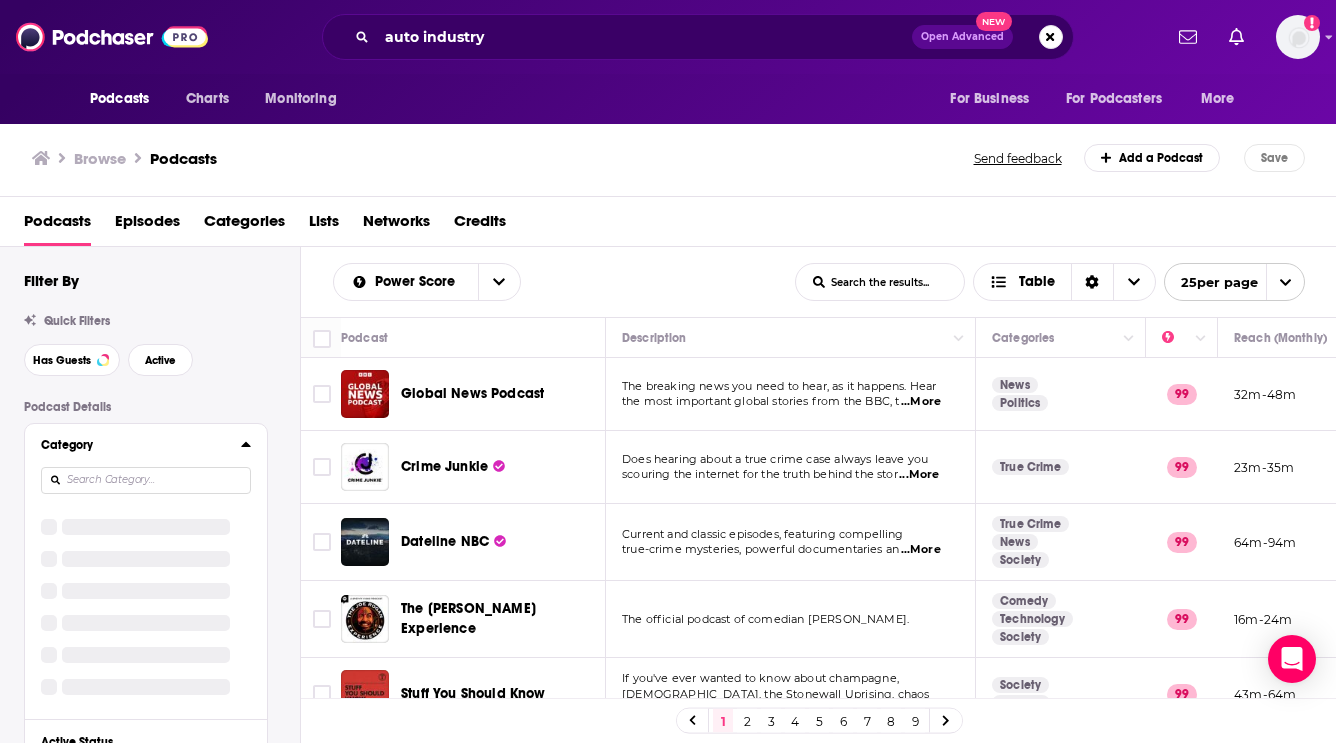 click on "Category" at bounding box center [134, 445] 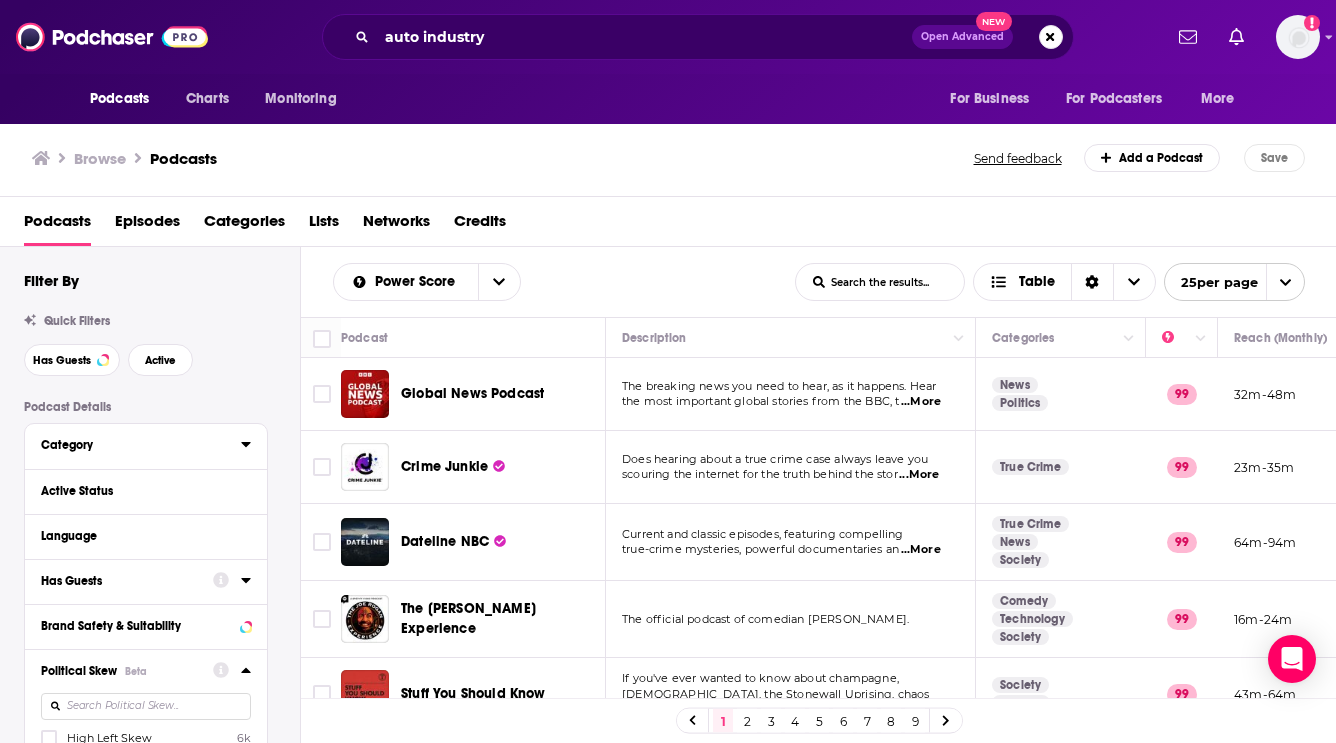 click on "Category" at bounding box center [134, 445] 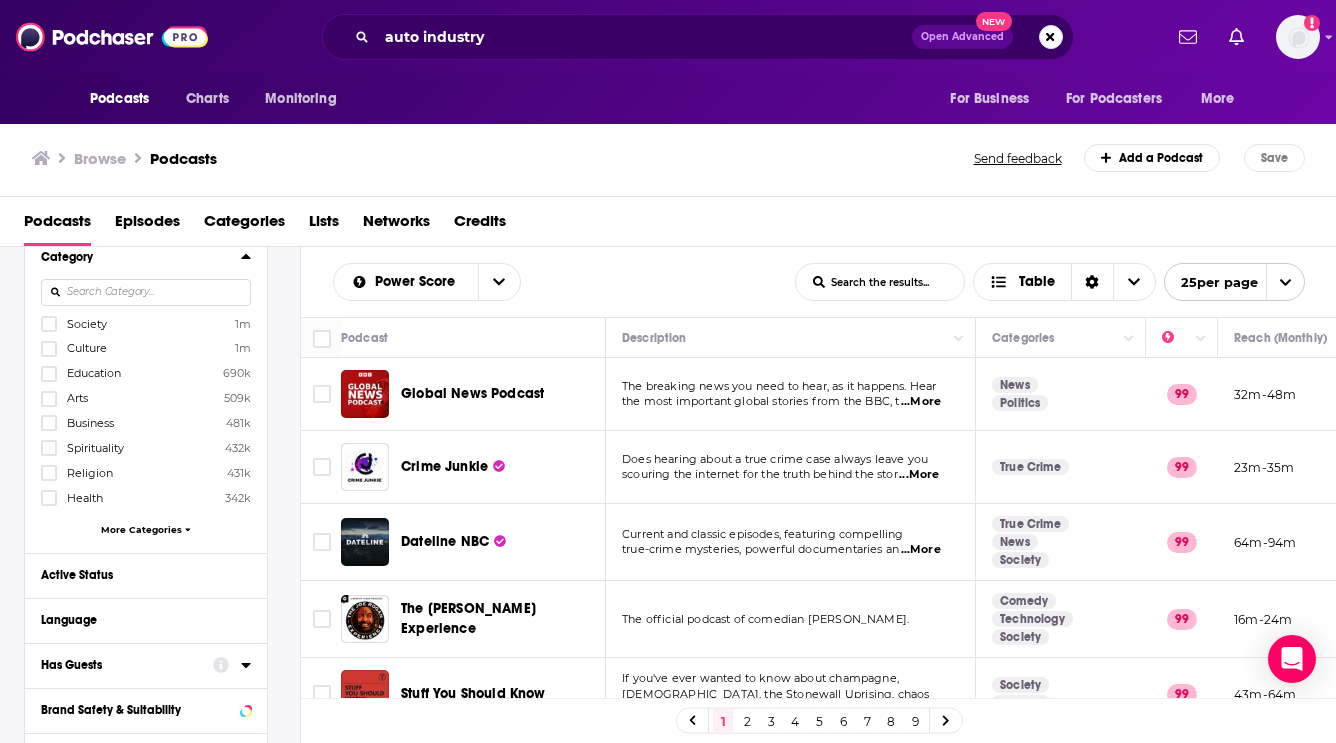 scroll, scrollTop: 208, scrollLeft: 0, axis: vertical 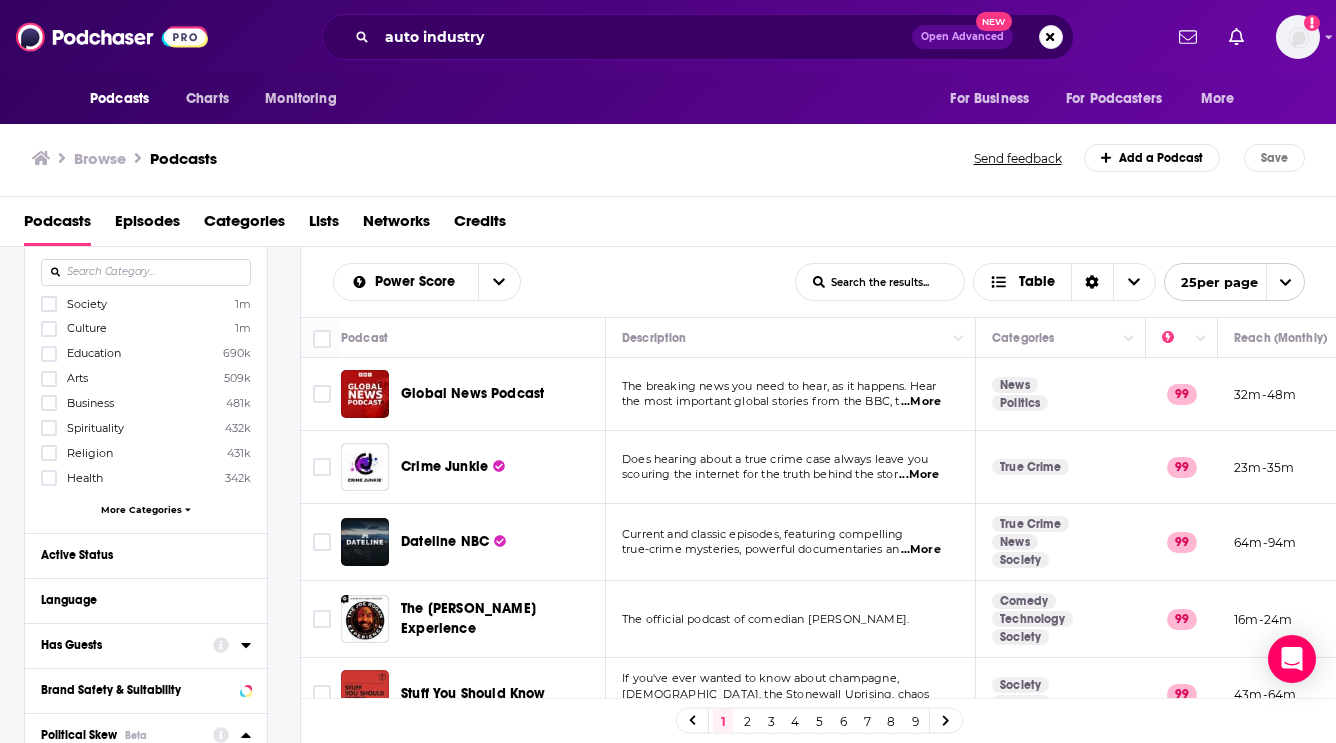 click on "More Categories" at bounding box center [141, 509] 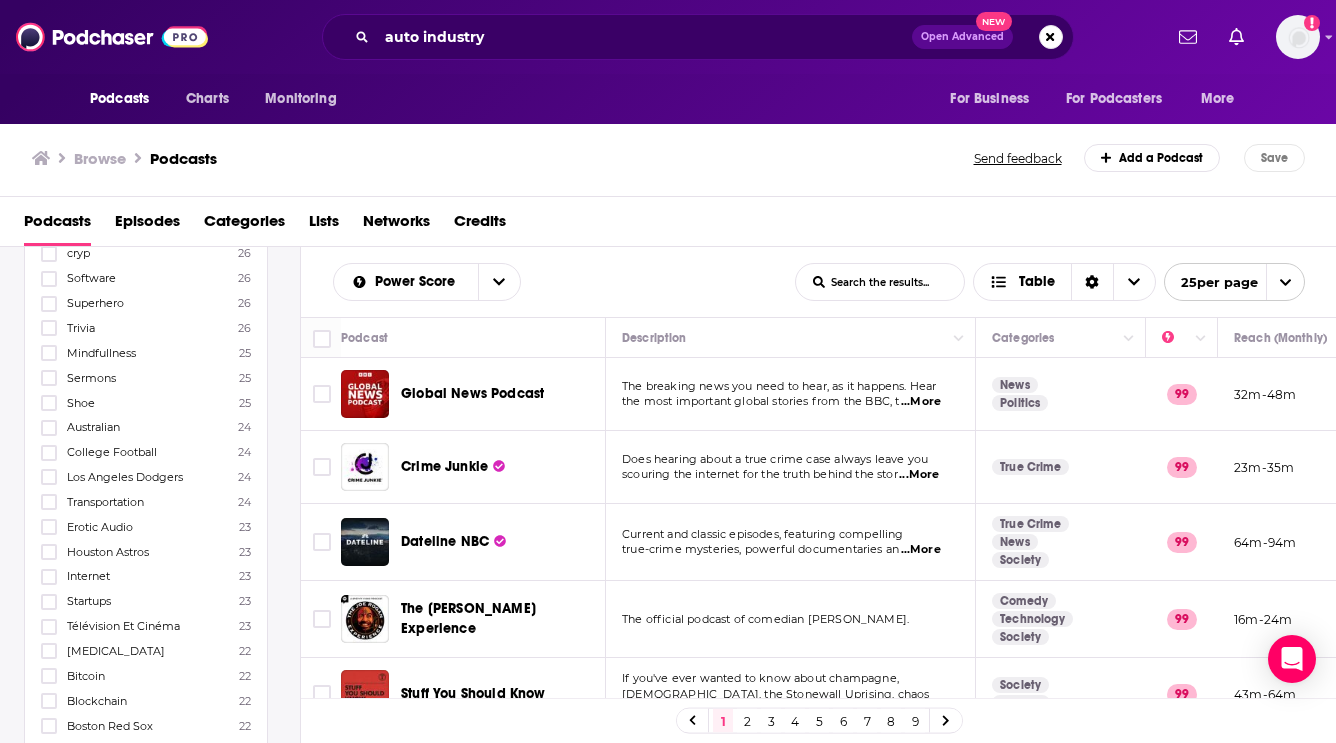 scroll, scrollTop: 8001, scrollLeft: 0, axis: vertical 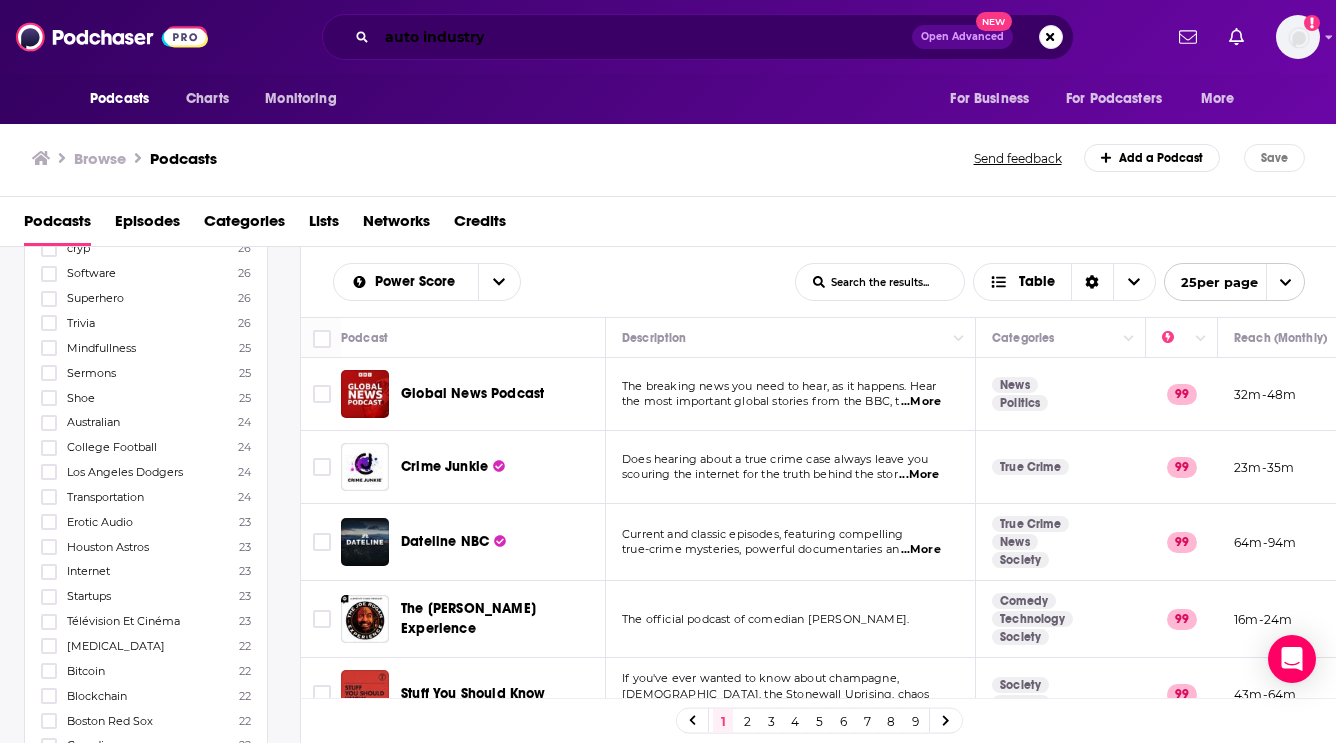 click on "auto industry" at bounding box center (644, 37) 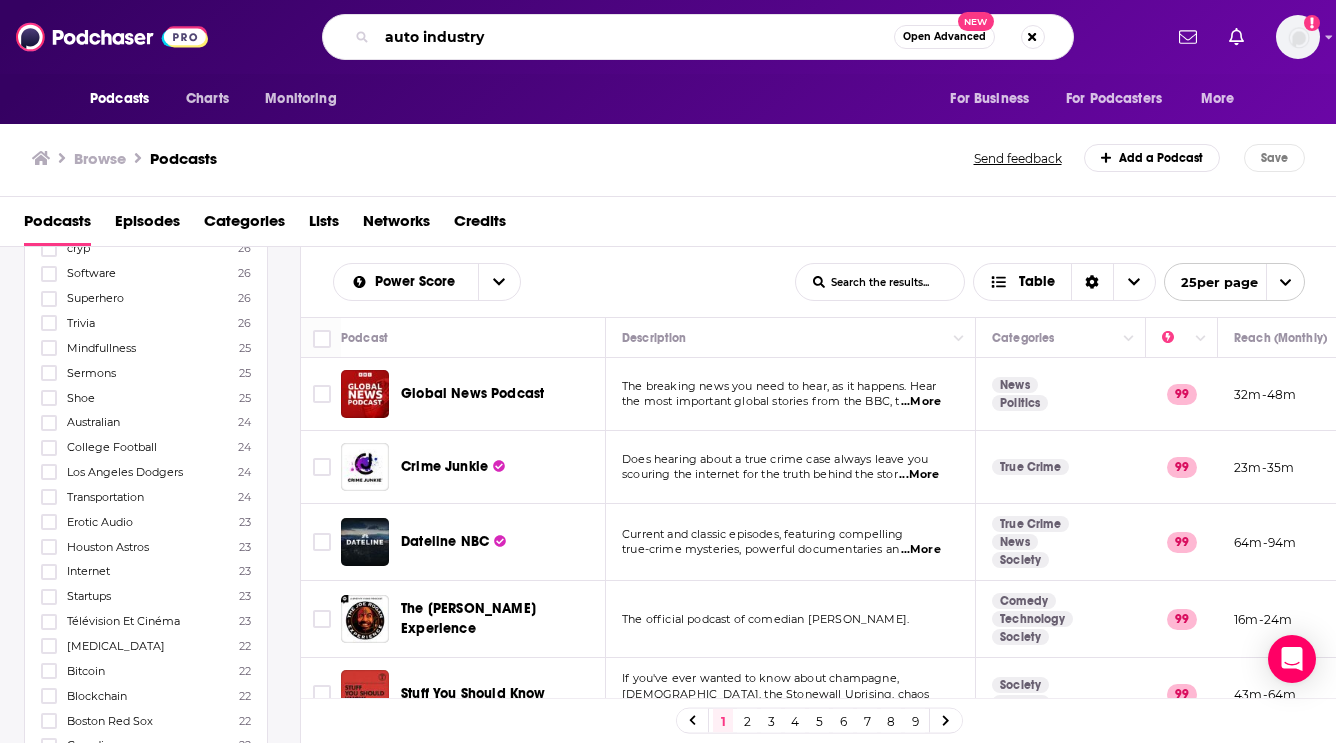 click on "auto industry" at bounding box center [635, 37] 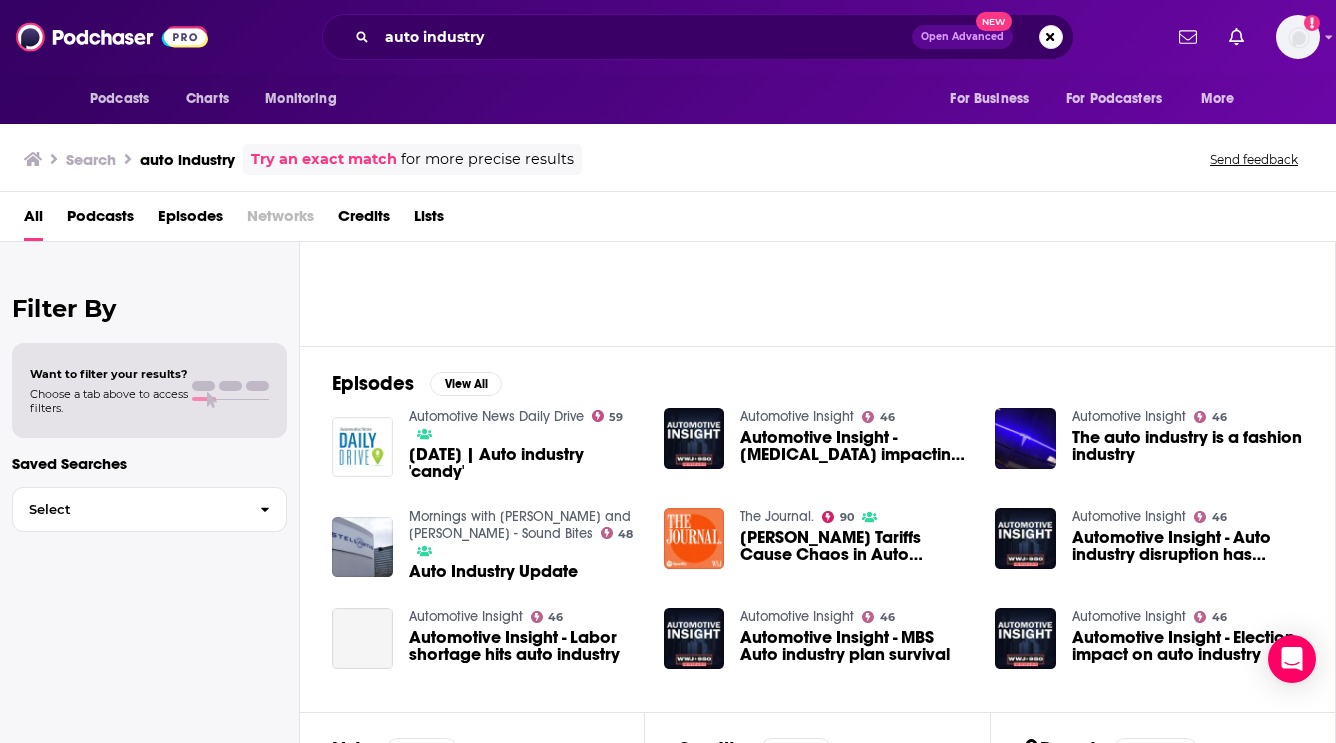 scroll, scrollTop: 186, scrollLeft: 0, axis: vertical 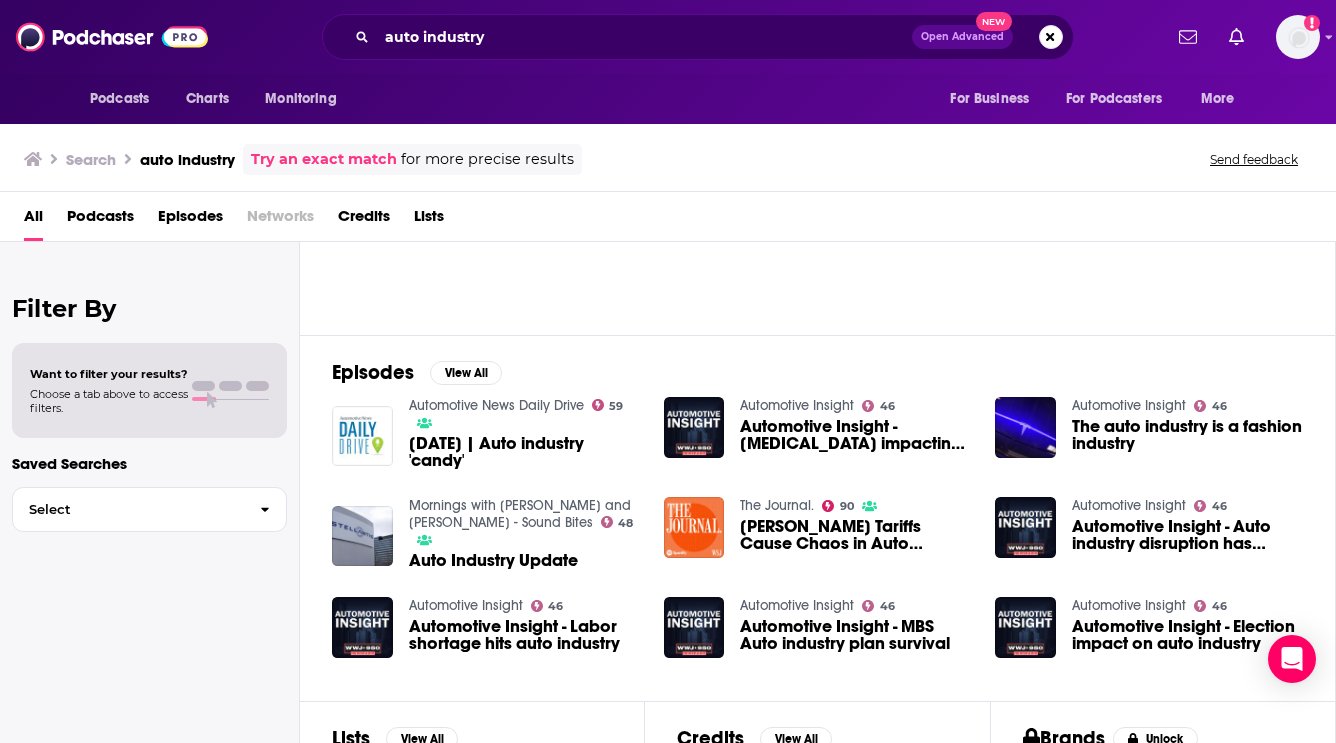 click on "Podcasts" at bounding box center (100, 220) 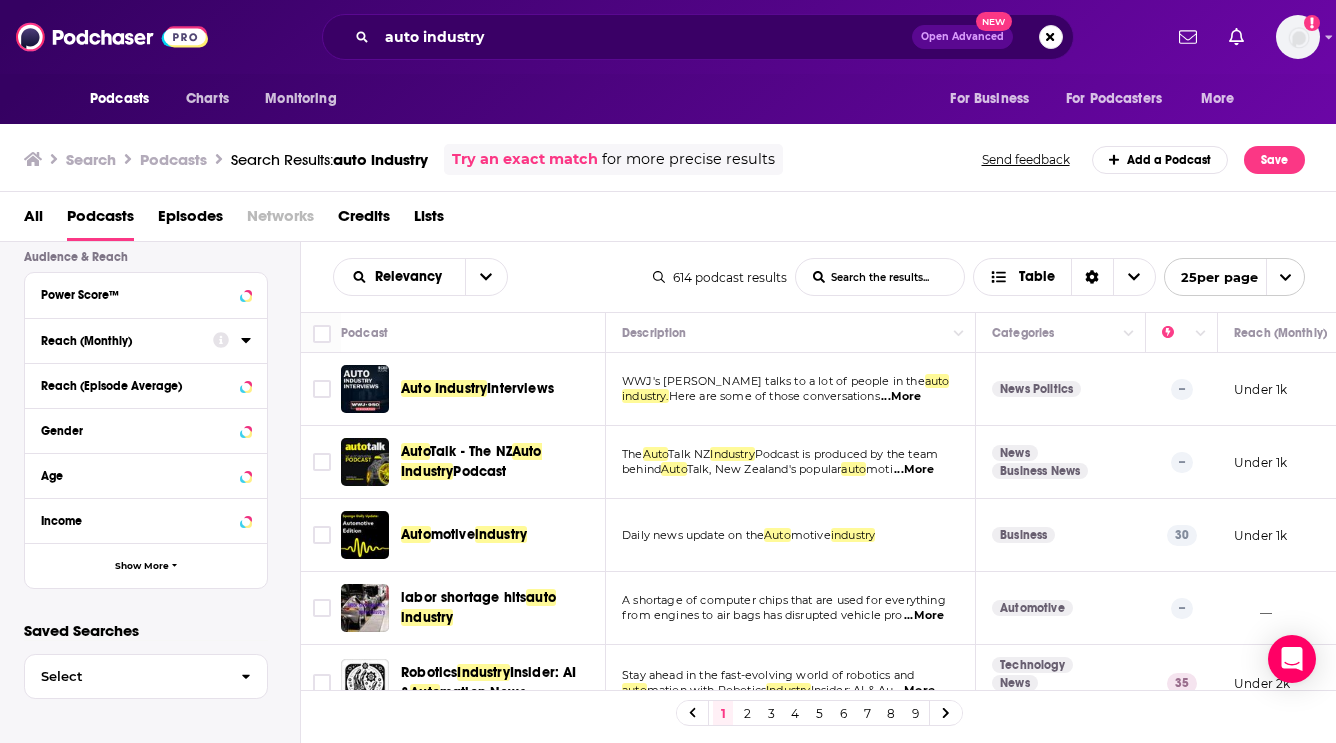 scroll, scrollTop: 511, scrollLeft: 0, axis: vertical 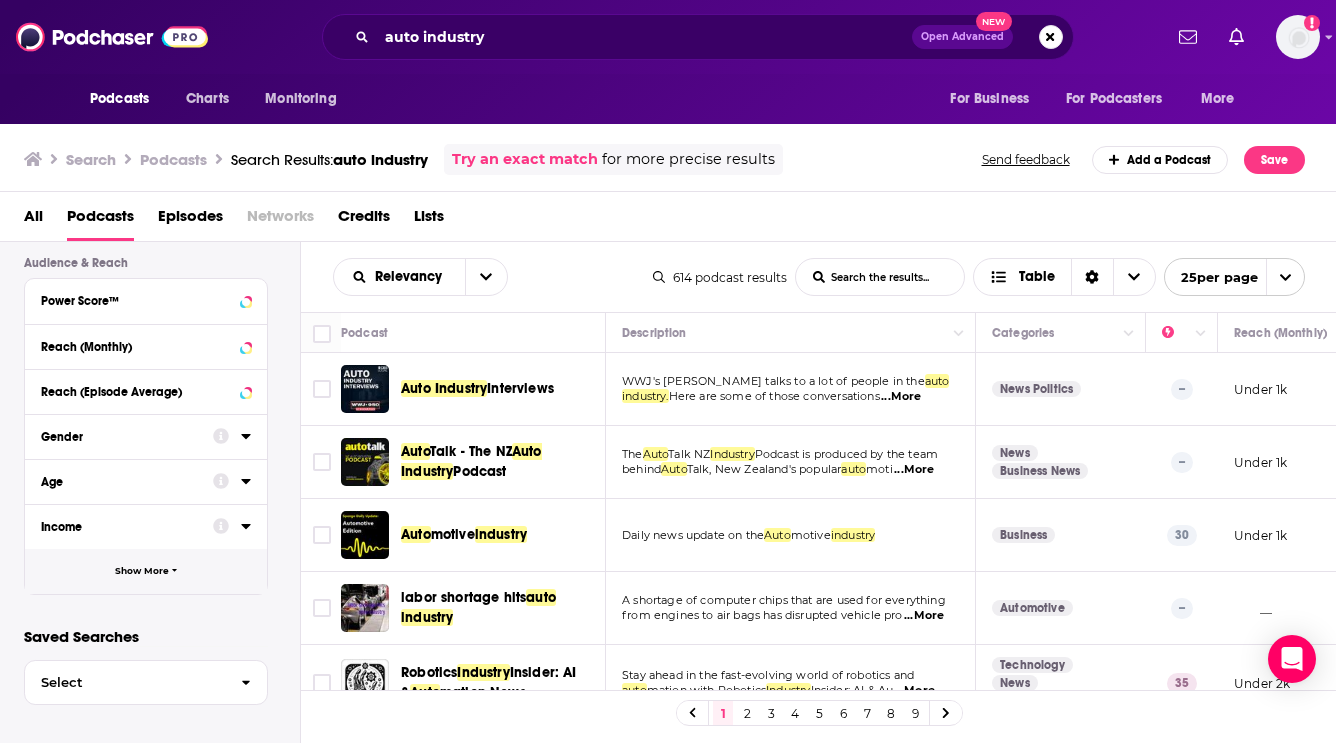 click on "Show More" at bounding box center (142, 571) 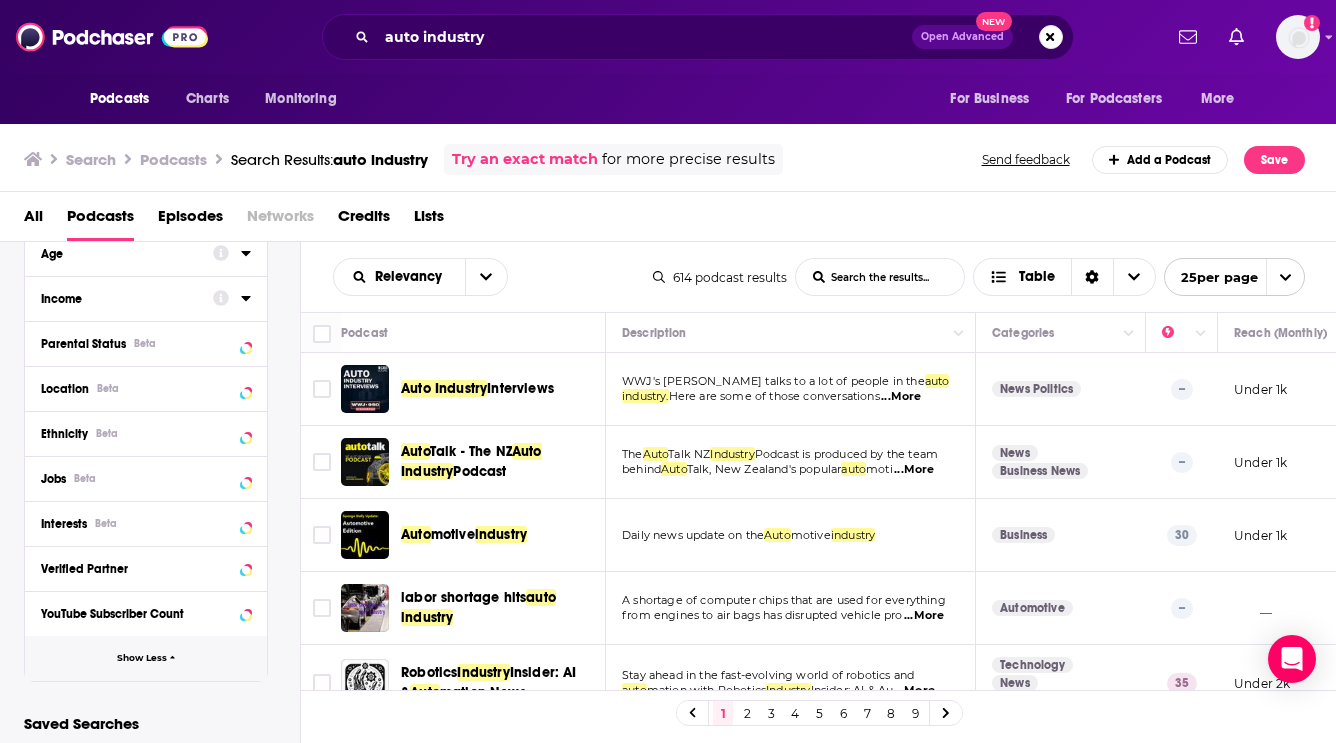 scroll, scrollTop: 740, scrollLeft: 0, axis: vertical 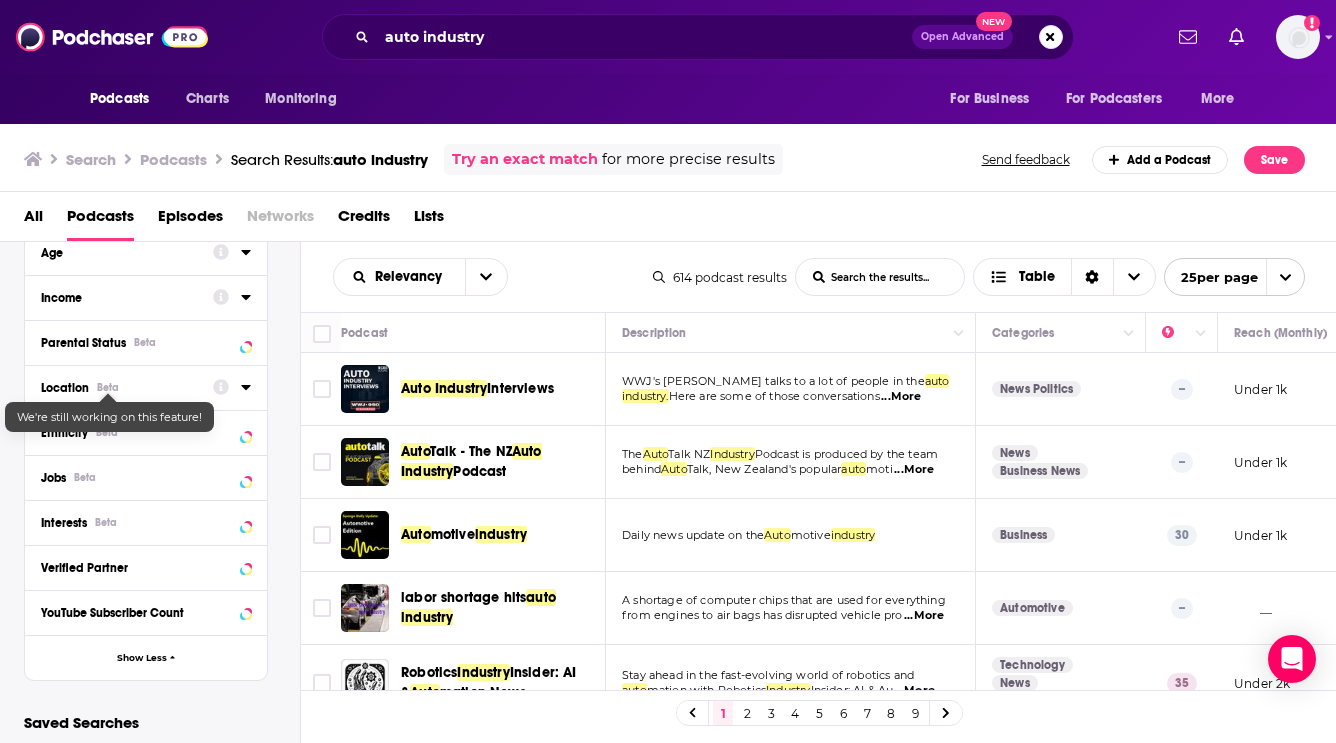 click on "Beta" at bounding box center (108, 387) 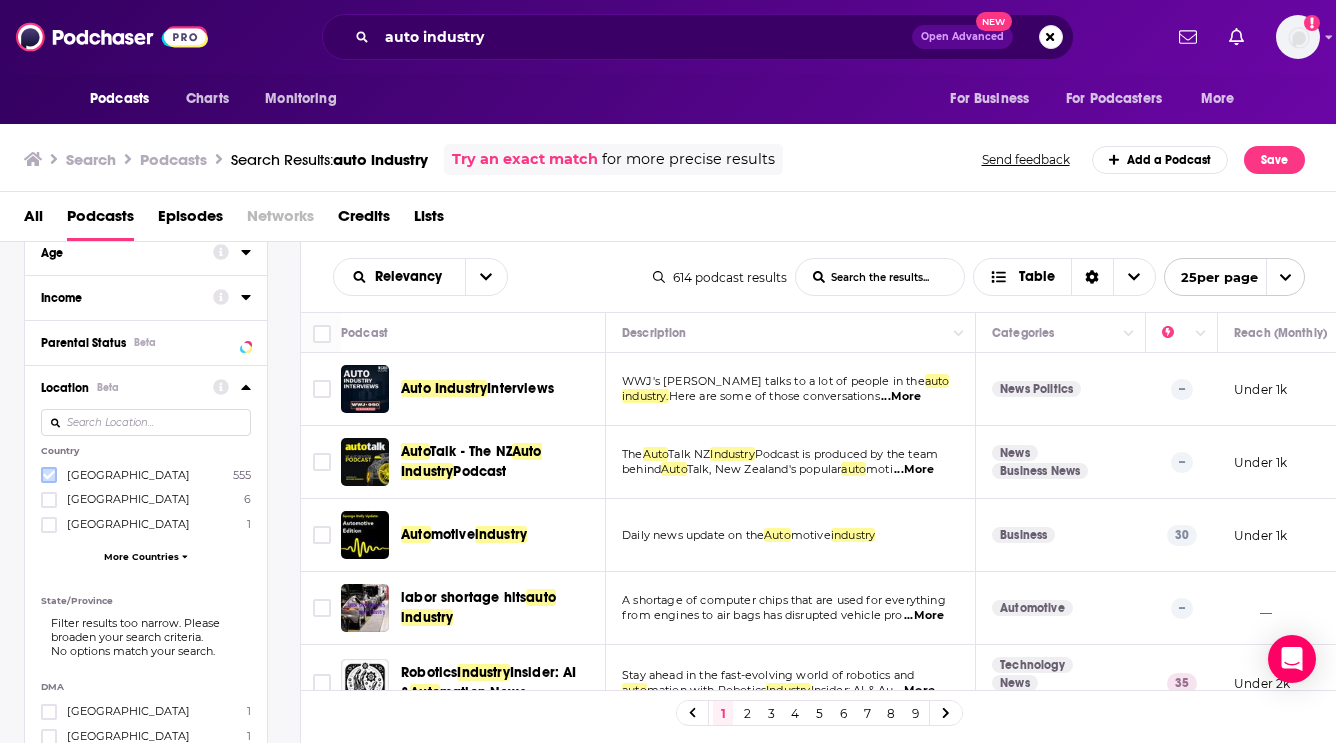 click 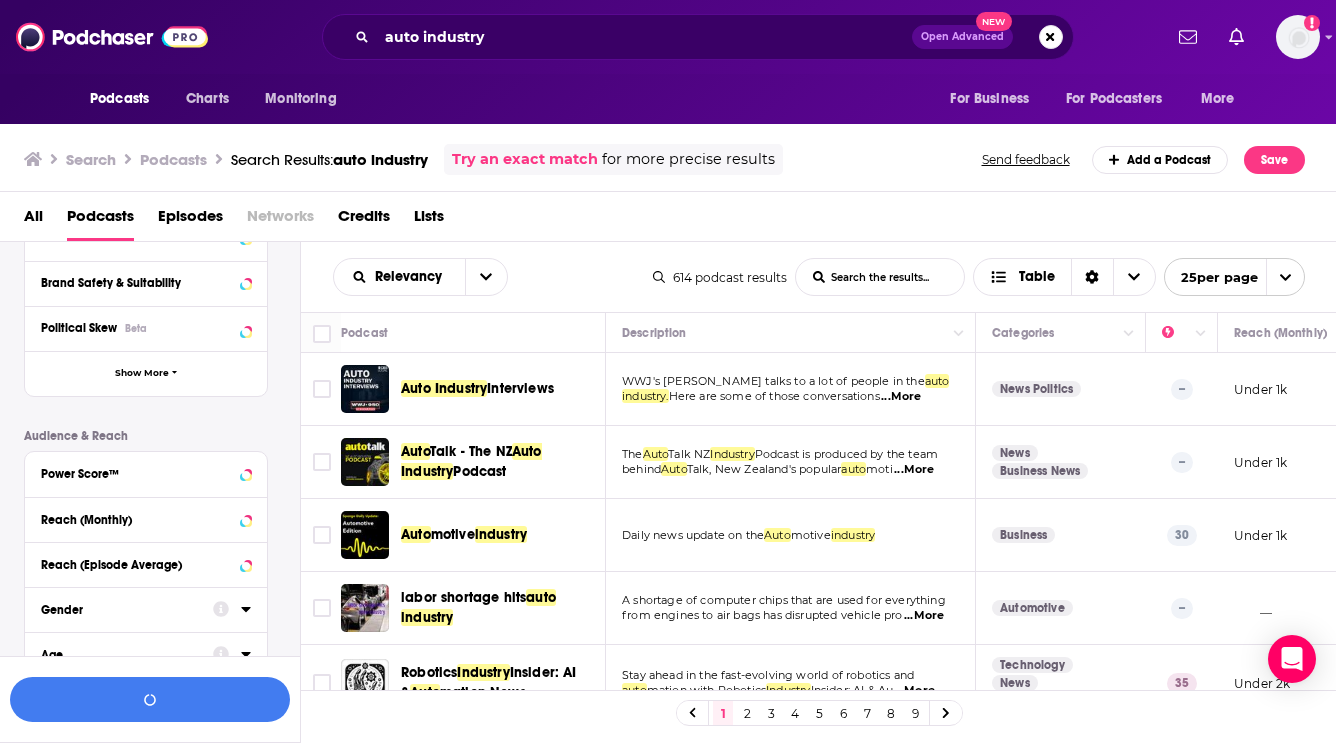 scroll, scrollTop: 0, scrollLeft: 0, axis: both 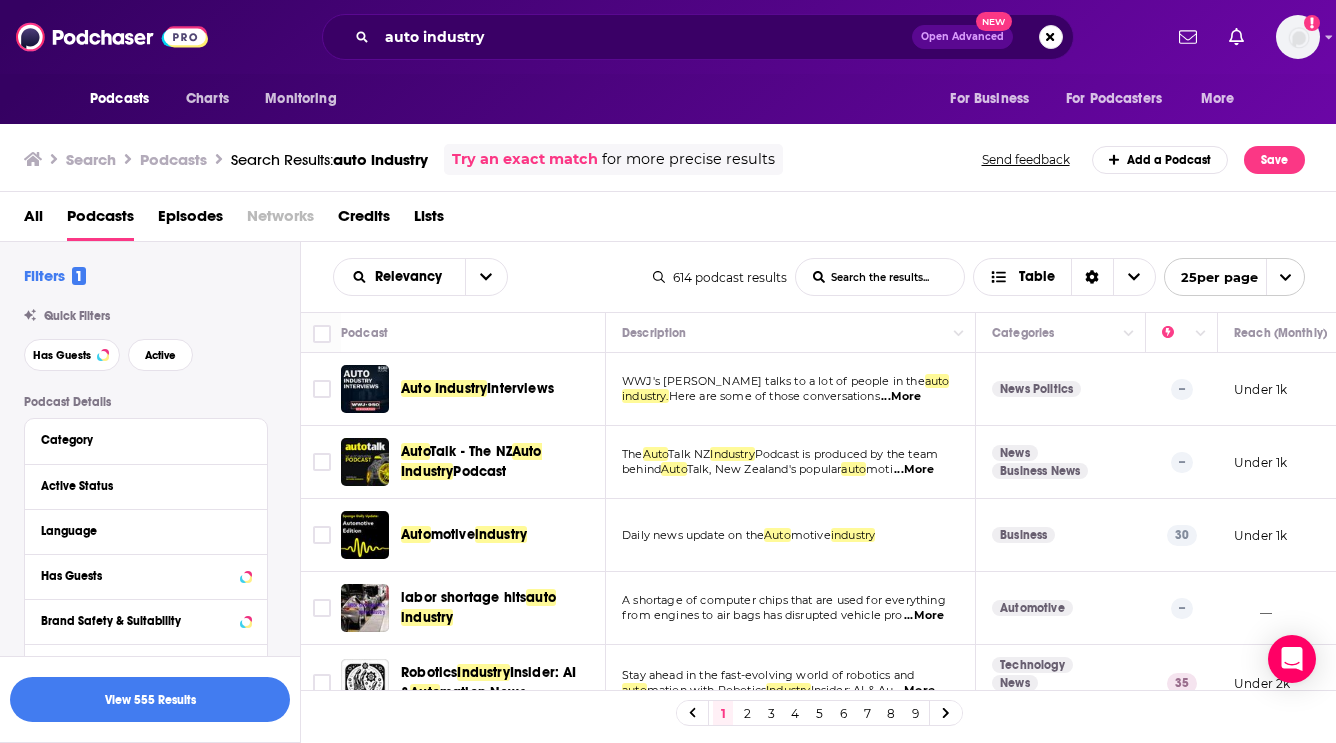 click on "Podcasts Charts Monitoring auto industry Open Advanced New For Business For Podcasters More Add a profile image Podcasts Charts Monitoring For Business For Podcasters More Search Podcasts Search Results:   auto industry  Try an exact match for more precise results Send feedback Add a Podcast Save All Podcasts Episodes Networks Credits Lists Filters 1 Quick Filters Has Guests Active Podcast Details Category Active Status Language Has Guests Brand Safety & Suitability Political Skew Beta Show More Audience & Reach Power Score™ Reach (Monthly) Reach (Episode Average) Gender Age Income Parental Status Beta Location Beta Country United States 555 Australia 6 Brazil 1 More Countries State/Province Filter results too narrow. Please broaden your search criteria. No options match your search. DMA Atlanta 1 Chicago 1 Des Moines-Ames 1 More DMAS Ethnicity Beta Jobs Beta Interests Beta Verified Partner YouTube Subscriber Count Show Less Saved Searches Select View 555 Results Relevancy List Search Input Table 614" at bounding box center [668, 371] 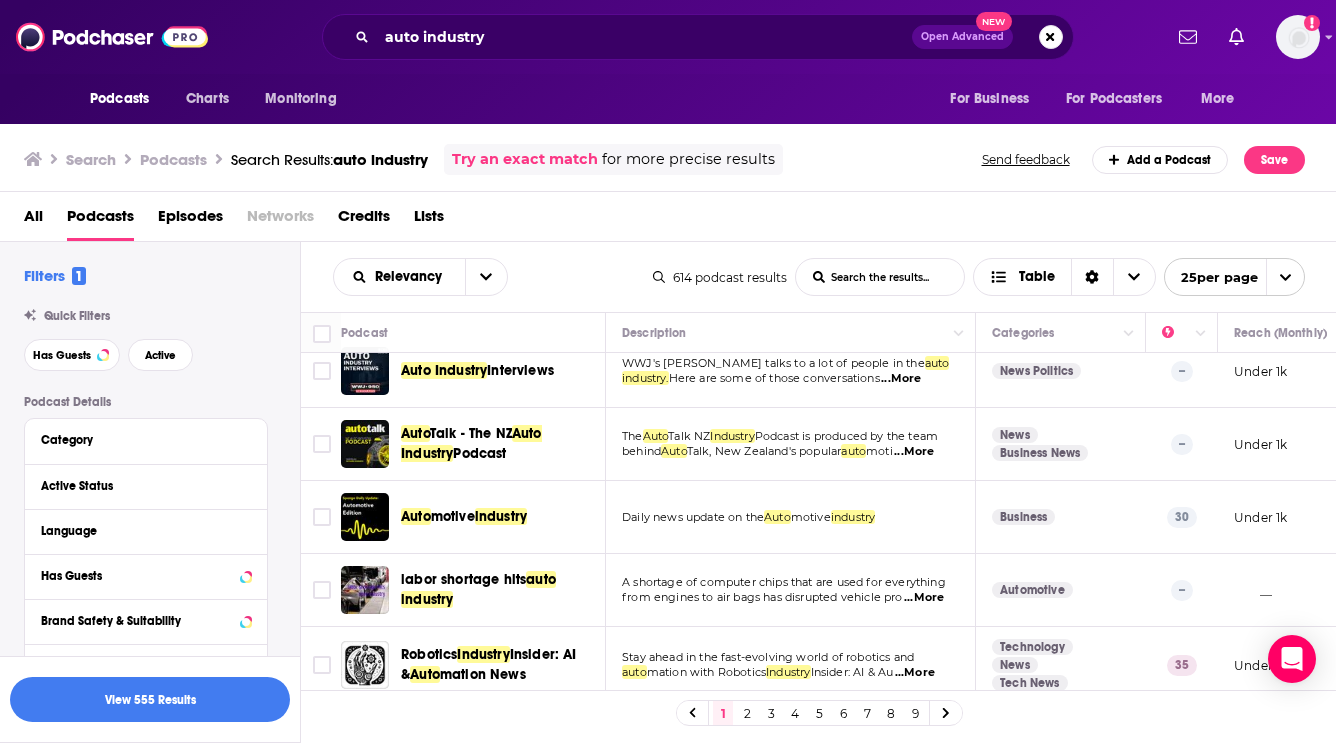 scroll, scrollTop: 23, scrollLeft: 0, axis: vertical 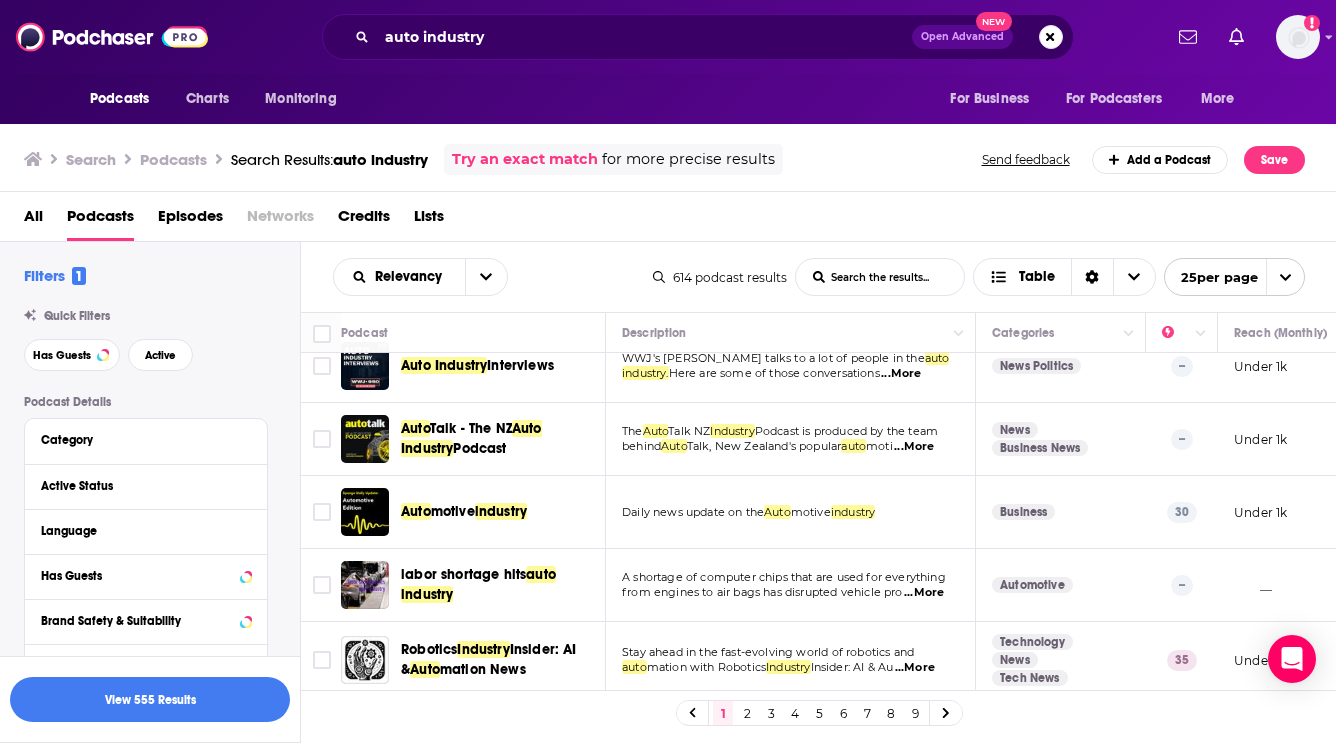 click on "behind  Auto Talk, New Zealand's popular  auto moti  ...More" at bounding box center [790, 447] 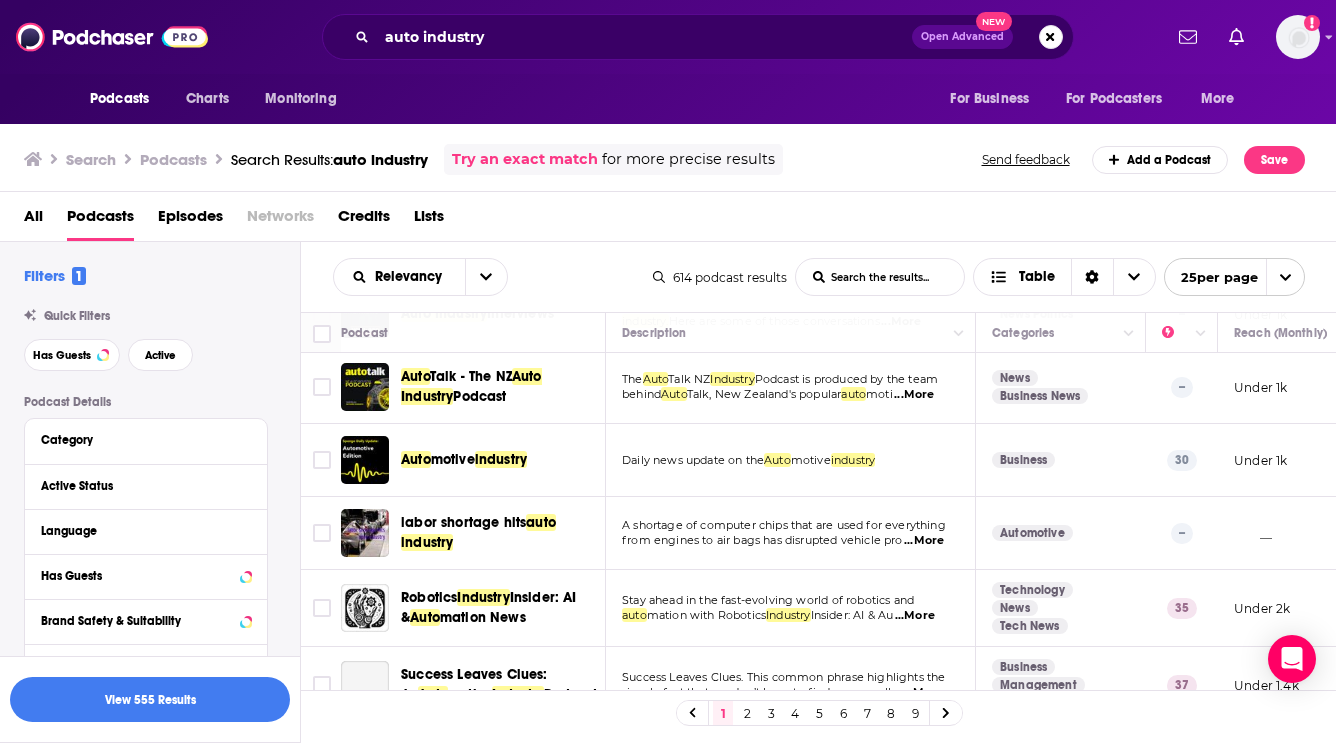 scroll, scrollTop: 77, scrollLeft: 0, axis: vertical 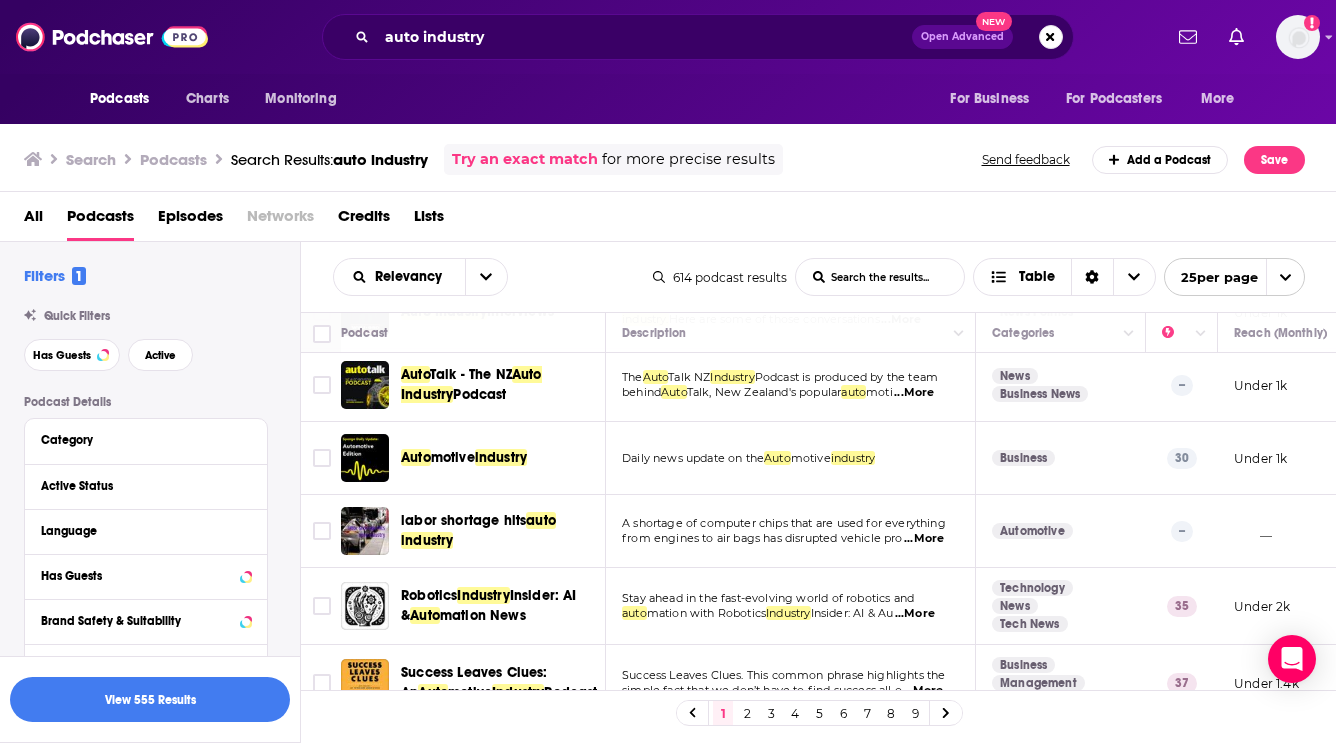 drag, startPoint x: 451, startPoint y: 289, endPoint x: 457, endPoint y: 300, distance: 12.529964 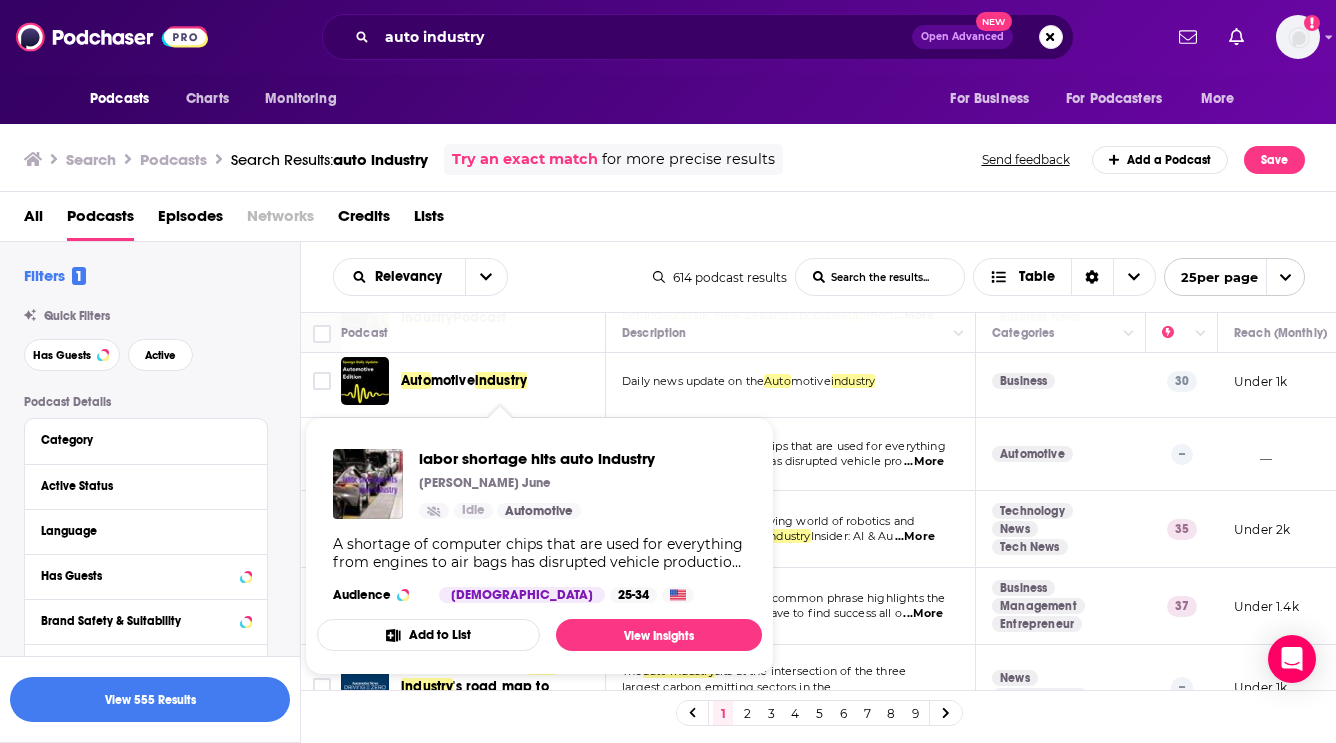 scroll, scrollTop: 195, scrollLeft: 0, axis: vertical 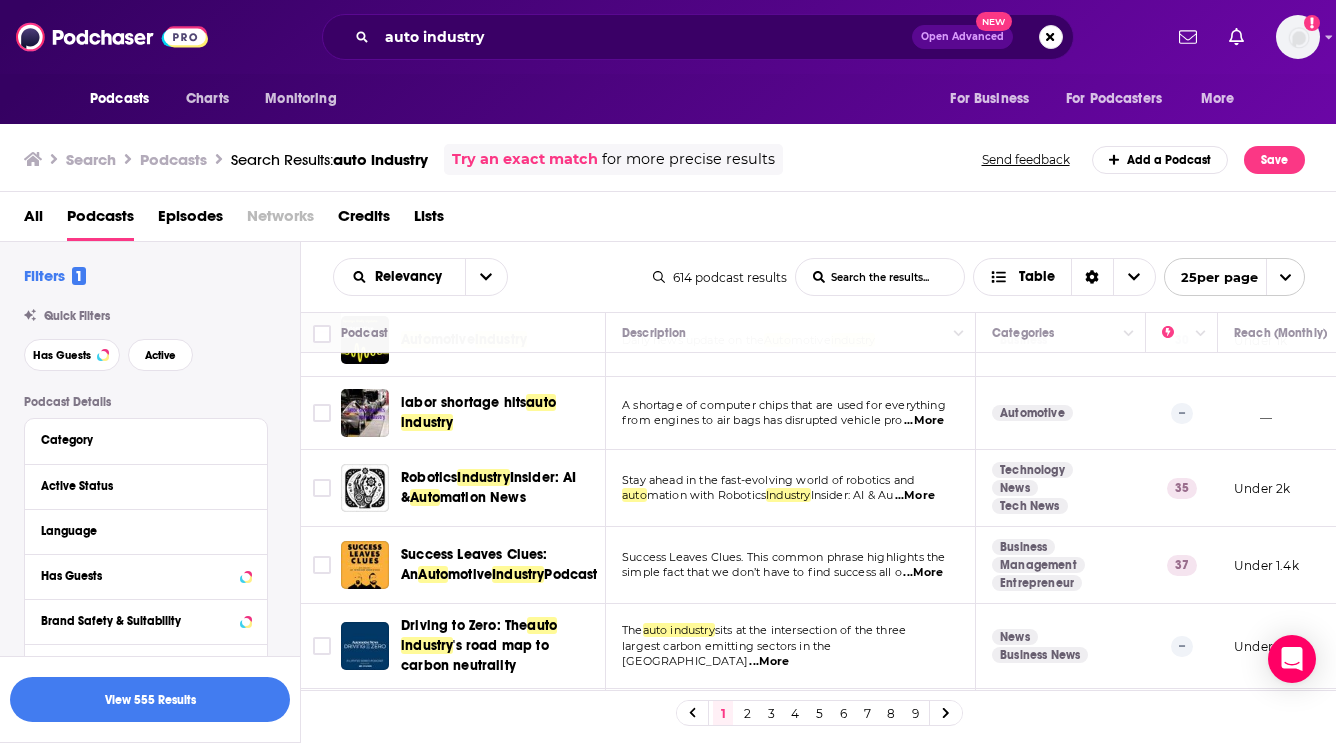 click on "Podcast Details Category Active Status Language Has Guests Brand Safety & Suitability Political Skew Beta Show More Audience & Reach Power Score™ Reach (Monthly) Reach (Episode Average) Gender Age Income Parental Status Beta Location Beta Country United States 555 Australia 6 Brazil 1 More Countries State/Province Filter results too narrow. Please broaden your search criteria. No options match your search. DMA Atlanta 1 Chicago 1 Des Moines-Ames 1 More DMAS Ethnicity Beta Jobs Beta Interests Beta Verified Partner YouTube Subscriber Count Show Less" at bounding box center (162, 1123) 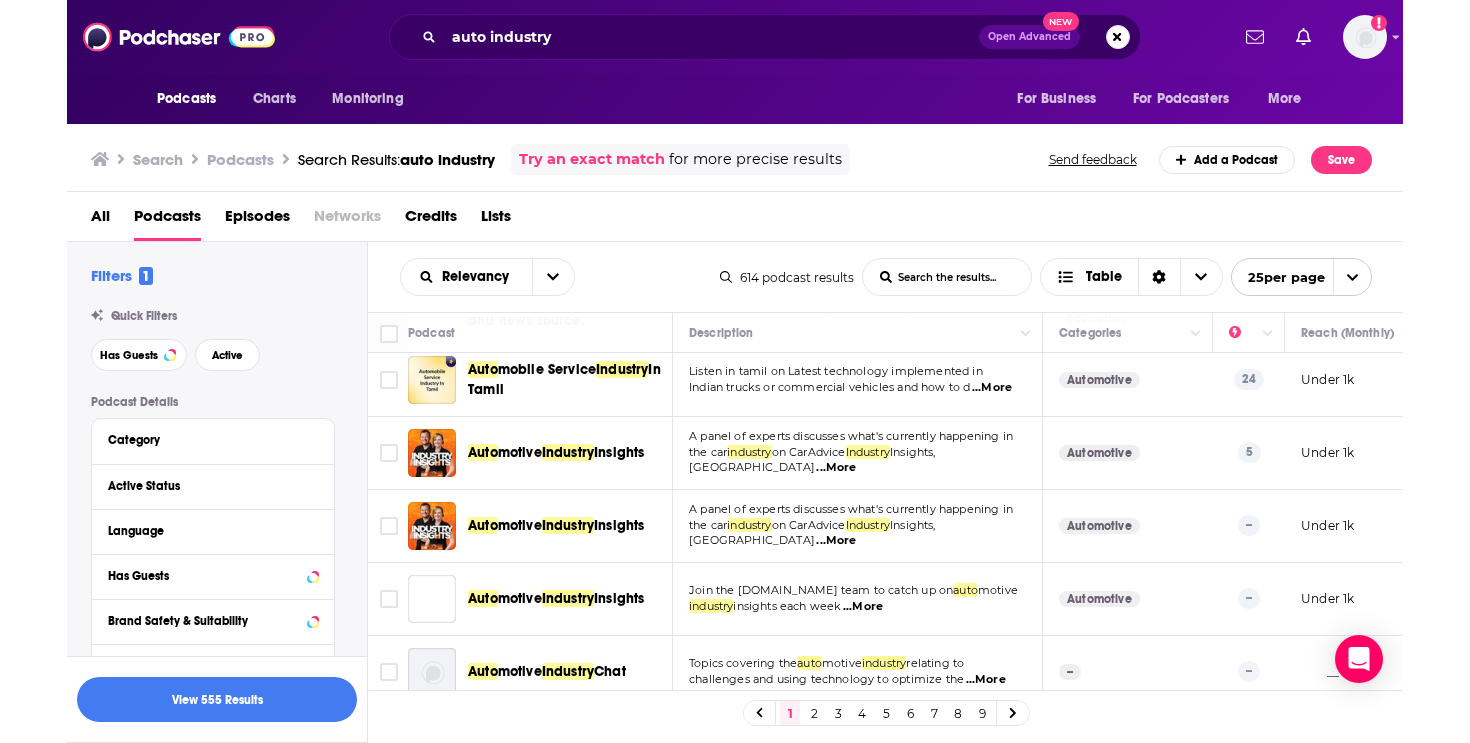 scroll, scrollTop: 706, scrollLeft: 0, axis: vertical 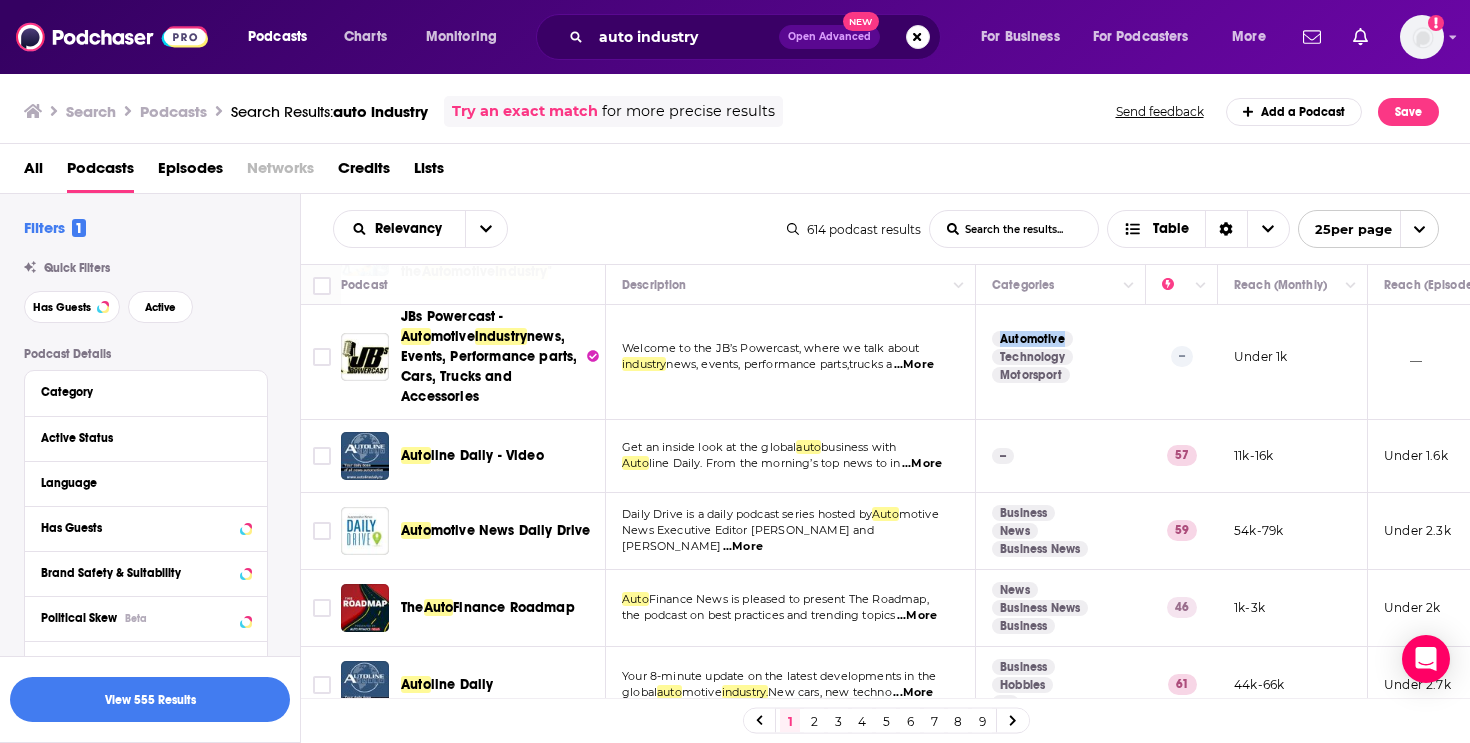 drag, startPoint x: 1016, startPoint y: 321, endPoint x: 952, endPoint y: 4, distance: 323.39606 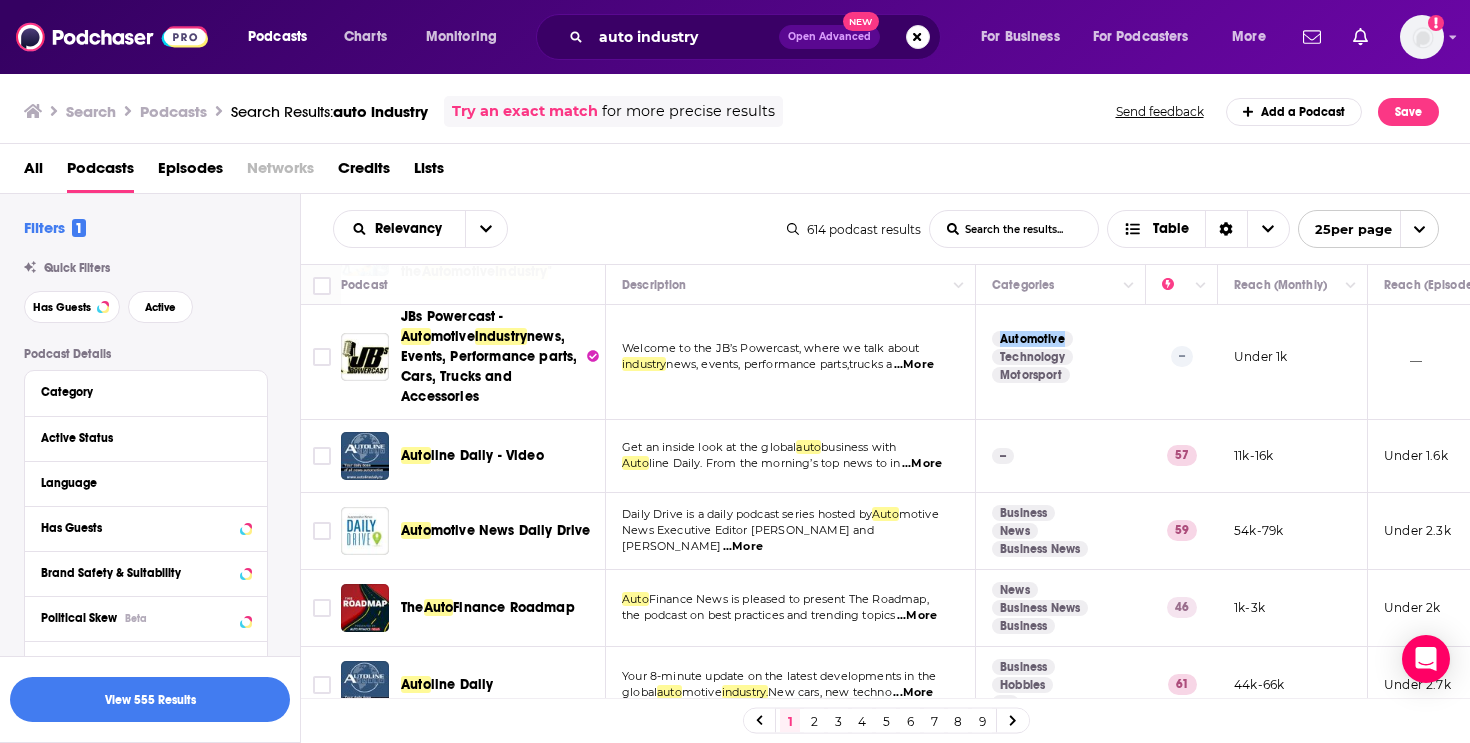 click on "Podcasts Charts Monitoring auto industry Open Advanced New For Business For Podcasters More Add a profile image Podcasts Charts Monitoring For Business For Podcasters More Search Podcasts Search Results:   auto industry  Try an exact match for more precise results Send feedback Add a Podcast Save All Podcasts Episodes Networks Credits Lists Filters 1 Quick Filters Has Guests Active Podcast Details Category Active Status Language Has Guests Brand Safety & Suitability Political Skew Beta Show More Audience & Reach Power Score™ Reach (Monthly) Reach (Episode Average) Gender Age Income Parental Status Beta Location Beta Country United States 555 Australia 6 Brazil 1 More Countries State/Province Filter results too narrow. Please broaden your search criteria. No options match your search. DMA Atlanta 1 Chicago 1 Des Moines-Ames 1 More DMAS Ethnicity Beta Jobs Beta Interests Beta Verified Partner YouTube Subscriber Count Show Less Saved Searches Select View 555 Results Relevancy List Search Input Table 614" at bounding box center [735, 371] 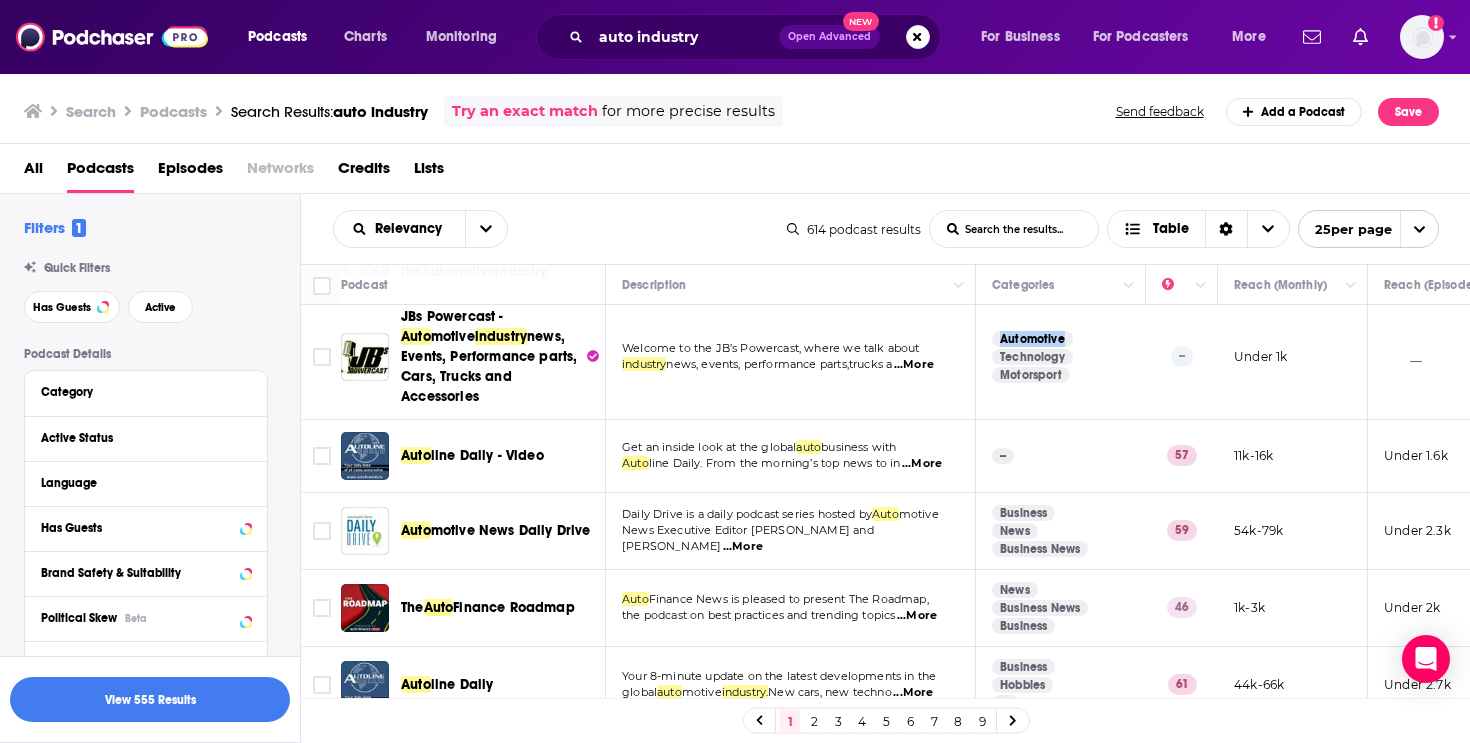 click on "2" at bounding box center (814, 721) 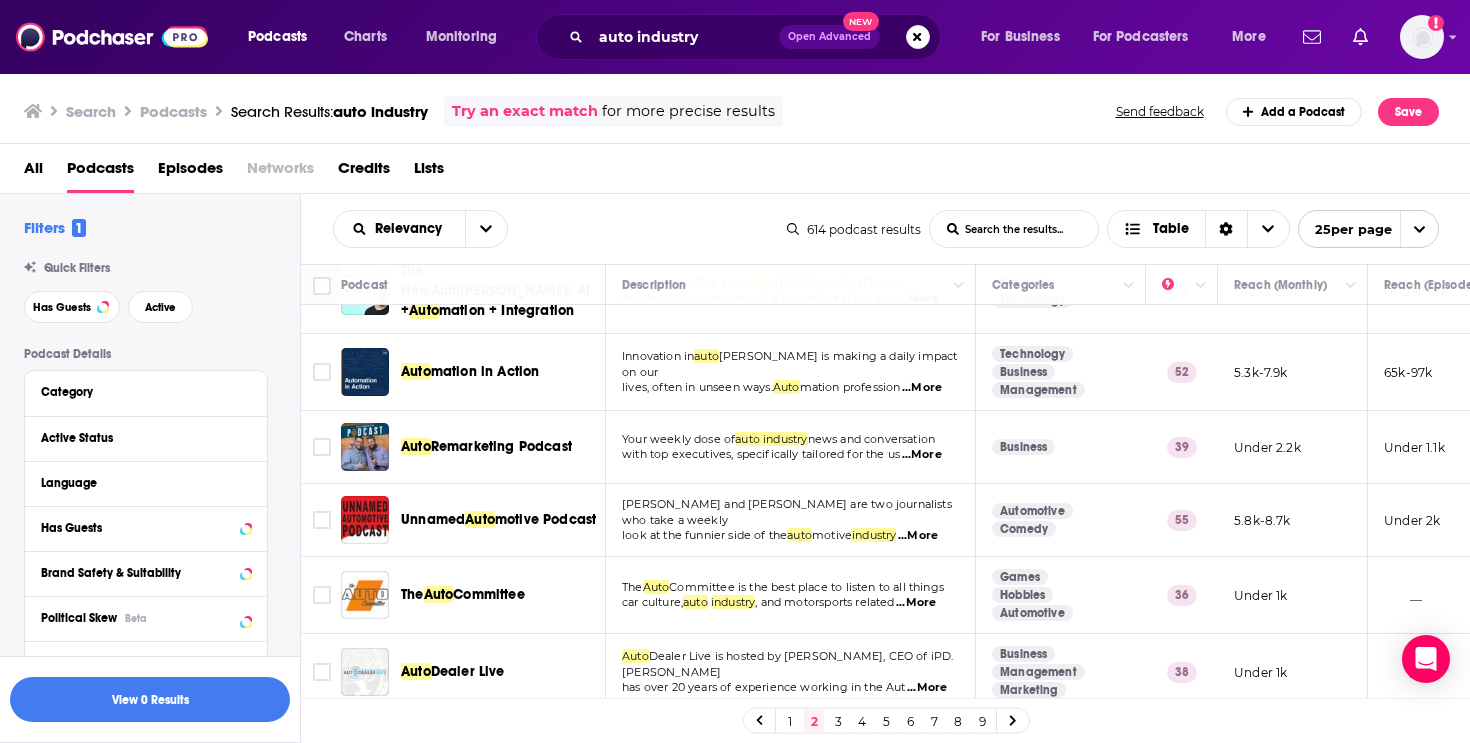 scroll, scrollTop: 63, scrollLeft: 0, axis: vertical 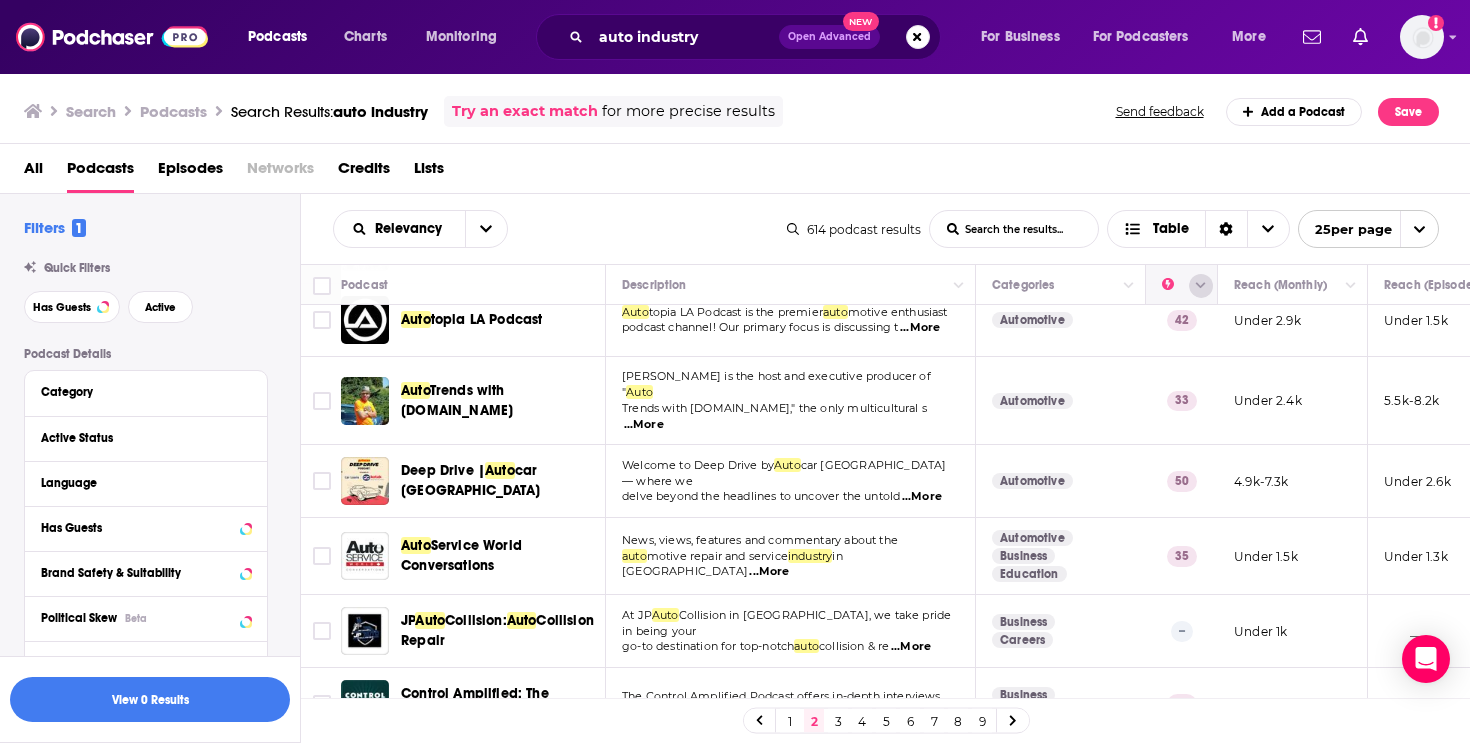 click 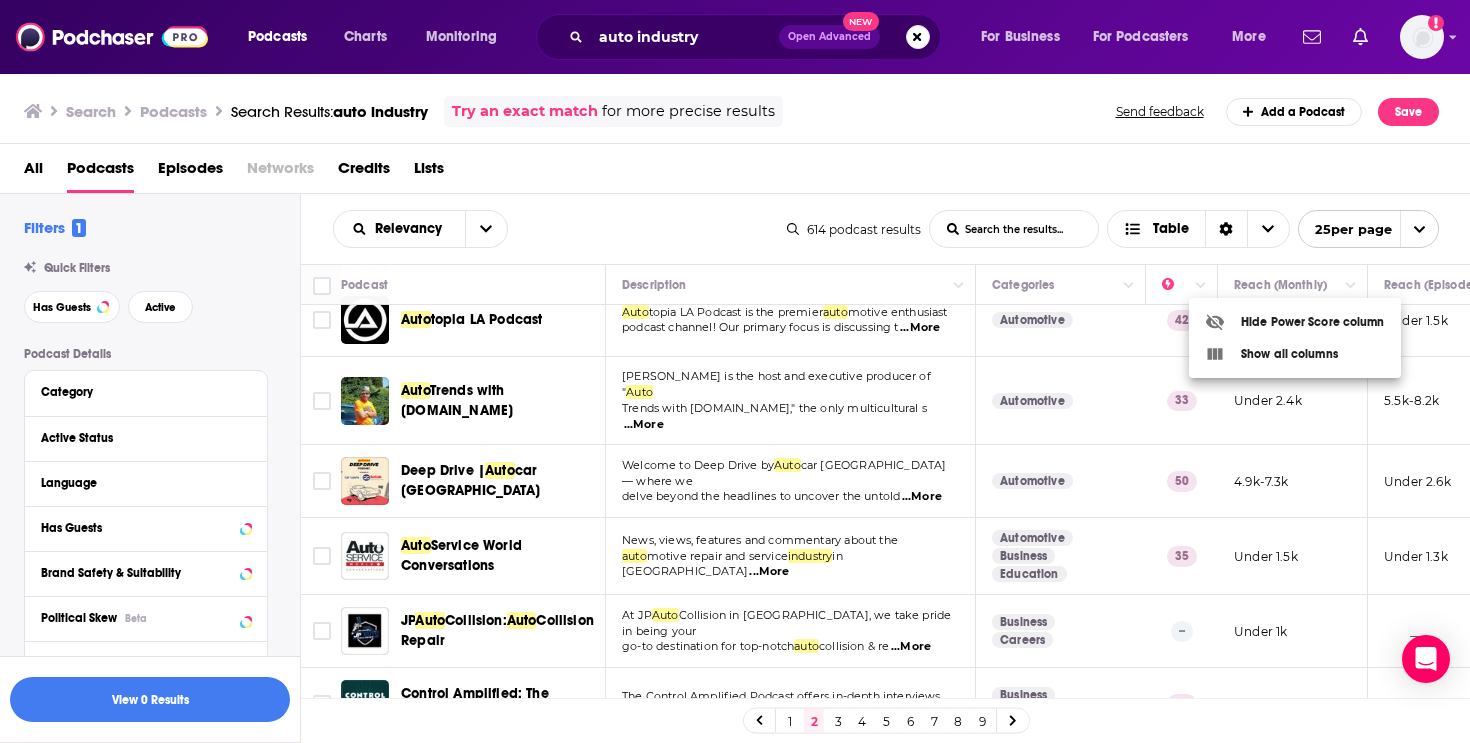 click at bounding box center [735, 371] 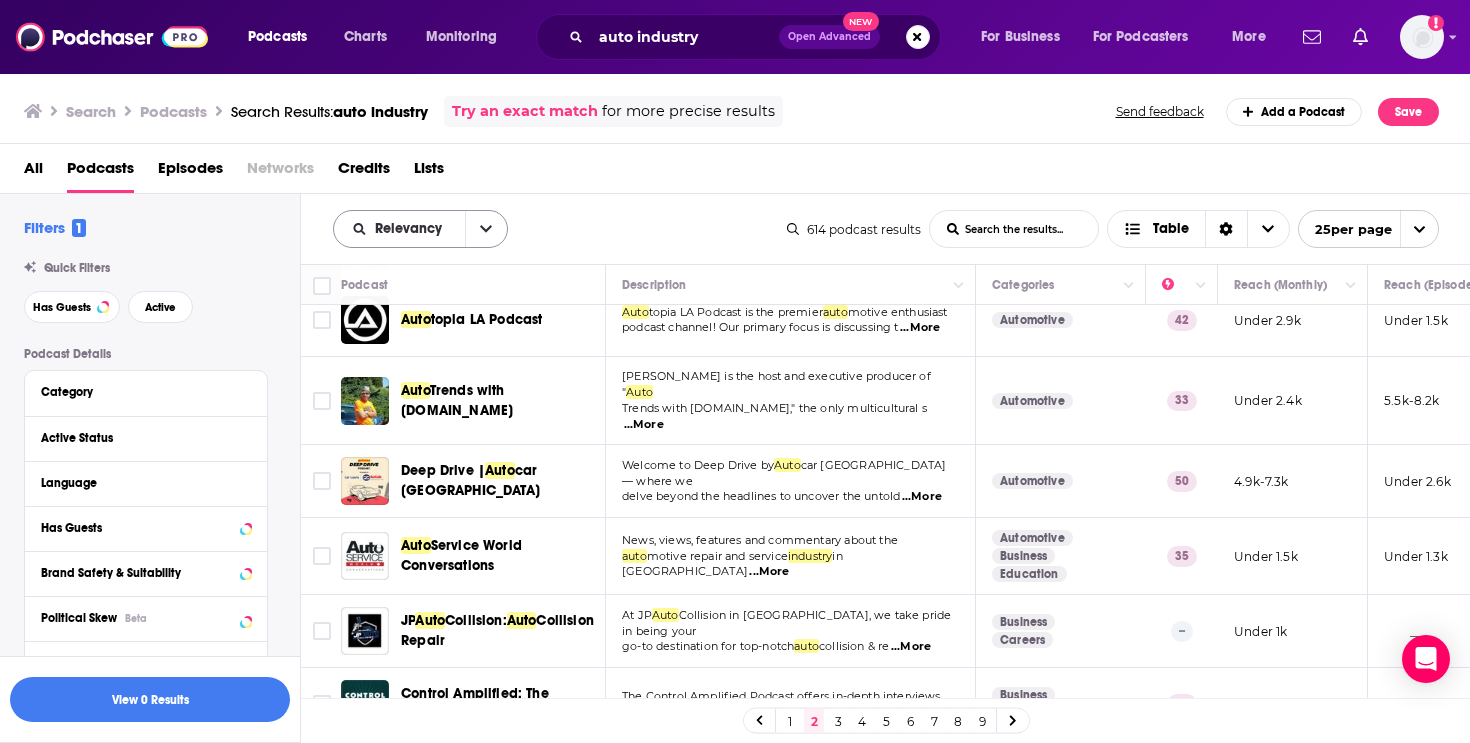 click at bounding box center [486, 229] 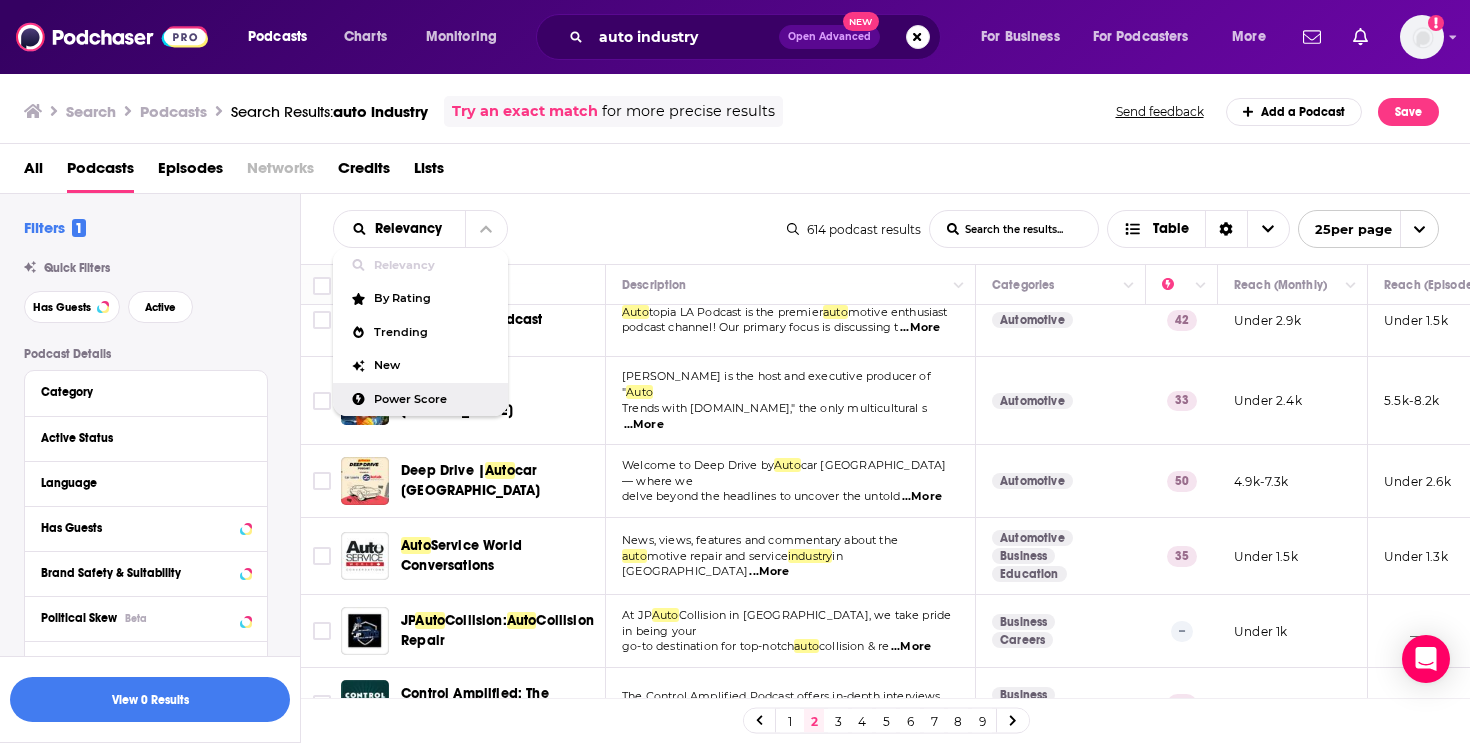 click on "Power Score" at bounding box center (433, 399) 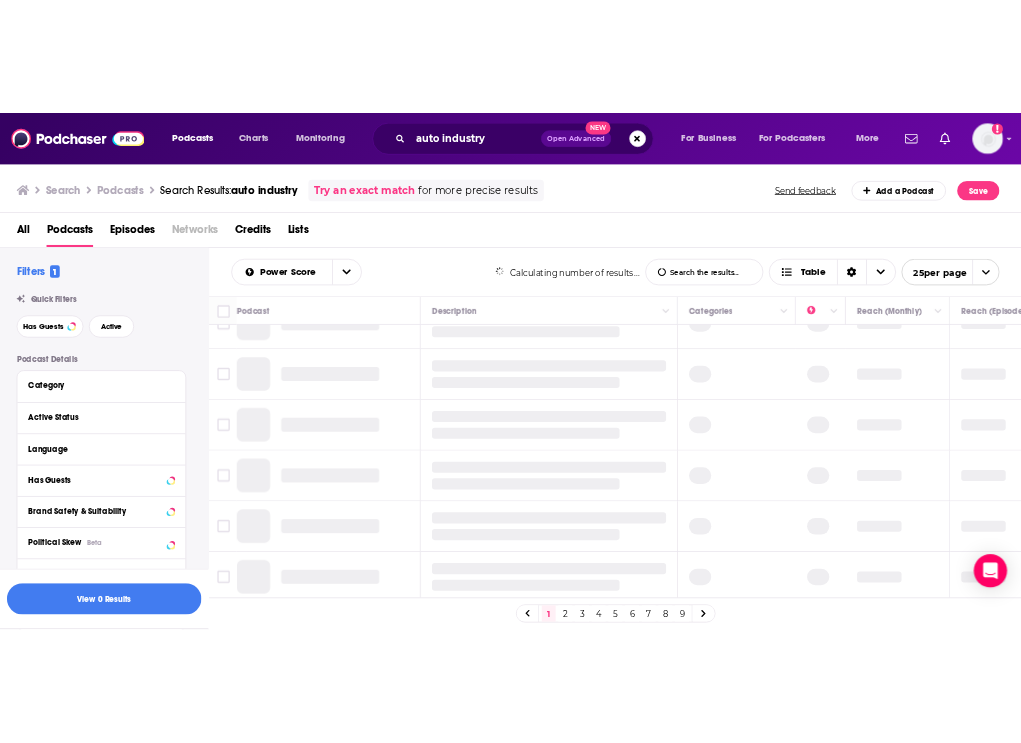 scroll, scrollTop: 0, scrollLeft: 0, axis: both 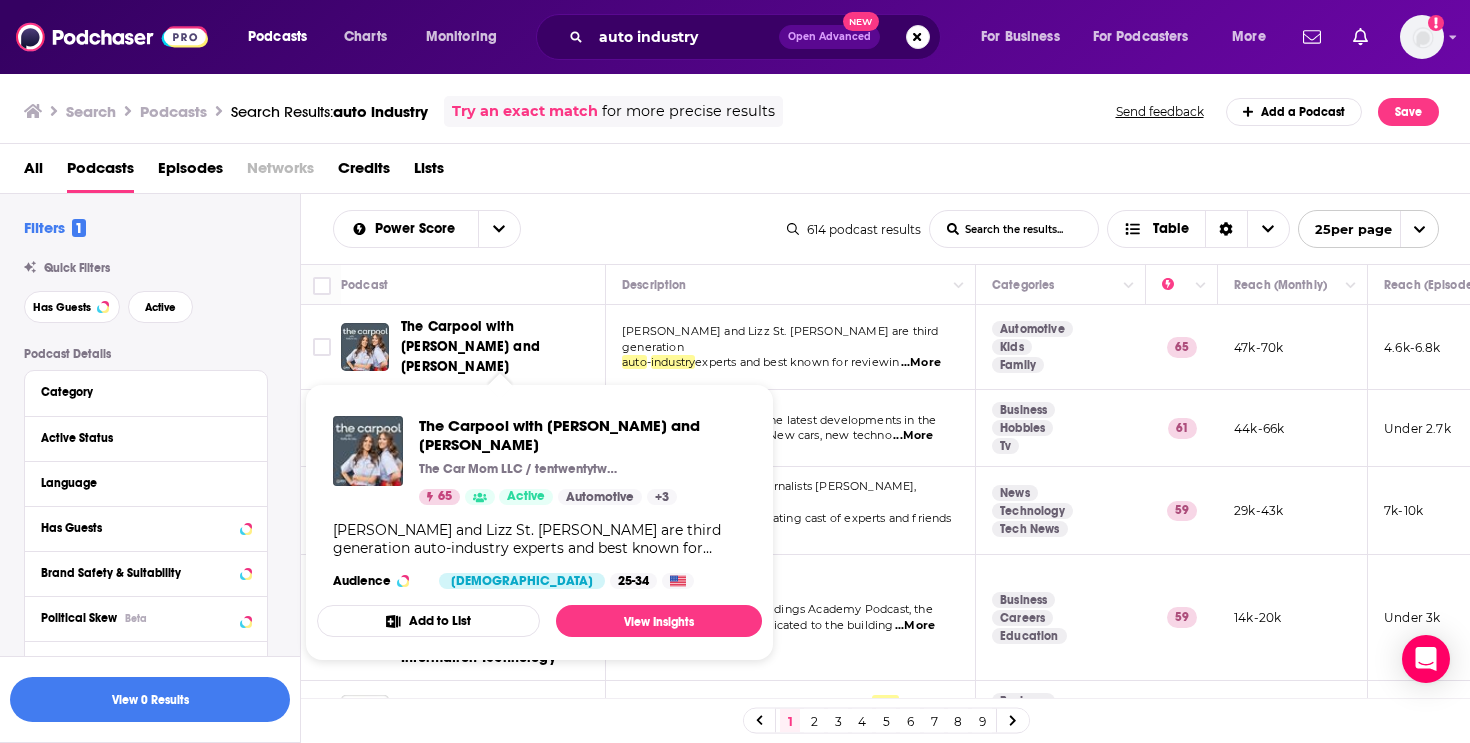 type 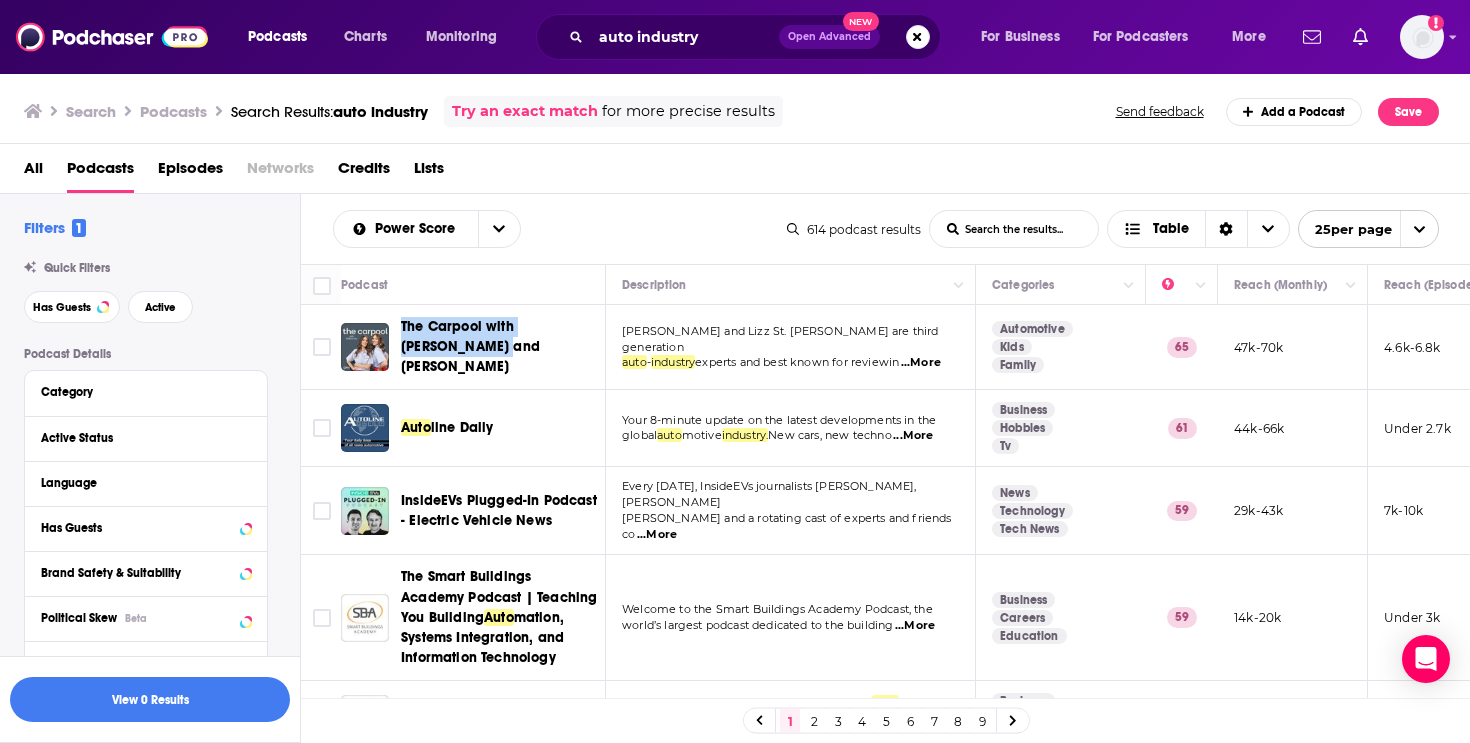 drag, startPoint x: 433, startPoint y: 339, endPoint x: 1085, endPoint y: 0, distance: 734.86395 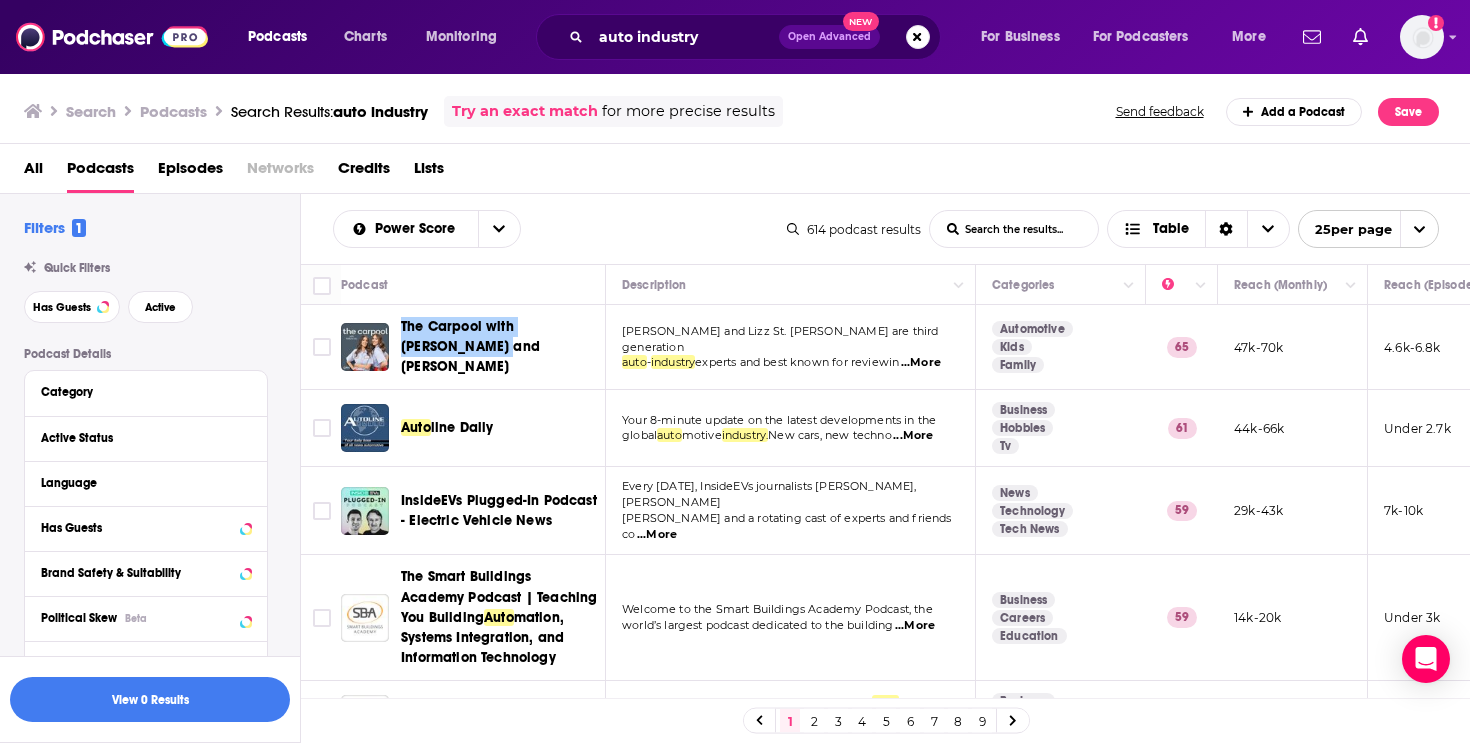 click on "Podcasts Charts Monitoring auto industry Open Advanced New For Business For Podcasters More Add a profile image Podcasts Charts Monitoring For Business For Podcasters More Search Podcasts Search Results:   auto industry  Try an exact match for more precise results Send feedback Add a Podcast Save All Podcasts Episodes Networks Credits Lists Filters 1 Quick Filters Has Guests Active Podcast Details Category Active Status Language Has Guests Brand Safety & Suitability Political Skew Beta Show More Audience & Reach Power Score™ Reach (Monthly) Reach (Episode Average) Gender Age Income Parental Status Beta Location Beta Country United States 555 Australia 6 Brazil 1 More Countries State/Province Filter results too narrow. Please broaden your search criteria. No options match your search. DMA Atlanta 1 Chicago 1 Des Moines-Ames 1 More DMAS Ethnicity Beta Jobs Beta Interests Beta Verified Partner YouTube Subscriber Count Show Less Saved Searches Select View 0 Results Power Score List Search Input Table 614     -" at bounding box center [735, 371] 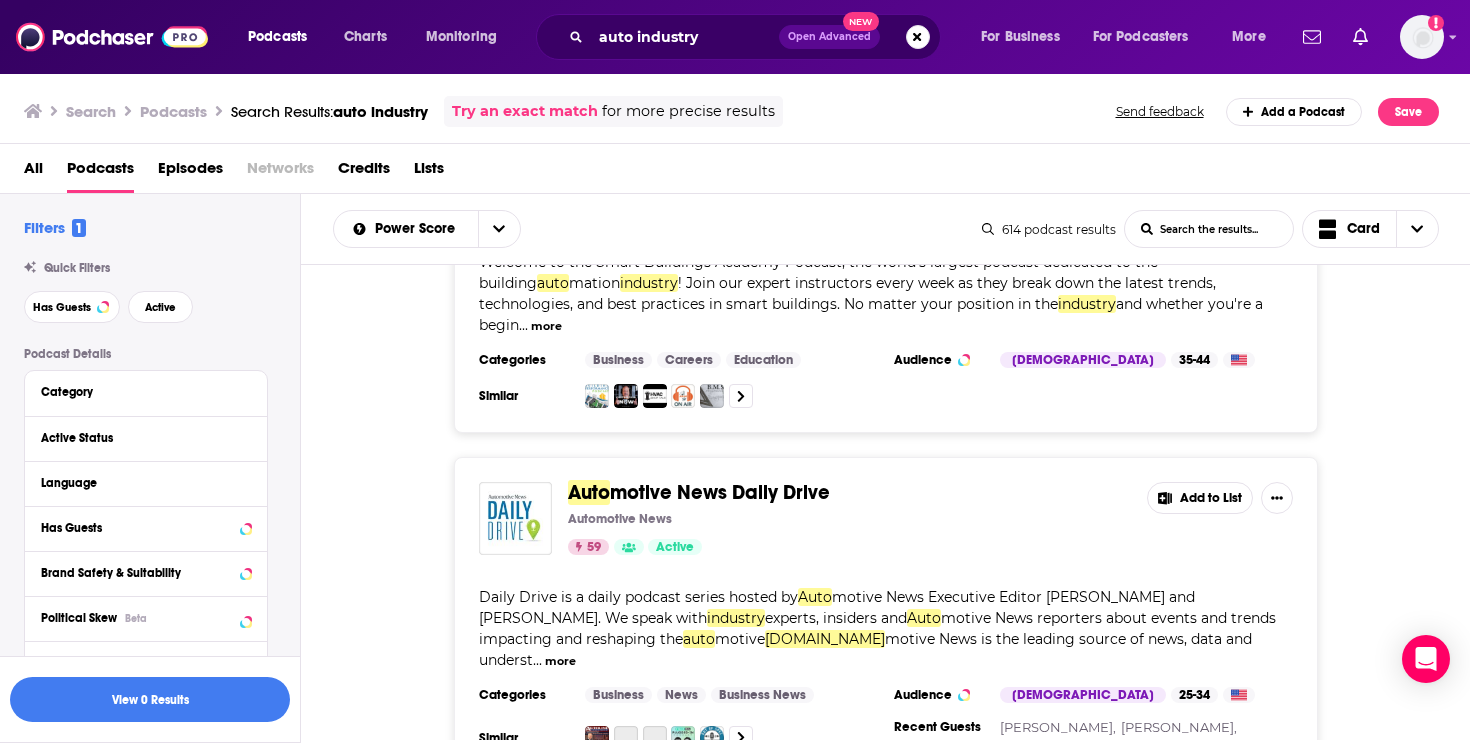 scroll, scrollTop: 1153, scrollLeft: 0, axis: vertical 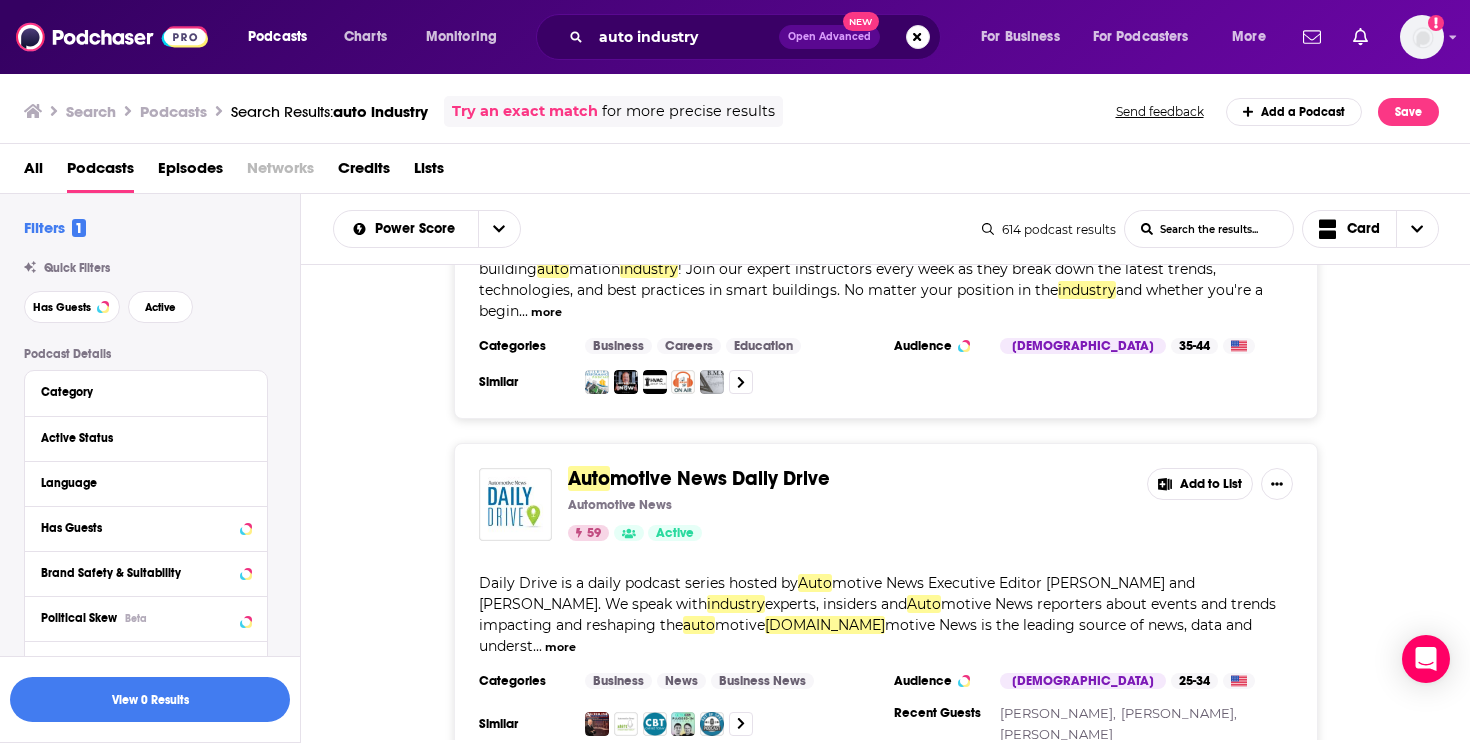 click on "Auto motive News Daily Drive Automotive News 59 Active Add to List Daily Drive is a daily podcast series hosted by  Auto motive News Executive Editor Jamie Butters and Kellen Walker. We speak with  industry  experts, insiders and  Auto motive News reporters about events and trends impacting and reshaping the  auto motive  industry.Auto motive News is the leading source of news, data and underst ...   more Categories Business News Business News Audience Male 25-34 Similar Recent Guests Elon Musk, Kyle Wiens, Jim Farley Add to List" at bounding box center (886, 605) 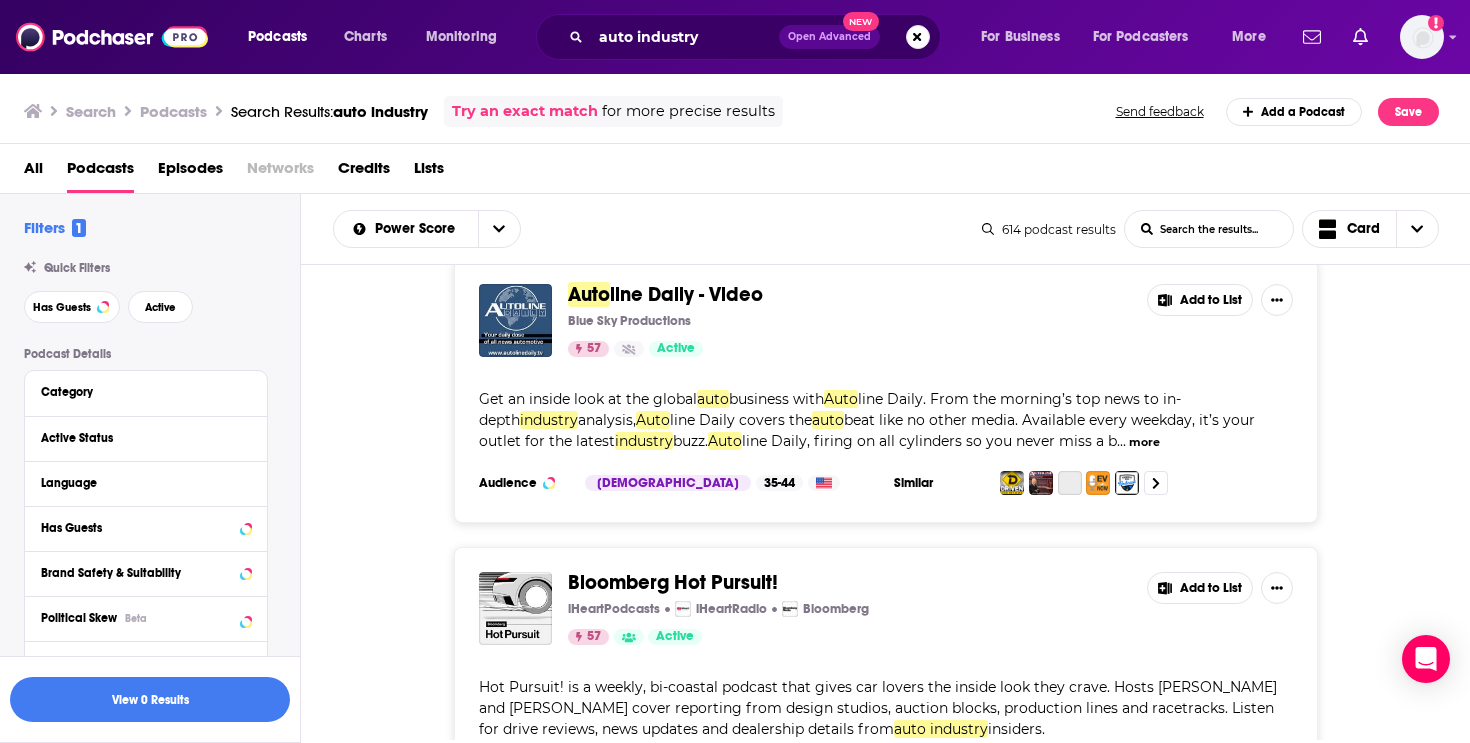 scroll, scrollTop: 1802, scrollLeft: 0, axis: vertical 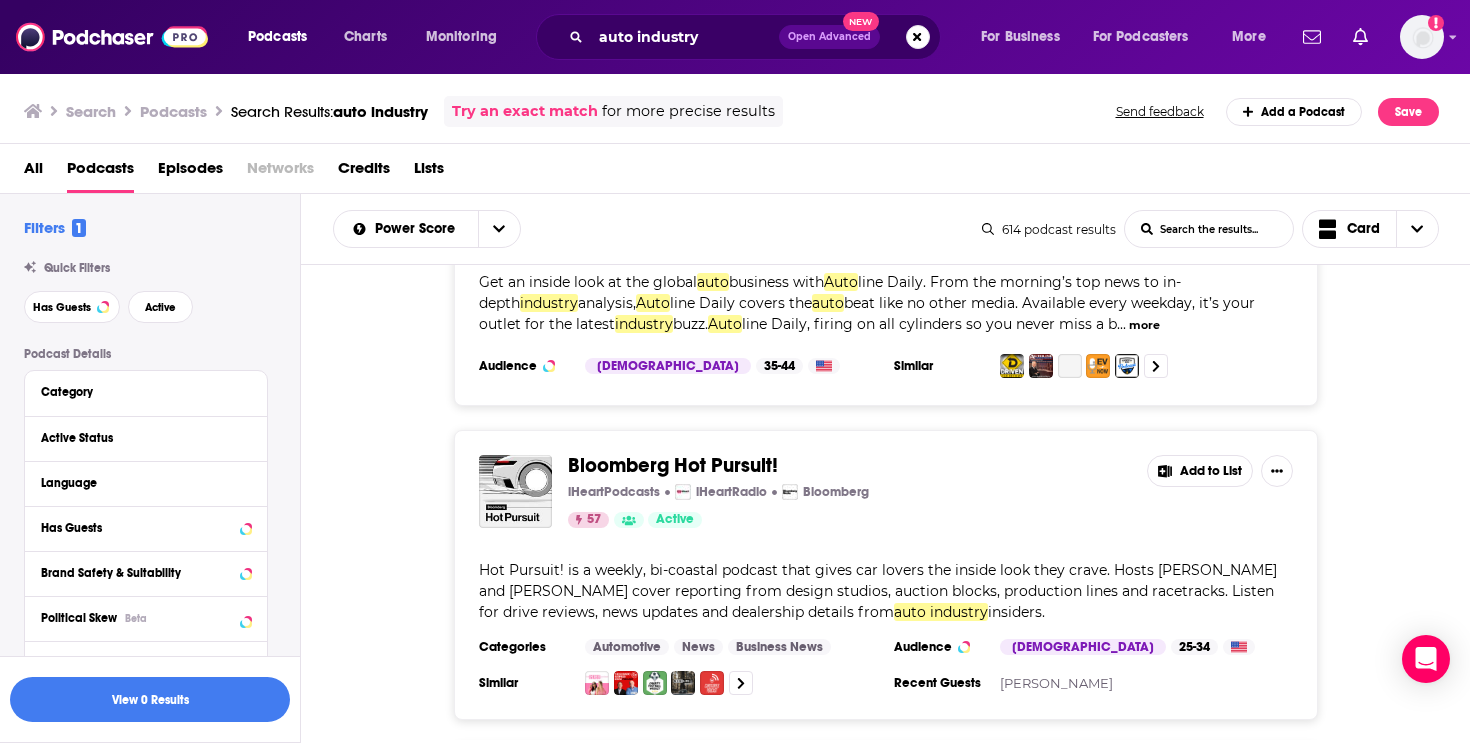 click on "Bloomberg Hot Pursuit! iHeartPodcasts iHeartRadio Bloomberg 57 Active Add to List Hot Pursuit! is a weekly, bi-coastal podcast that gives car lovers the inside look they crave. Hosts Hannah Elliott and Matt Miller cover reporting from design studios, auction blocks, production lines and racetracks. Listen for drive reviews, news updates and dealership details from  auto industry  insiders. Categories Automotive News Business News Audience Male 25-34 Similar Recent Guests Jim Farley Add to List" at bounding box center (886, 575) 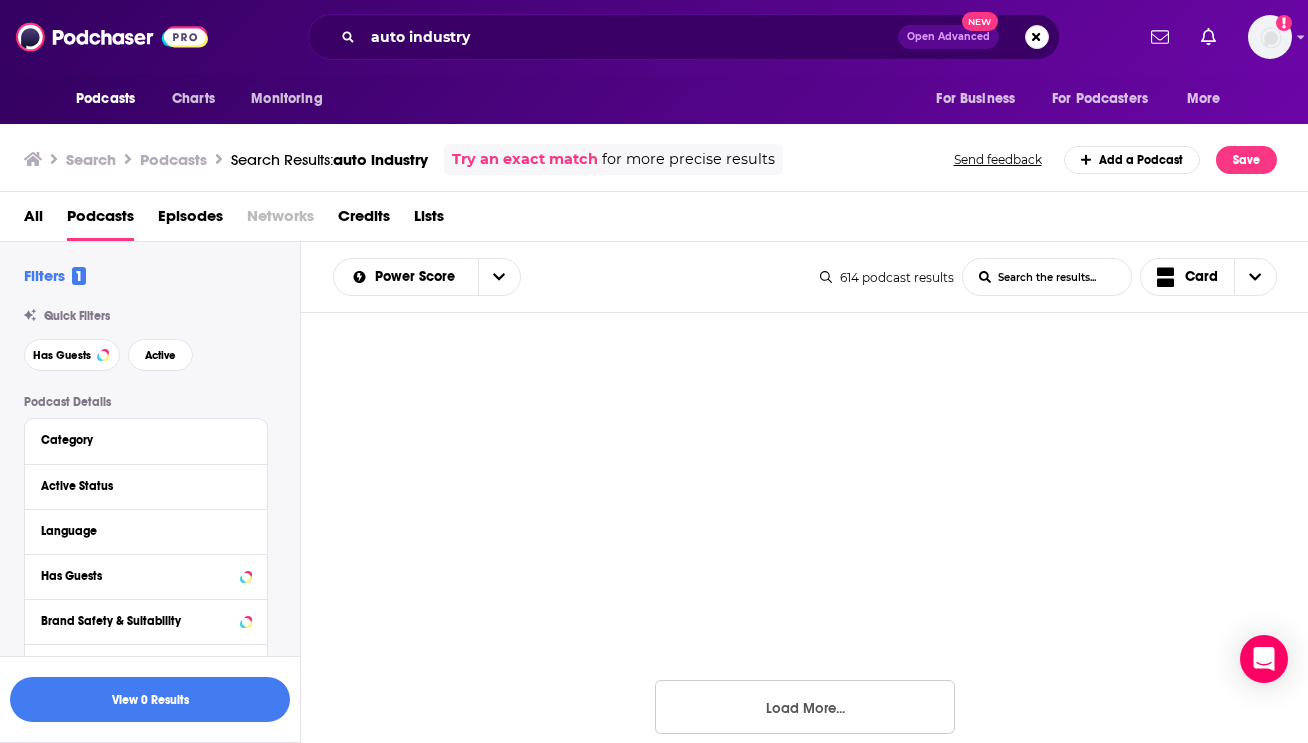 scroll, scrollTop: 7189, scrollLeft: 0, axis: vertical 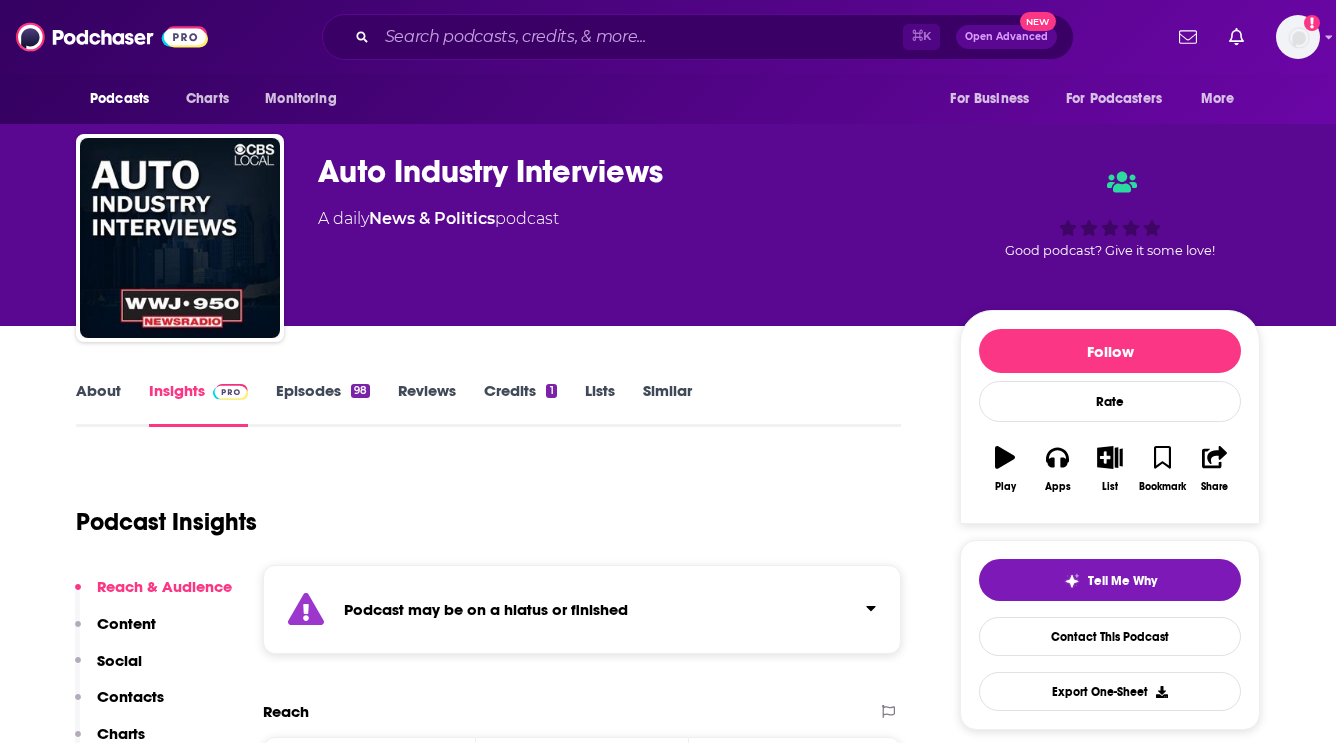 click on "About" at bounding box center [98, 404] 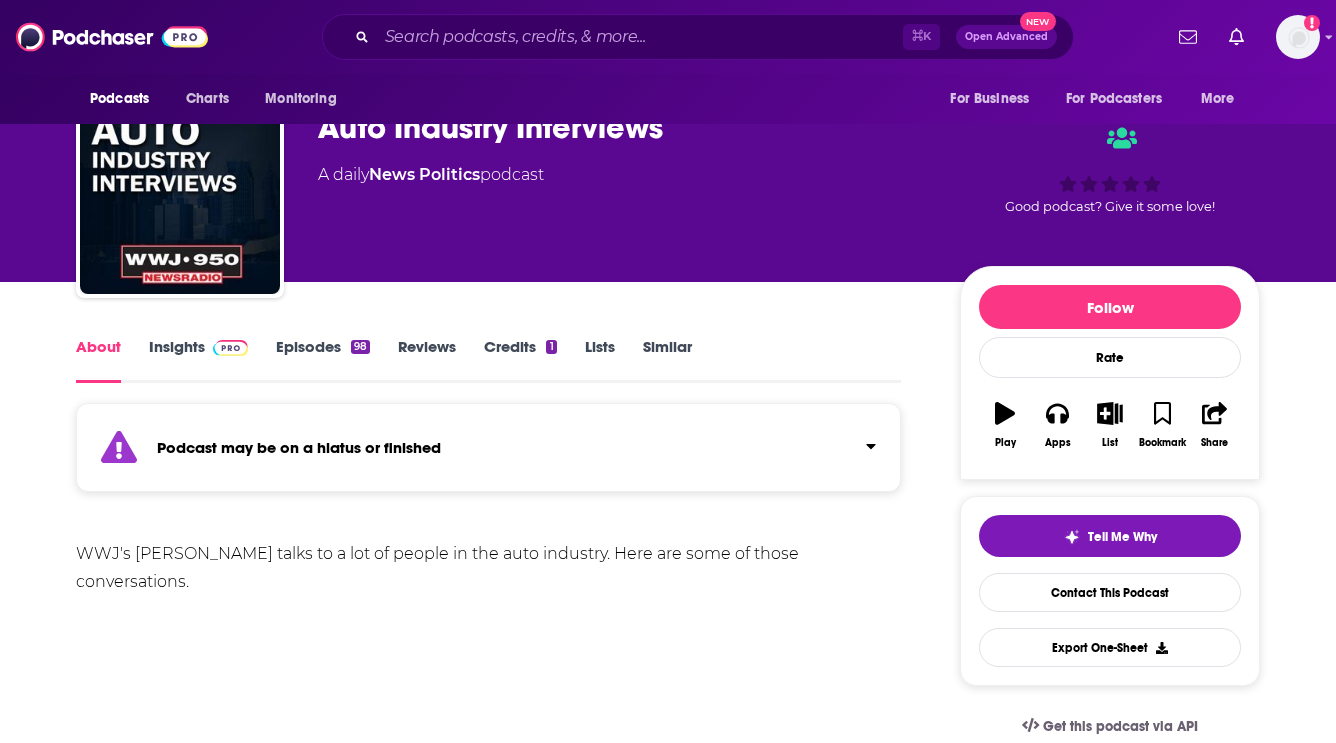 scroll, scrollTop: 0, scrollLeft: 0, axis: both 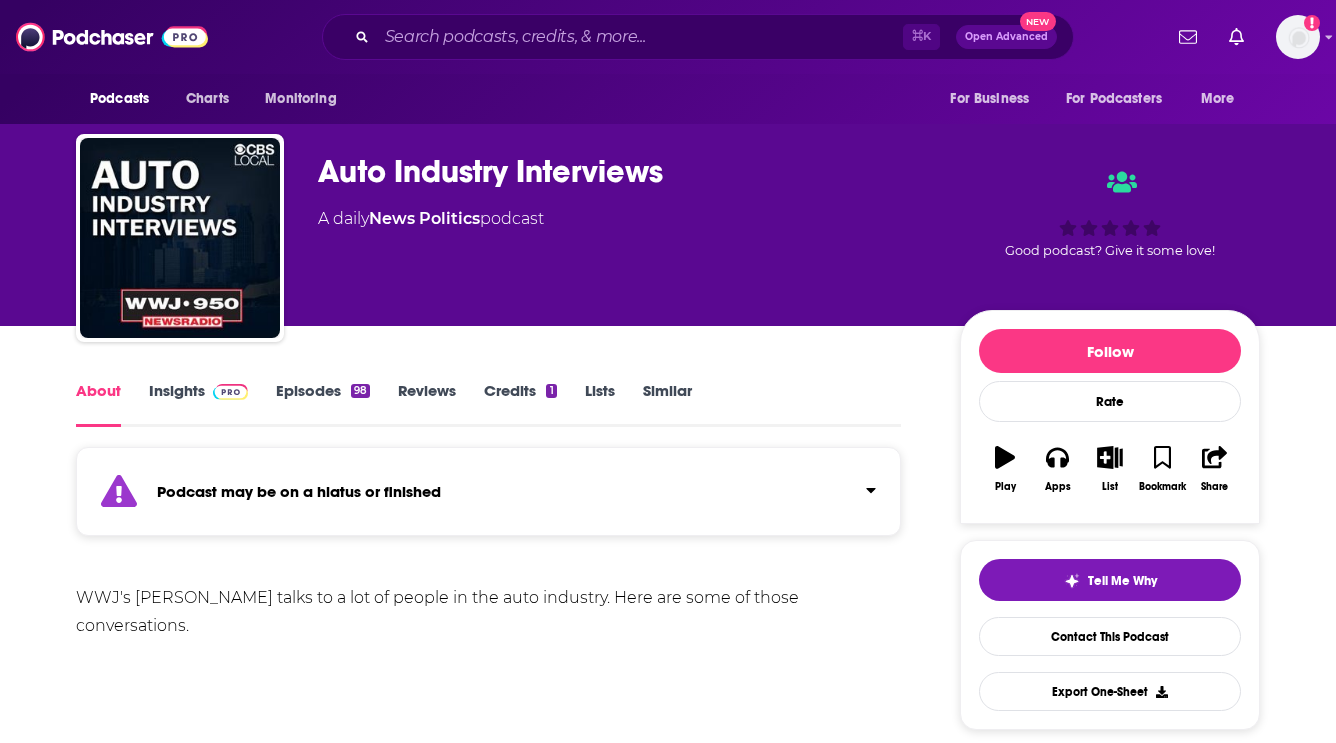 click on "Insights" at bounding box center [198, 404] 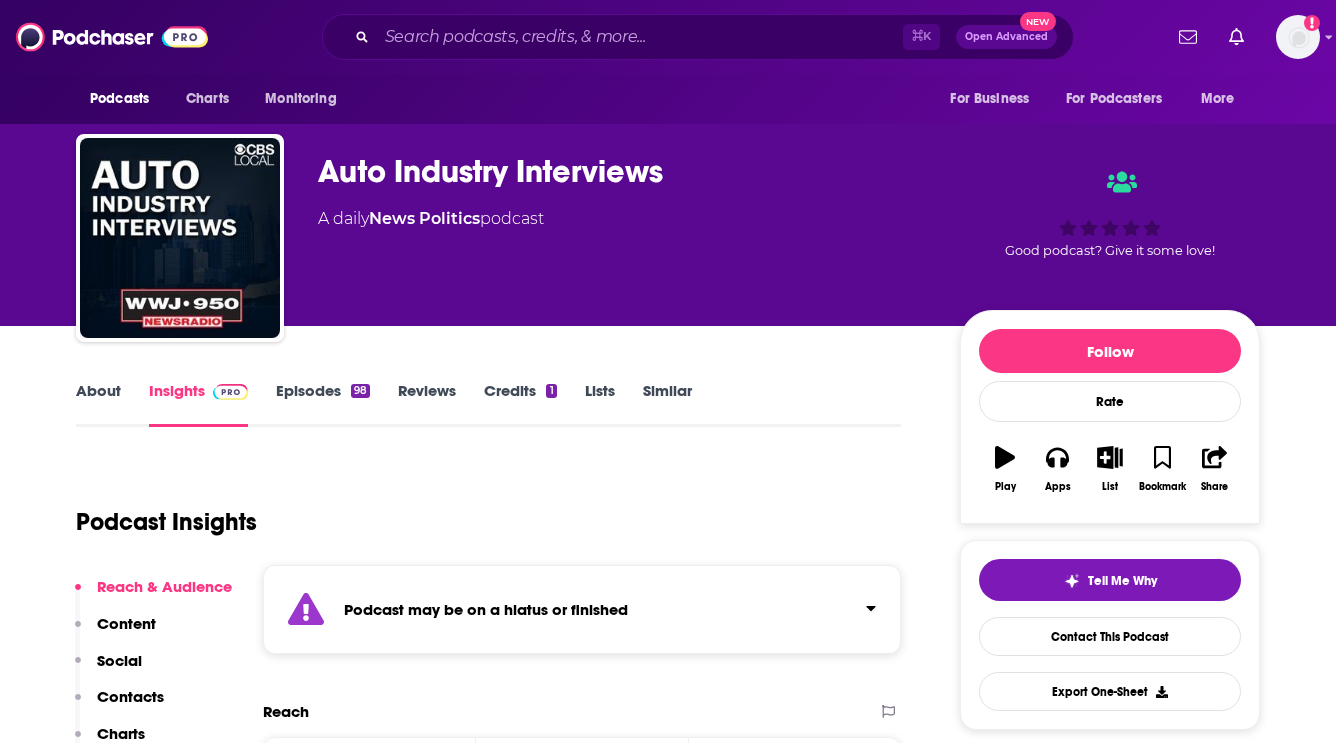 click on "Insights" at bounding box center (198, 404) 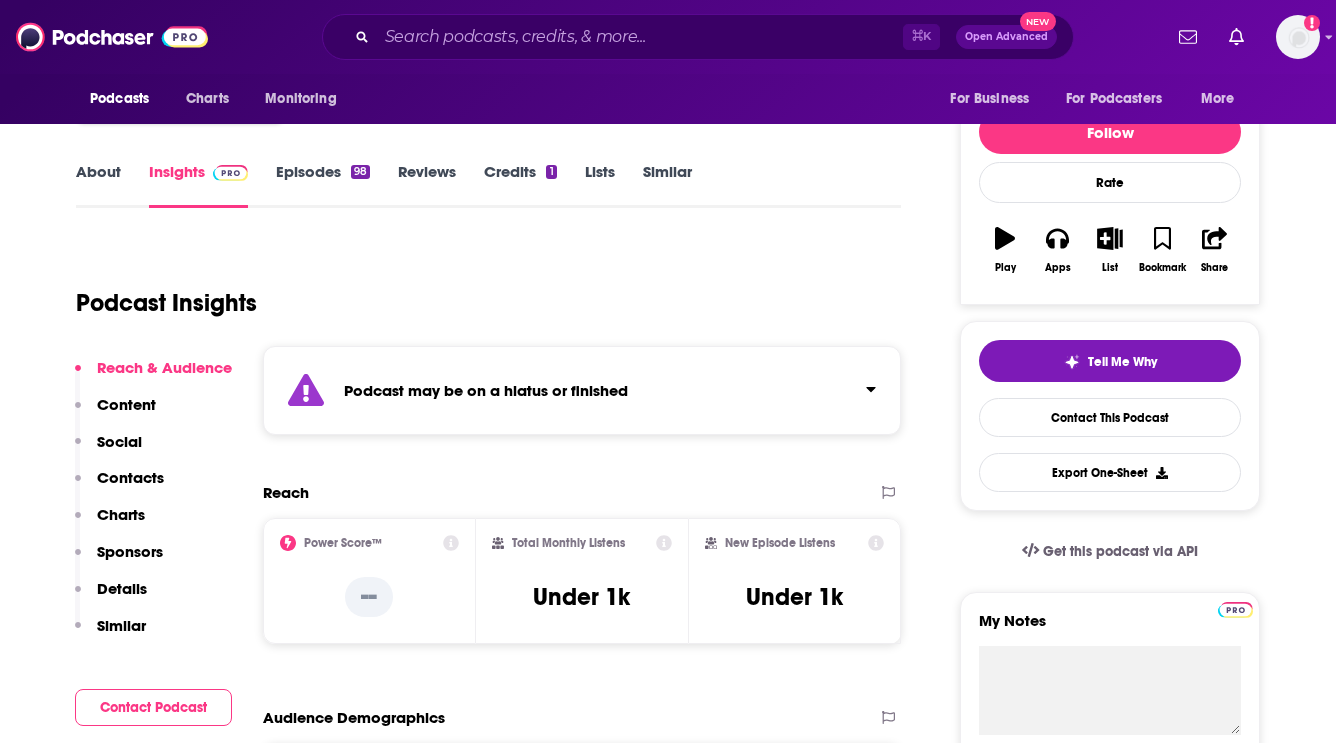 scroll, scrollTop: 303, scrollLeft: 0, axis: vertical 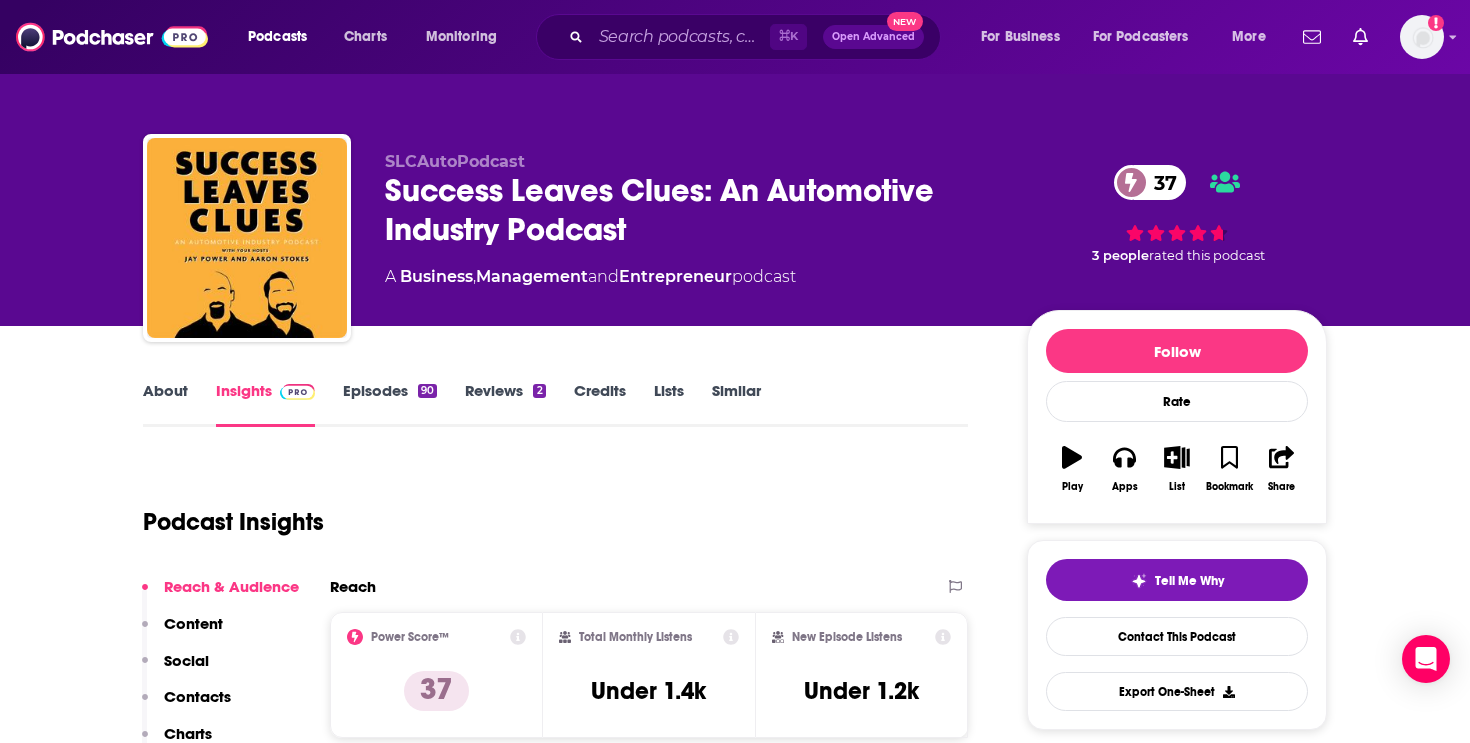 click on "About" at bounding box center (165, 404) 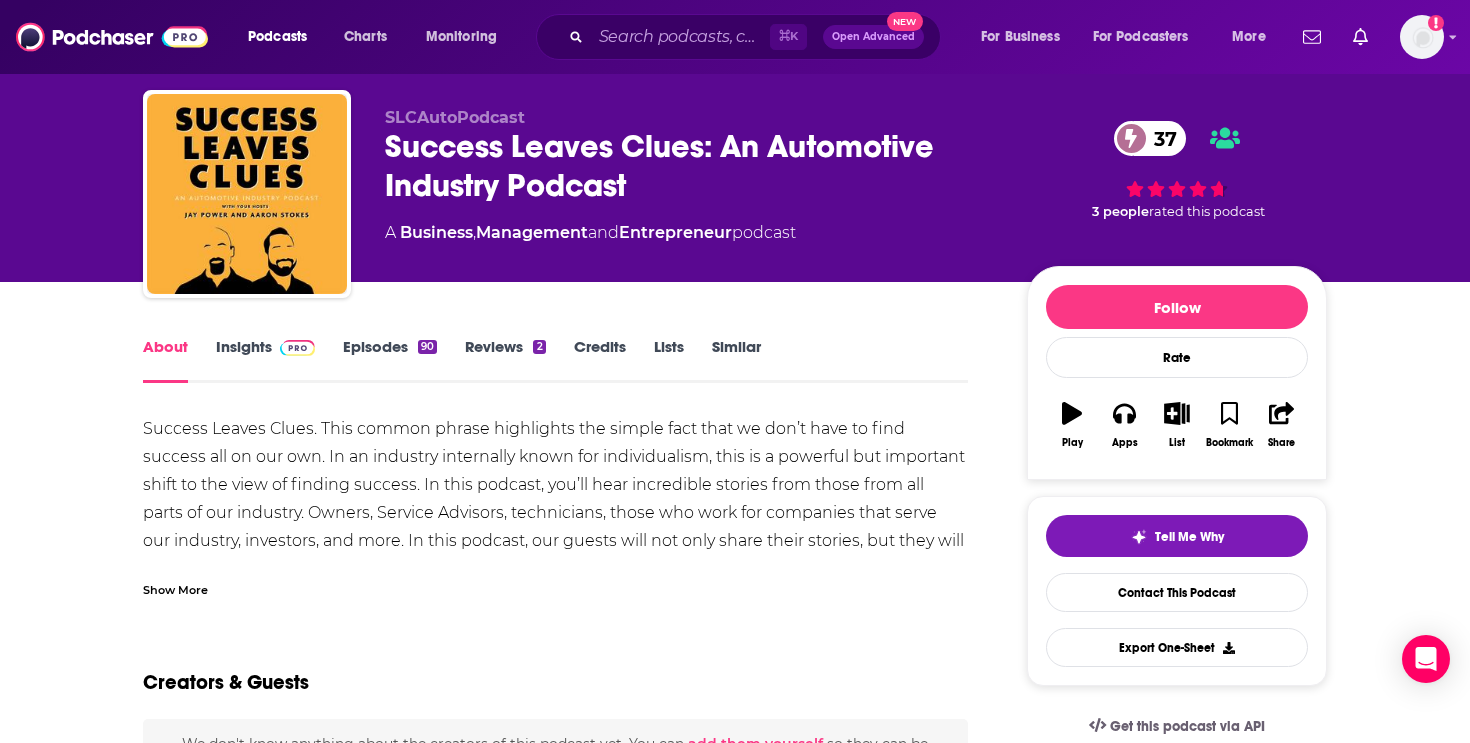 scroll, scrollTop: 48, scrollLeft: 0, axis: vertical 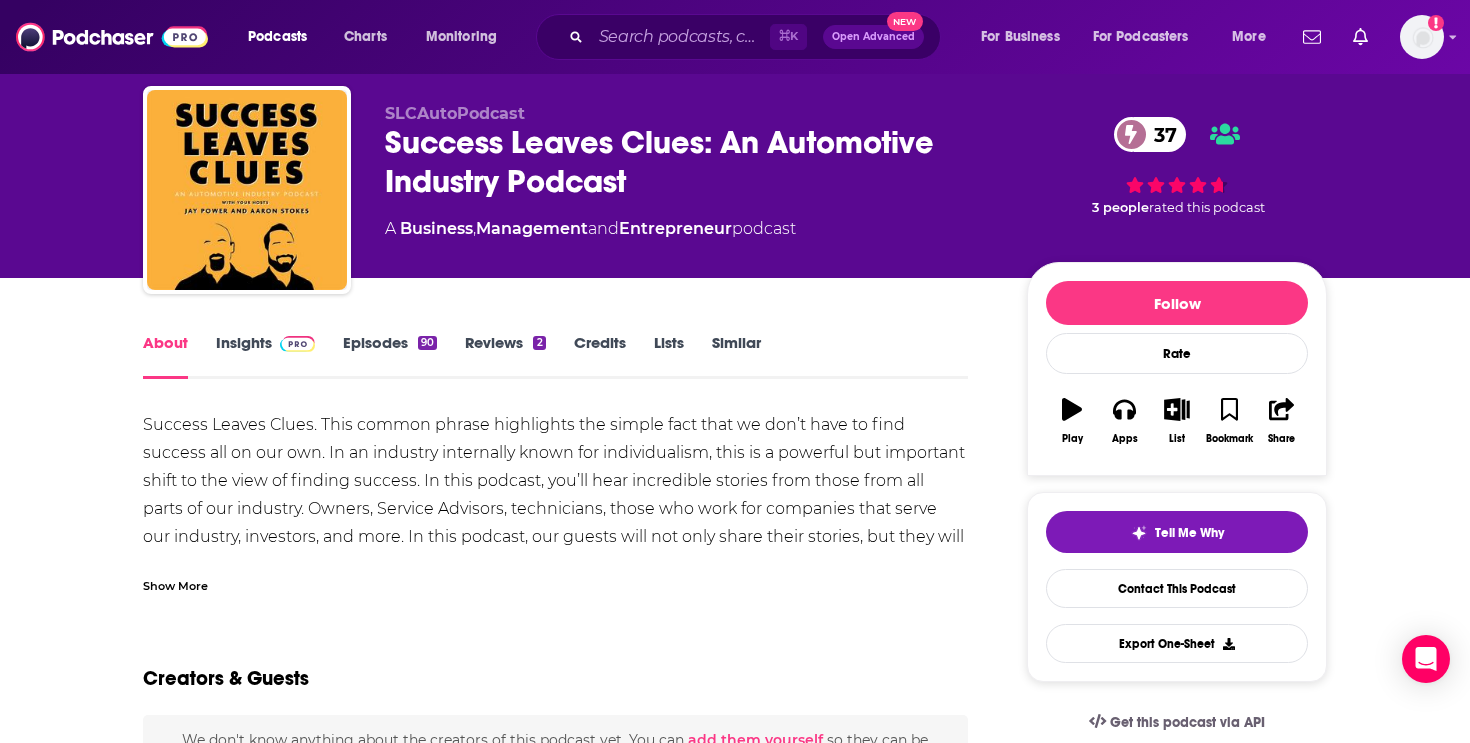 click on "Show More" at bounding box center [175, 584] 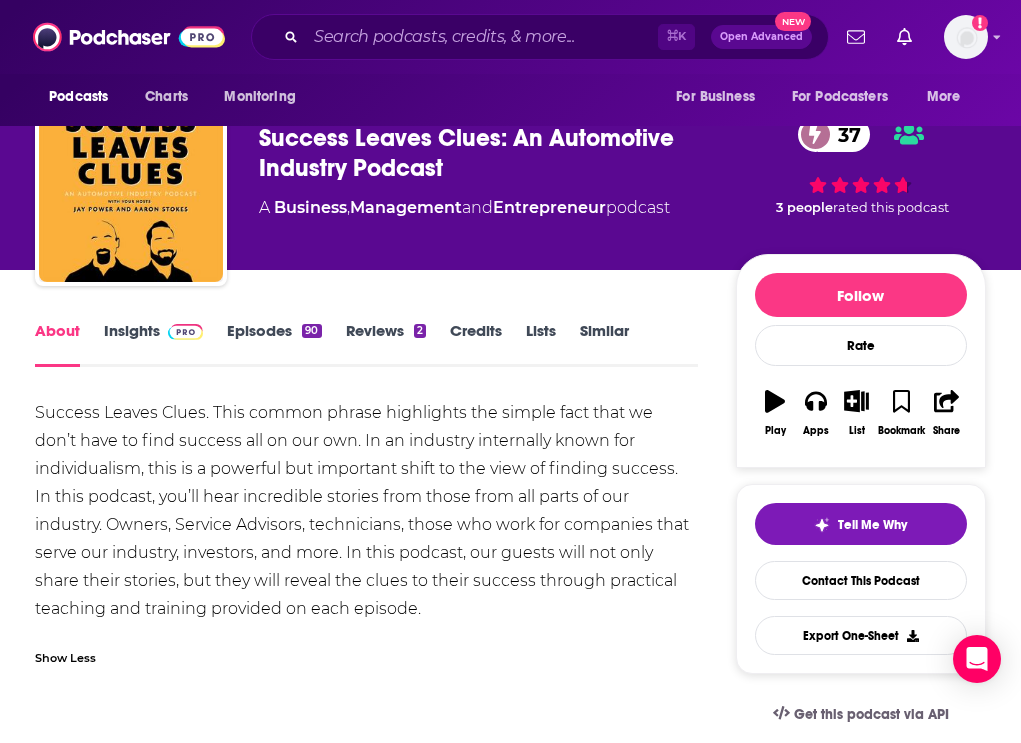scroll, scrollTop: 0, scrollLeft: 0, axis: both 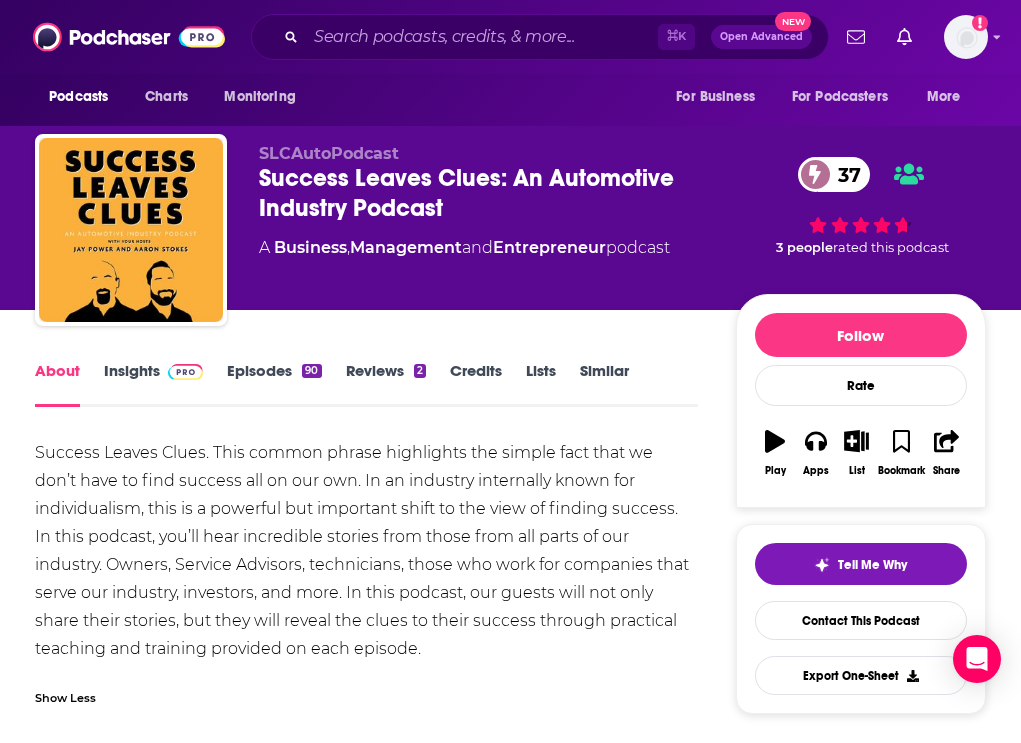 click on "About Insights Episodes 90 Reviews 2 Credits Lists Similar Success Leaves Clues. This common phrase highlights the simple fact that we don’t have to find success all on our own. In an industry internally known for individualism, this is a powerful but important shift to the view of finding success. In this podcast, you’ll hear incredible stories from those from all parts of our industry. Owners, Service Advisors, technicians, those who work for companies that serve our industry, investors, and more. In this podcast, our guests will not only share their stories, but they will reveal the clues to their success through practical teaching and training provided on each episode. Show Less Creators & Guests We don't know anything about the creators of this podcast yet . You can   add them yourself   so they can be credited for this and other podcasts. Recent Episodes View All Building from Scratch: Brett and Tonya's Fast Path to Success in Pensacola Jul 14th, 2025 Jul 14th, 2025 Jun 30th, 2025 View All Episodes" at bounding box center (510, 1581) 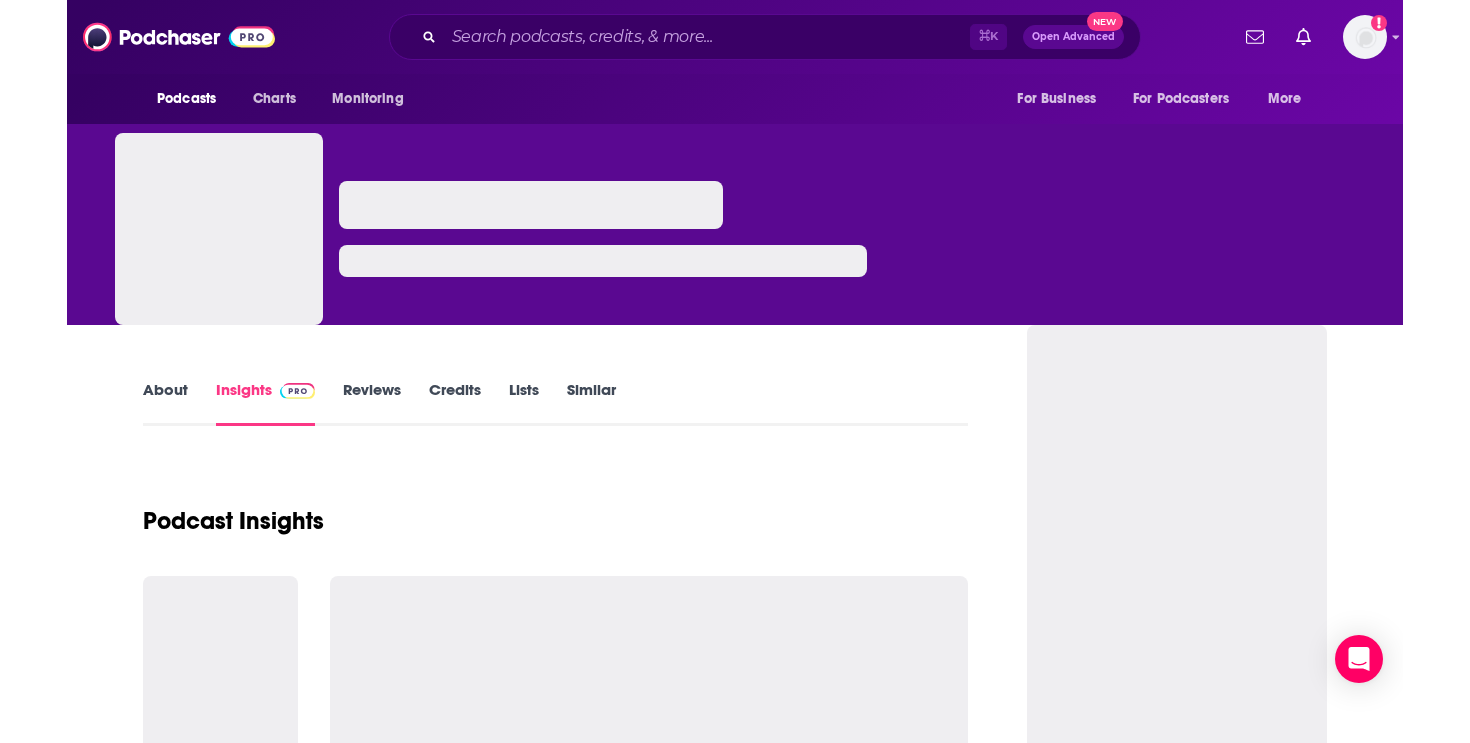scroll, scrollTop: 0, scrollLeft: 0, axis: both 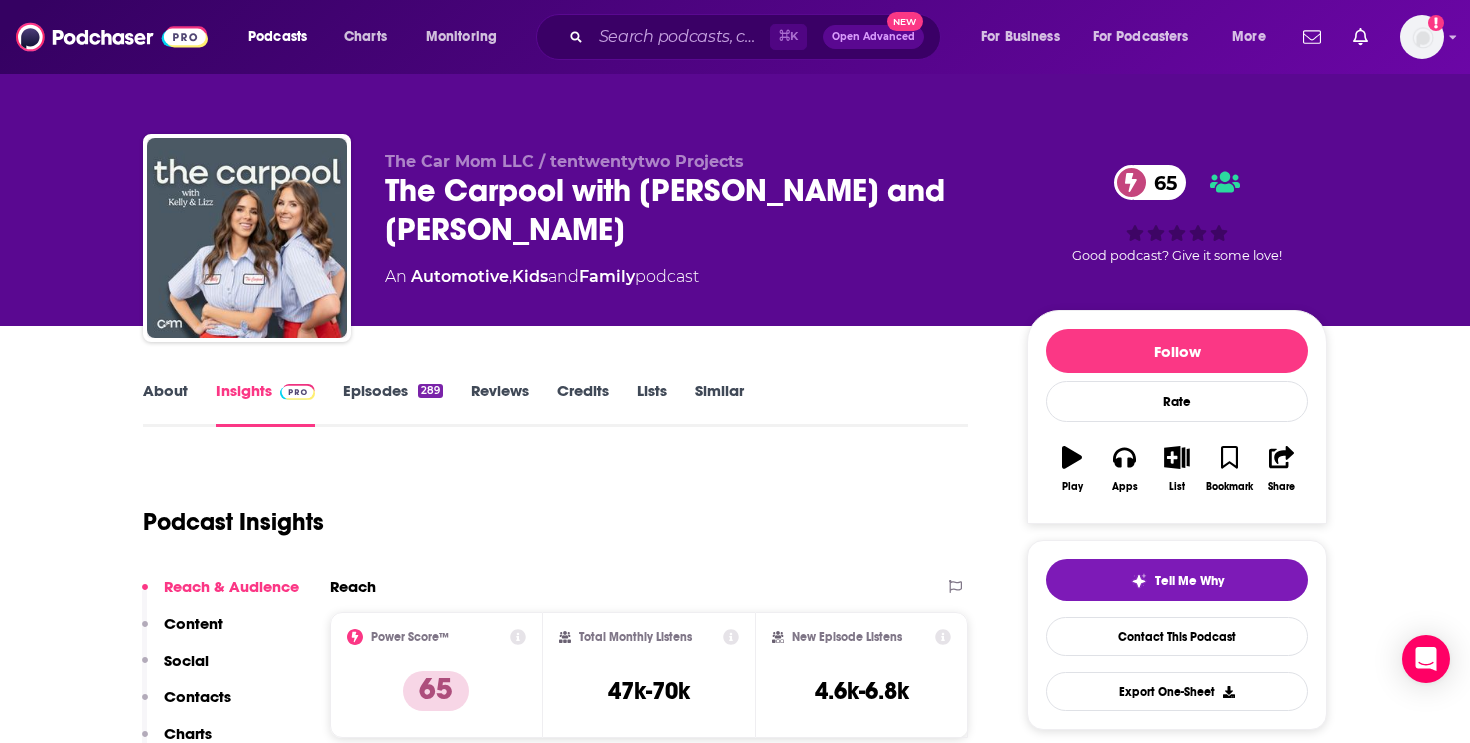 click on "About" at bounding box center (165, 404) 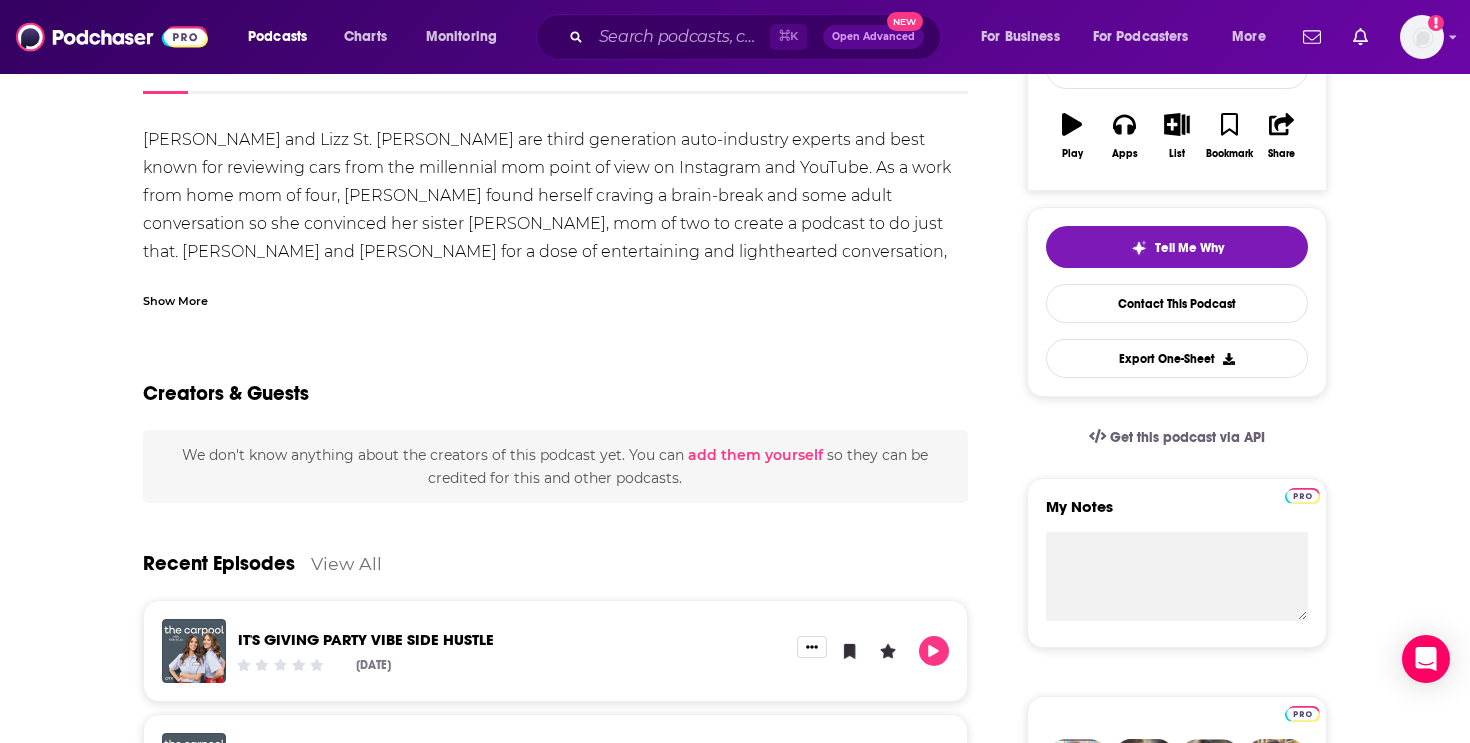 scroll, scrollTop: 226, scrollLeft: 0, axis: vertical 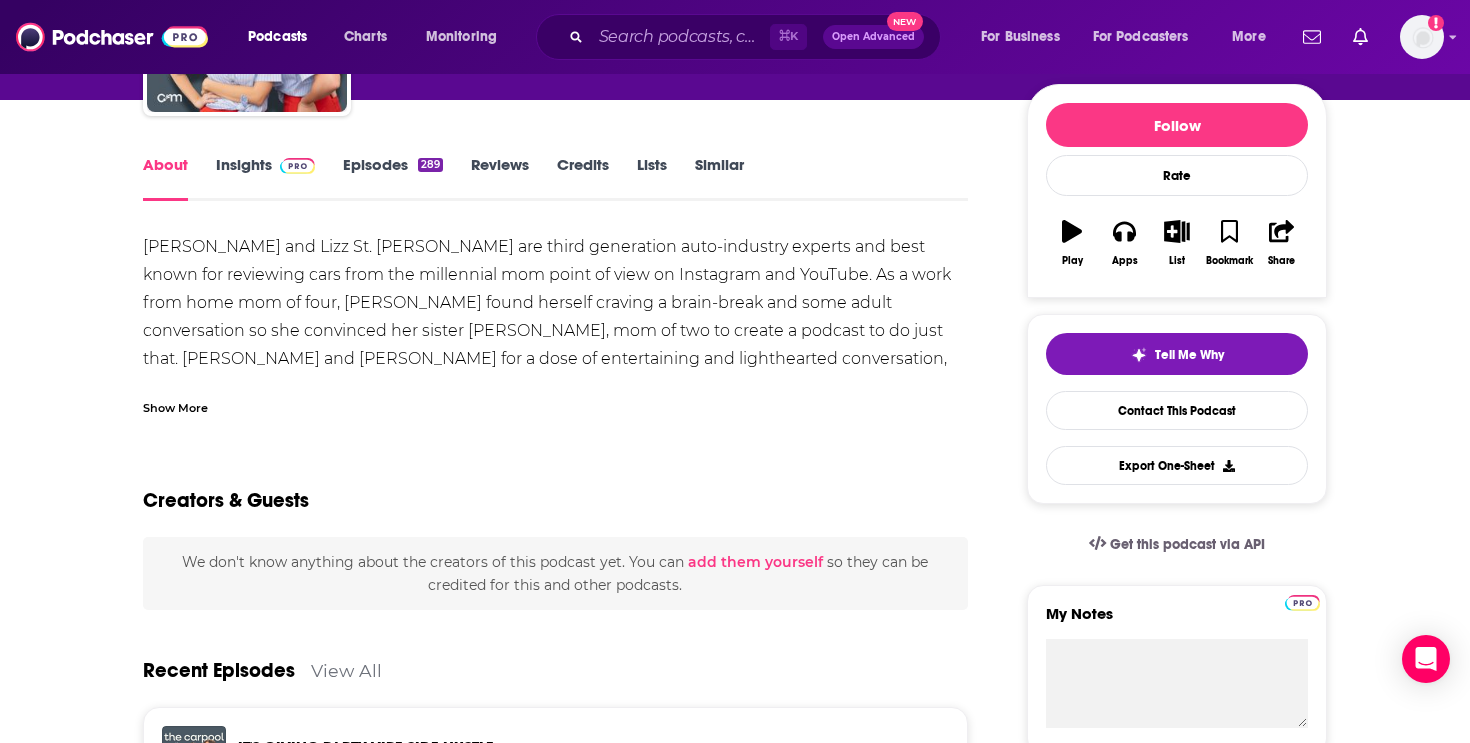 click on "Insights" at bounding box center (265, 178) 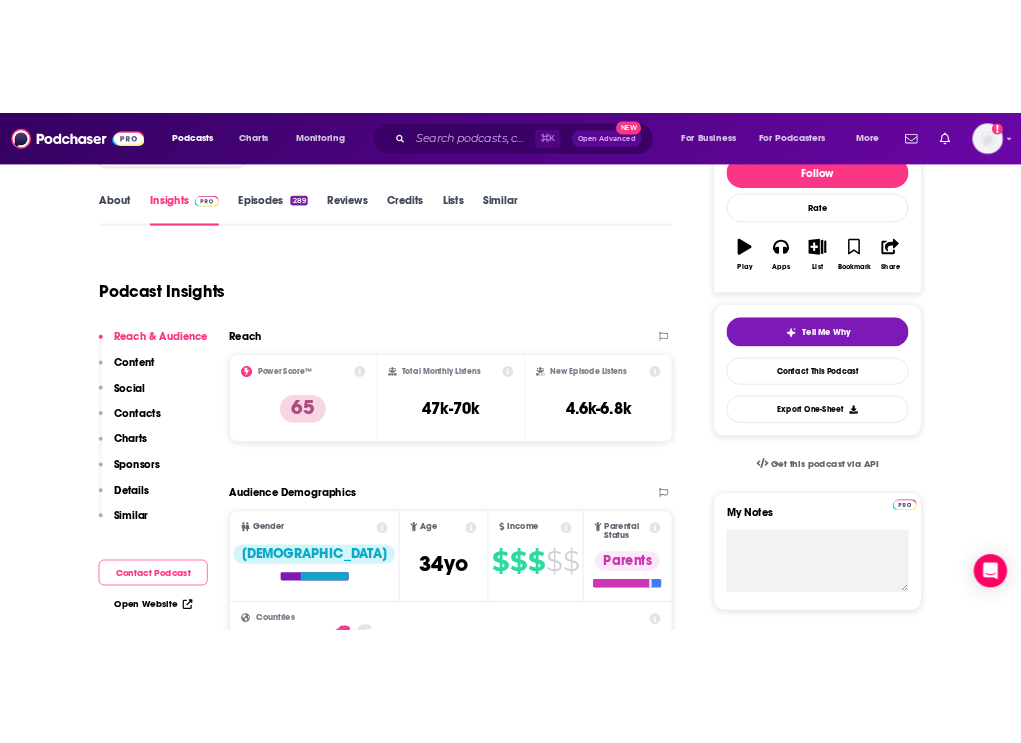scroll, scrollTop: 0, scrollLeft: 0, axis: both 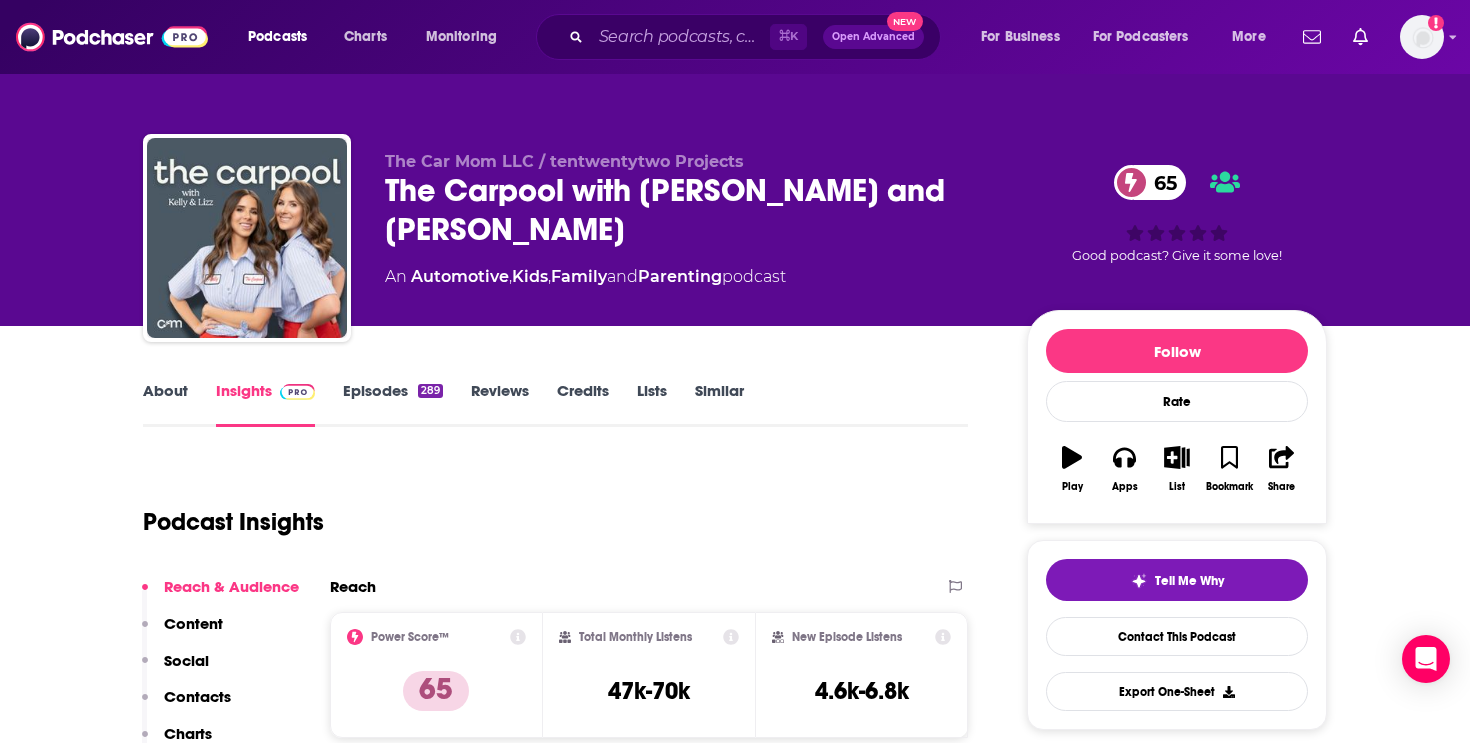 click on "The Car Mom LLC / tentwentytwo Projects   The Carpool with Kelly and Lizz 65 An   Automotive ,  Kids ,  Family  and  Parenting  podcast 65 Good podcast? Give it some love!" at bounding box center (735, 163) 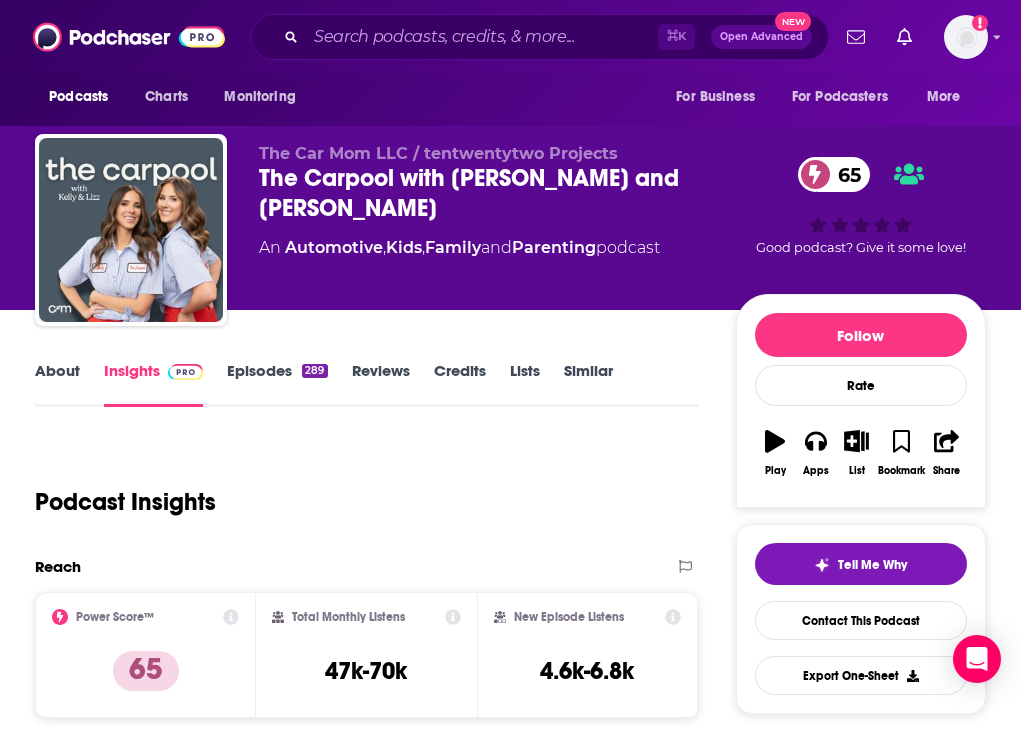 click on "About Insights Episodes 289 Reviews Credits Lists Similar Podcast Insights Reach & Audience Content Social Contacts Charts Sponsors Details Similar Contact Podcast Open Website  Reach Power Score™ 65 Total Monthly Listens 47k-70k New Episode Listens 4.6k-6.8k Export One-Sheet Audience Demographics Gender Female Age 34 yo Income $ $ $ $ $ Parental Status Parents Countries 1 United States 2 Canada 3 United Kingdom 4 Australia 5 India Top Cities Manhattan, NY , Arlington, VA , Madison, WI , San Francisco, CA , Washington, D. C. , New York, NY Interests Society , Friends, Family & Relationships , Toys, Children & Baby , Wedding , Education , Pets Jobs Designers , Bloggers , Photographers , Strategists/Planners , Teachers , Principals/Owners Ethnicities White / Caucasian , Hispanic , Asian , African American Show More Content Political Skew Neutral/Mixed Socials This podcast does not have social handles yet. Contacts   RSS   Podcast Email tentwentytwo / Culture Partners jeff@tentwentytwo.com     Other Contact" at bounding box center (510, 4686) 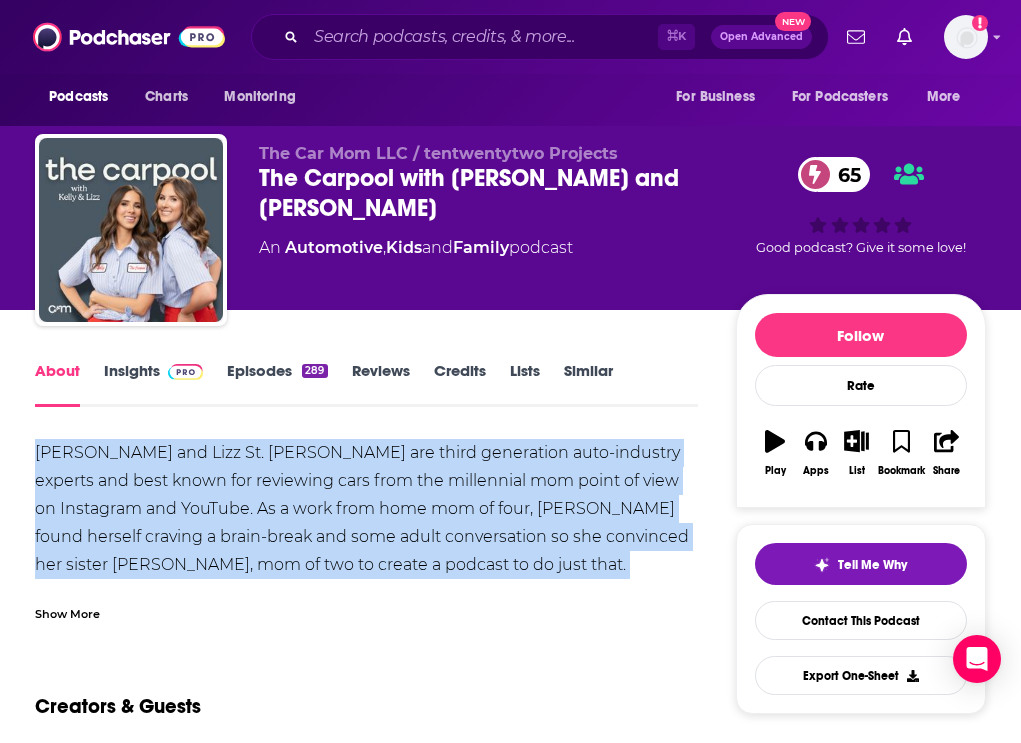 drag, startPoint x: 33, startPoint y: 438, endPoint x: 189, endPoint y: 597, distance: 222.74873 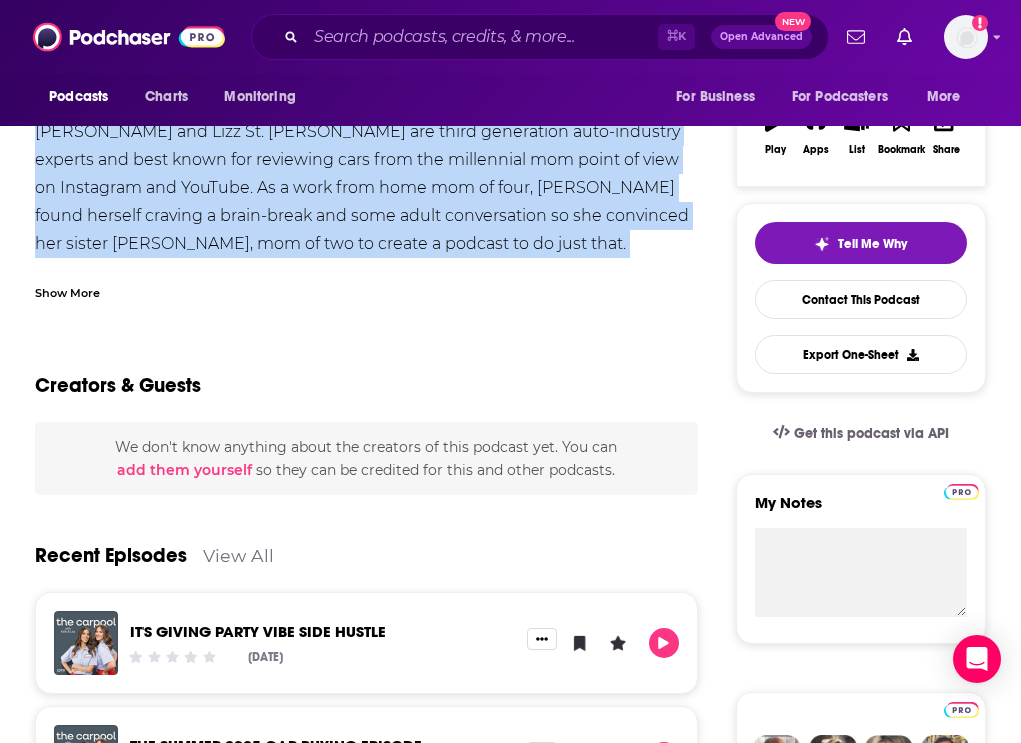 scroll, scrollTop: 363, scrollLeft: 0, axis: vertical 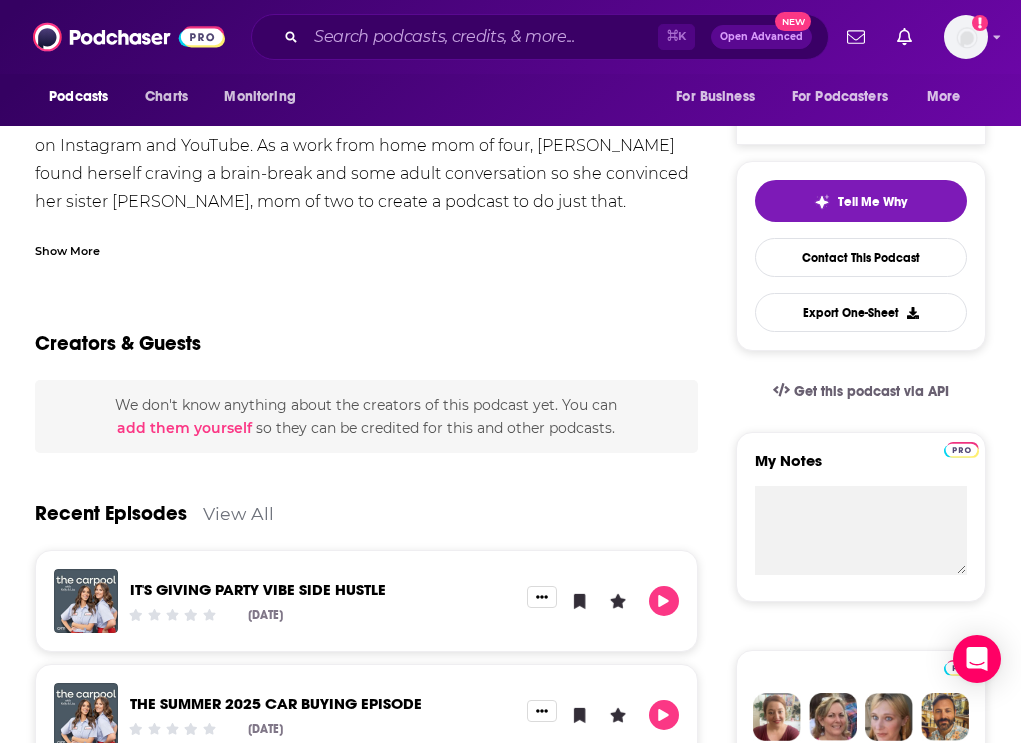 click on "Recent Episodes View All" at bounding box center (366, 501) 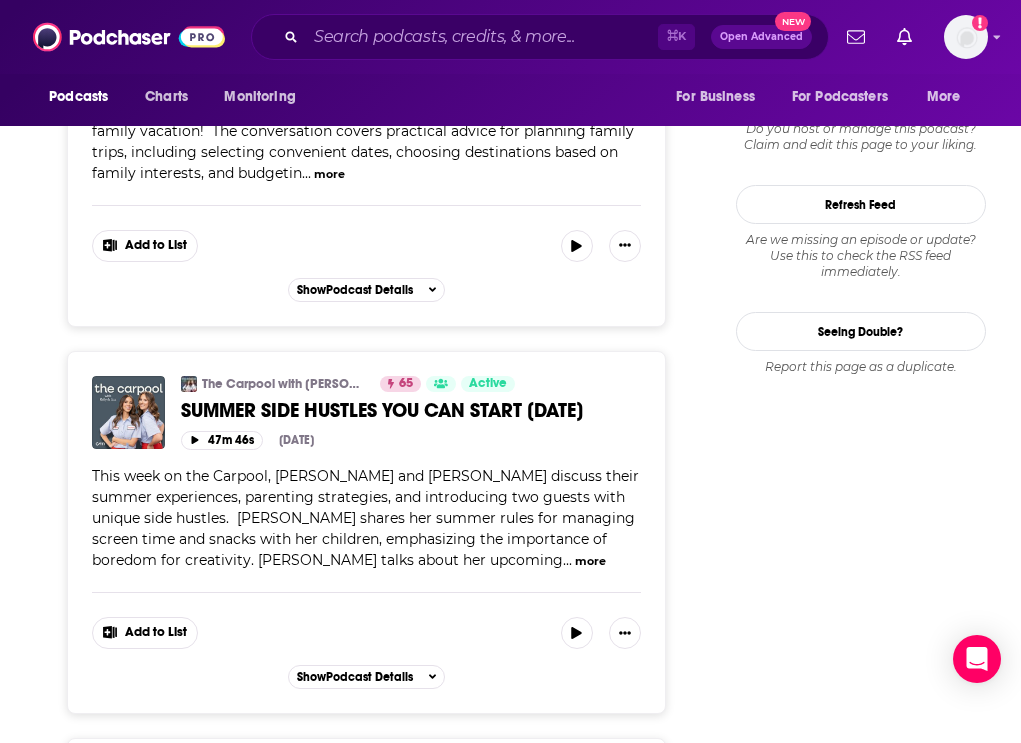 scroll, scrollTop: 2222, scrollLeft: 0, axis: vertical 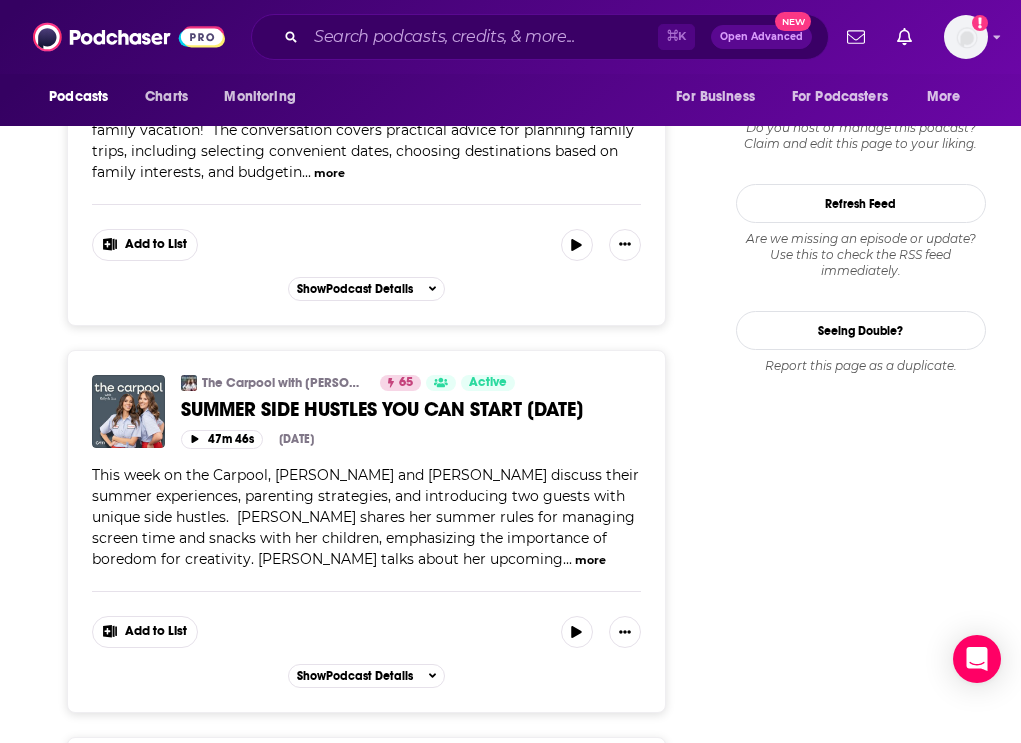 click on "more" at bounding box center [590, 560] 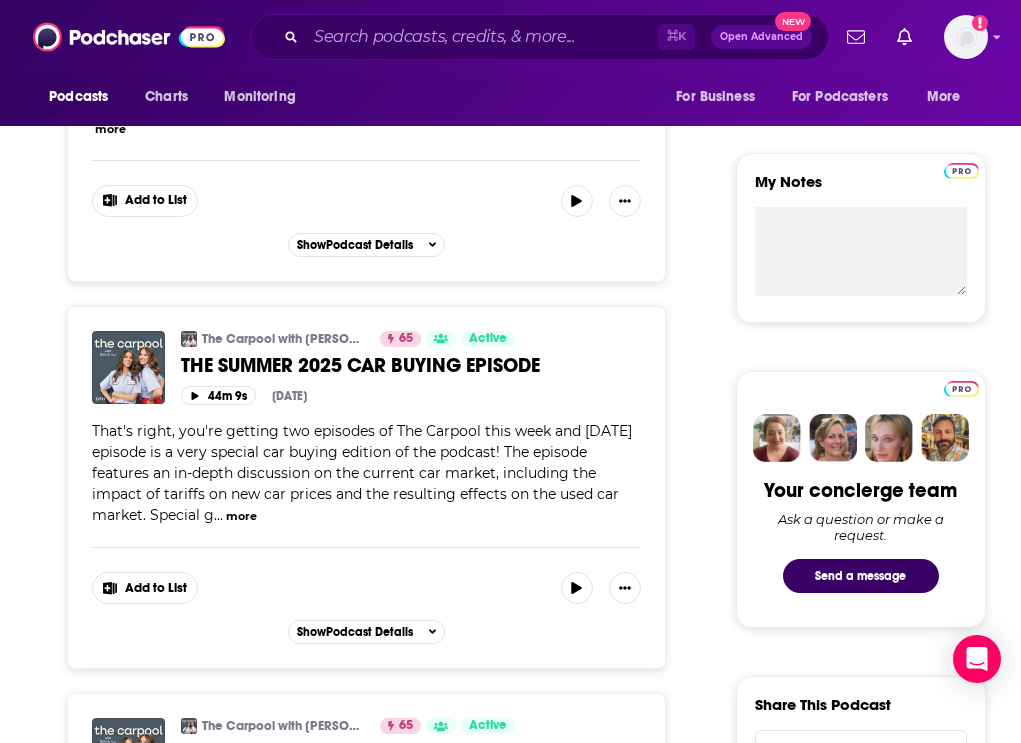 scroll, scrollTop: 0, scrollLeft: 0, axis: both 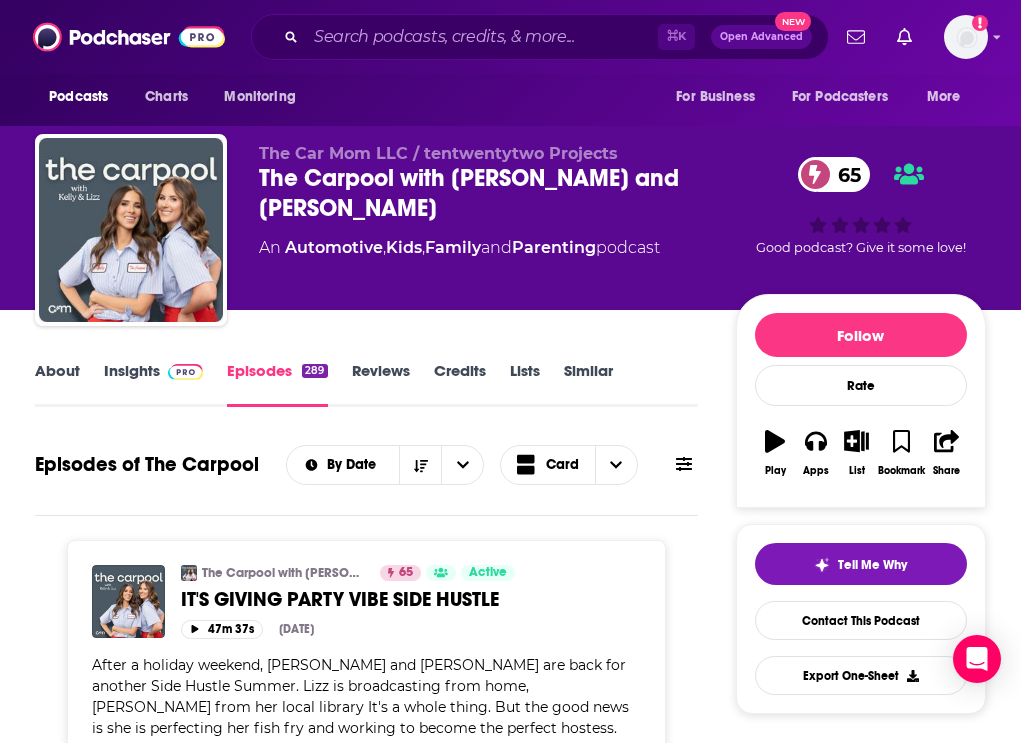 click on "Insights" at bounding box center (153, 384) 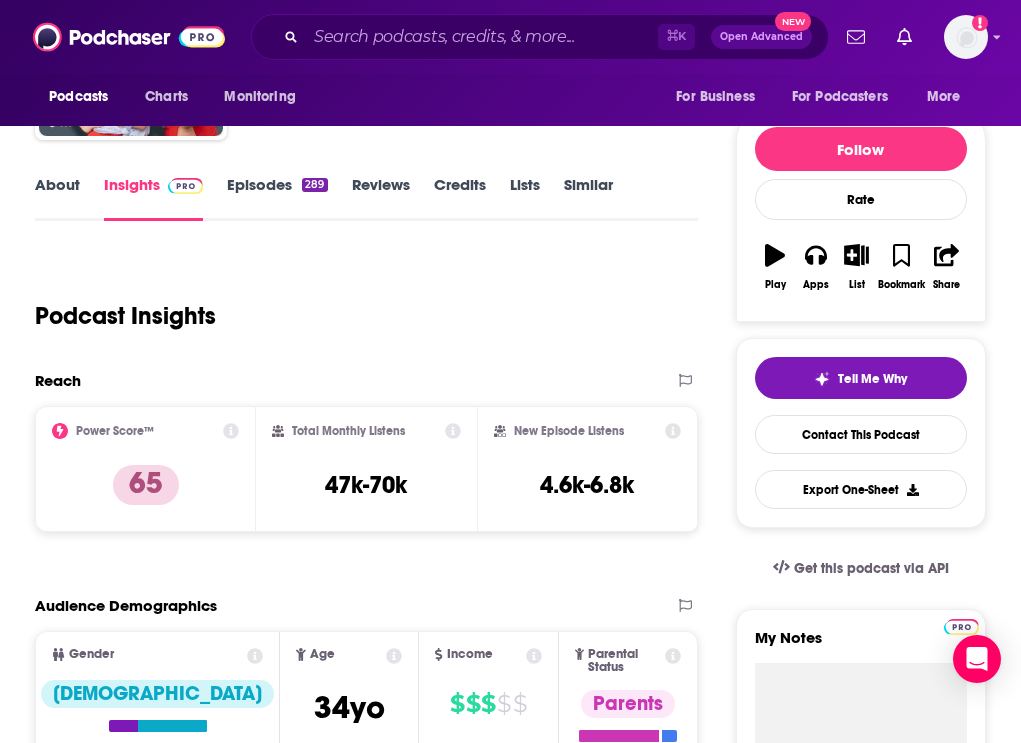 scroll, scrollTop: 0, scrollLeft: 0, axis: both 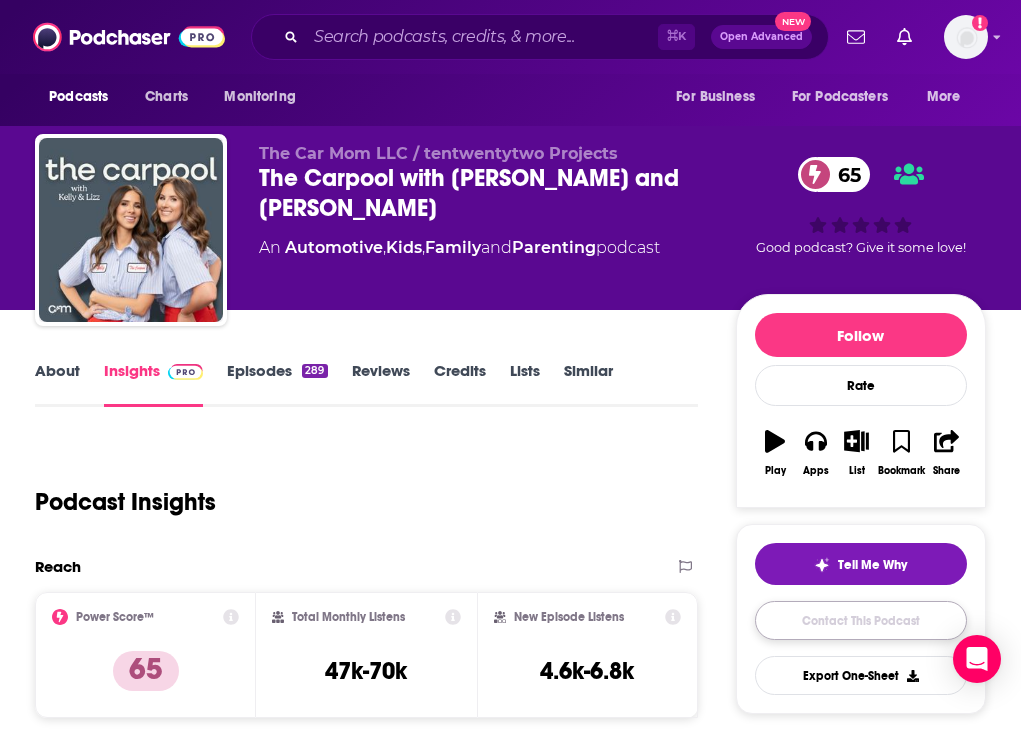 click on "Contact This Podcast" at bounding box center (861, 620) 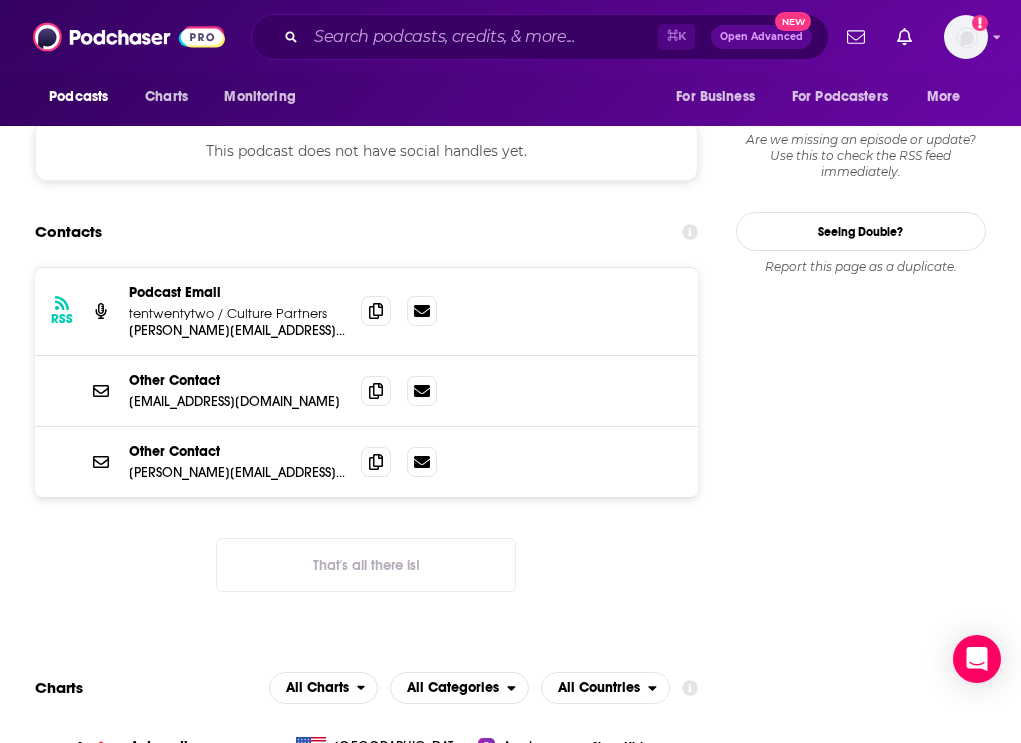 scroll, scrollTop: 1678, scrollLeft: 0, axis: vertical 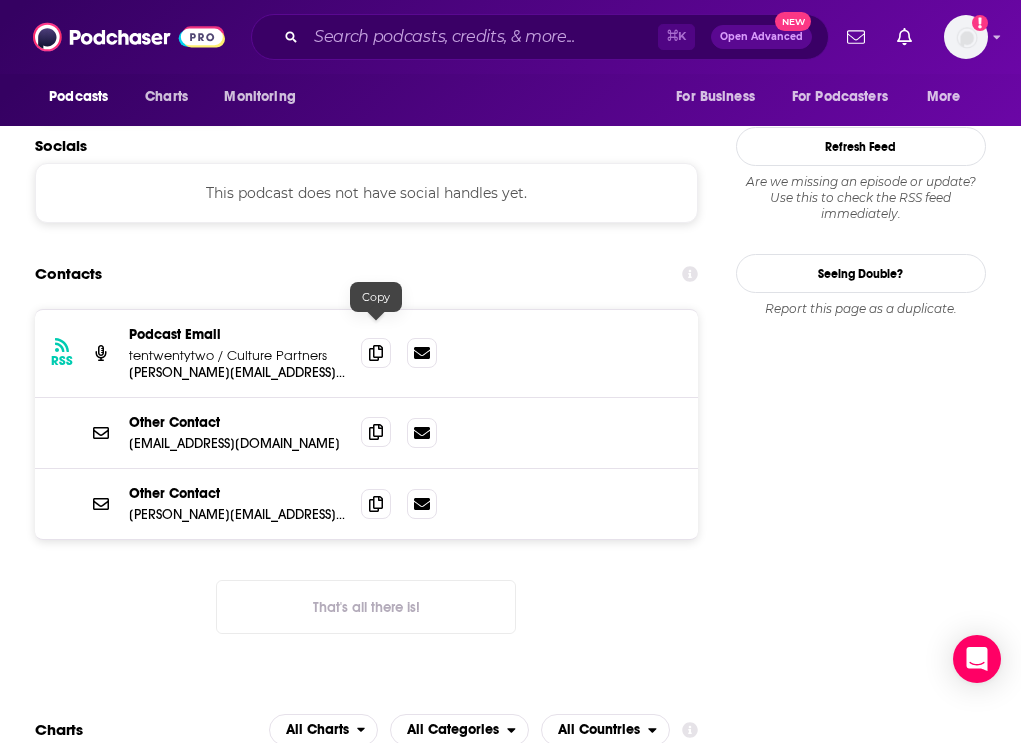 click 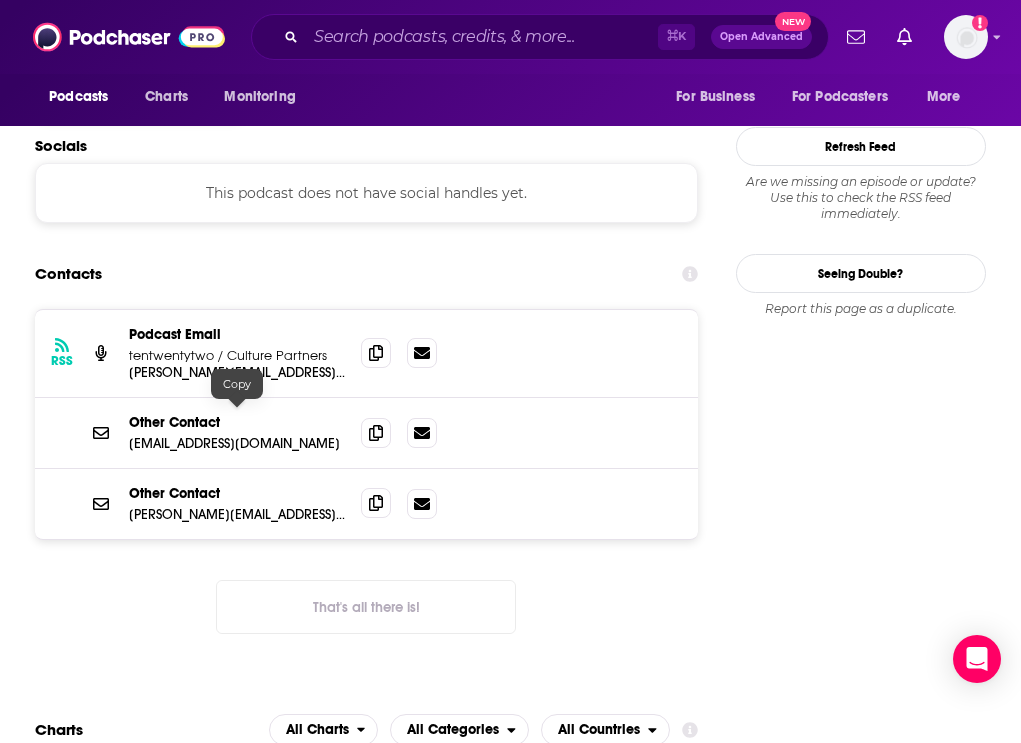 click 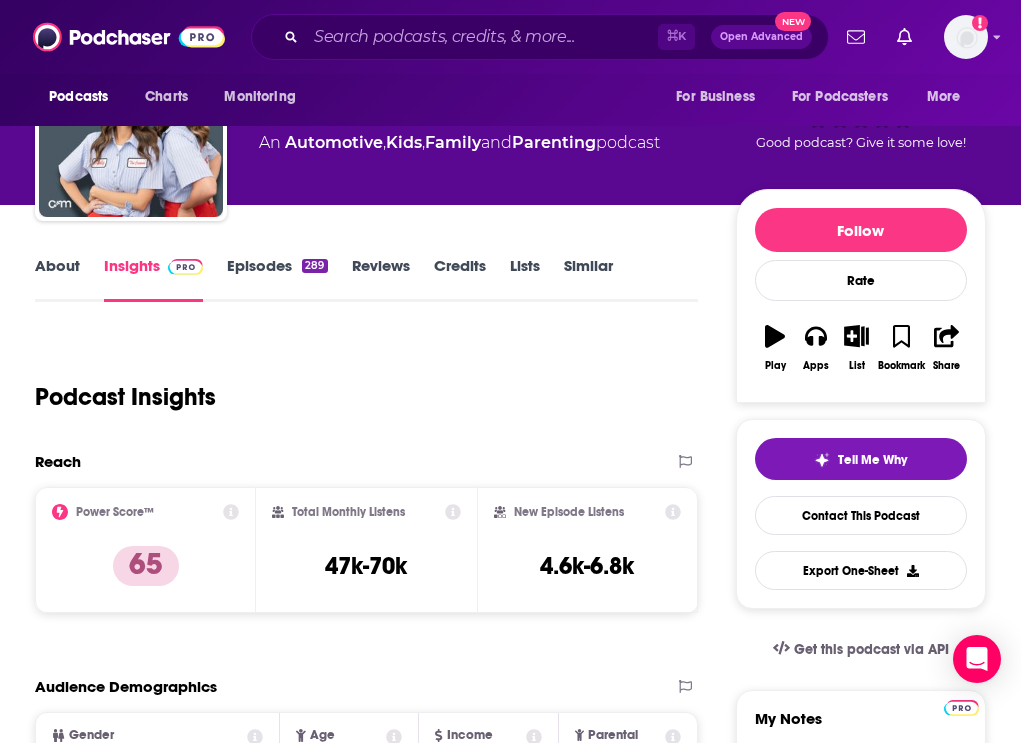 scroll, scrollTop: 0, scrollLeft: 0, axis: both 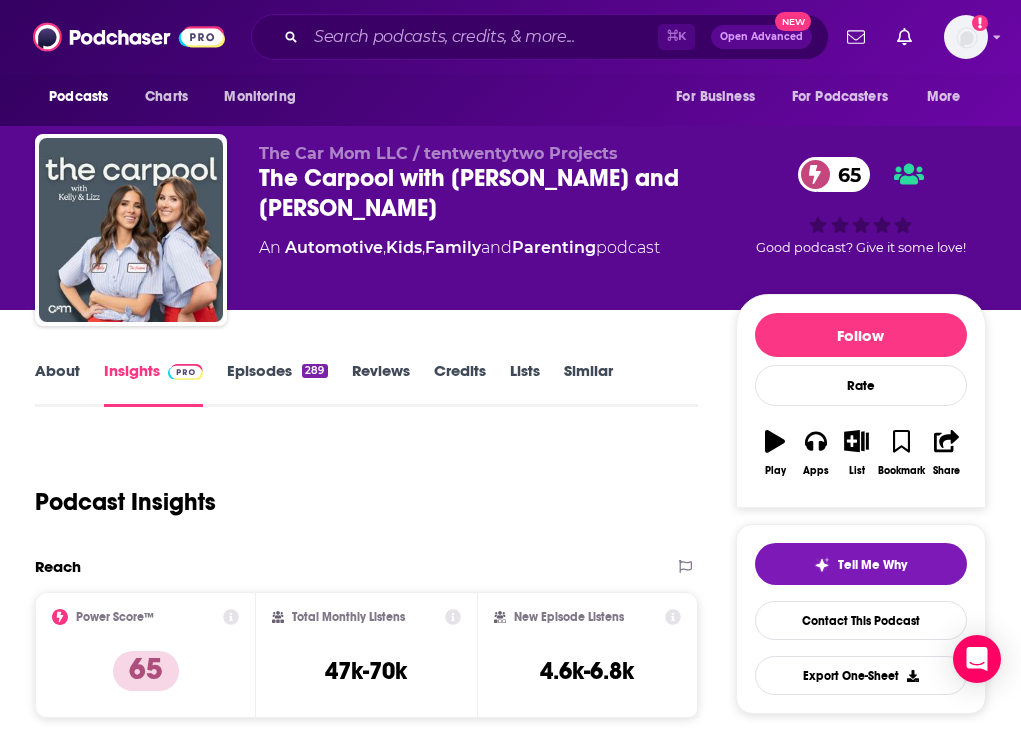click on "About" at bounding box center (57, 384) 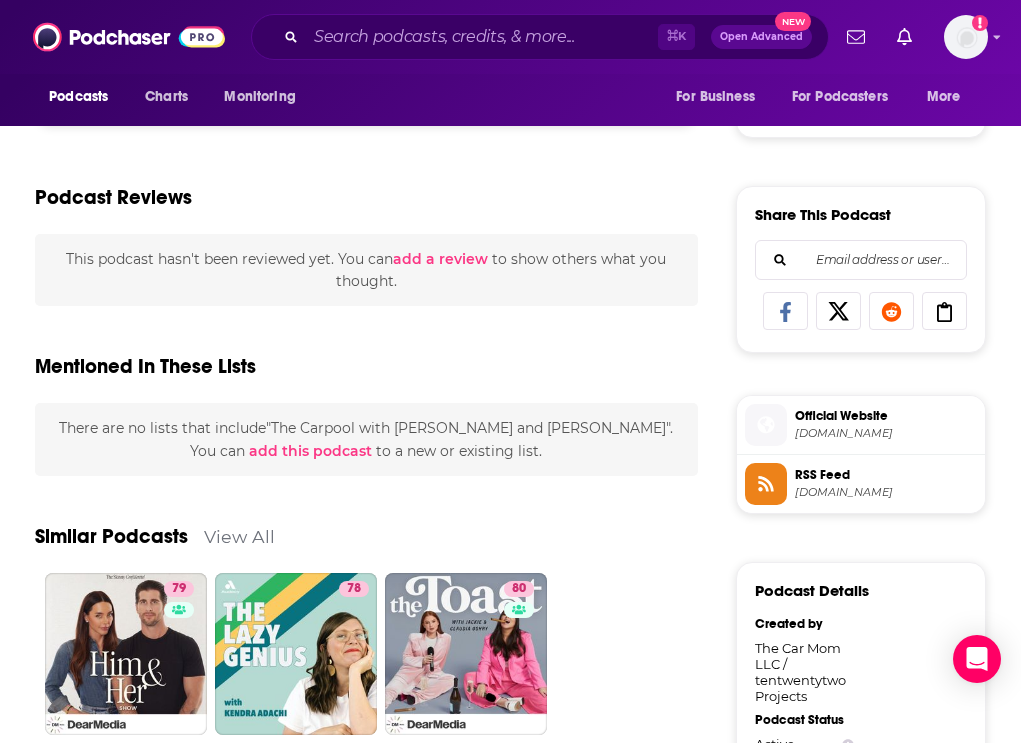 scroll, scrollTop: 1183, scrollLeft: 0, axis: vertical 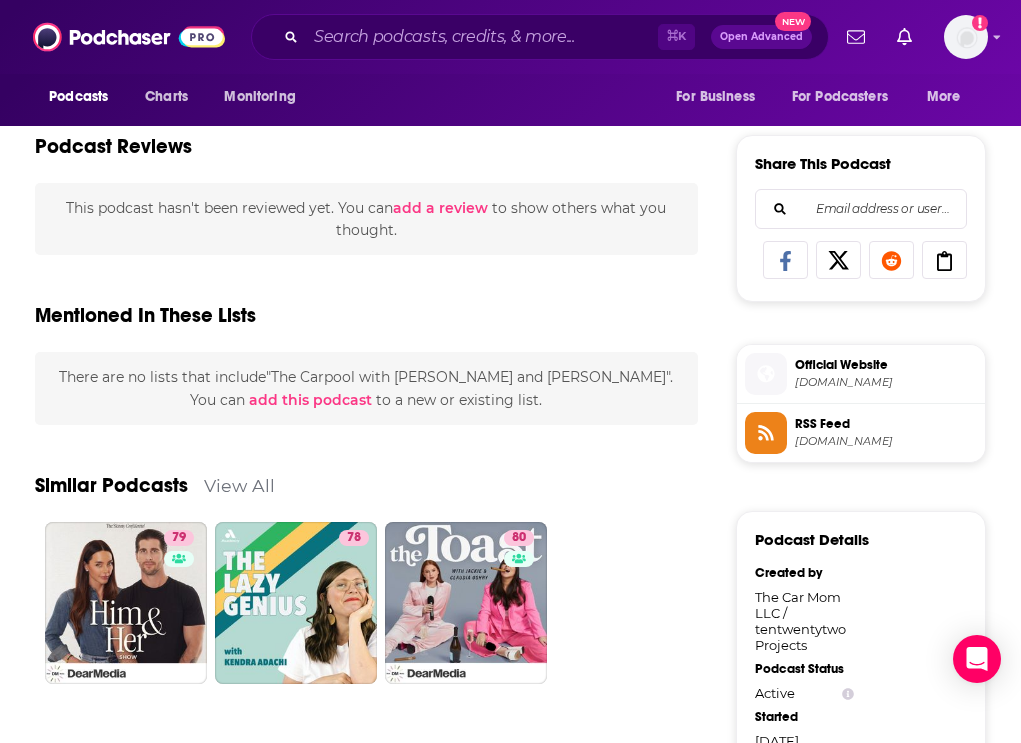 click on "Official Website" at bounding box center (886, 365) 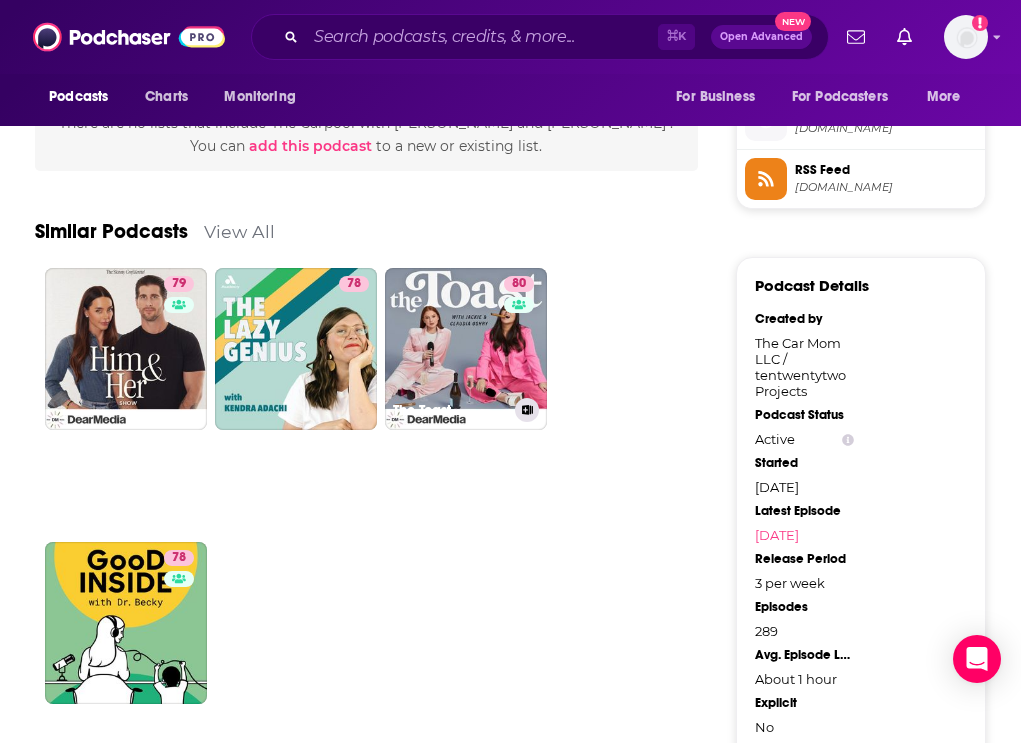 scroll, scrollTop: 1440, scrollLeft: 0, axis: vertical 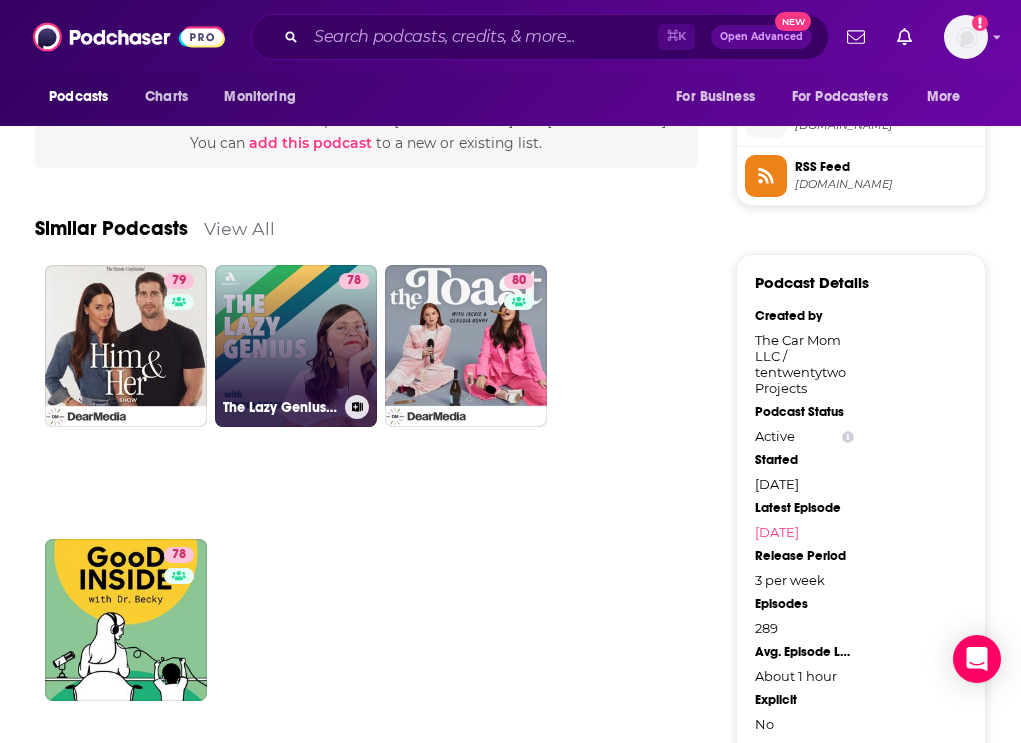 click on "78 The Lazy Genius Podcast" at bounding box center (296, 346) 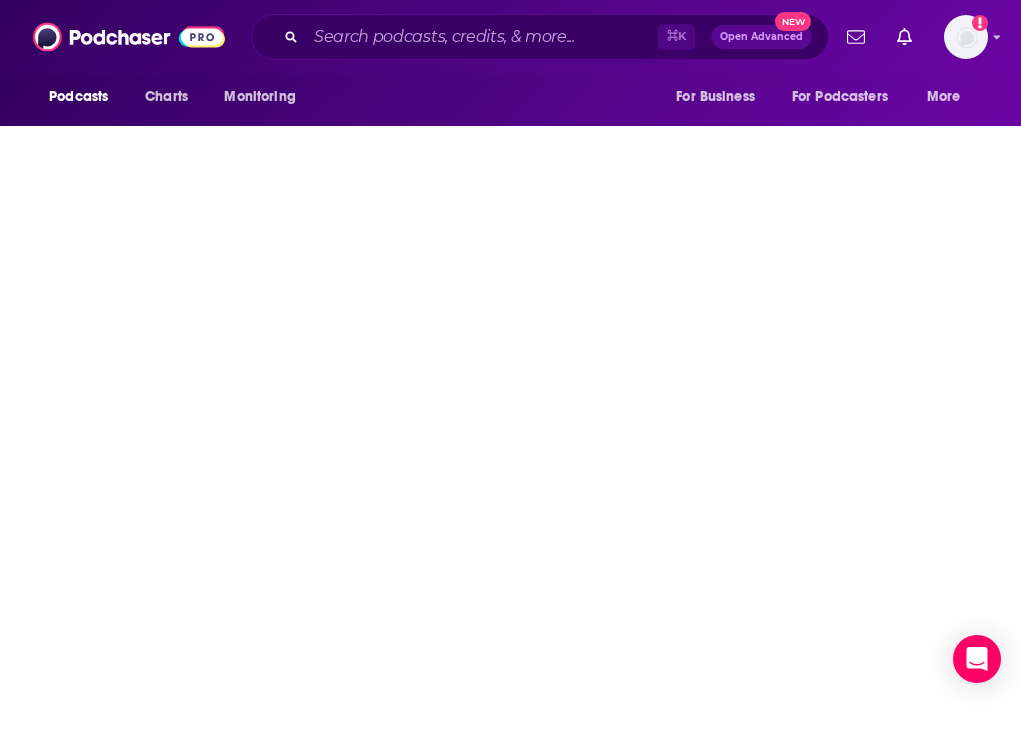 scroll, scrollTop: 0, scrollLeft: 0, axis: both 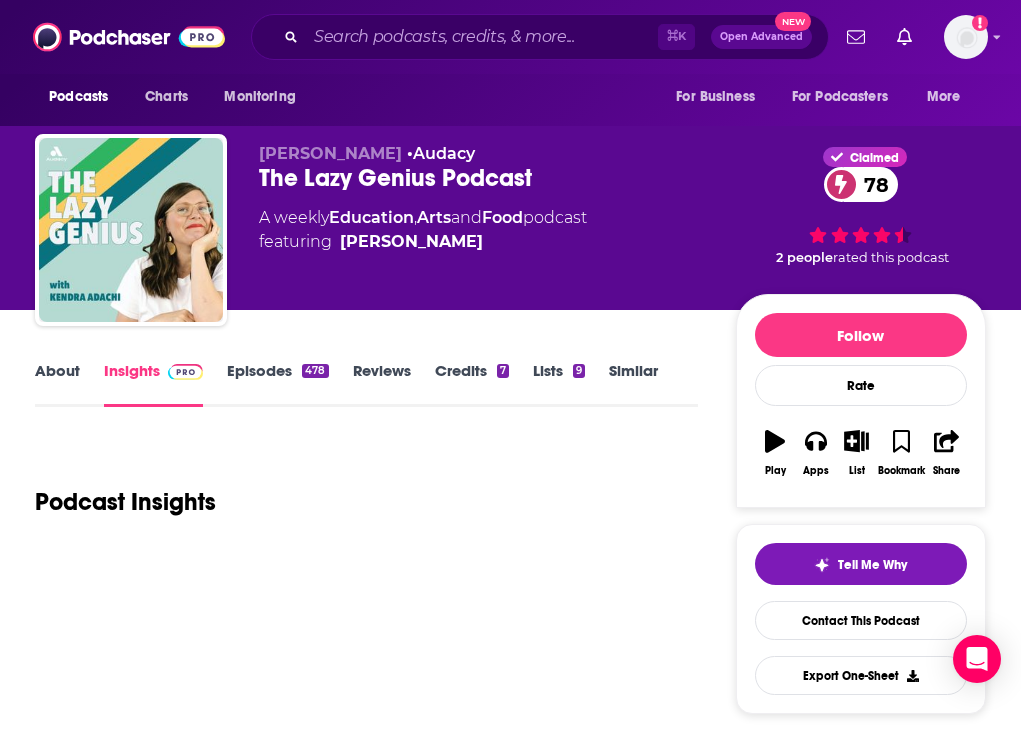 click on "About" at bounding box center [57, 384] 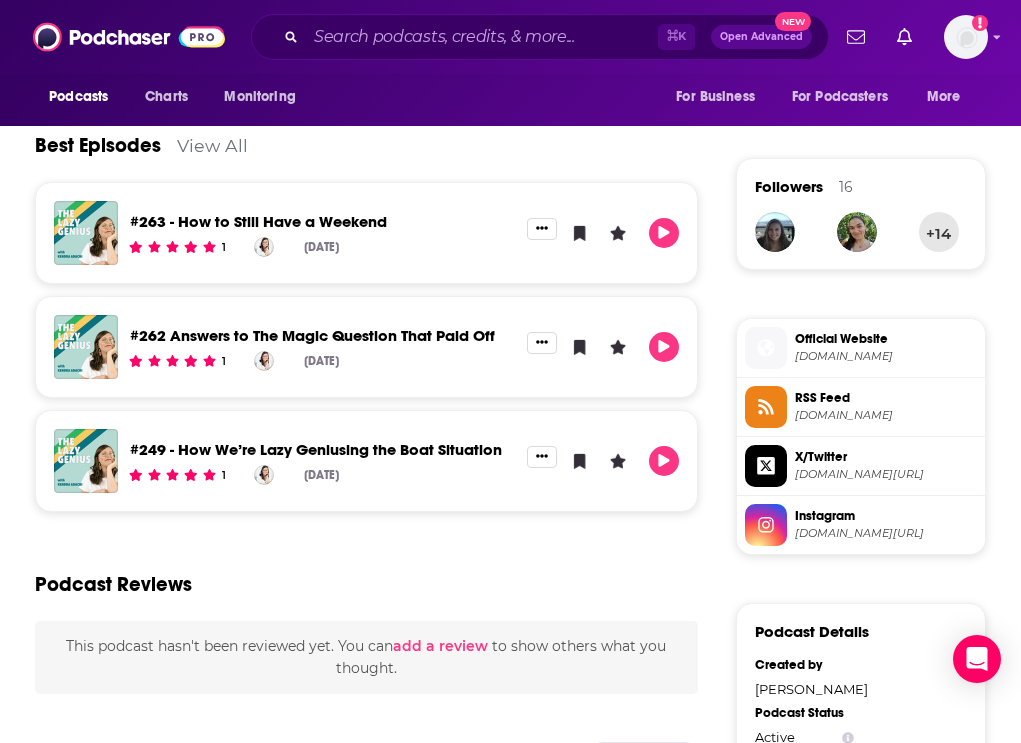 scroll, scrollTop: 0, scrollLeft: 0, axis: both 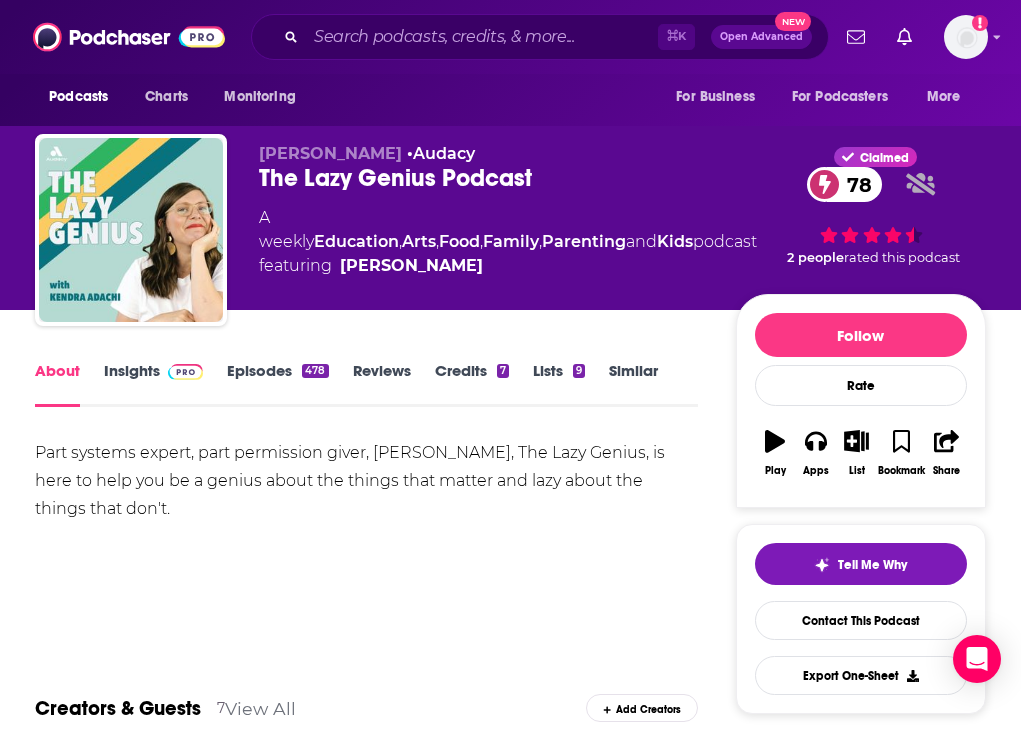 click on "About Insights Episodes 478 Reviews Credits 7 Lists 9 Similar" at bounding box center [366, 382] 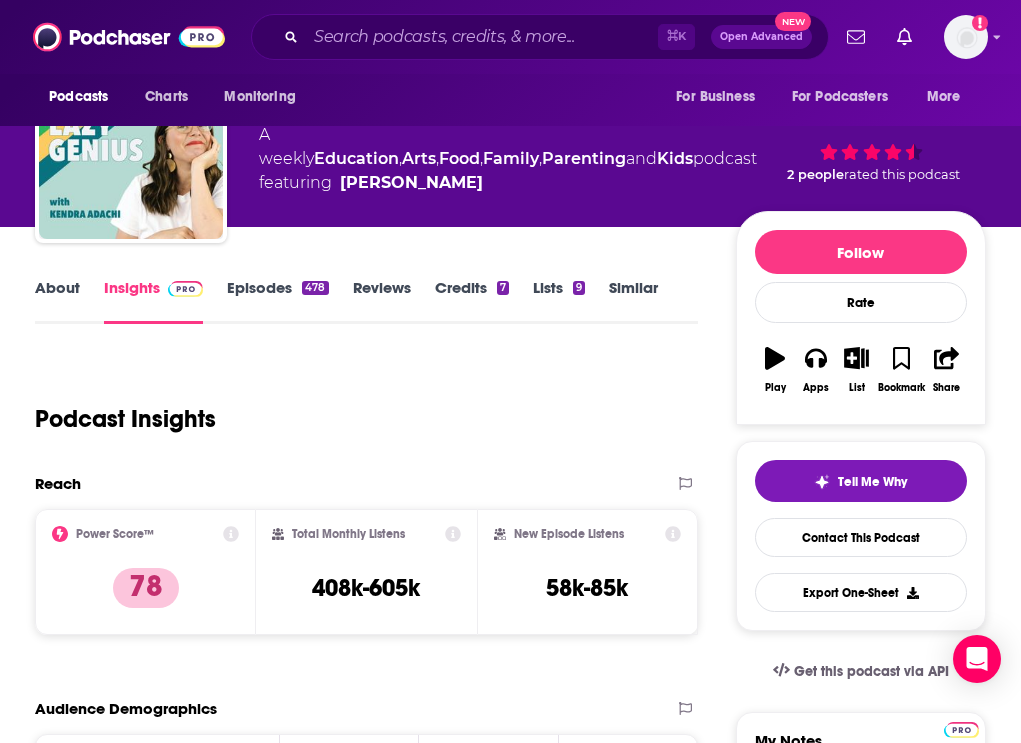 scroll, scrollTop: 0, scrollLeft: 0, axis: both 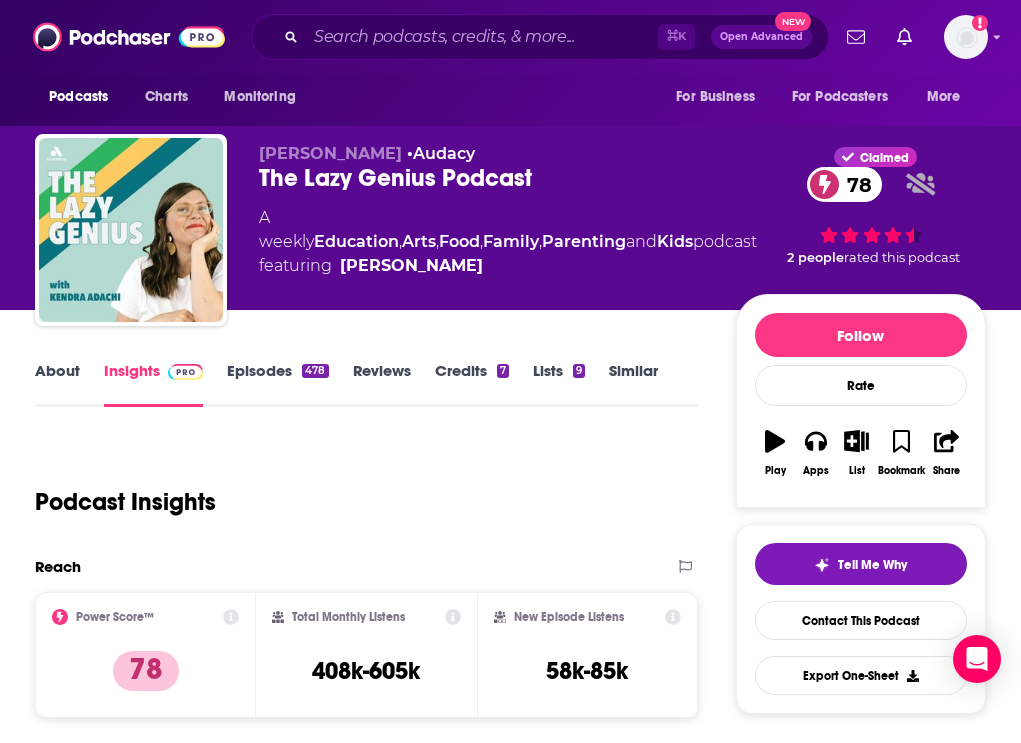 click on "About Insights Episodes 478 Reviews Credits 7 Lists 9 Similar" at bounding box center [366, 382] 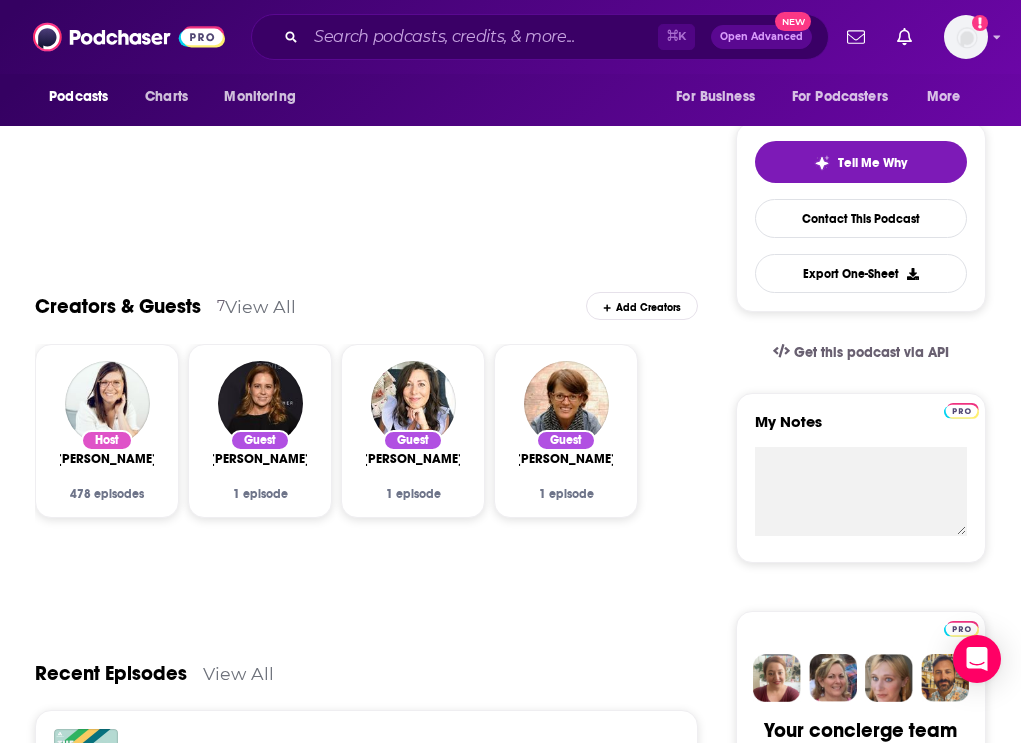 scroll, scrollTop: 417, scrollLeft: 0, axis: vertical 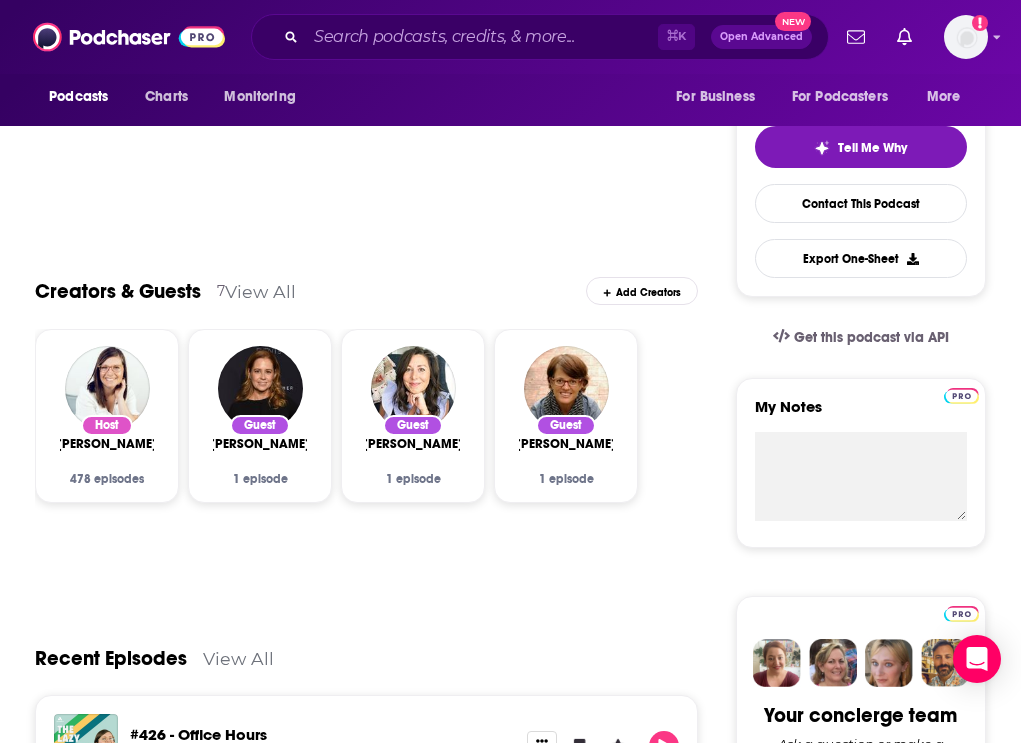 click on "View All" at bounding box center [260, 291] 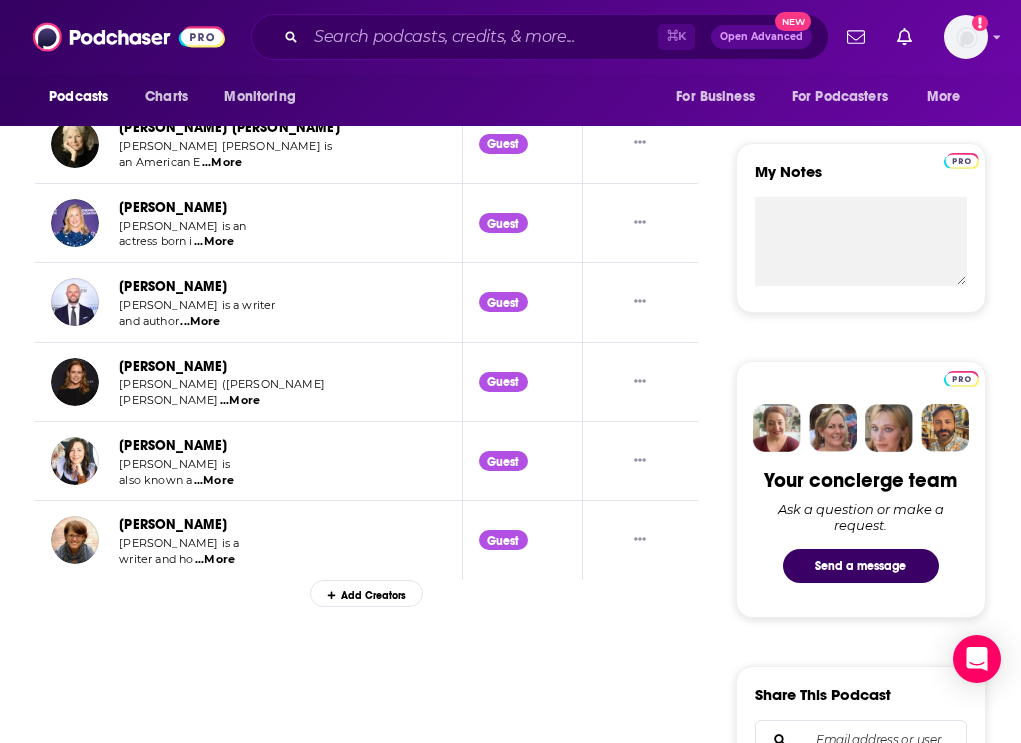 scroll, scrollTop: 657, scrollLeft: 0, axis: vertical 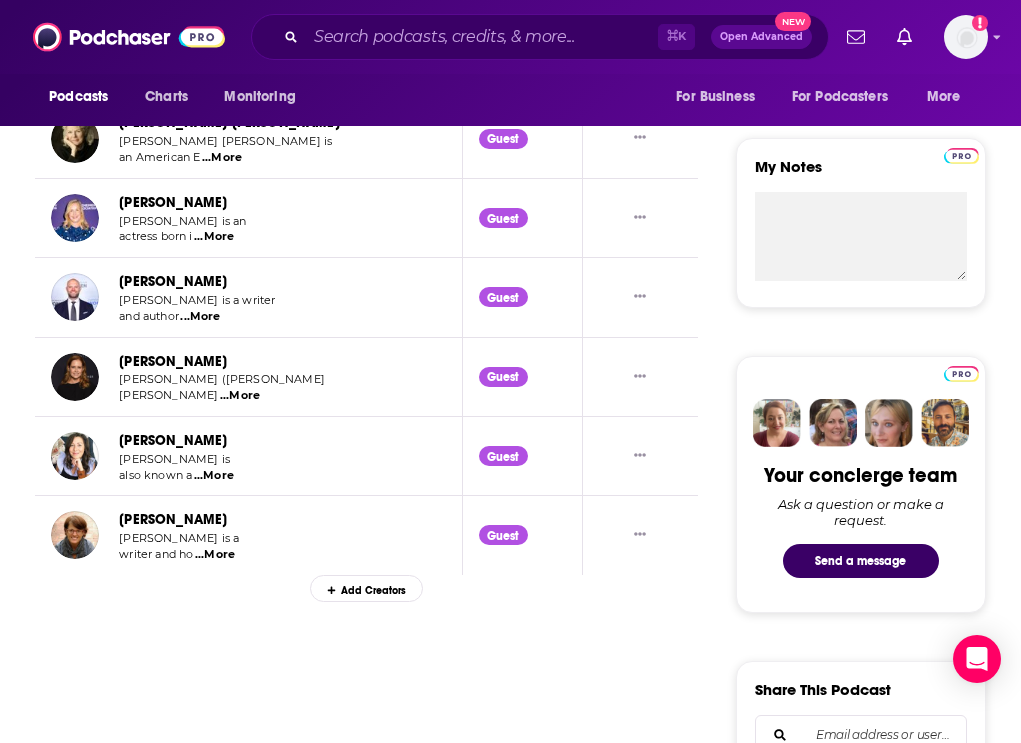 click on "Kelly Corrigan is a" at bounding box center (182, 539) 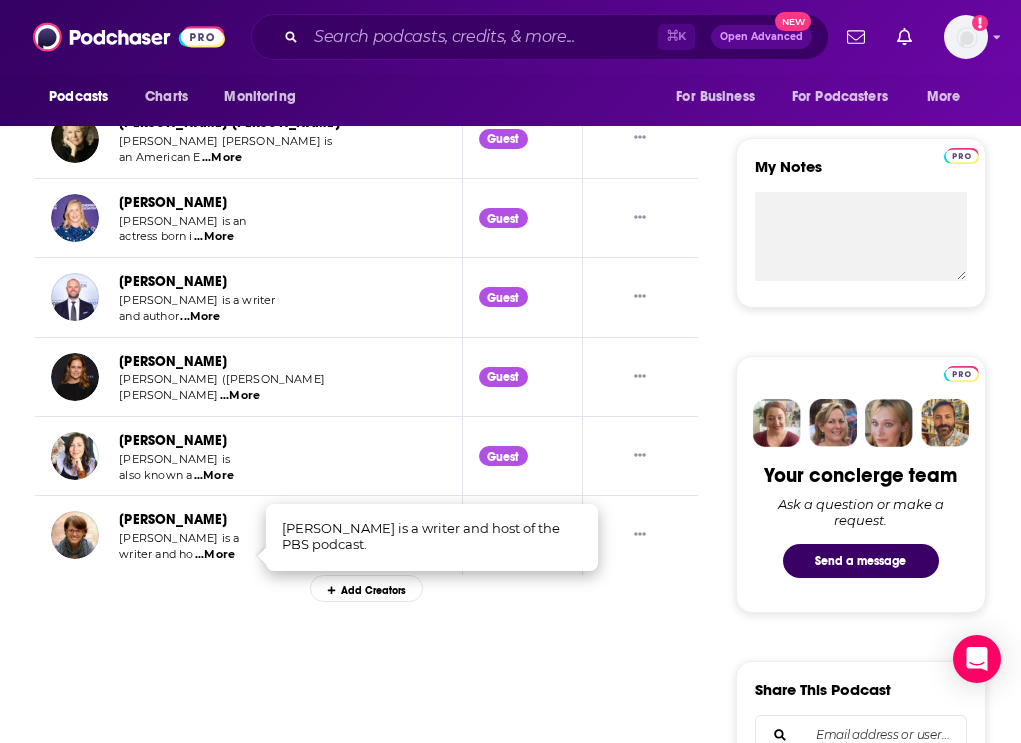click on "also known a" at bounding box center (155, 475) 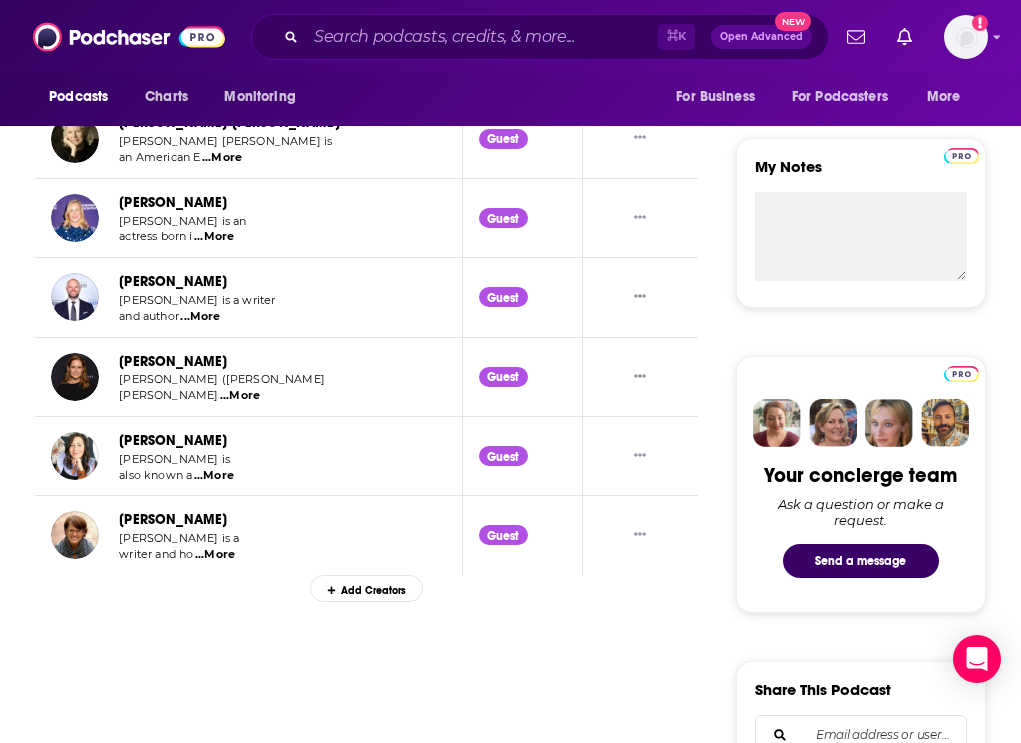 click on "...More" at bounding box center [214, 476] 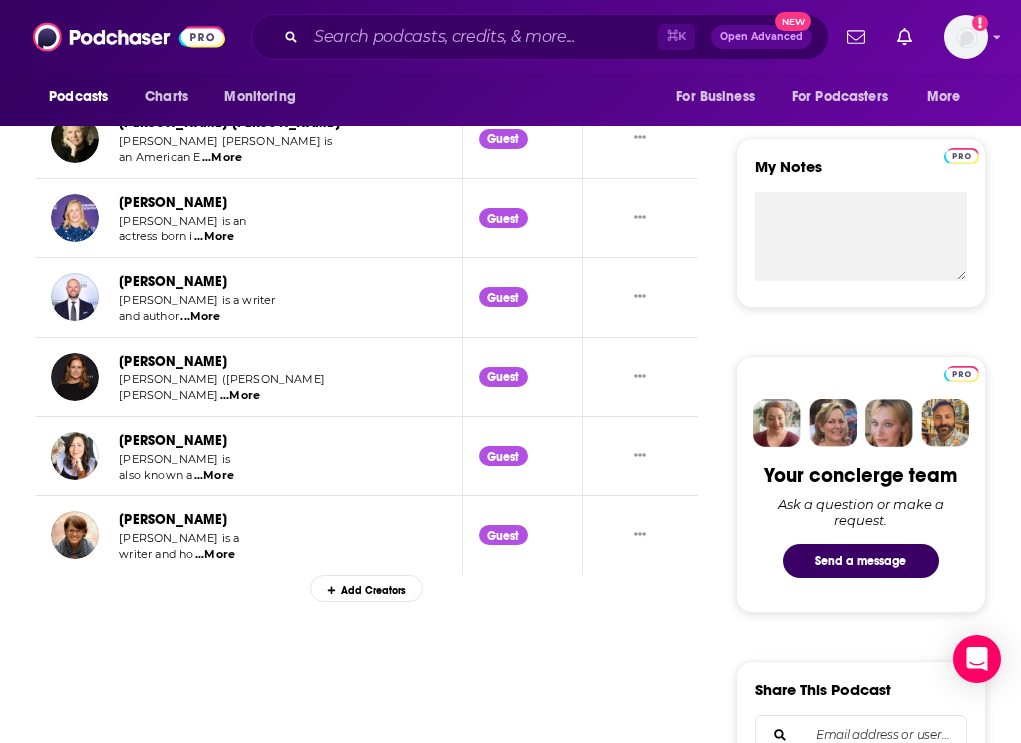 click on "...More" at bounding box center [240, 396] 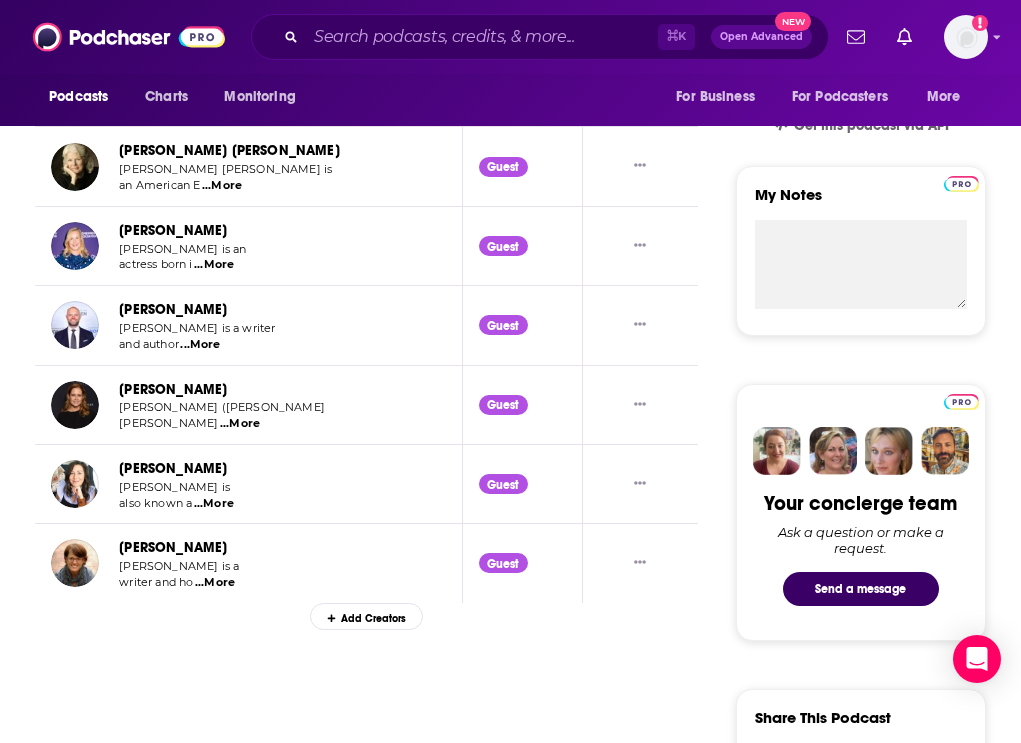 scroll, scrollTop: 624, scrollLeft: 0, axis: vertical 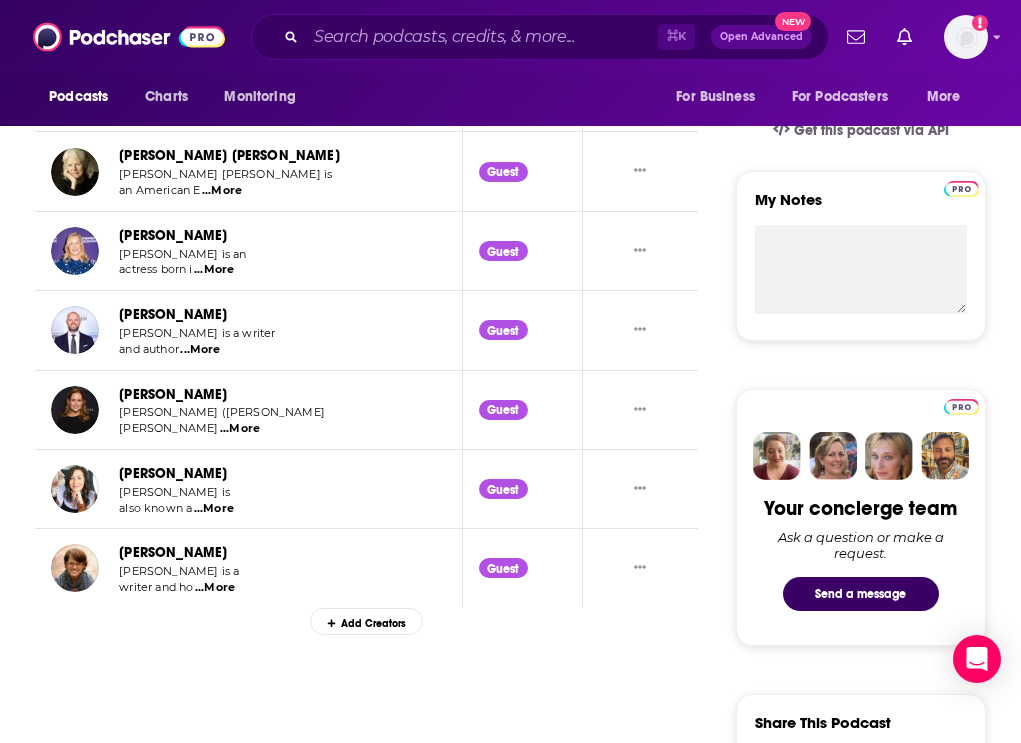 click on "an American E  ...More" at bounding box center (229, 191) 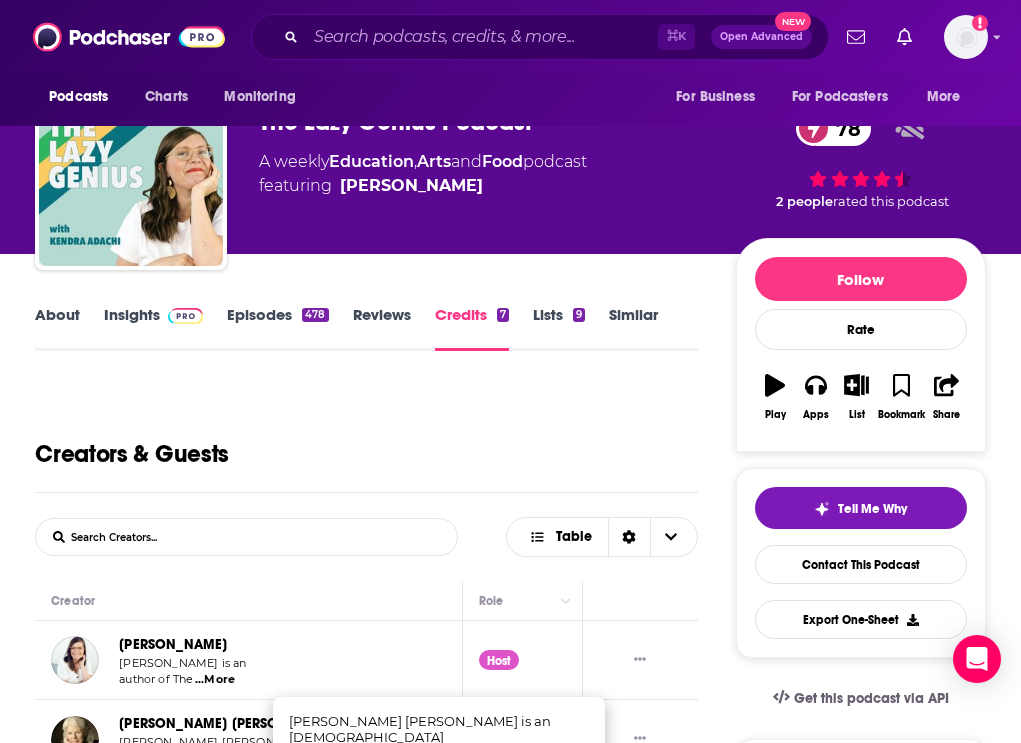 scroll, scrollTop: 0, scrollLeft: 0, axis: both 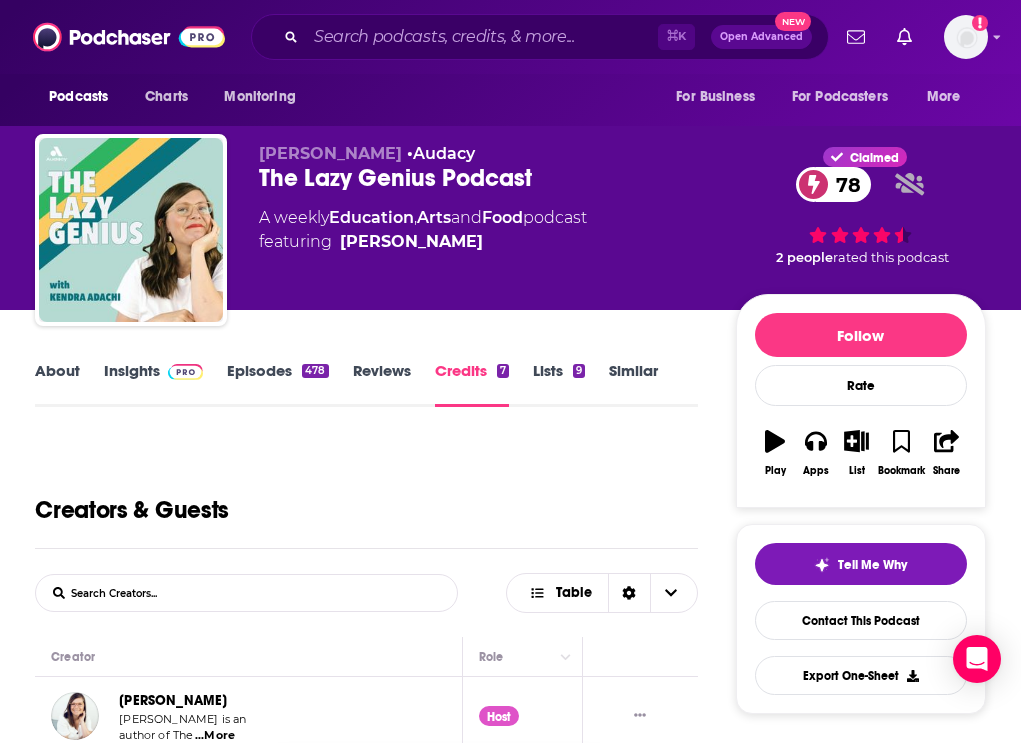 click on "About" at bounding box center [57, 384] 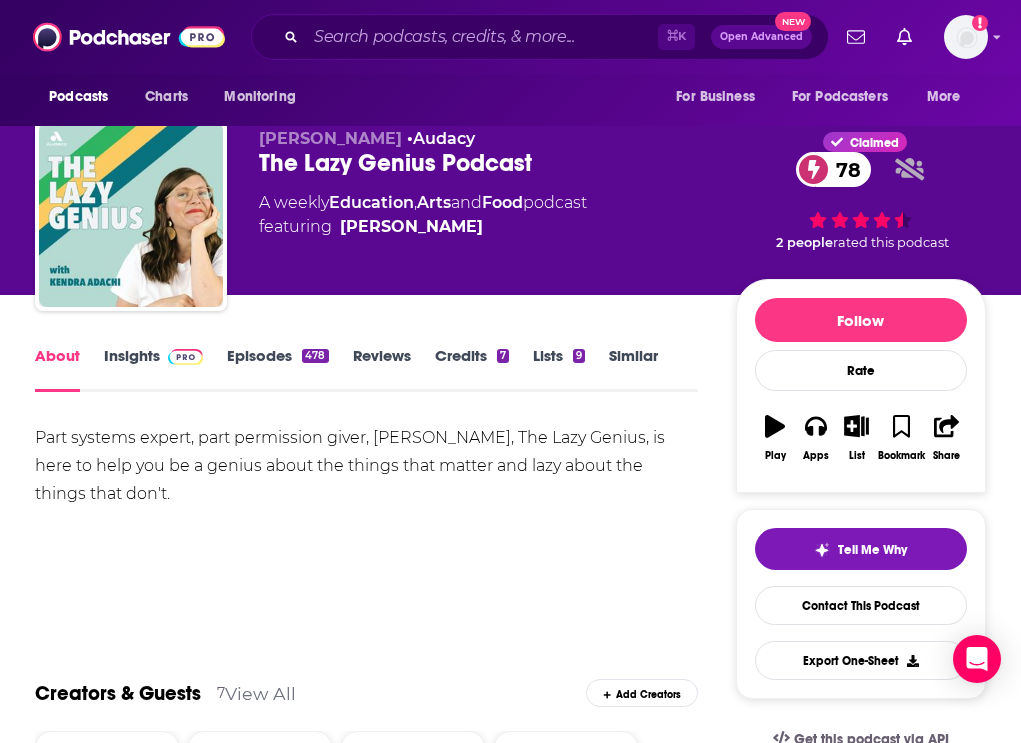 scroll, scrollTop: 16, scrollLeft: 0, axis: vertical 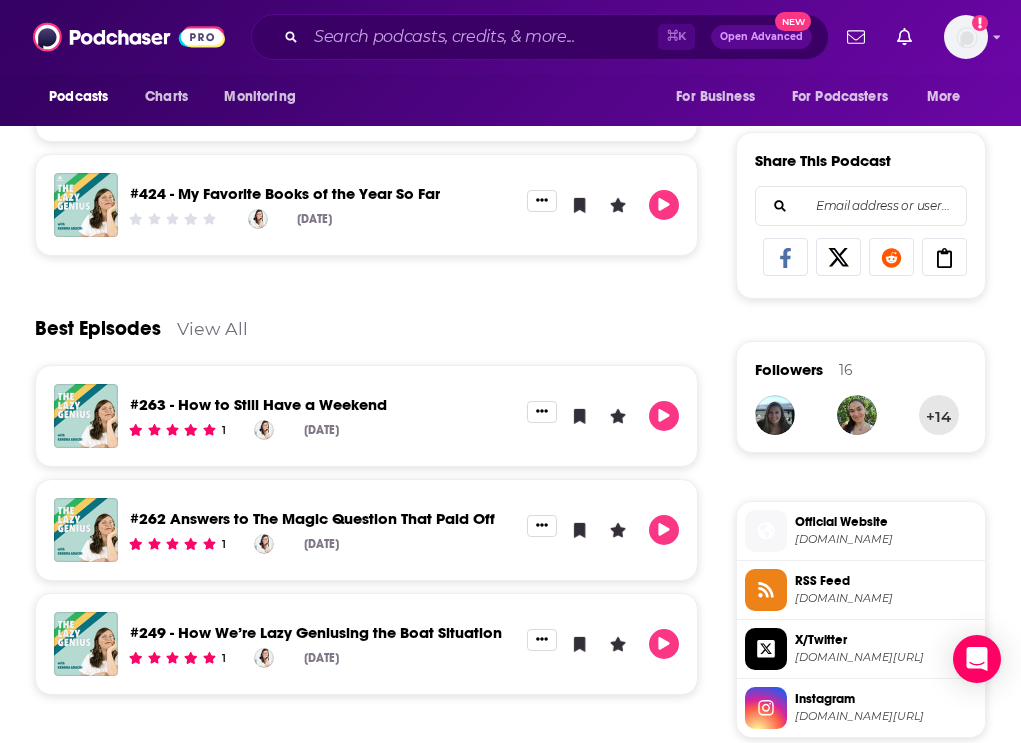 click on "Official Website" at bounding box center (886, 522) 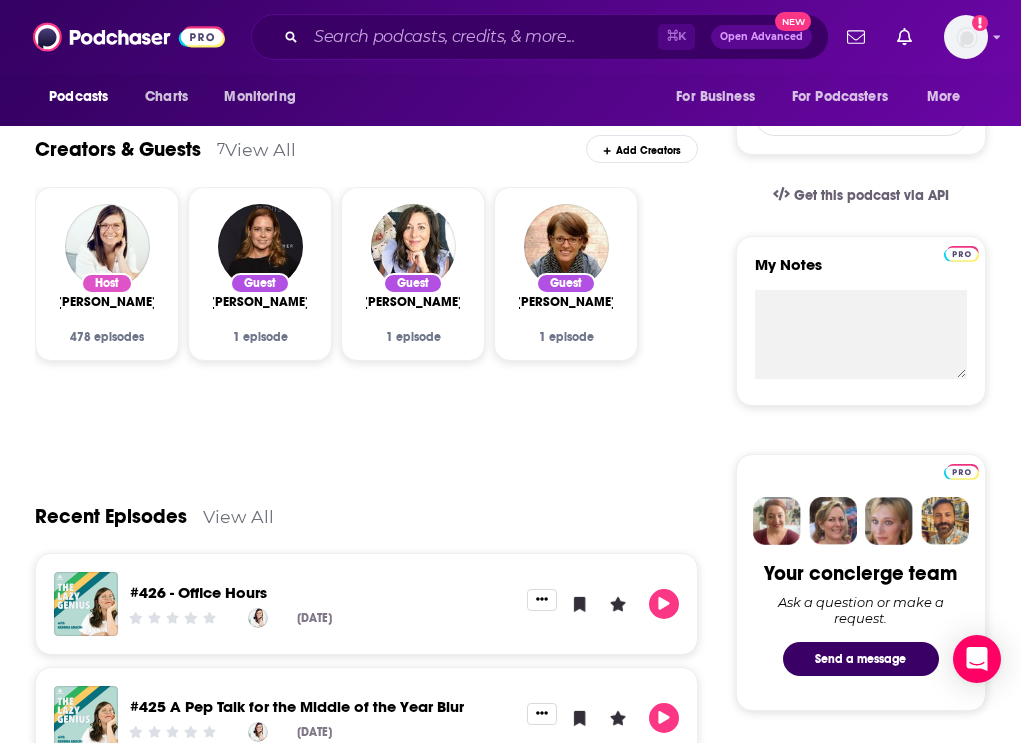 scroll, scrollTop: 0, scrollLeft: 0, axis: both 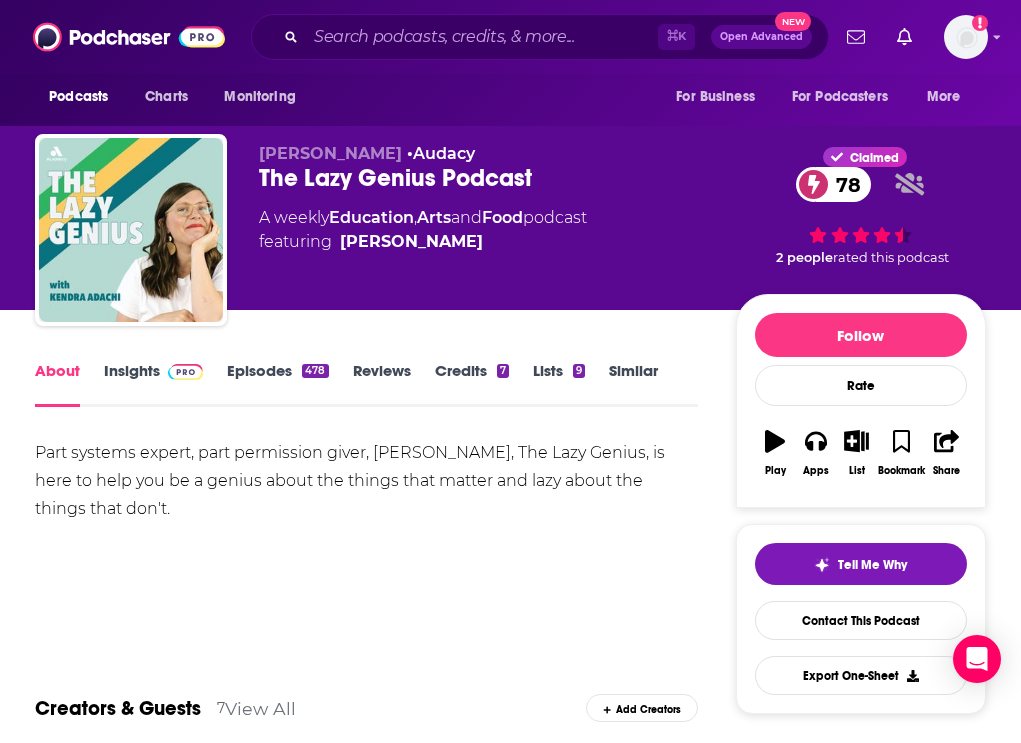 click on "Insights" at bounding box center (153, 384) 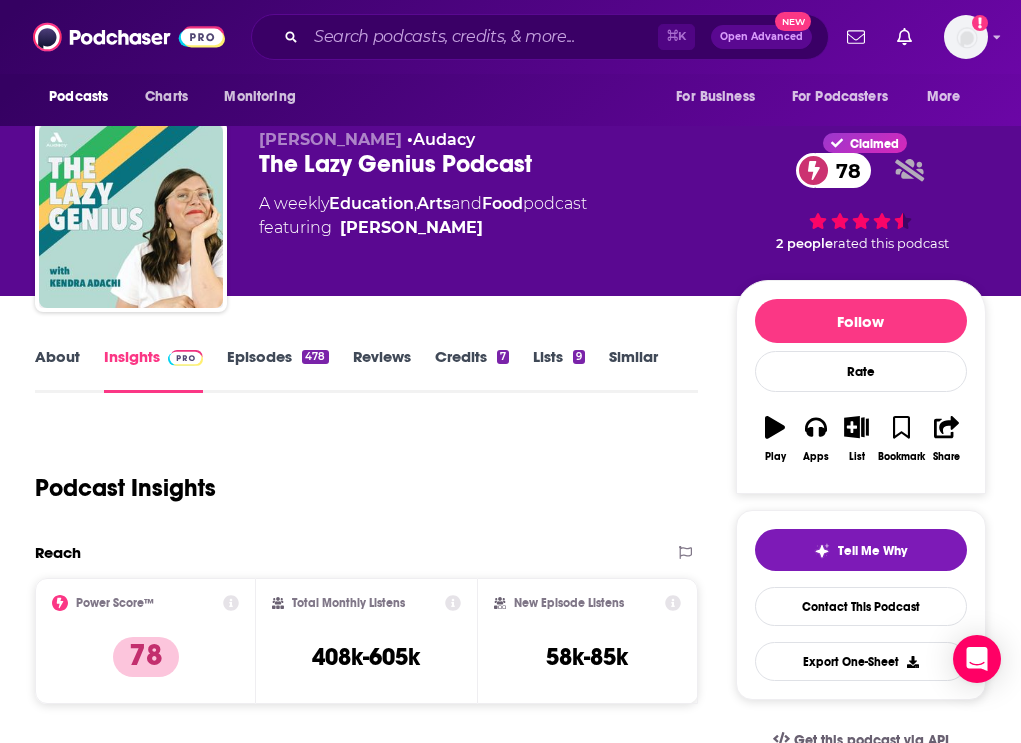 scroll, scrollTop: 0, scrollLeft: 0, axis: both 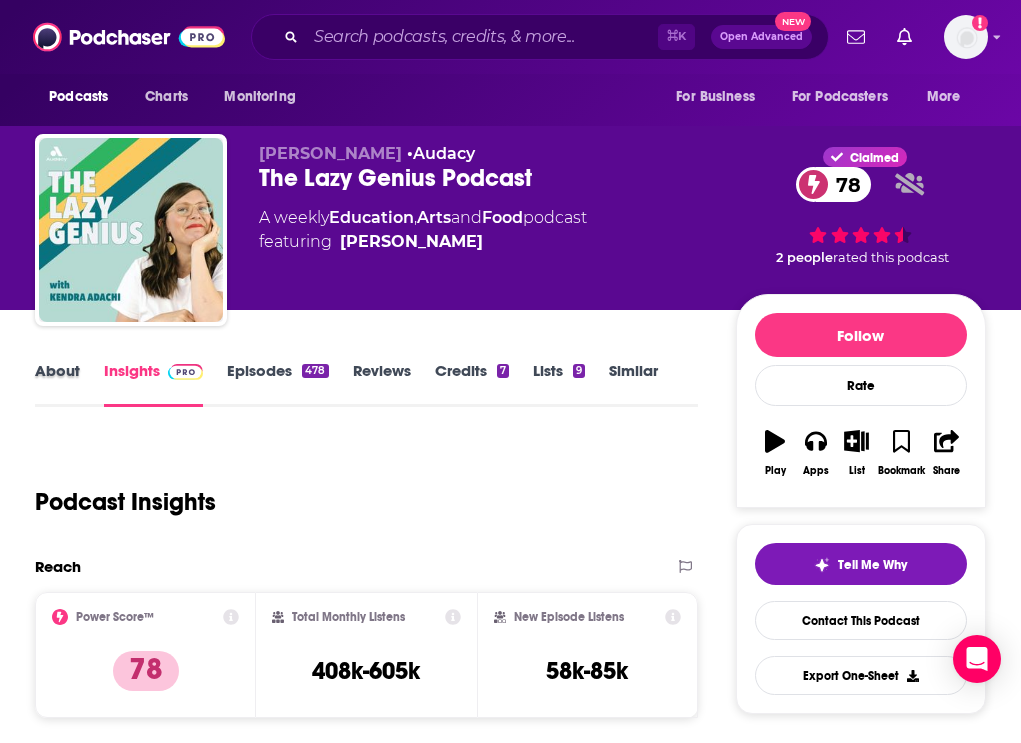 click on "About" at bounding box center [69, 384] 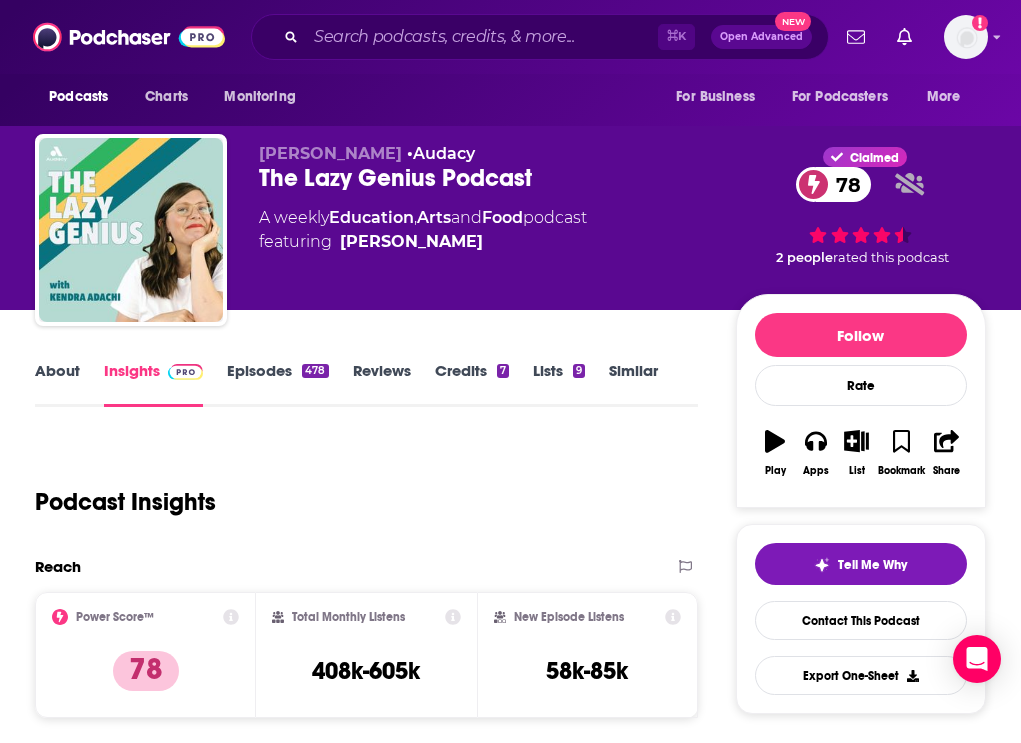 click on "About" at bounding box center [57, 384] 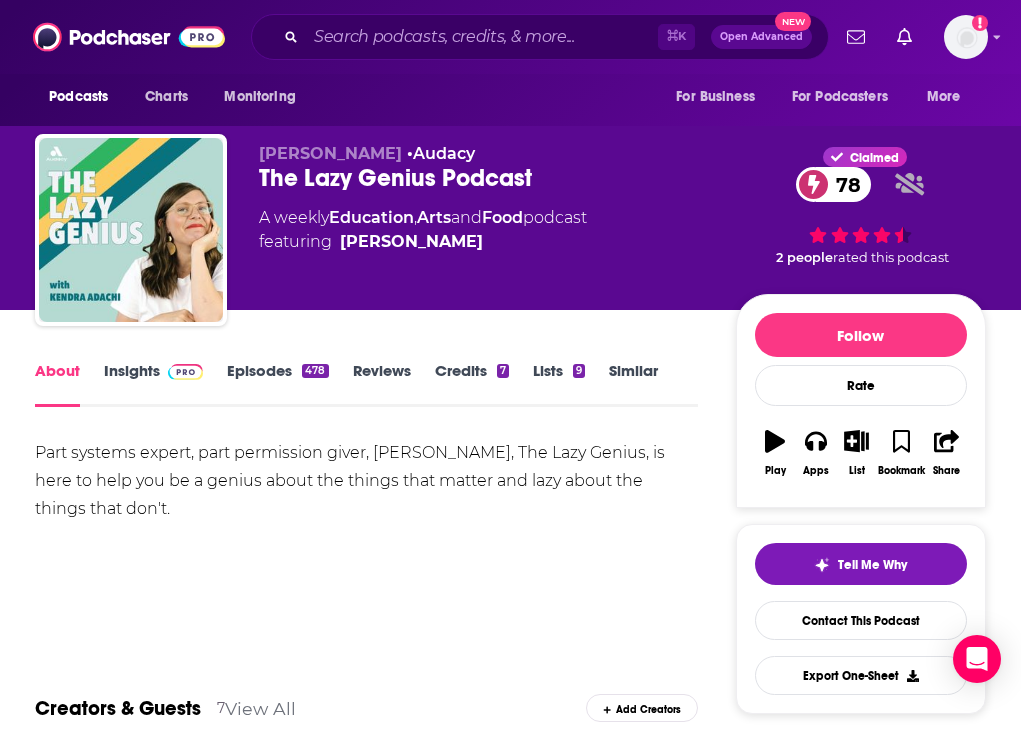 click on "Part systems expert, part permission giver, Kendra Adachi, The Lazy Genius, is here to help you be a genius about the things that matter and lazy about the things that don't." at bounding box center (366, 481) 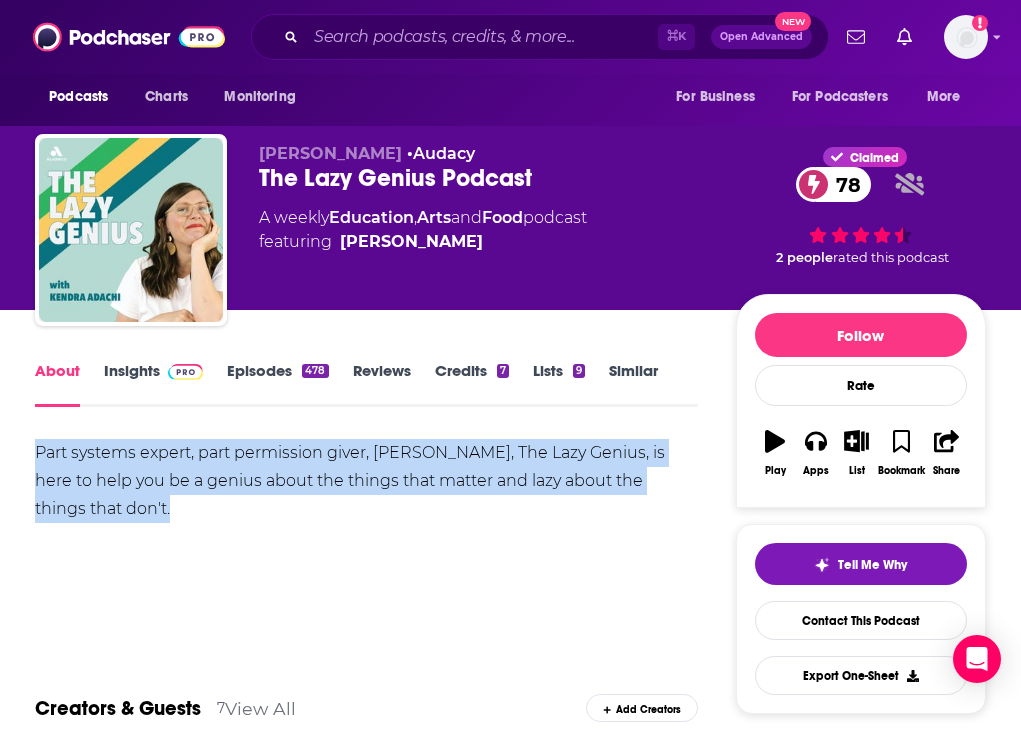 click on "Part systems expert, part permission giver, Kendra Adachi, The Lazy Genius, is here to help you be a genius about the things that matter and lazy about the things that don't." at bounding box center (366, 481) 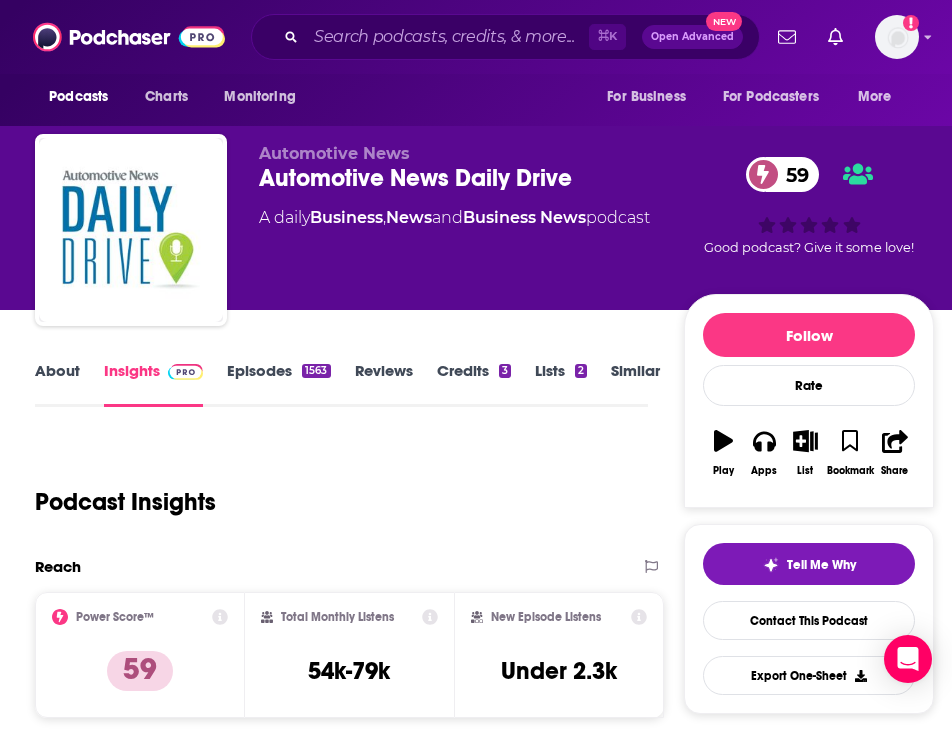 scroll, scrollTop: 0, scrollLeft: 0, axis: both 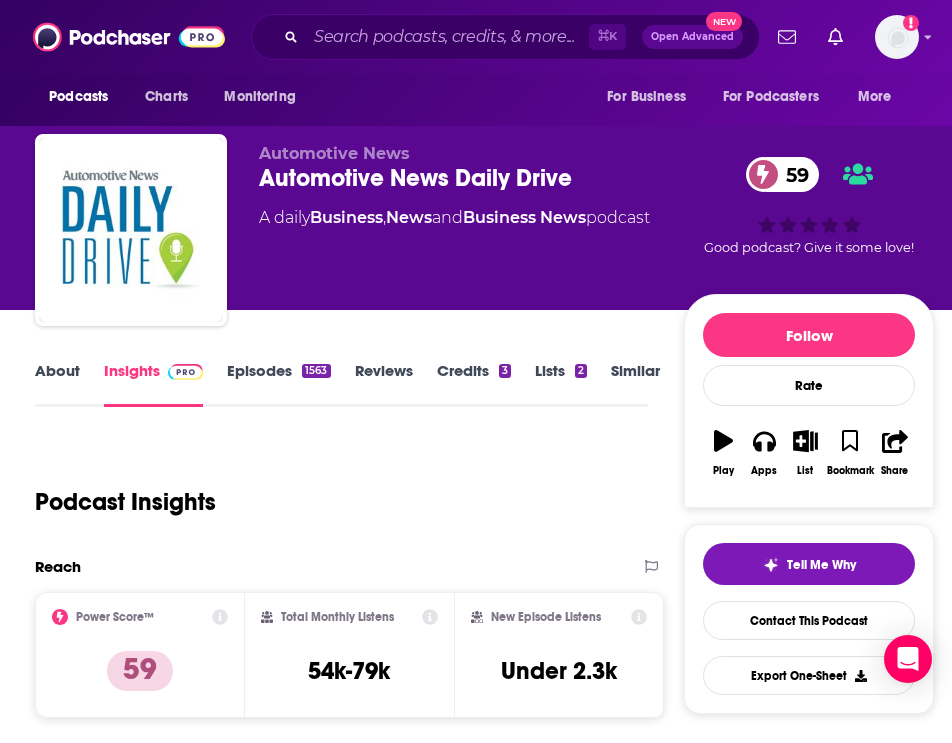 click on "About" at bounding box center [57, 384] 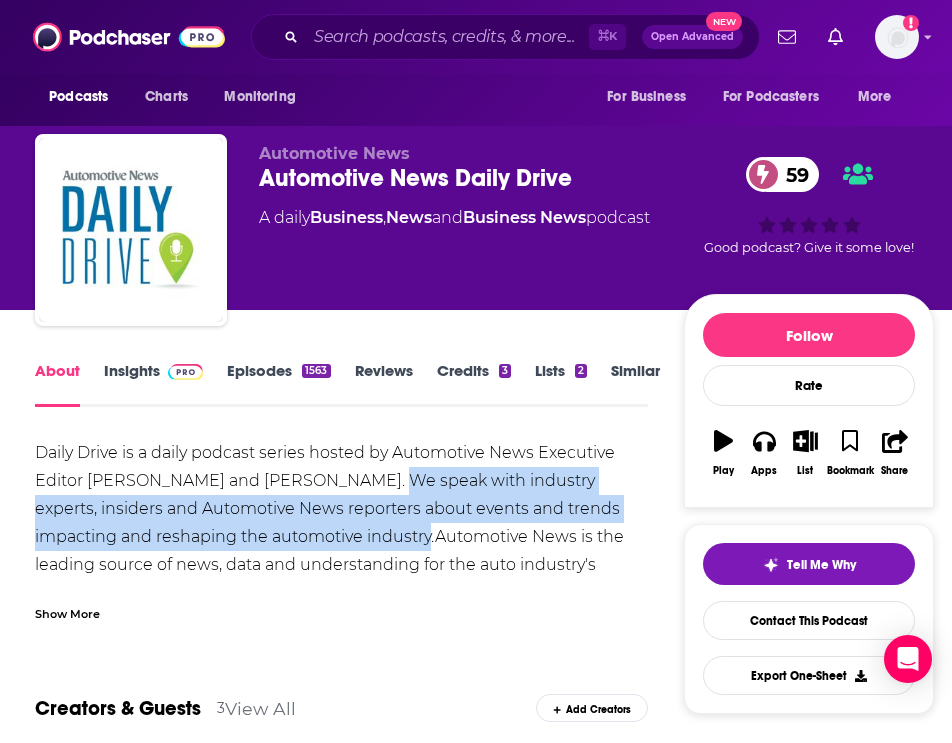drag, startPoint x: 352, startPoint y: 480, endPoint x: 342, endPoint y: 543, distance: 63.788715 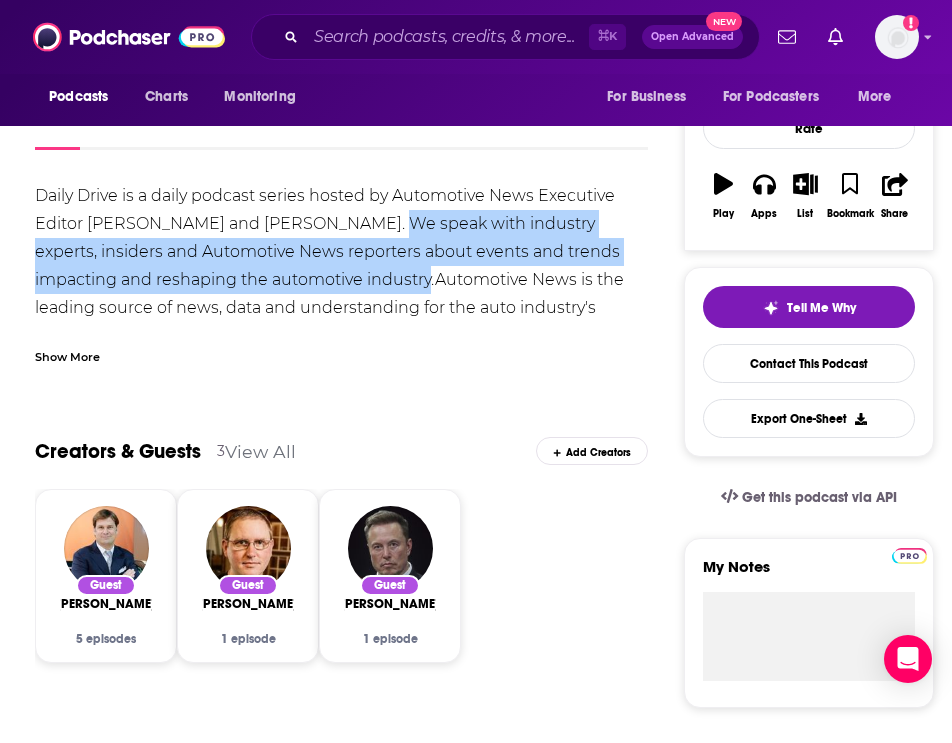 scroll, scrollTop: 0, scrollLeft: 0, axis: both 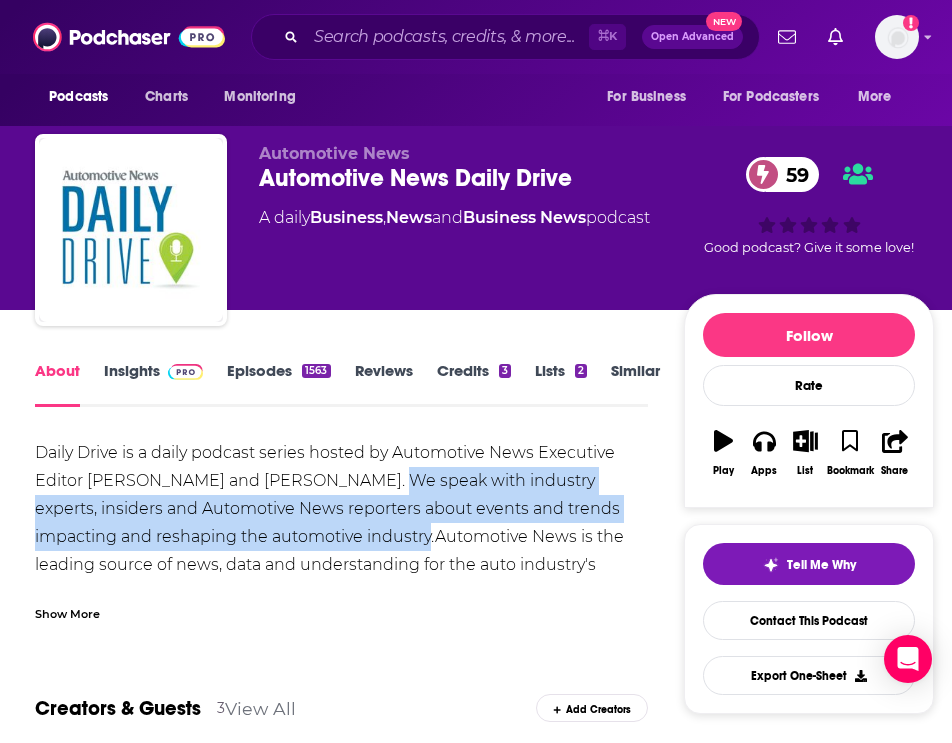 click on "Insights" at bounding box center (153, 384) 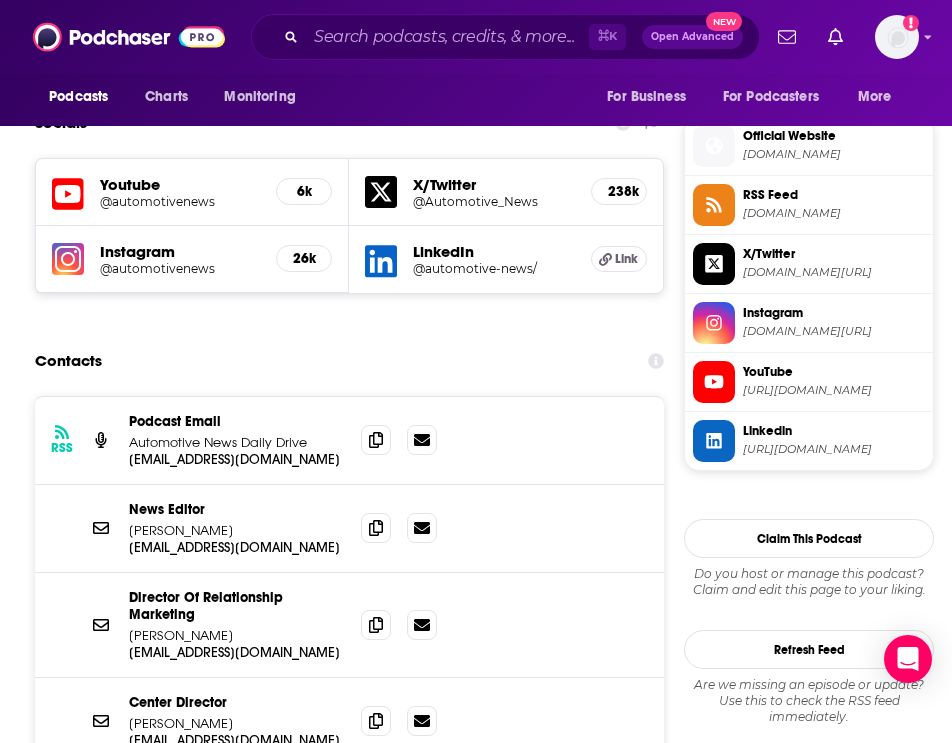 scroll, scrollTop: 1821, scrollLeft: 0, axis: vertical 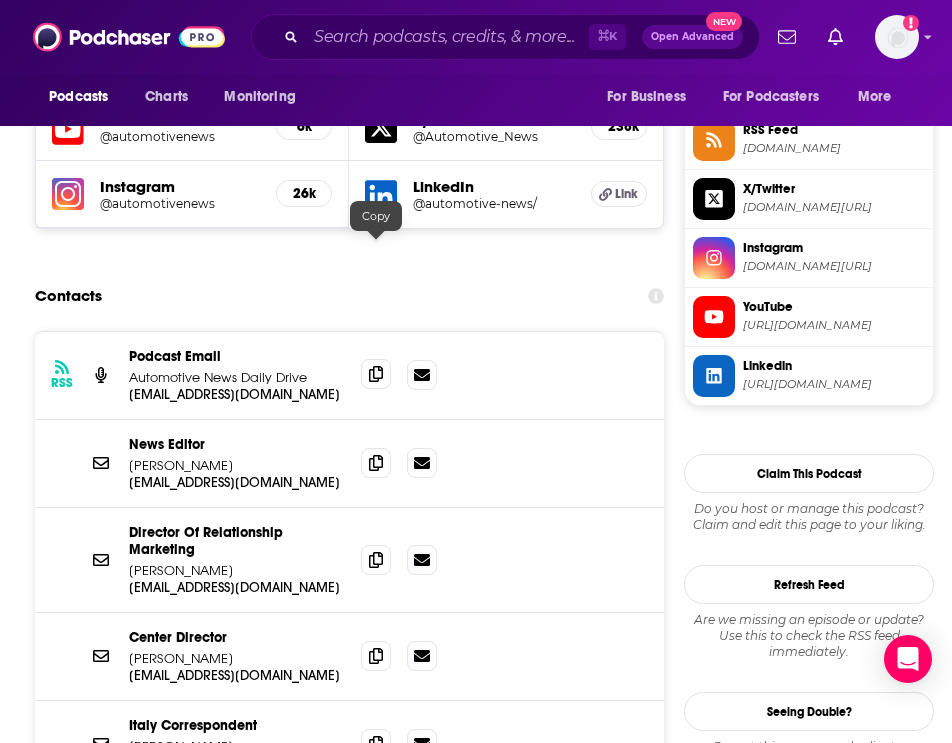 click at bounding box center (376, 374) 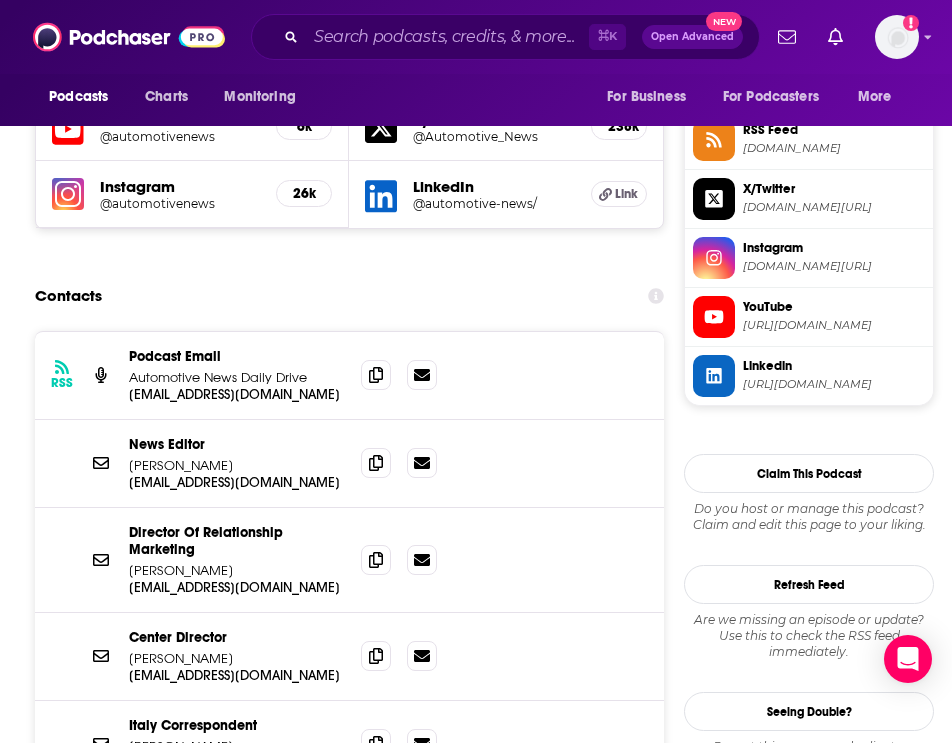 scroll, scrollTop: 1587, scrollLeft: 0, axis: vertical 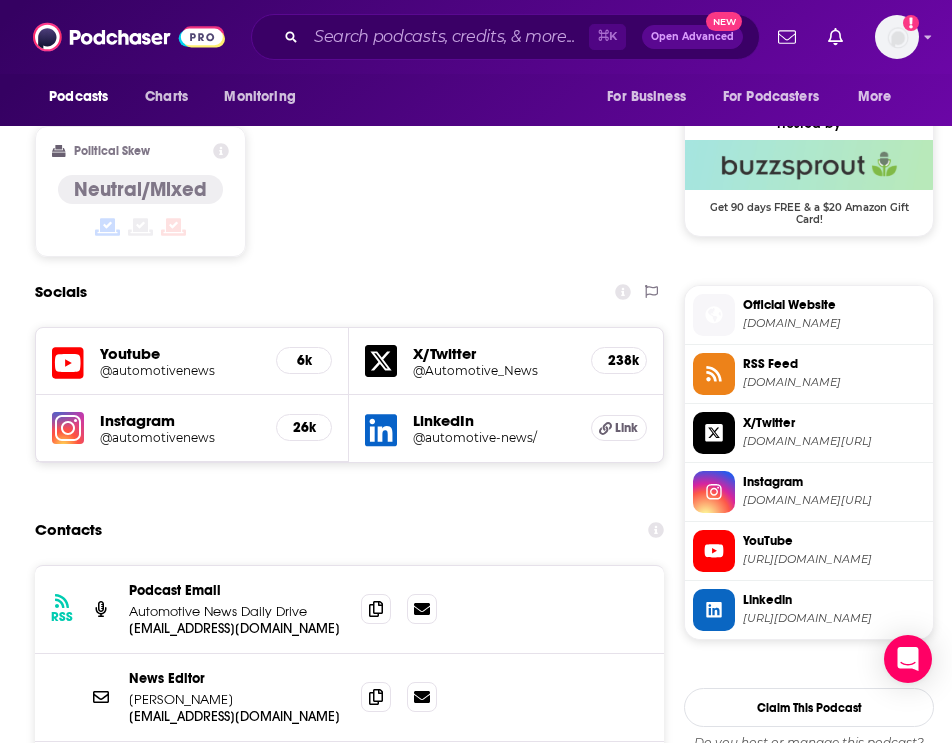 click on "Official Website" at bounding box center [834, 305] 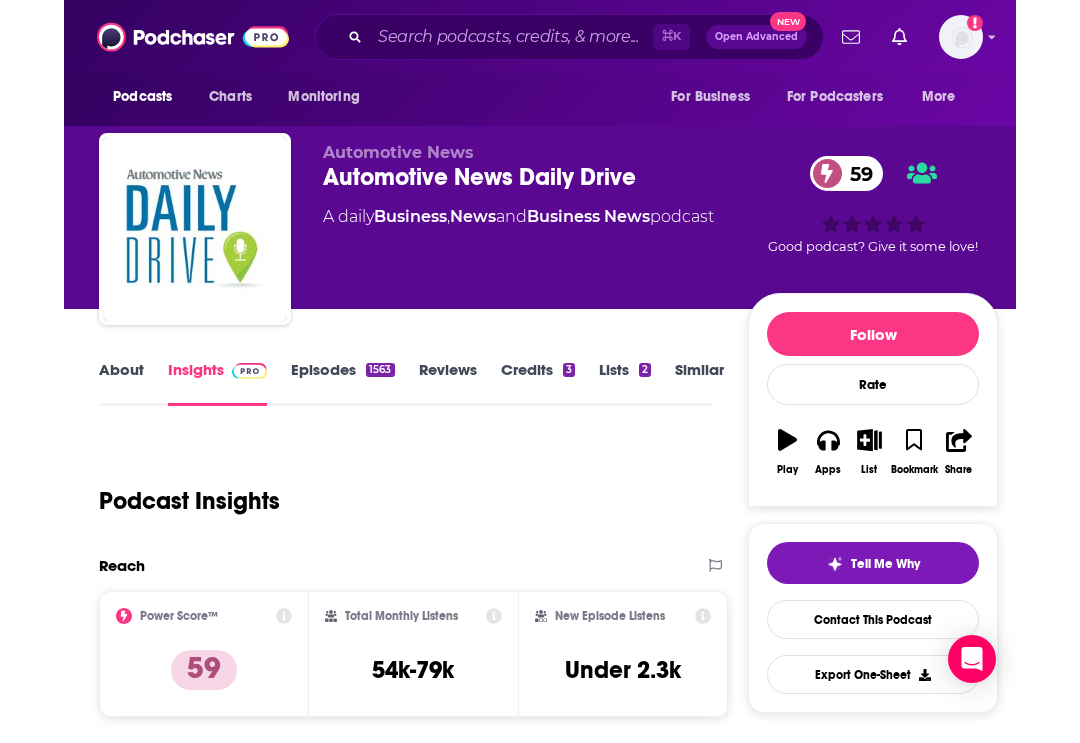 scroll, scrollTop: 0, scrollLeft: 0, axis: both 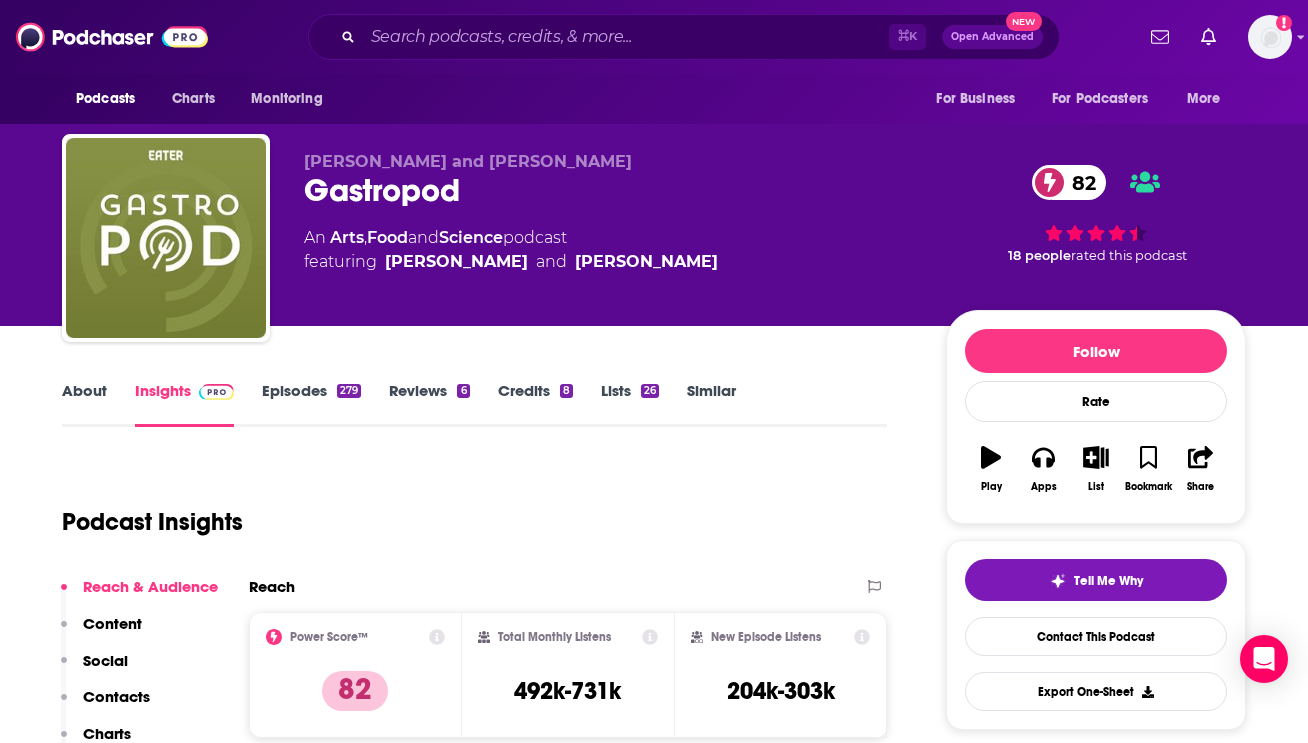 click on "About" at bounding box center [84, 404] 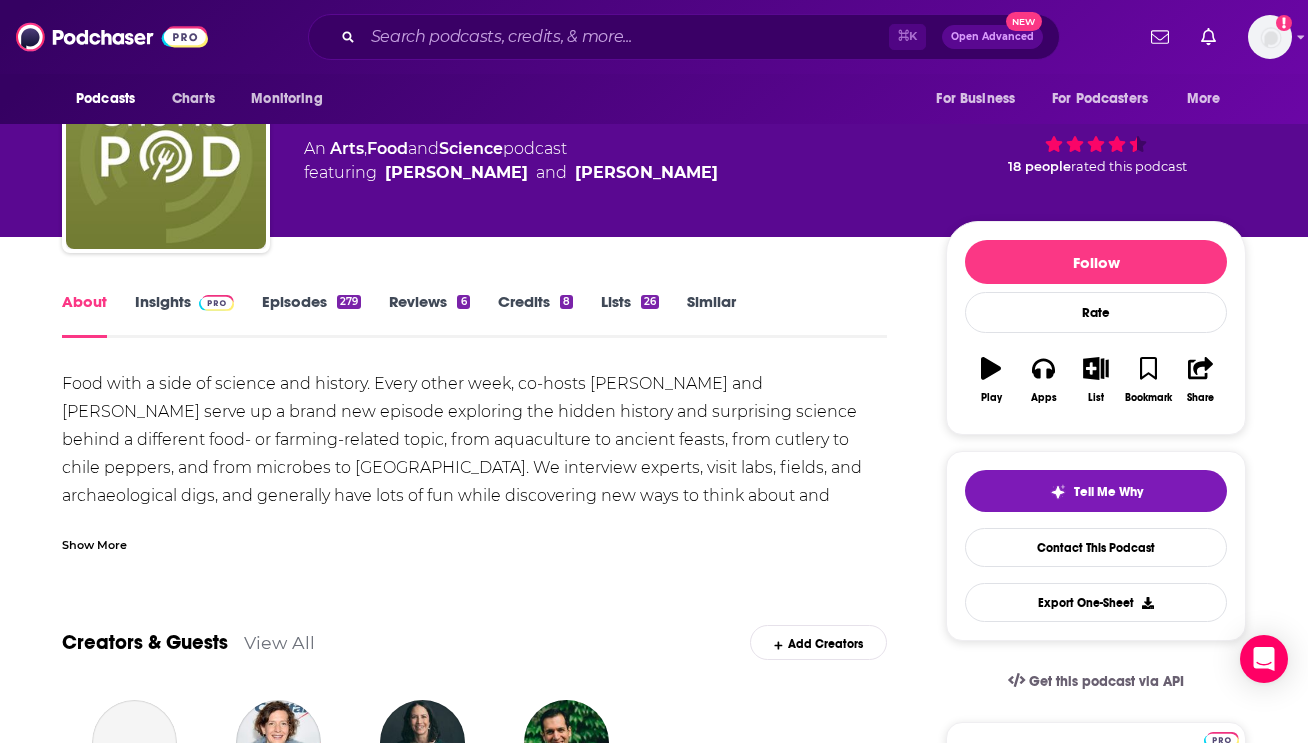 scroll, scrollTop: 90, scrollLeft: 0, axis: vertical 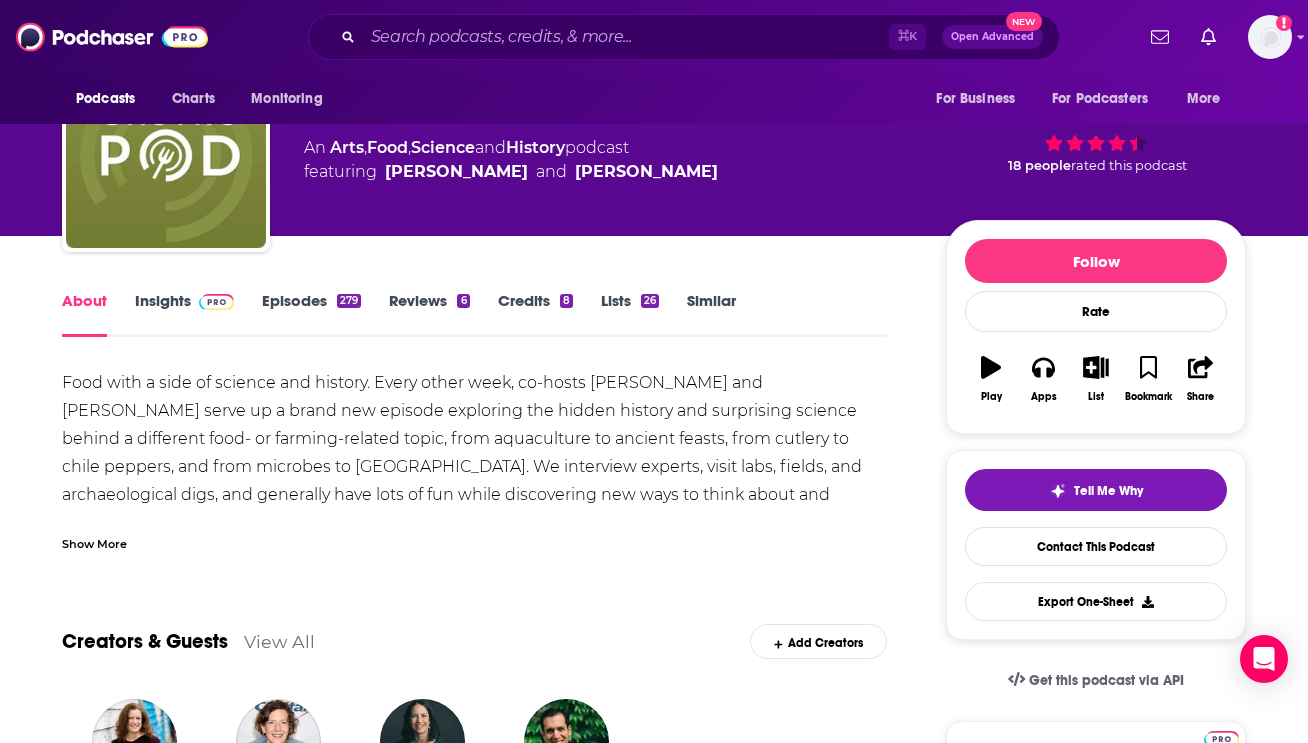 click on "Show More" at bounding box center (94, 542) 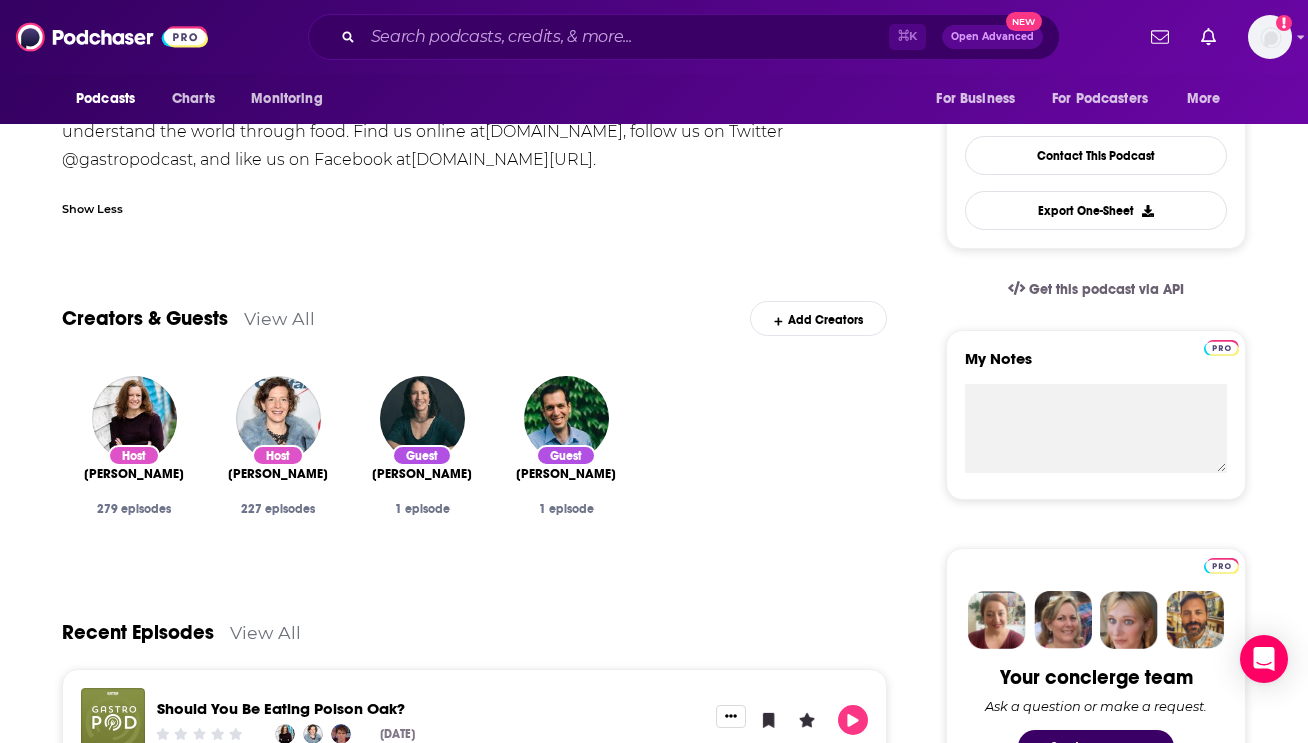 scroll, scrollTop: 483, scrollLeft: 0, axis: vertical 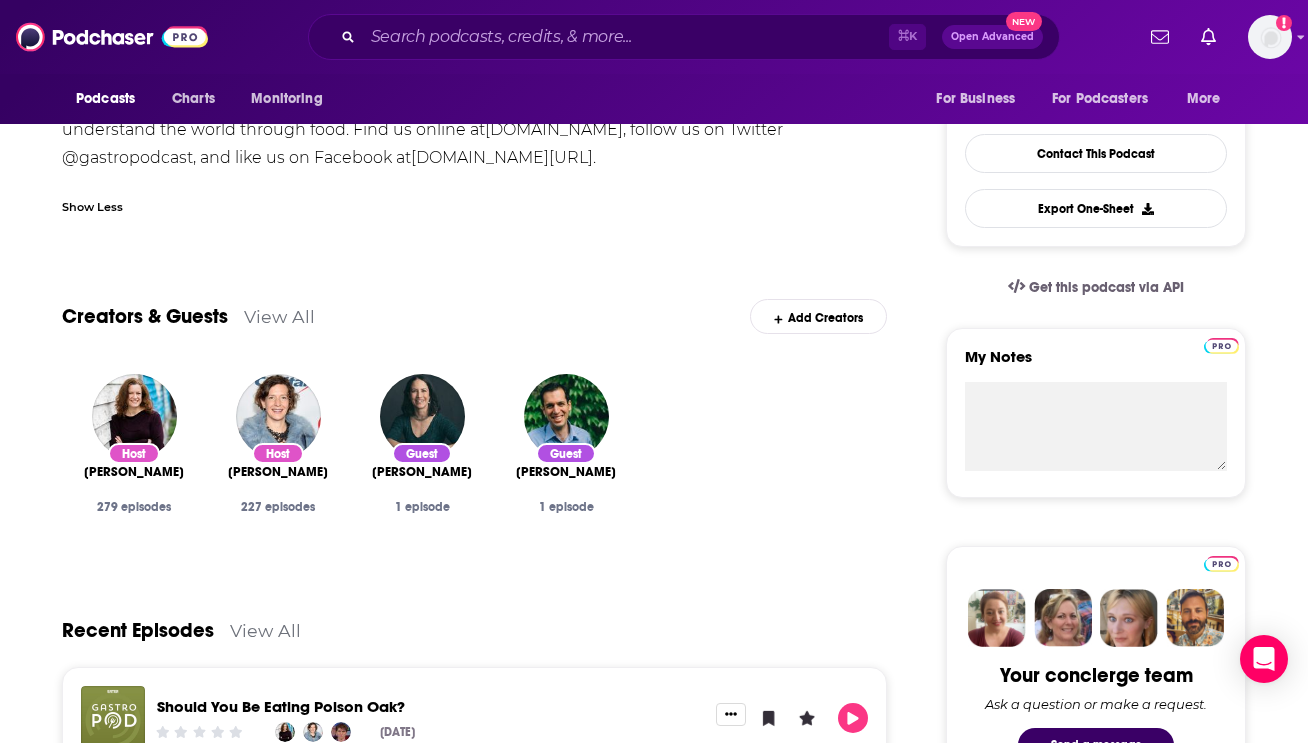 click on "View All" at bounding box center (279, 316) 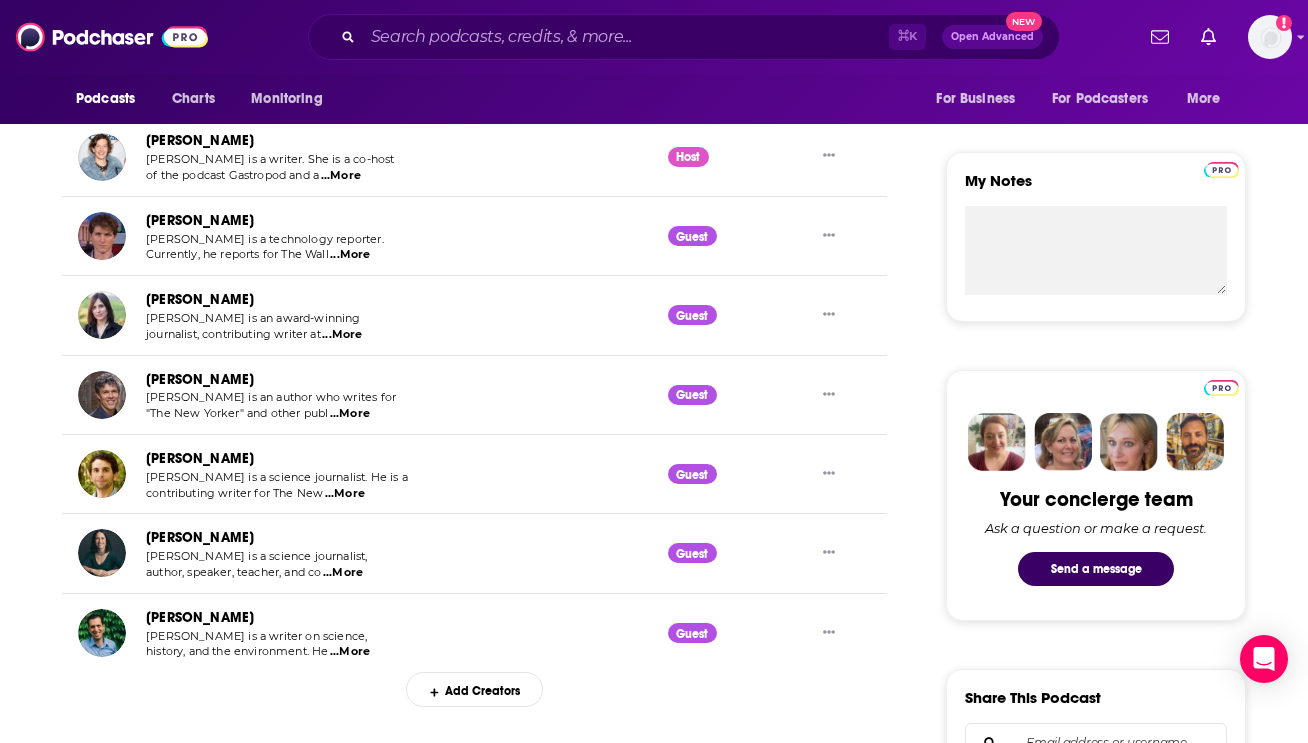 scroll, scrollTop: 663, scrollLeft: 0, axis: vertical 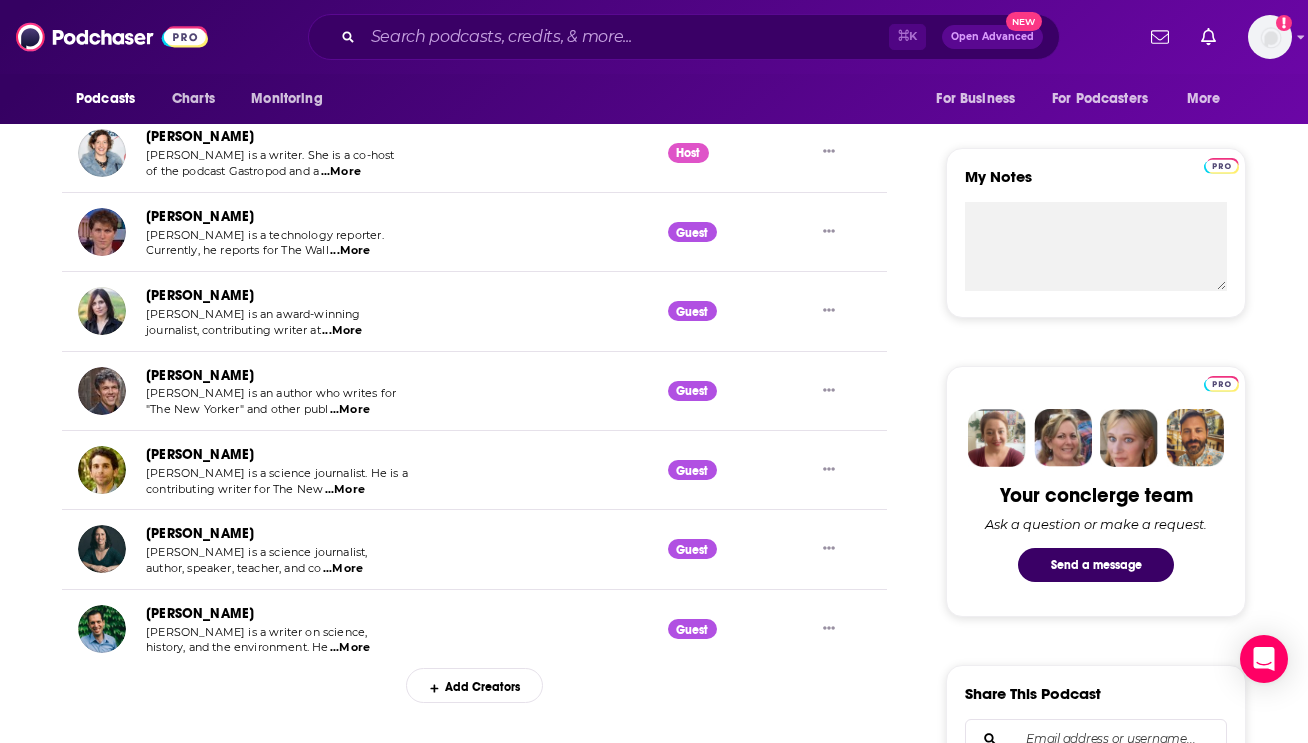 click on "Add Creators" at bounding box center (474, 685) 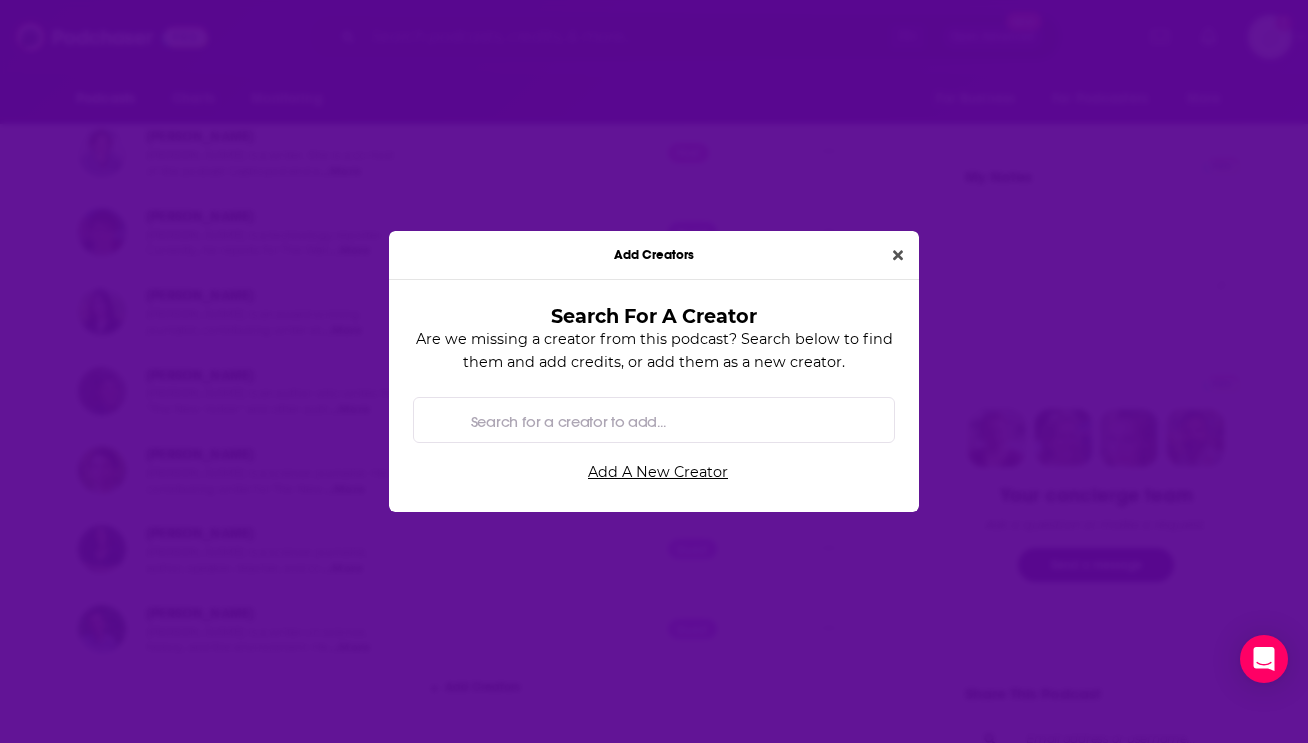 scroll, scrollTop: 0, scrollLeft: 0, axis: both 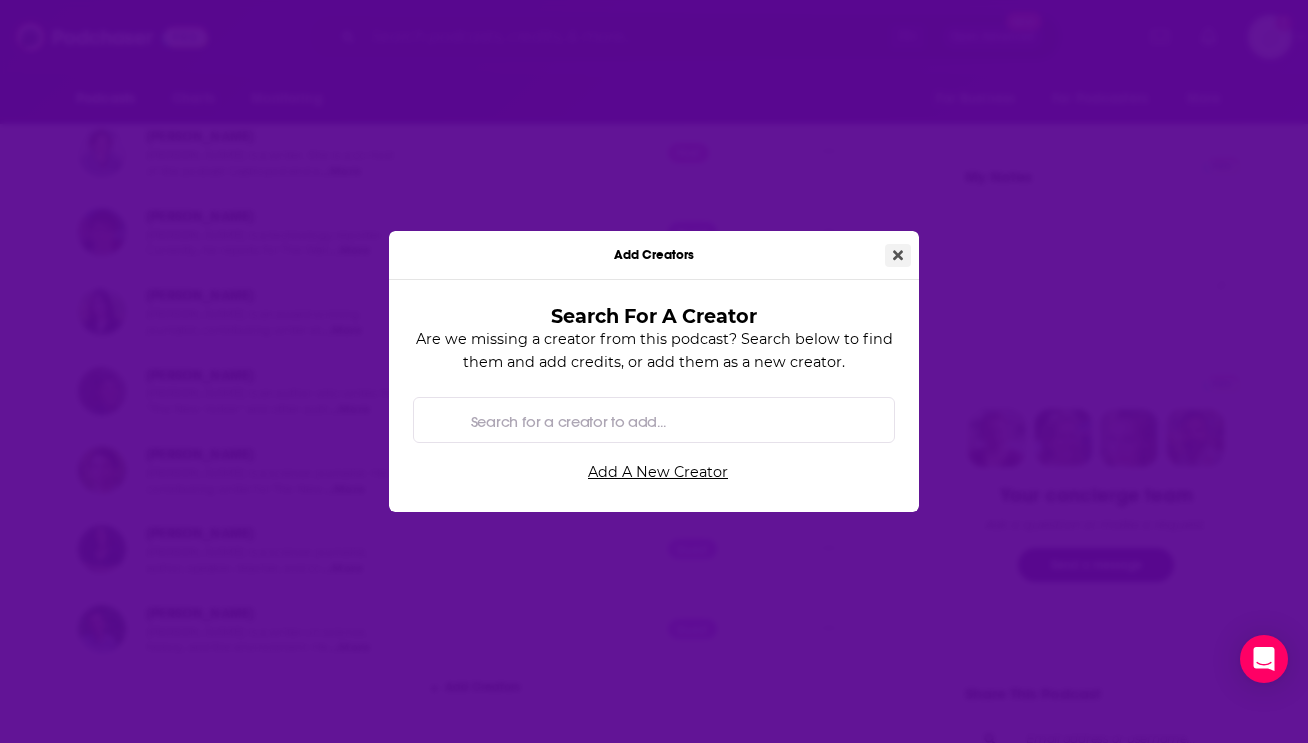 click 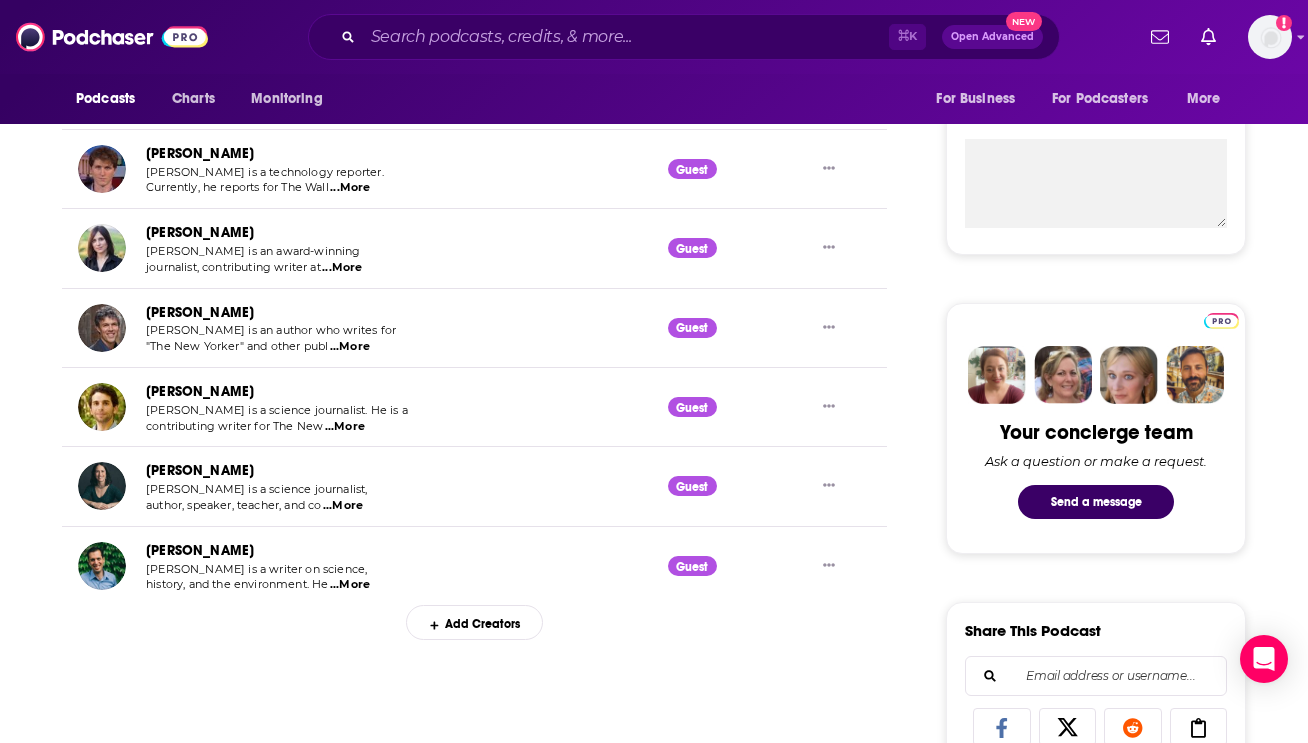 scroll, scrollTop: 0, scrollLeft: 0, axis: both 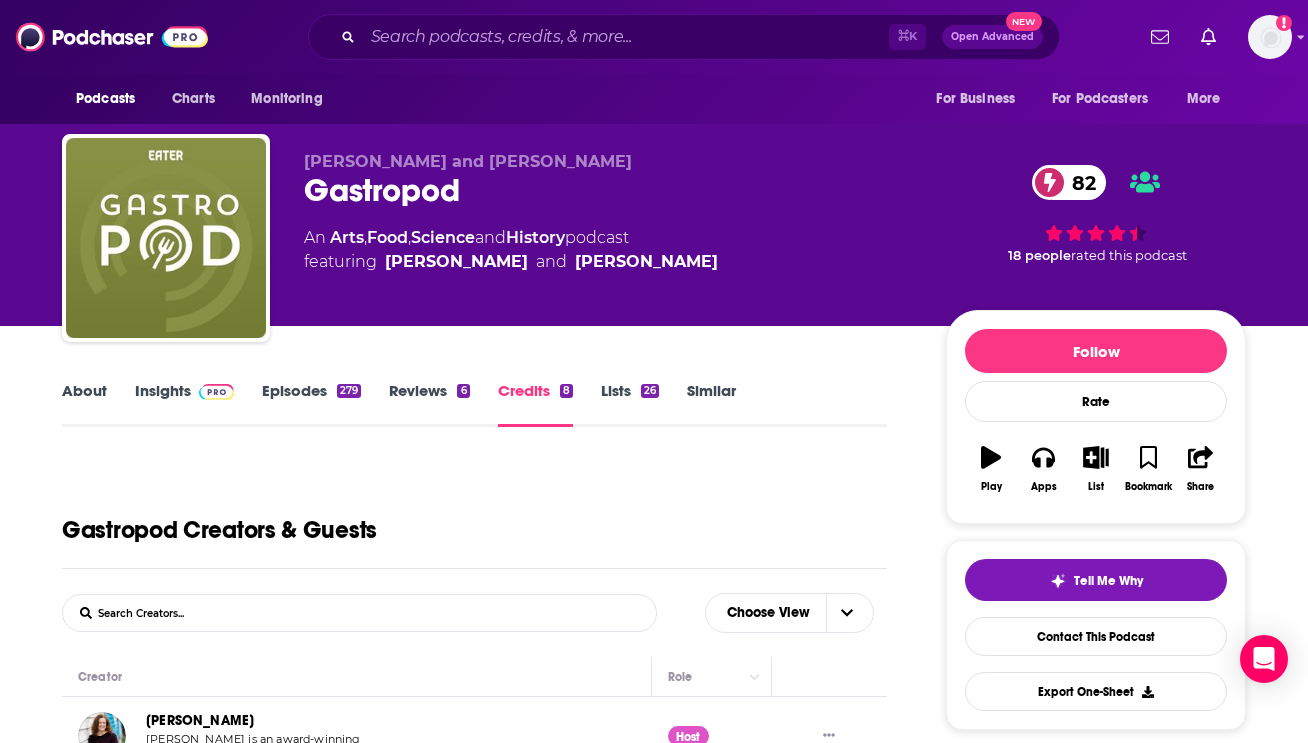 click on "Insights" at bounding box center [184, 404] 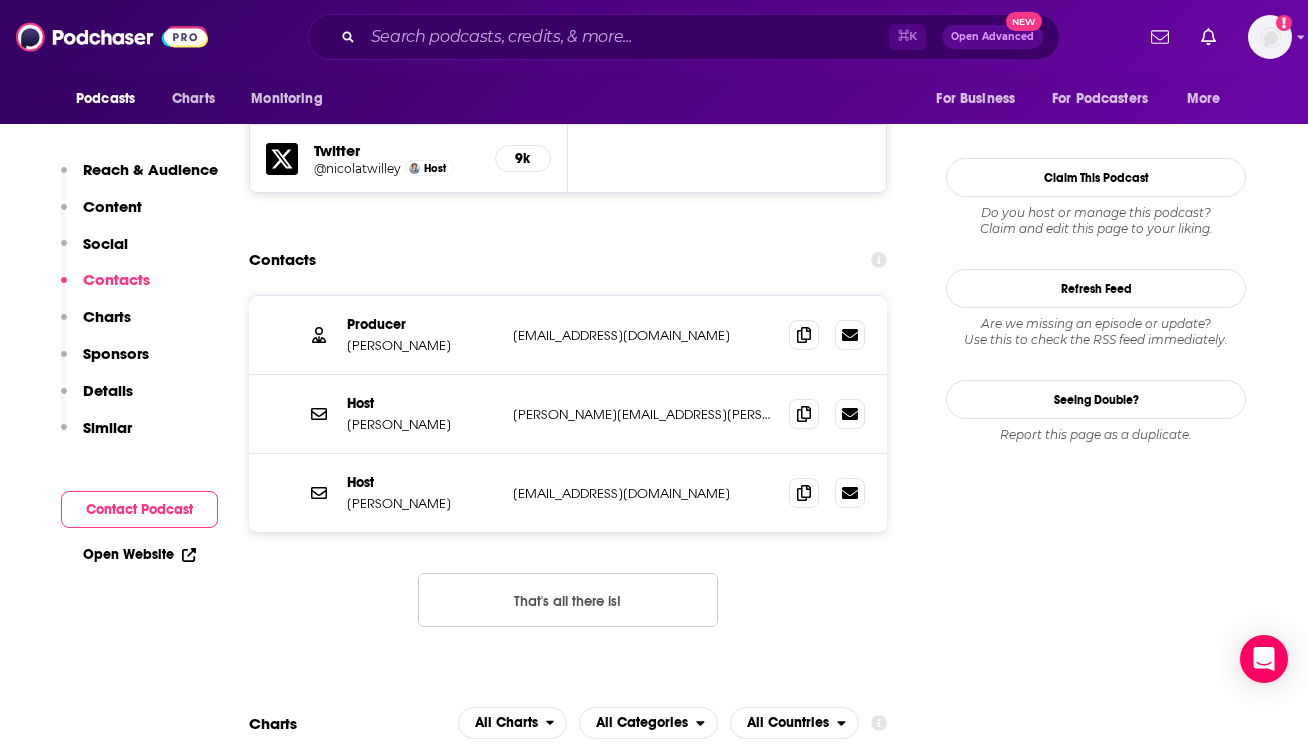 scroll, scrollTop: 1936, scrollLeft: 0, axis: vertical 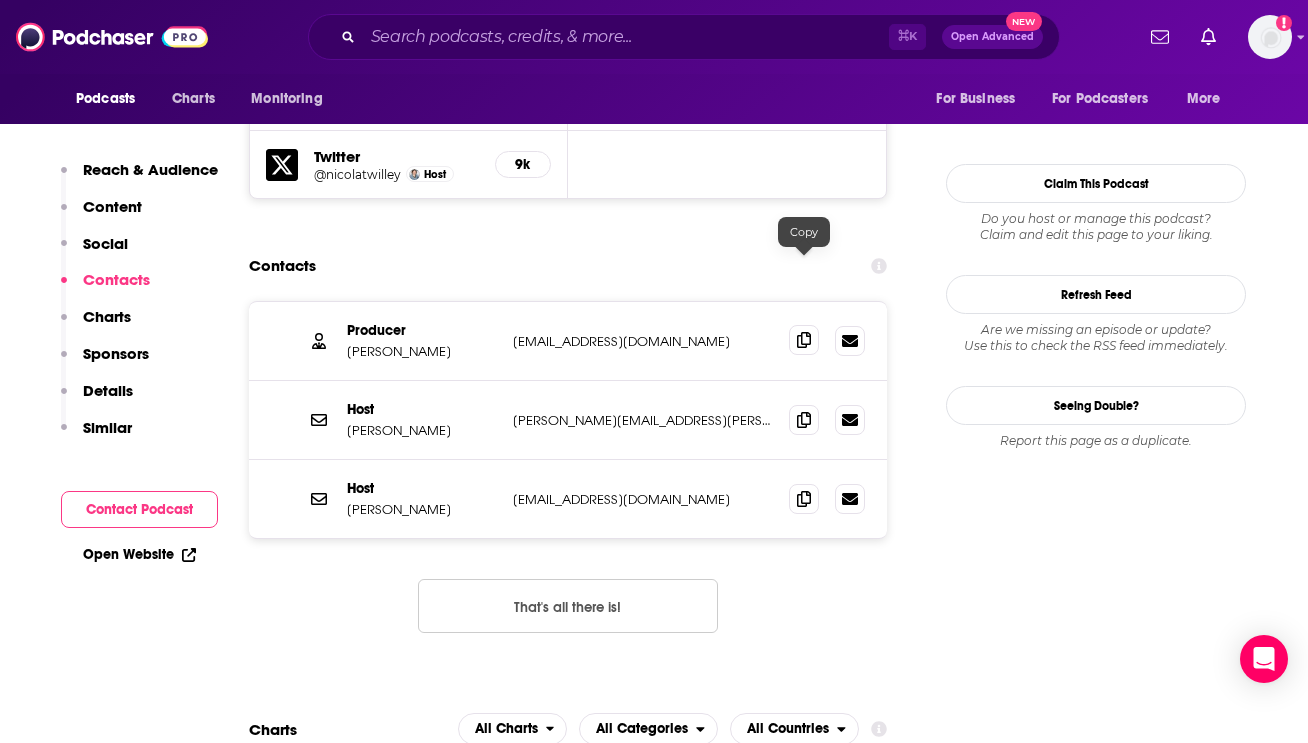 click 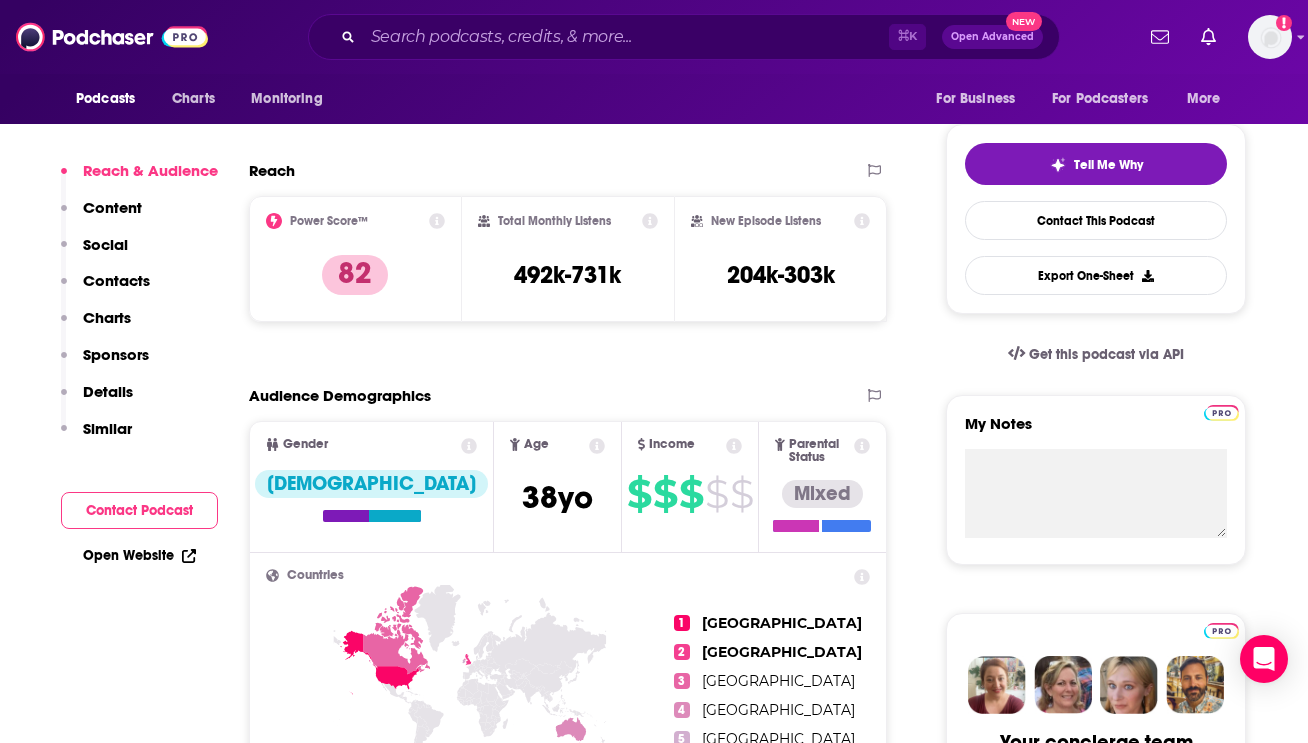 scroll, scrollTop: 0, scrollLeft: 0, axis: both 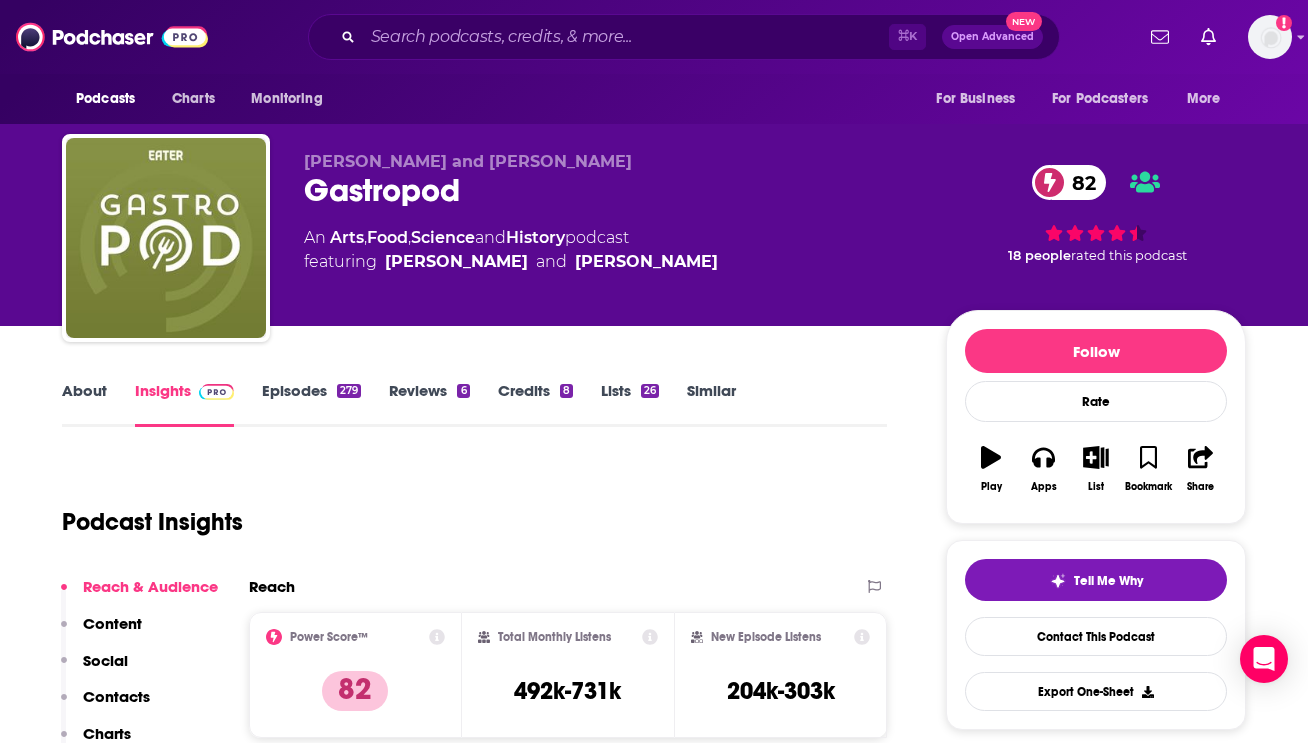 click on "About" at bounding box center (84, 404) 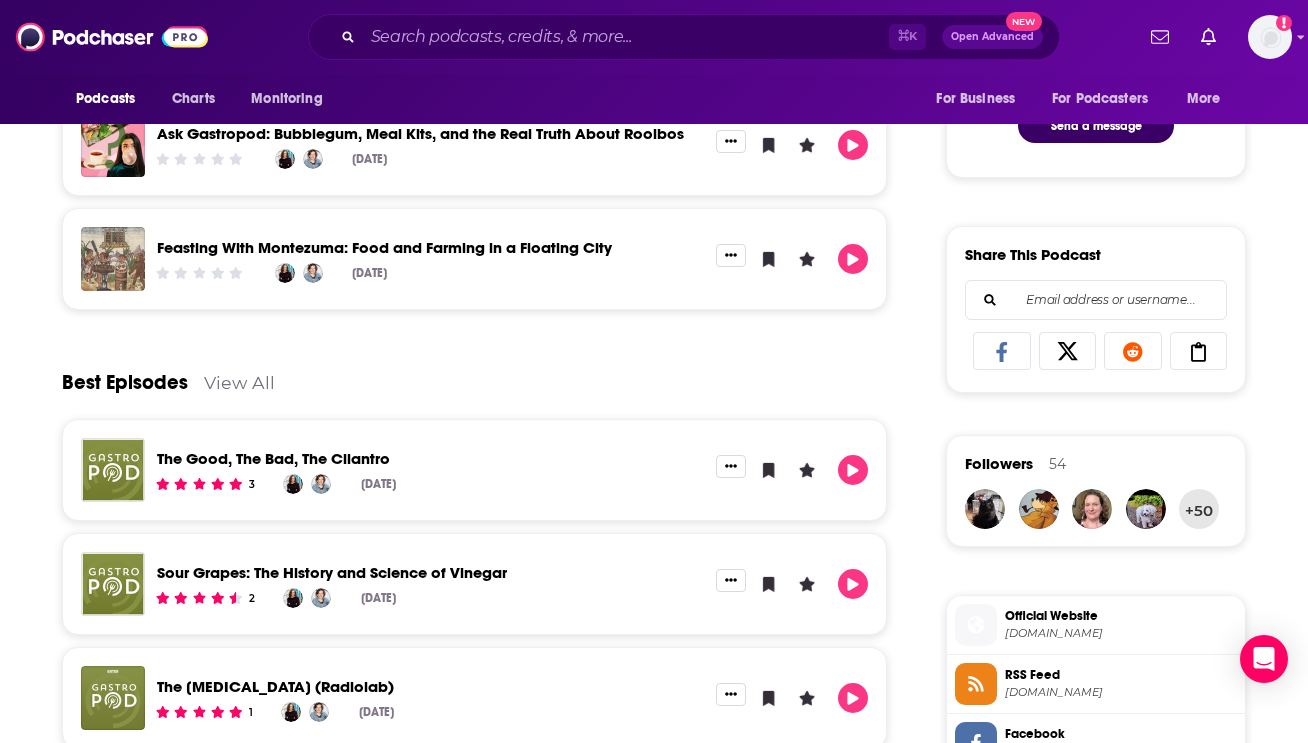 scroll, scrollTop: 1486, scrollLeft: 0, axis: vertical 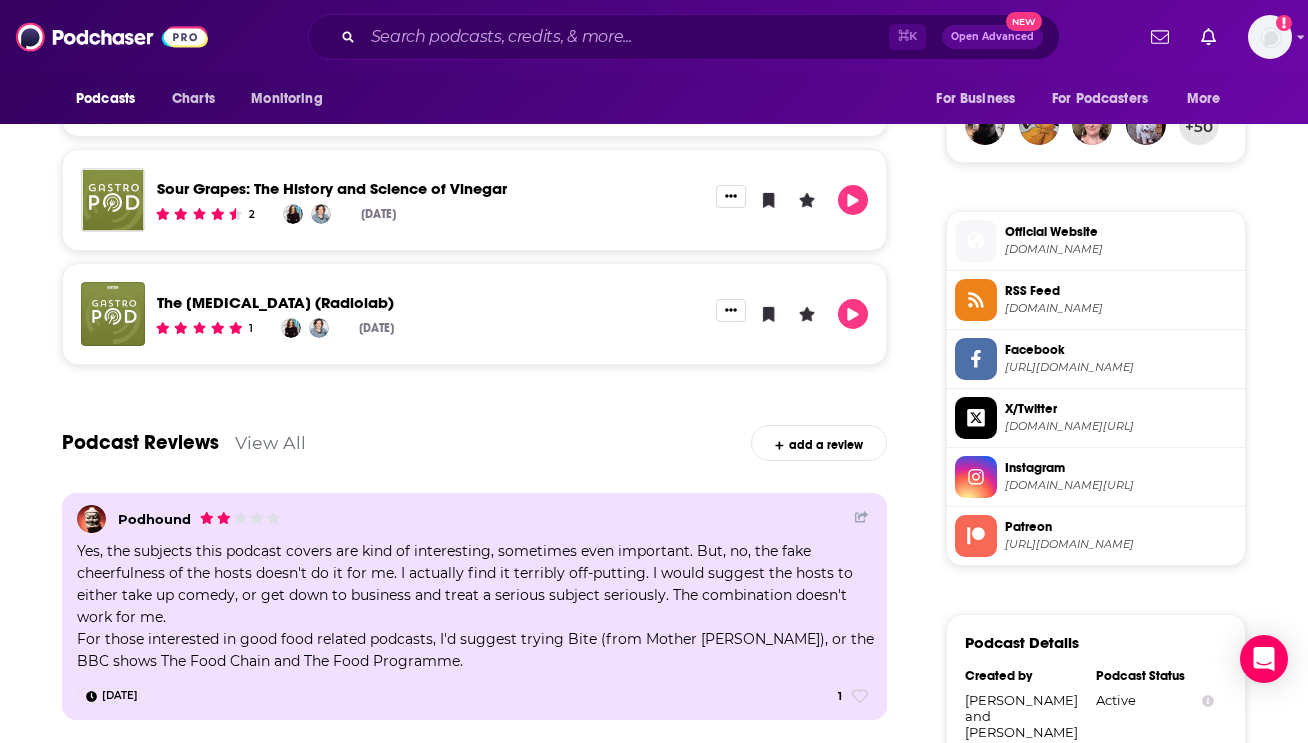 click on "Official Website" at bounding box center [1121, 232] 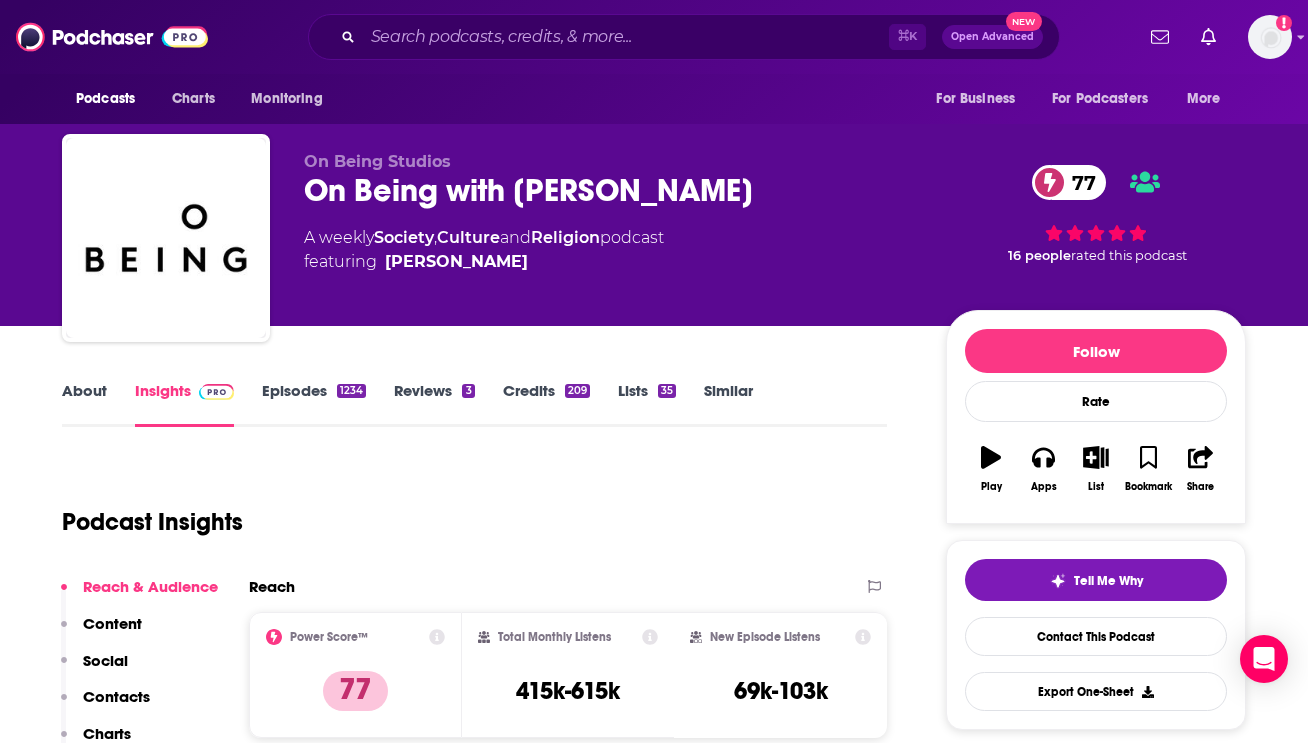 scroll, scrollTop: 0, scrollLeft: 0, axis: both 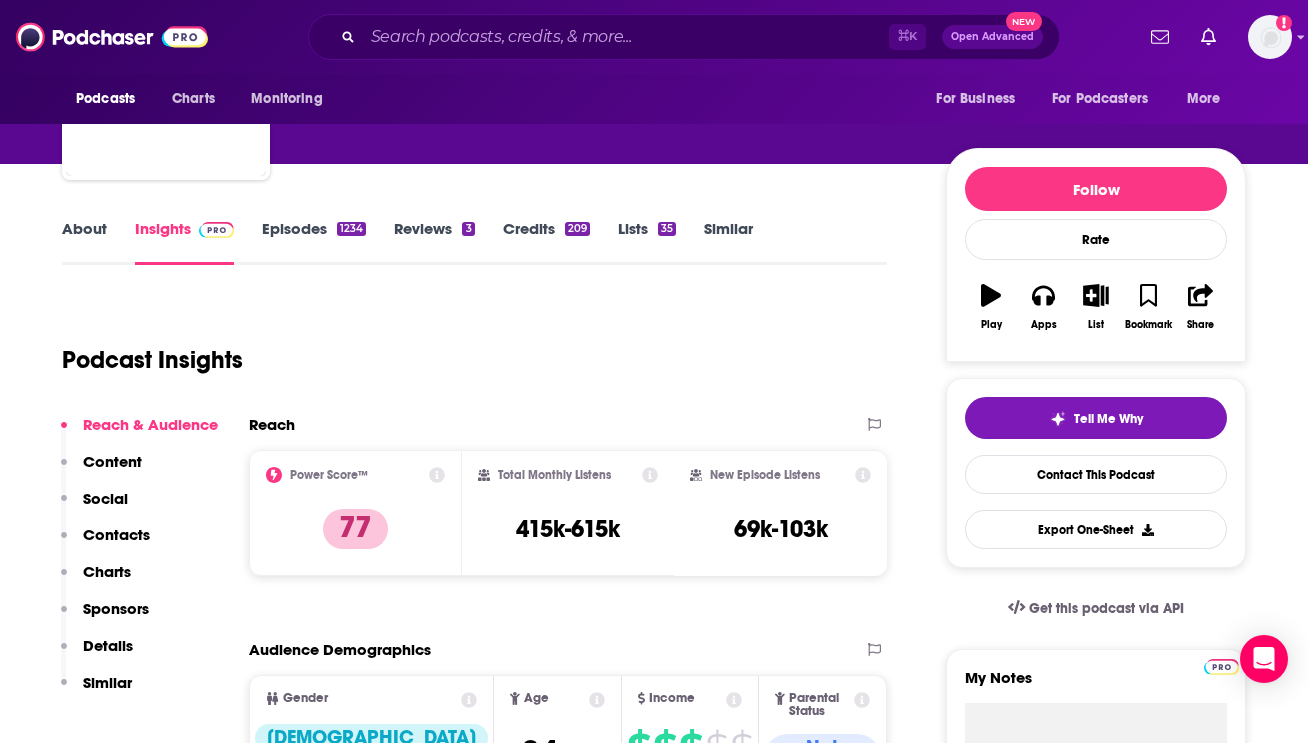 click on "About" at bounding box center [84, 242] 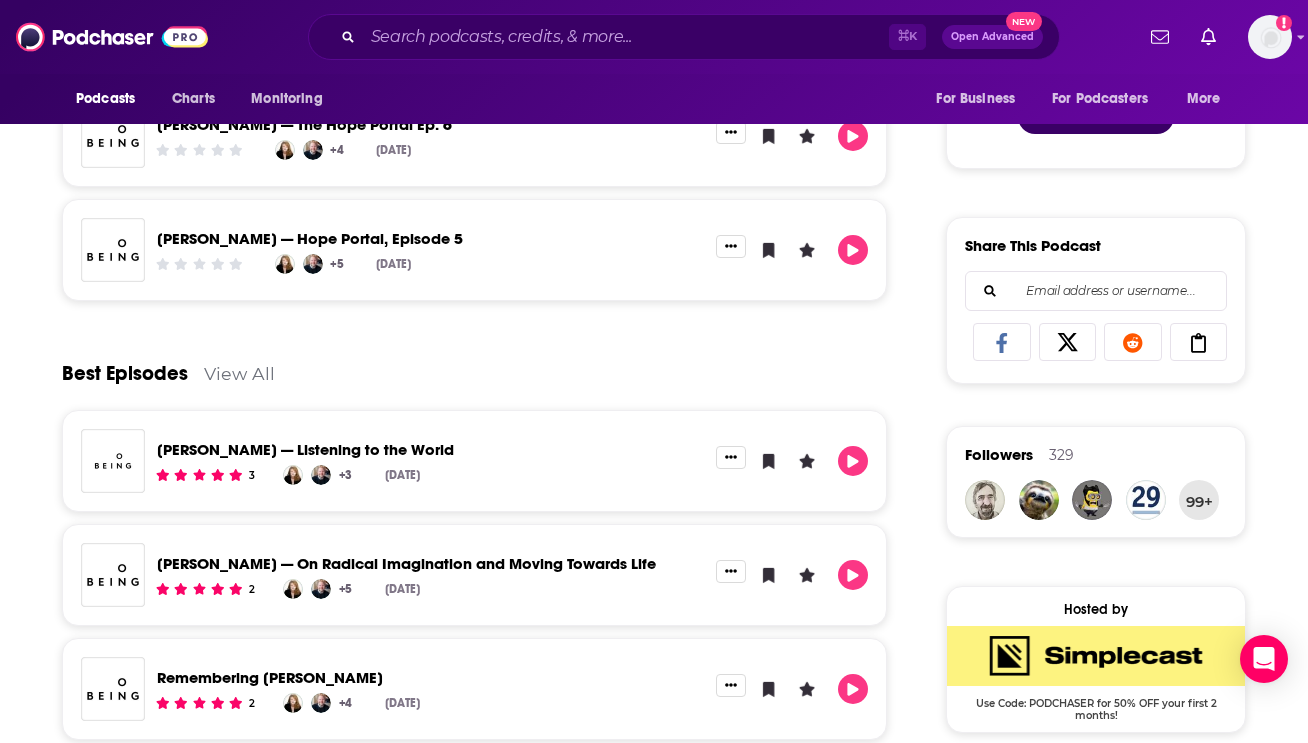 scroll, scrollTop: 661, scrollLeft: 0, axis: vertical 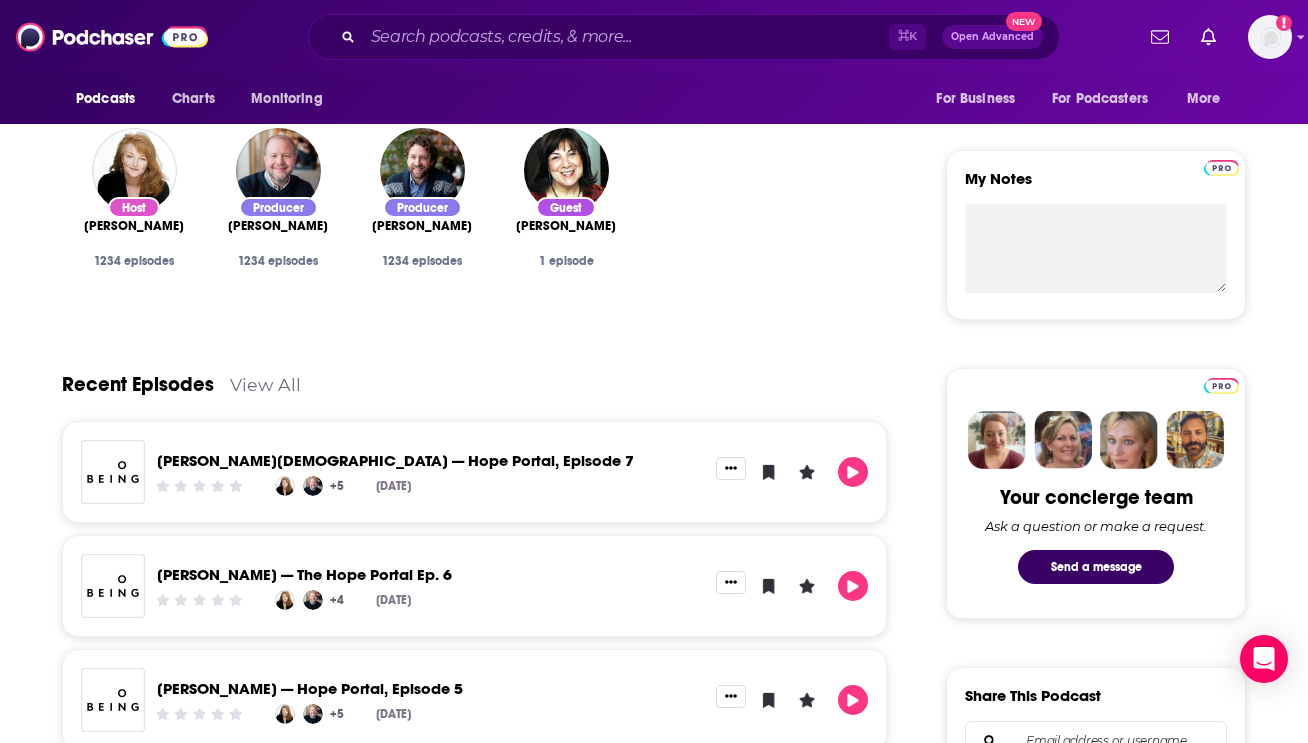 click on "View All" at bounding box center [265, 384] 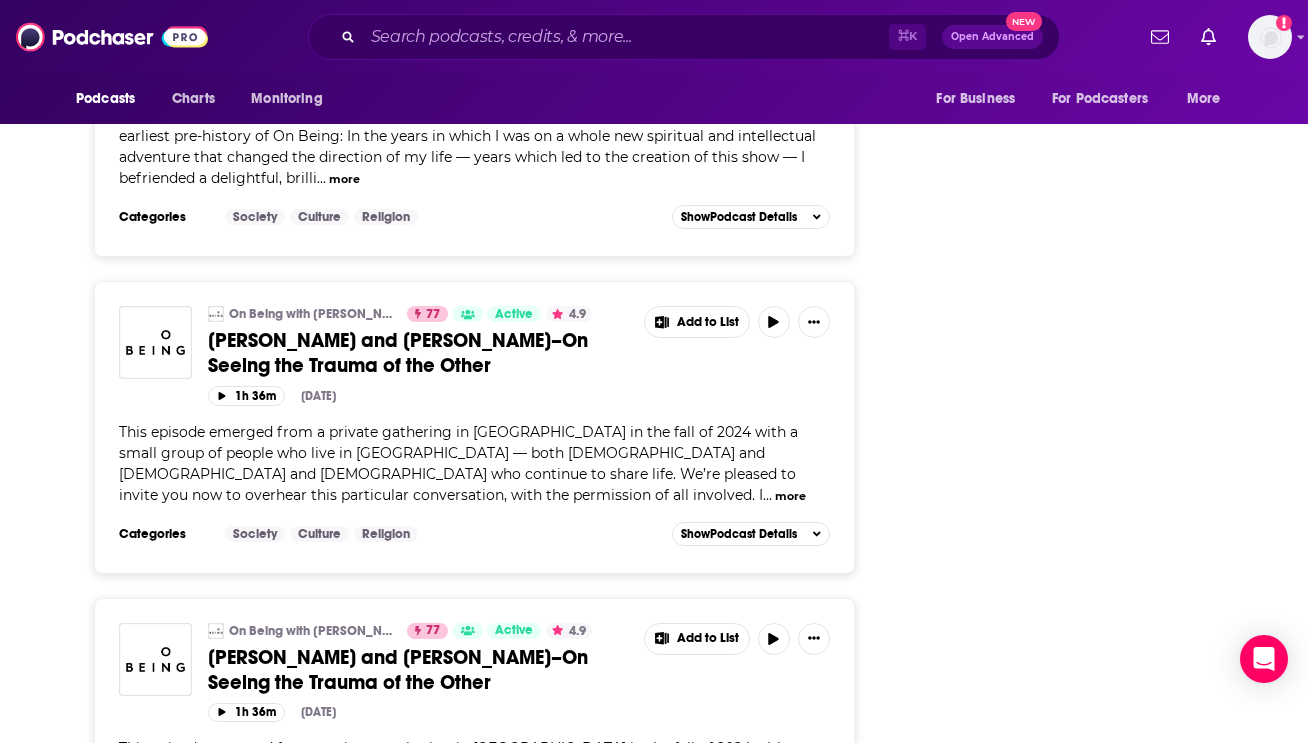 scroll, scrollTop: 3147, scrollLeft: 0, axis: vertical 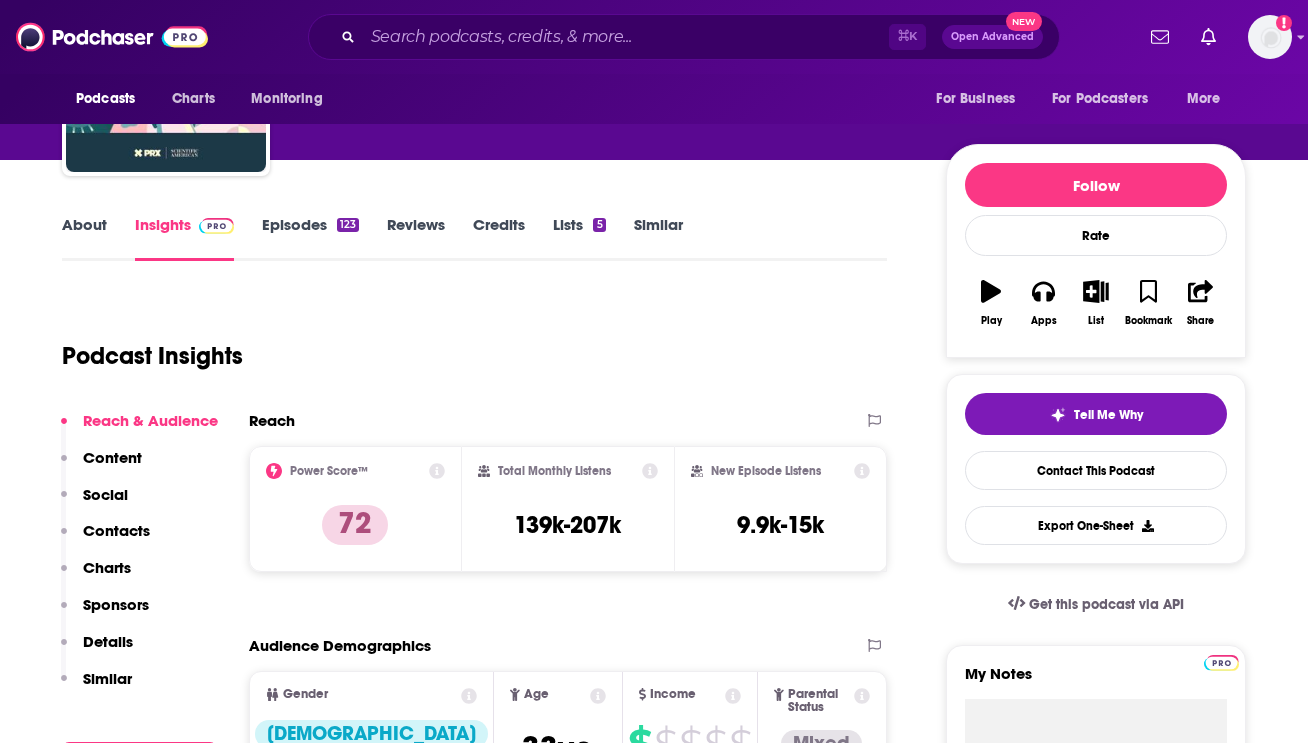 click on "About" at bounding box center (84, 238) 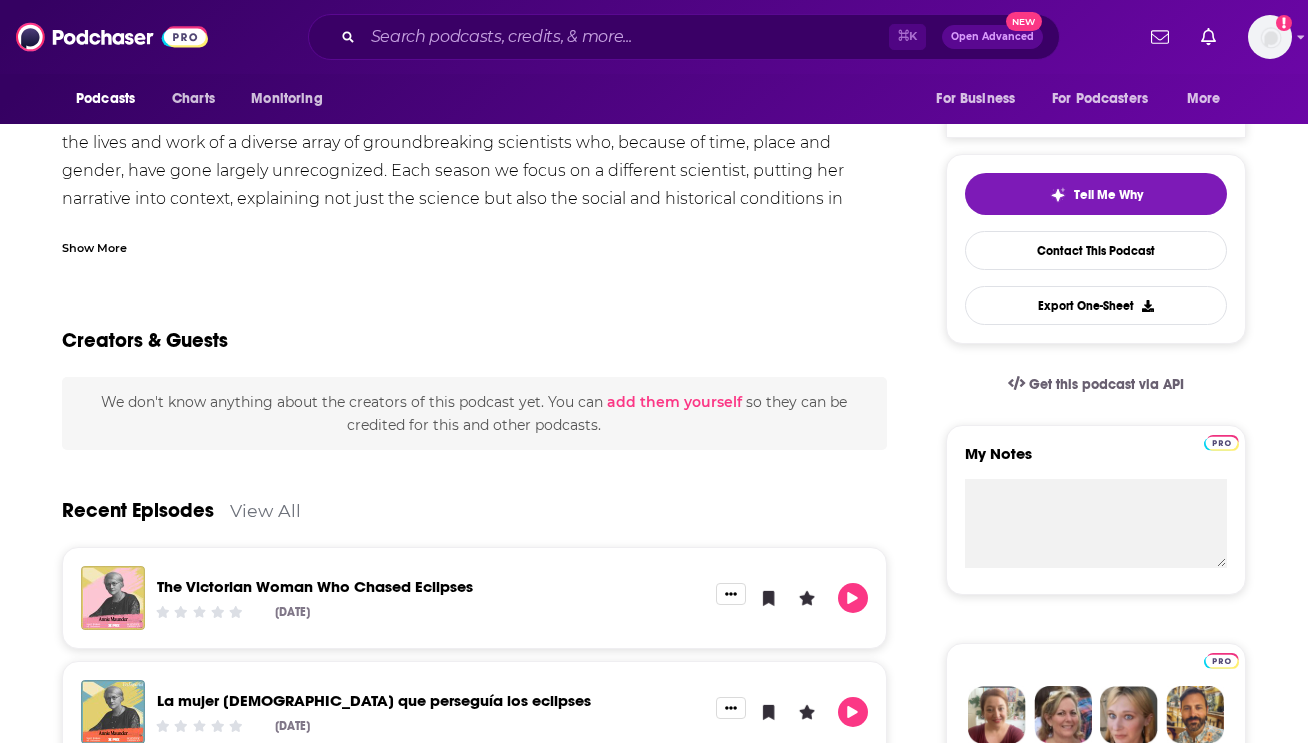 scroll, scrollTop: 225, scrollLeft: 0, axis: vertical 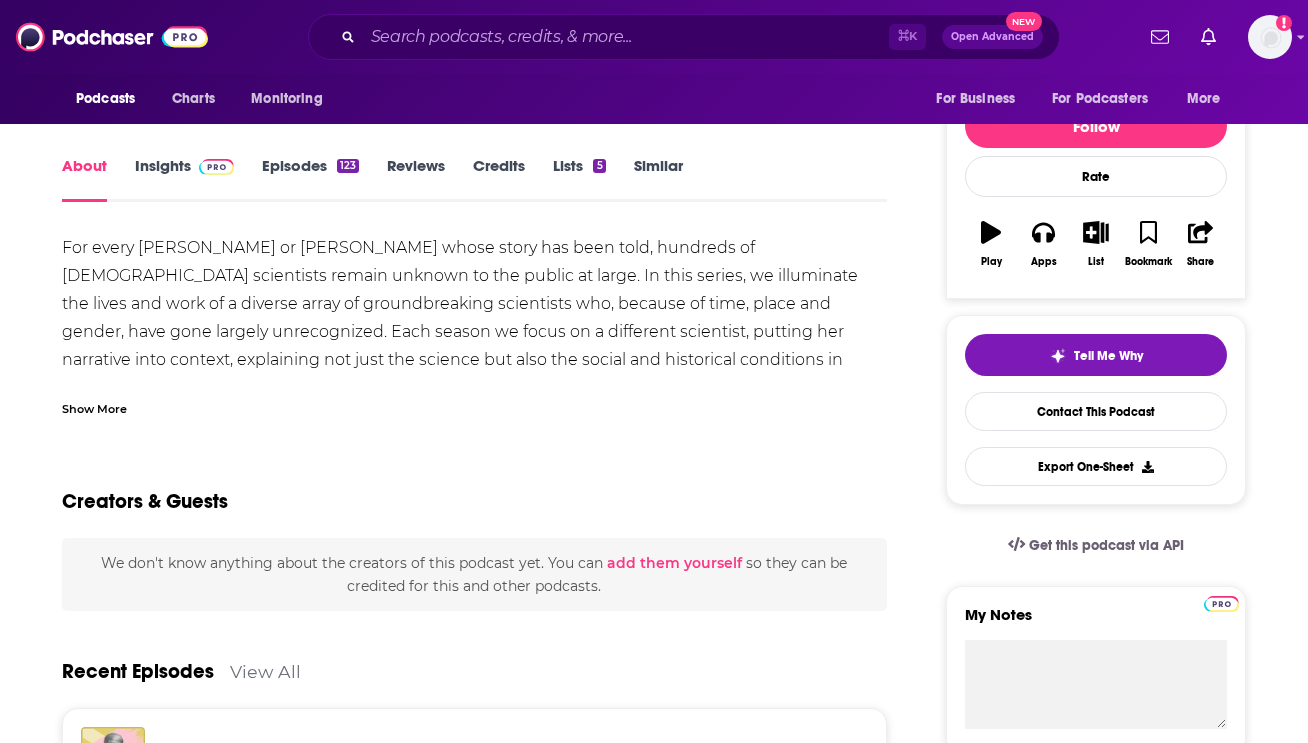 click on "Episodes 123" at bounding box center [310, 179] 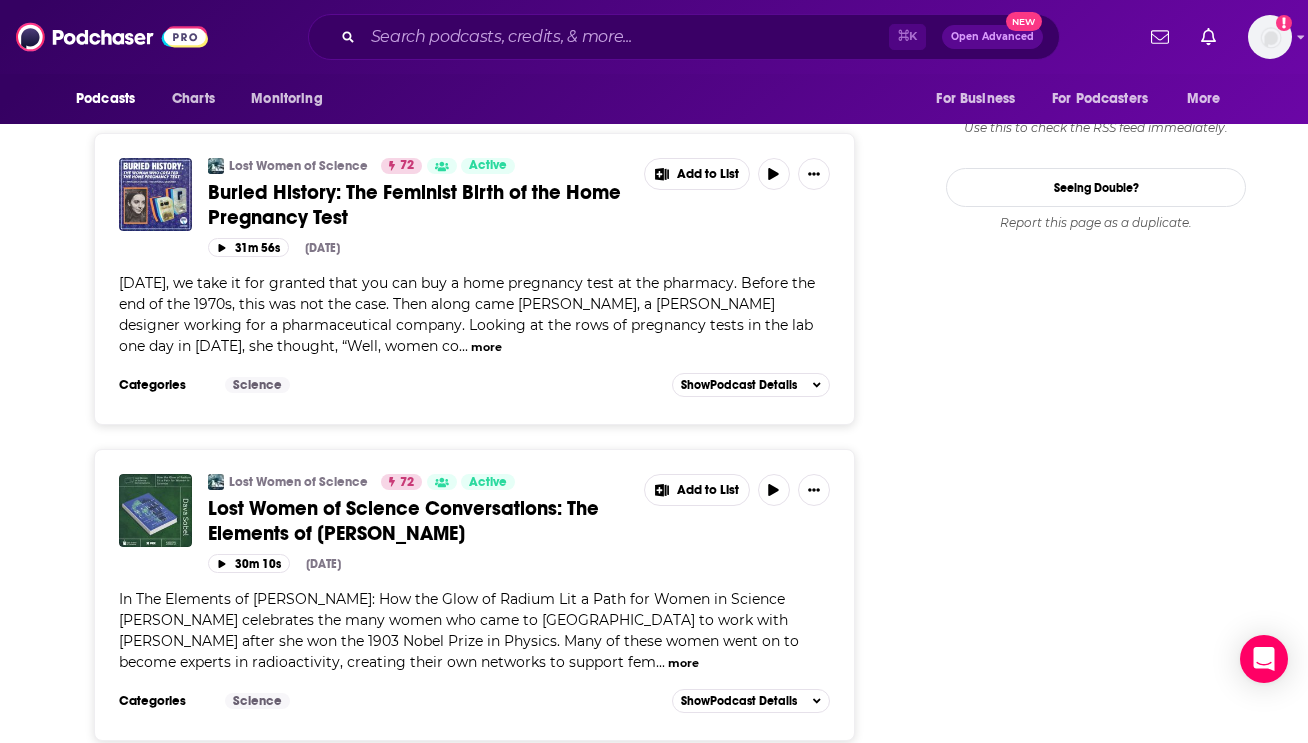 scroll, scrollTop: 2633, scrollLeft: 0, axis: vertical 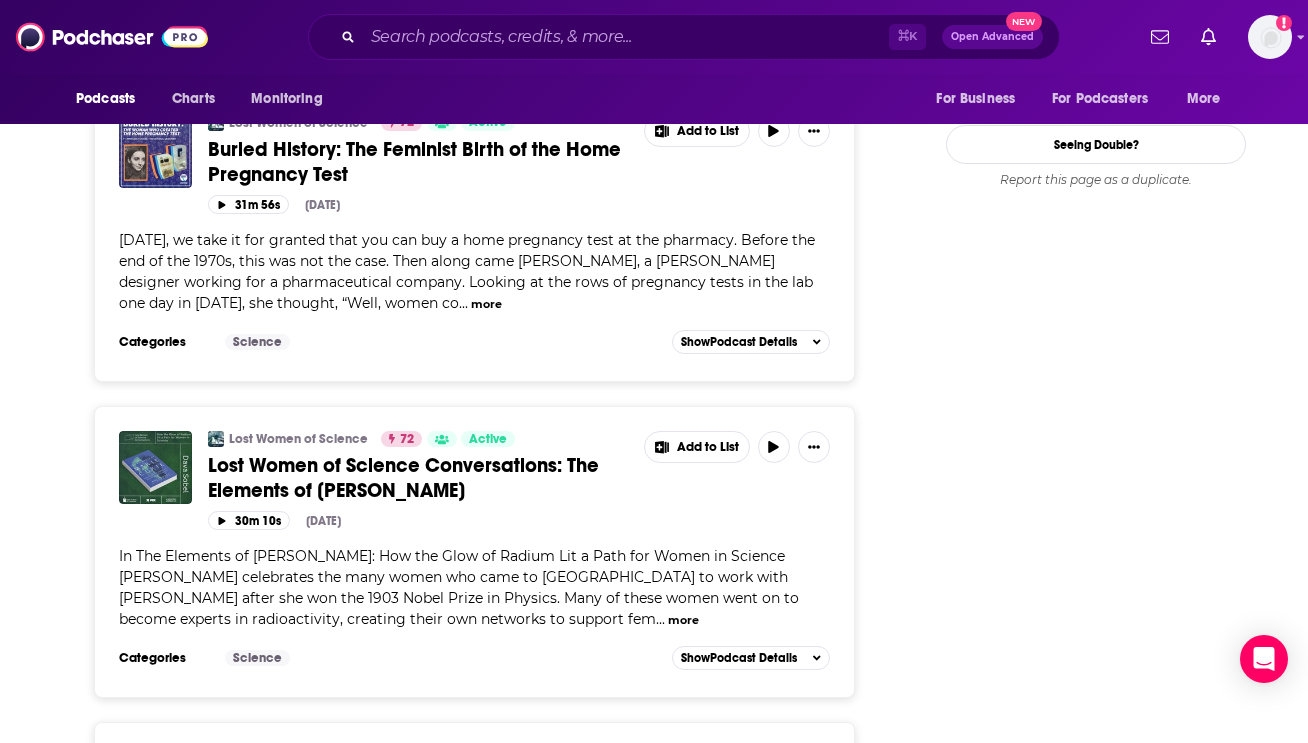 click on "more" at bounding box center [486, 304] 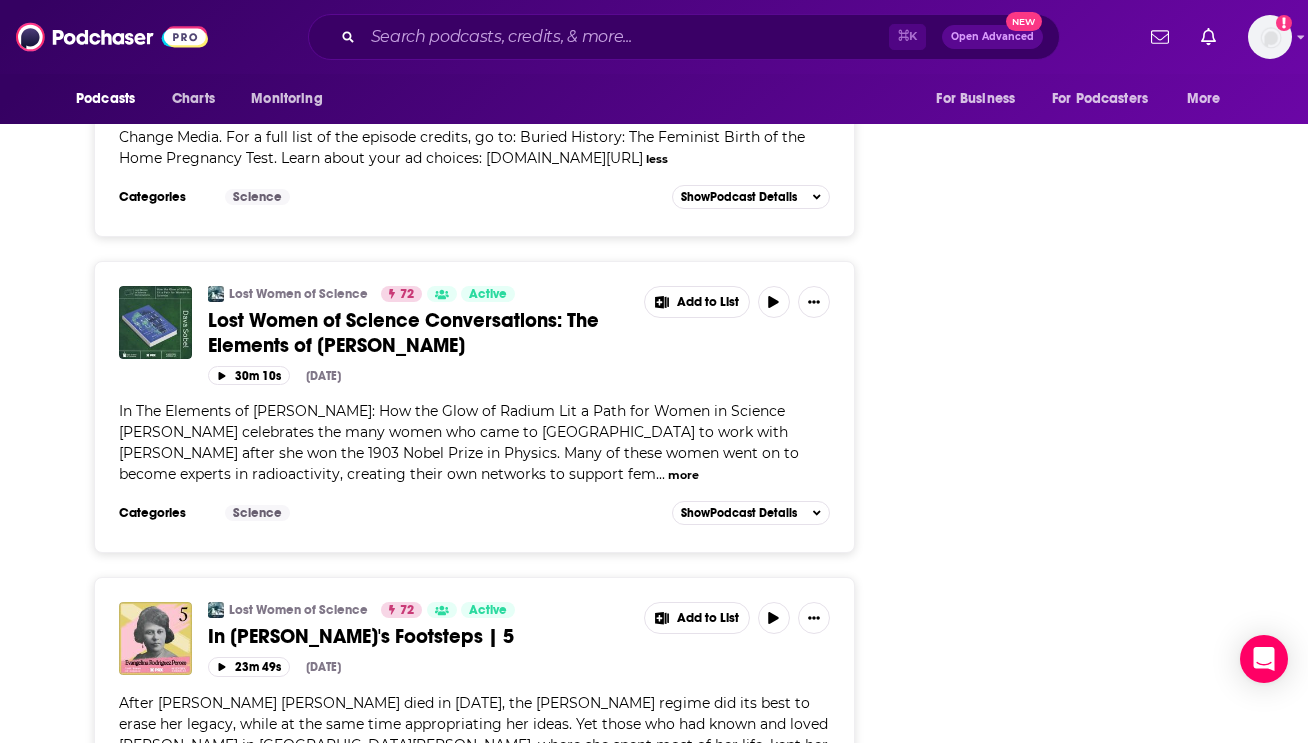 scroll, scrollTop: 2967, scrollLeft: 0, axis: vertical 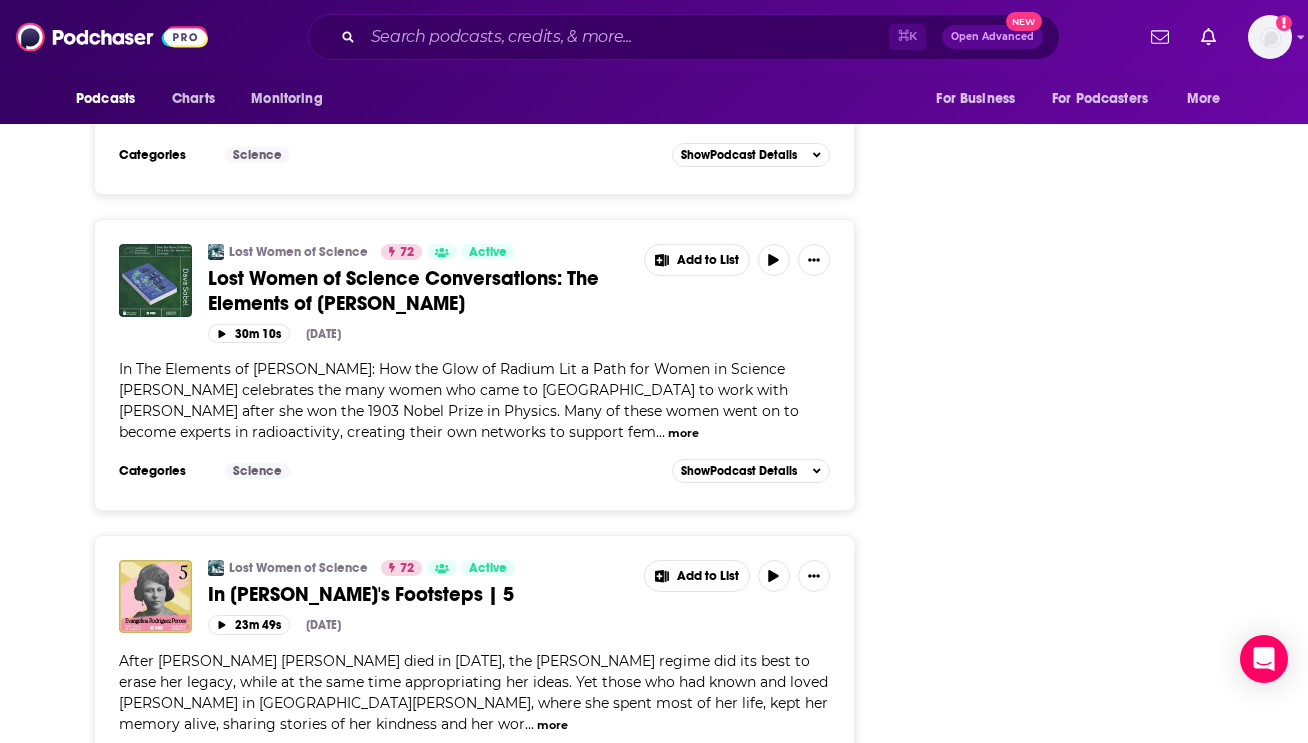 click on "more" at bounding box center (683, 433) 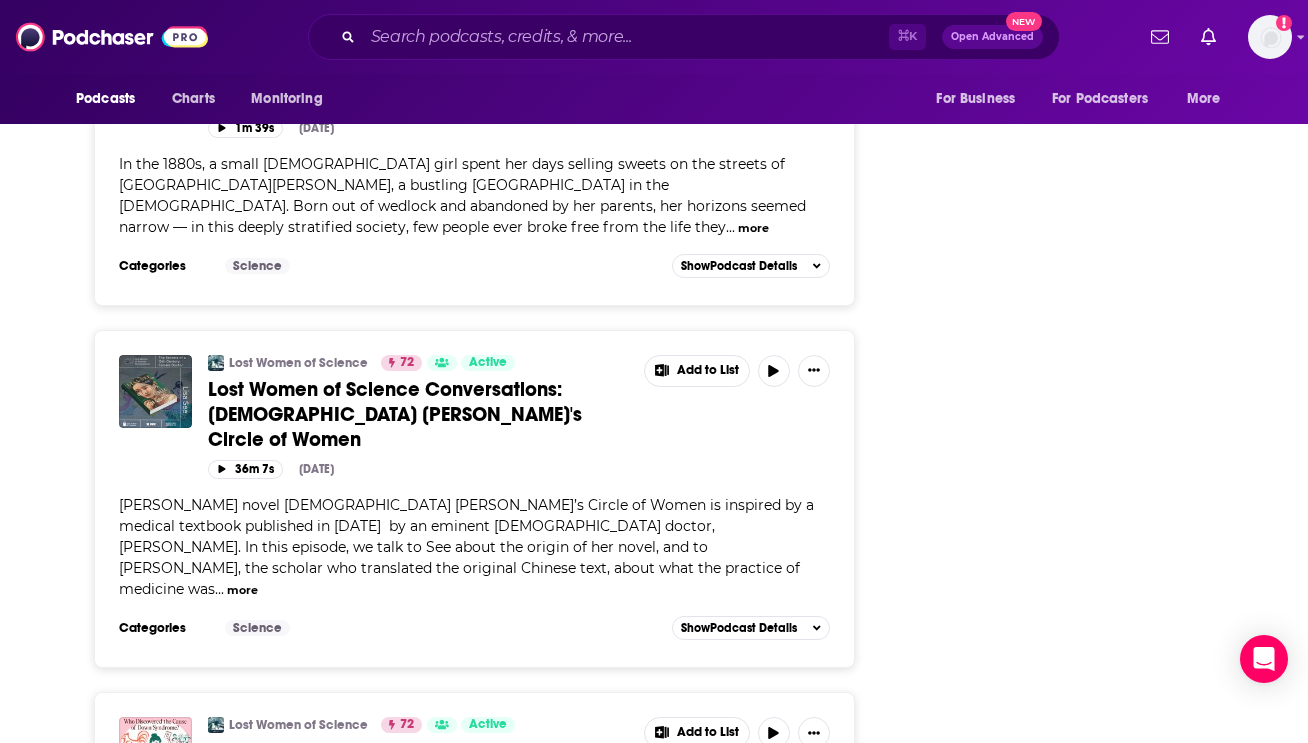 scroll, scrollTop: 6935, scrollLeft: 0, axis: vertical 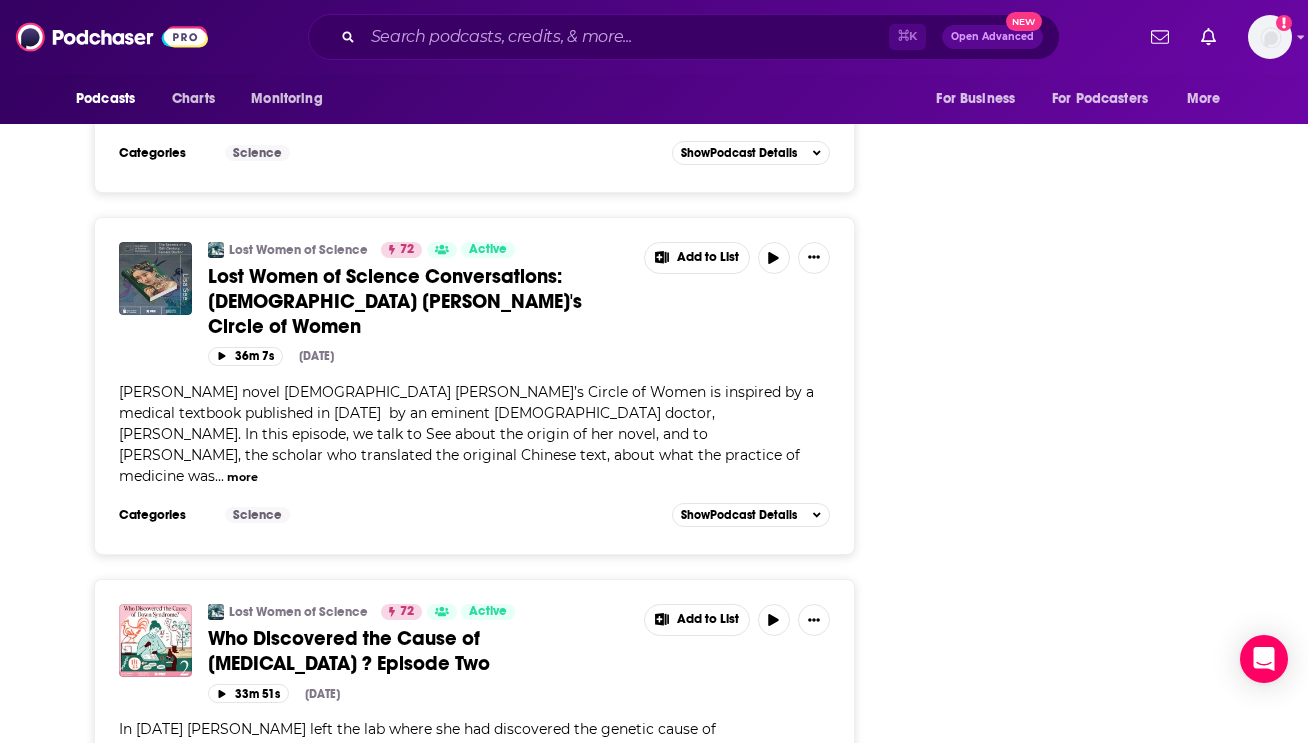 click on "more" at bounding box center (242, 477) 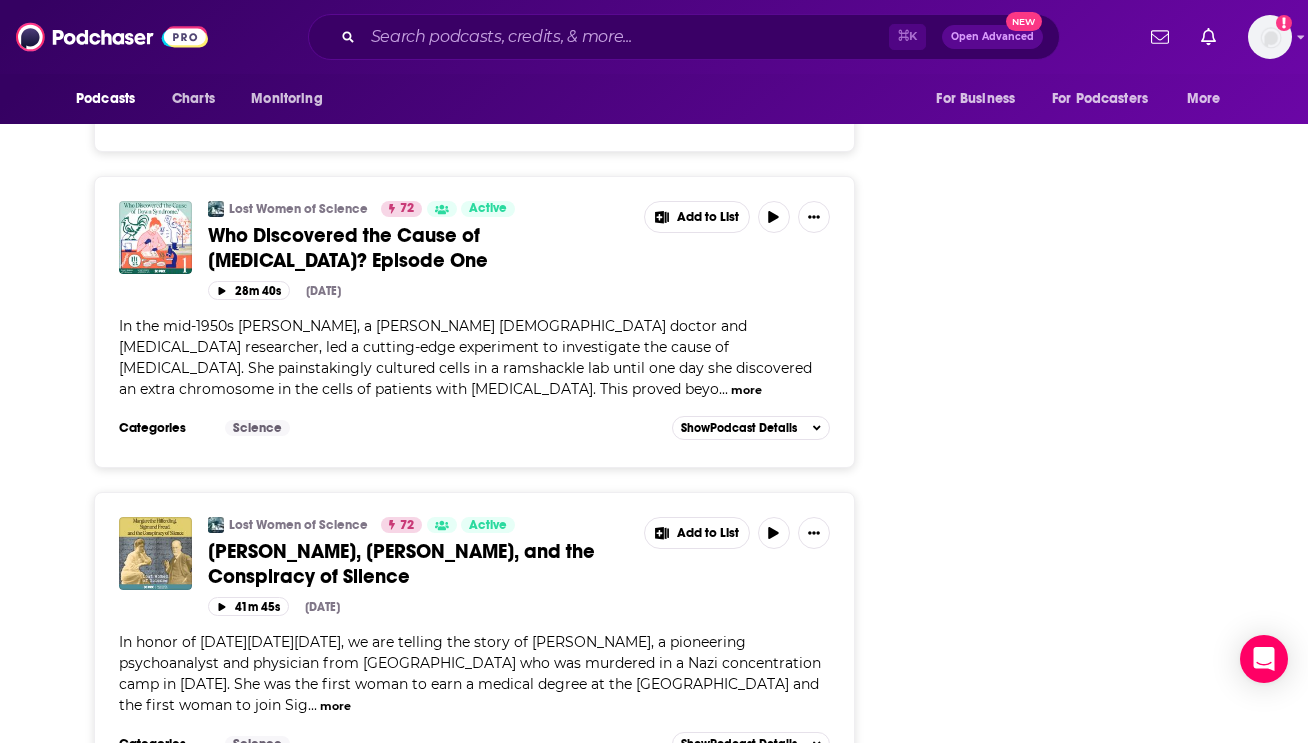 scroll, scrollTop: 7844, scrollLeft: 0, axis: vertical 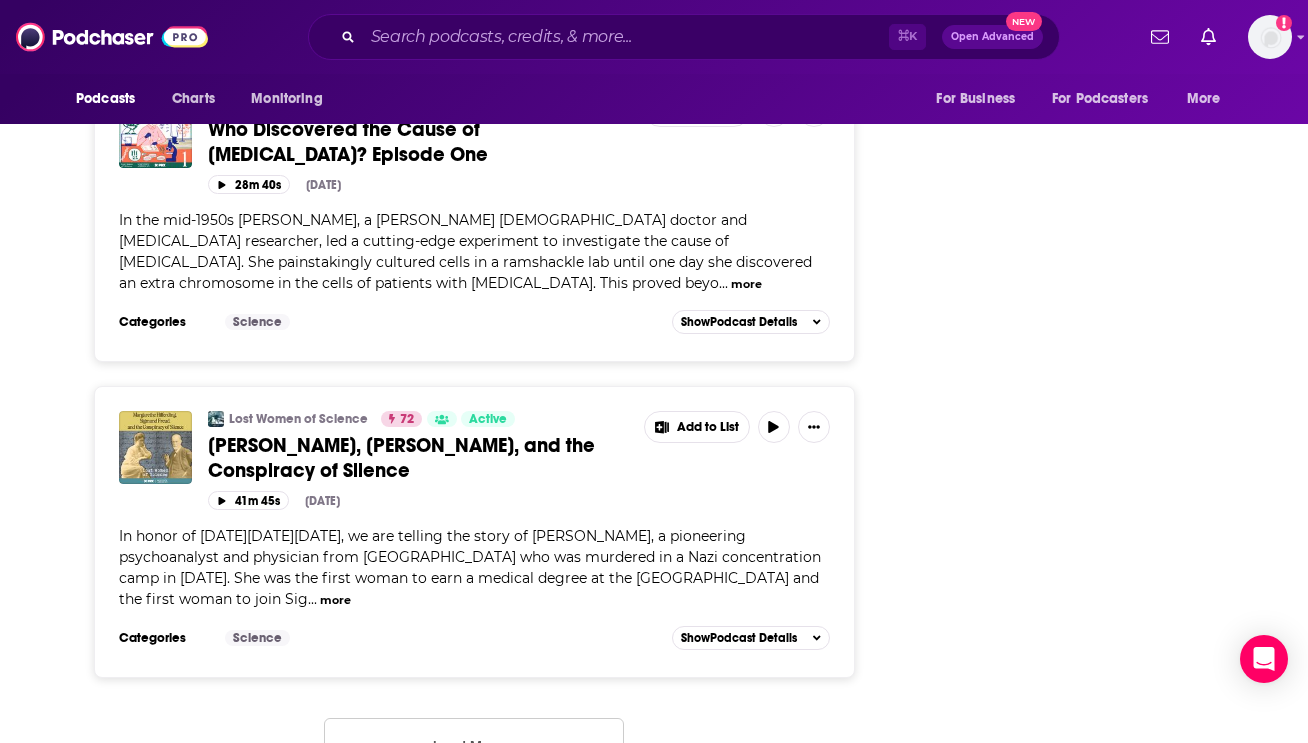 click on "Load More ..." at bounding box center [474, 745] 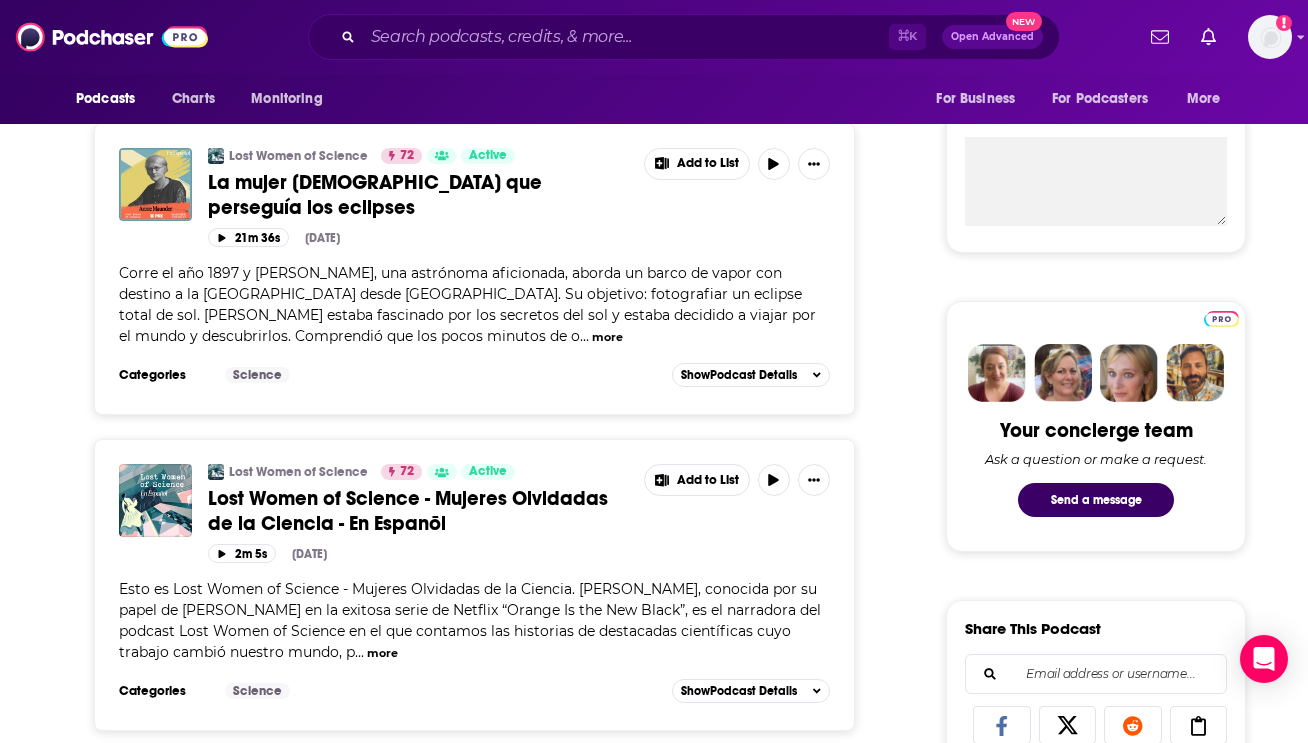 scroll, scrollTop: 0, scrollLeft: 0, axis: both 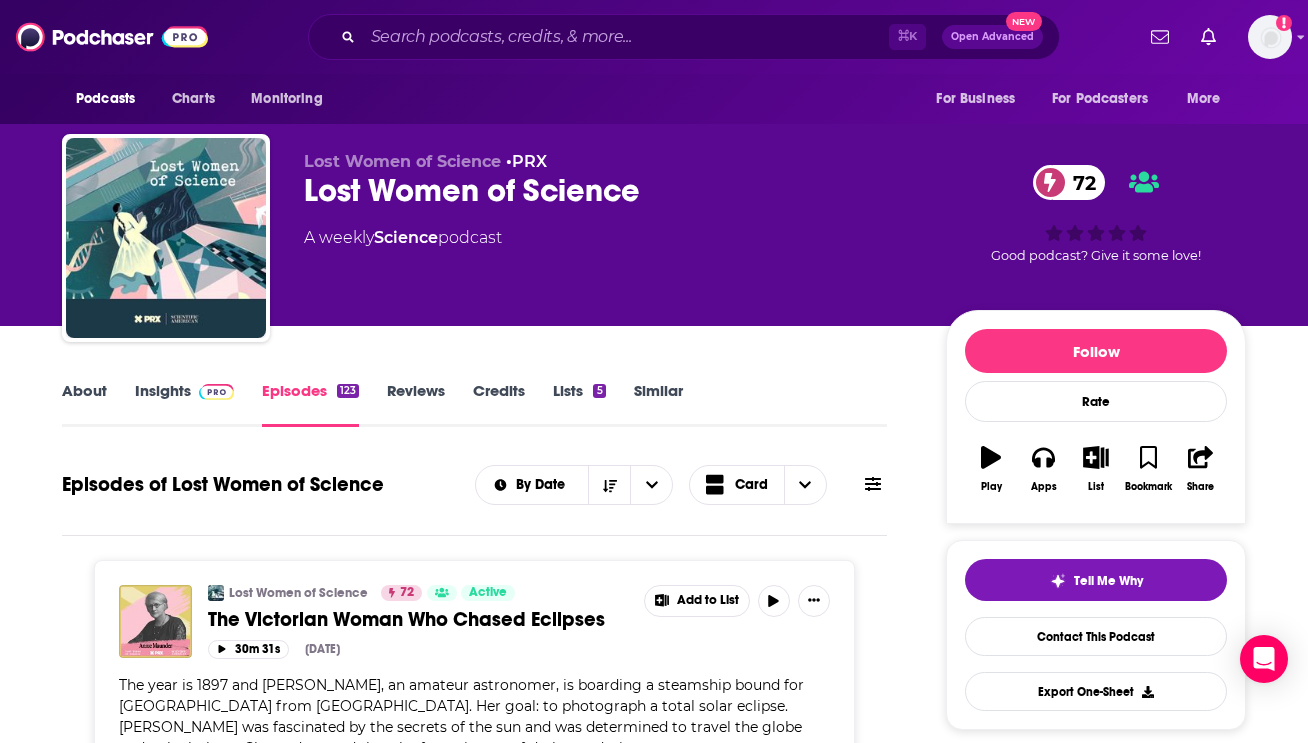 click on "Insights" at bounding box center [184, 404] 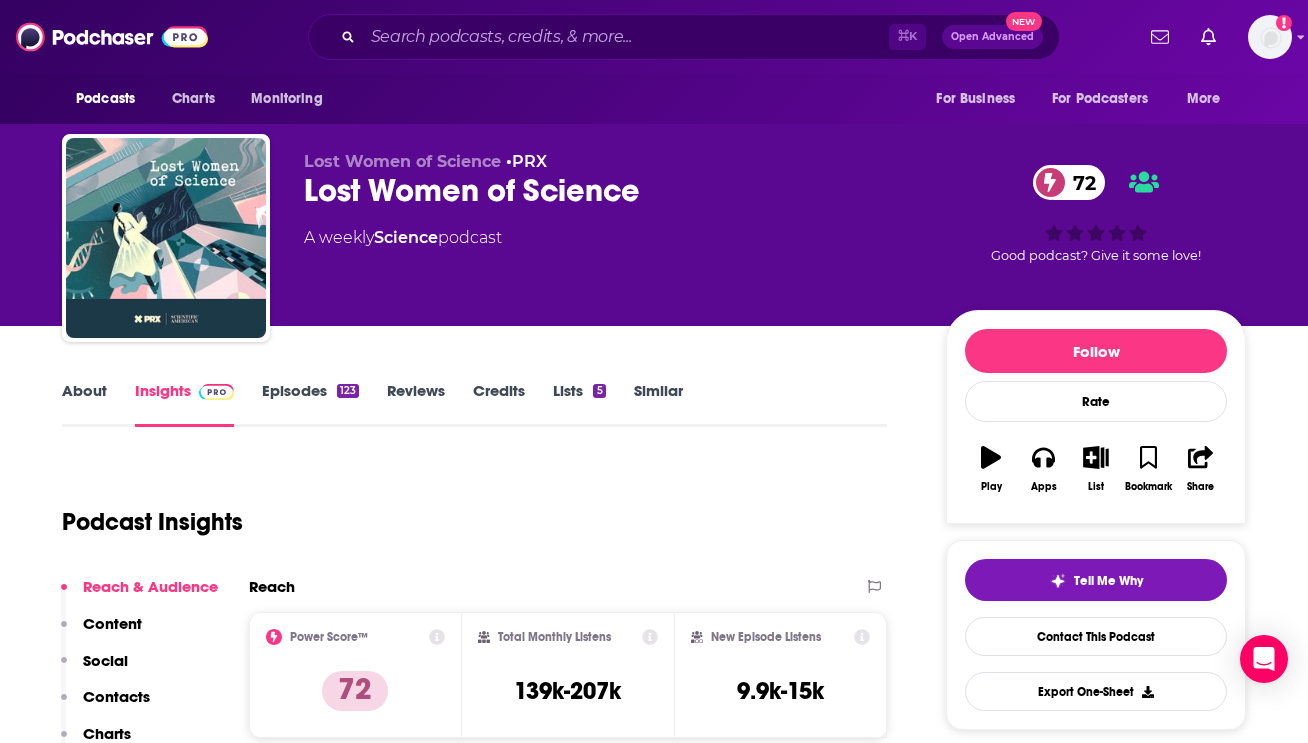 click on "About" at bounding box center (84, 404) 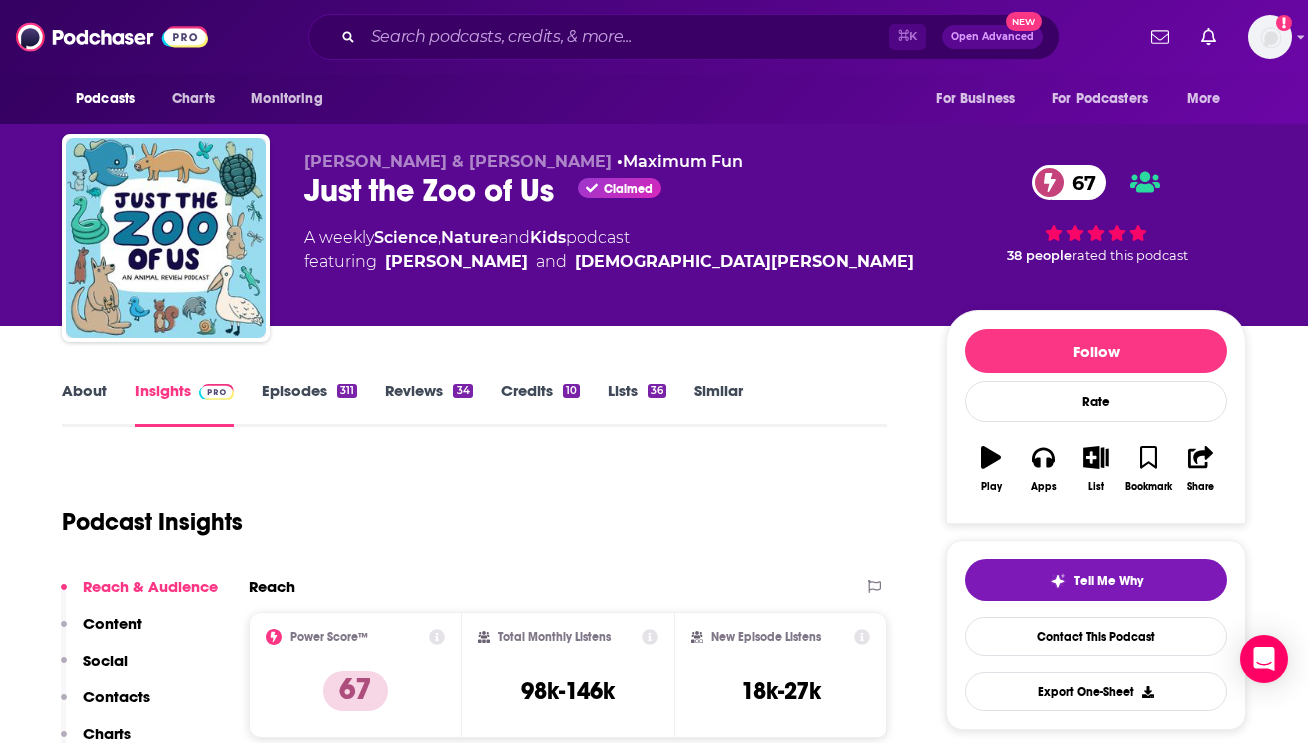 scroll, scrollTop: 0, scrollLeft: 0, axis: both 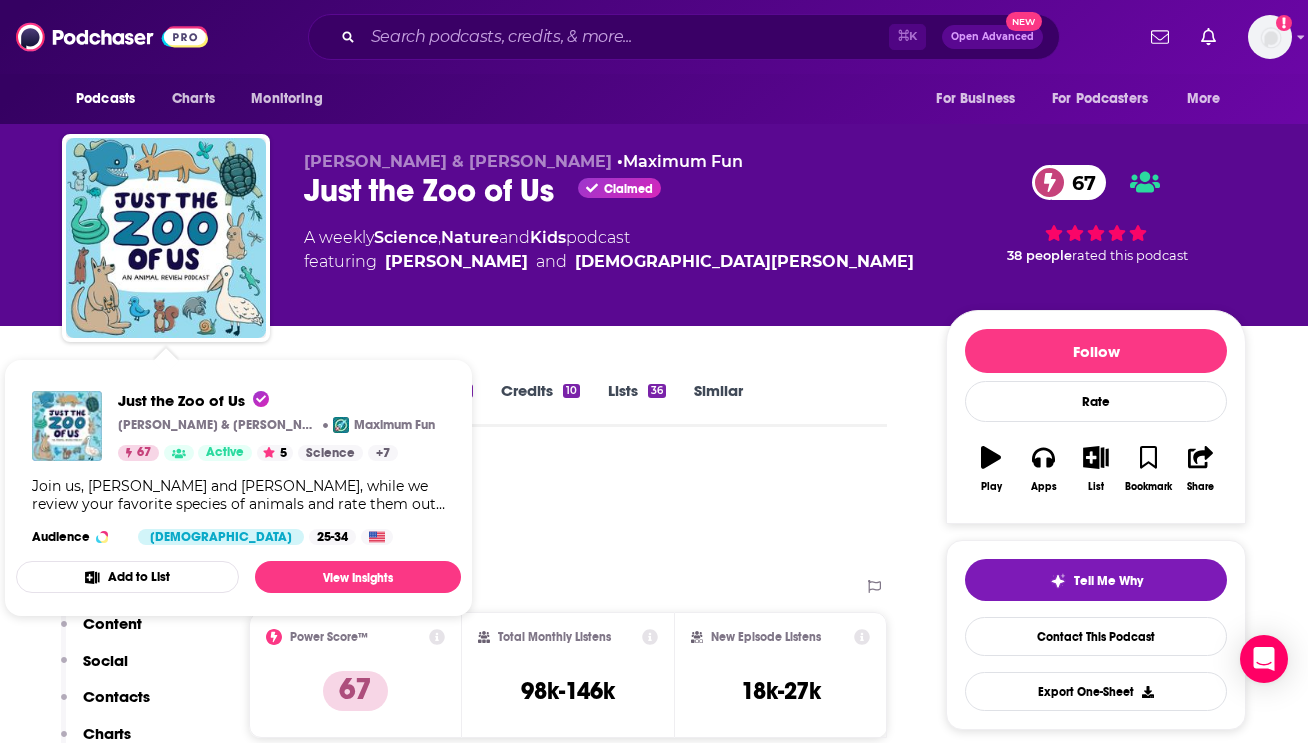 click on "[PERSON_NAME] & [PERSON_NAME]    •  Maximum Fun Just the Zoo of Us Claimed 67 A   weekly  Science ,  Nature  and  Kids  podcast  featuring  [PERSON_NAME]  and  [PERSON_NAME] 67   38   people  rated this podcast" at bounding box center [654, 163] 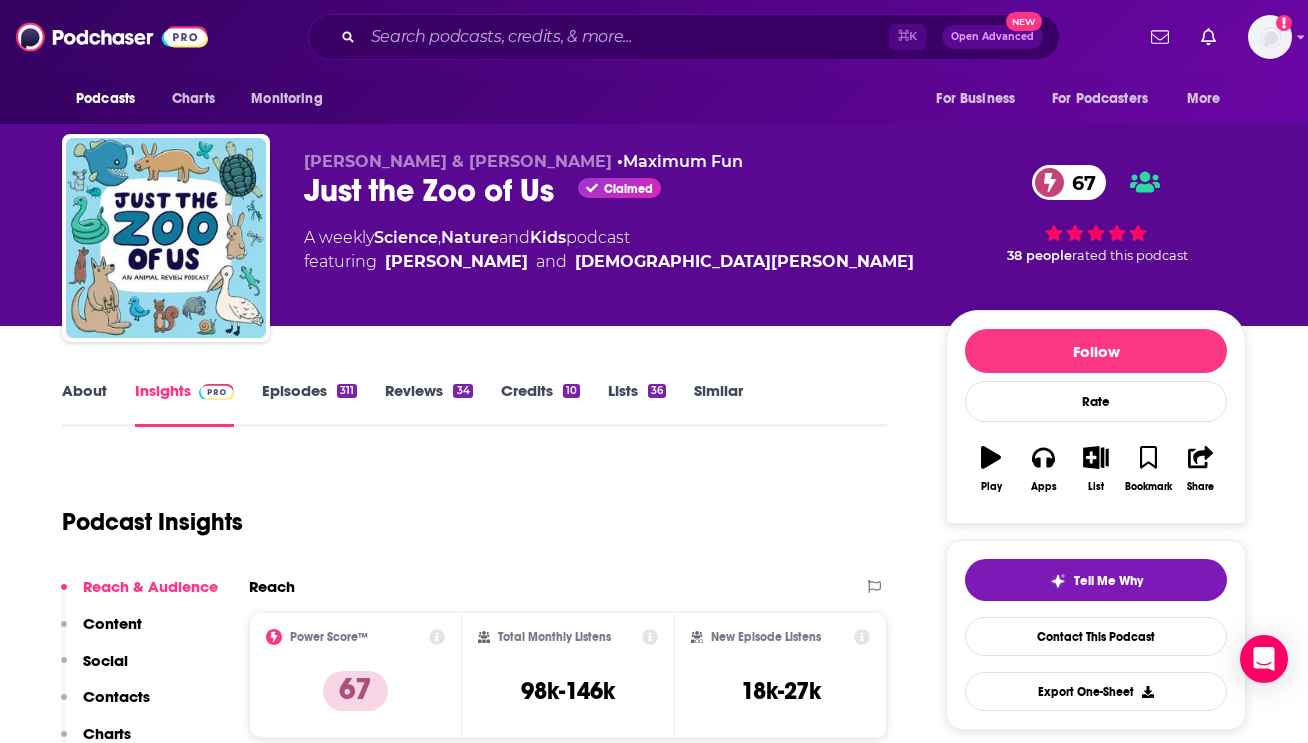 click on "About" at bounding box center (84, 404) 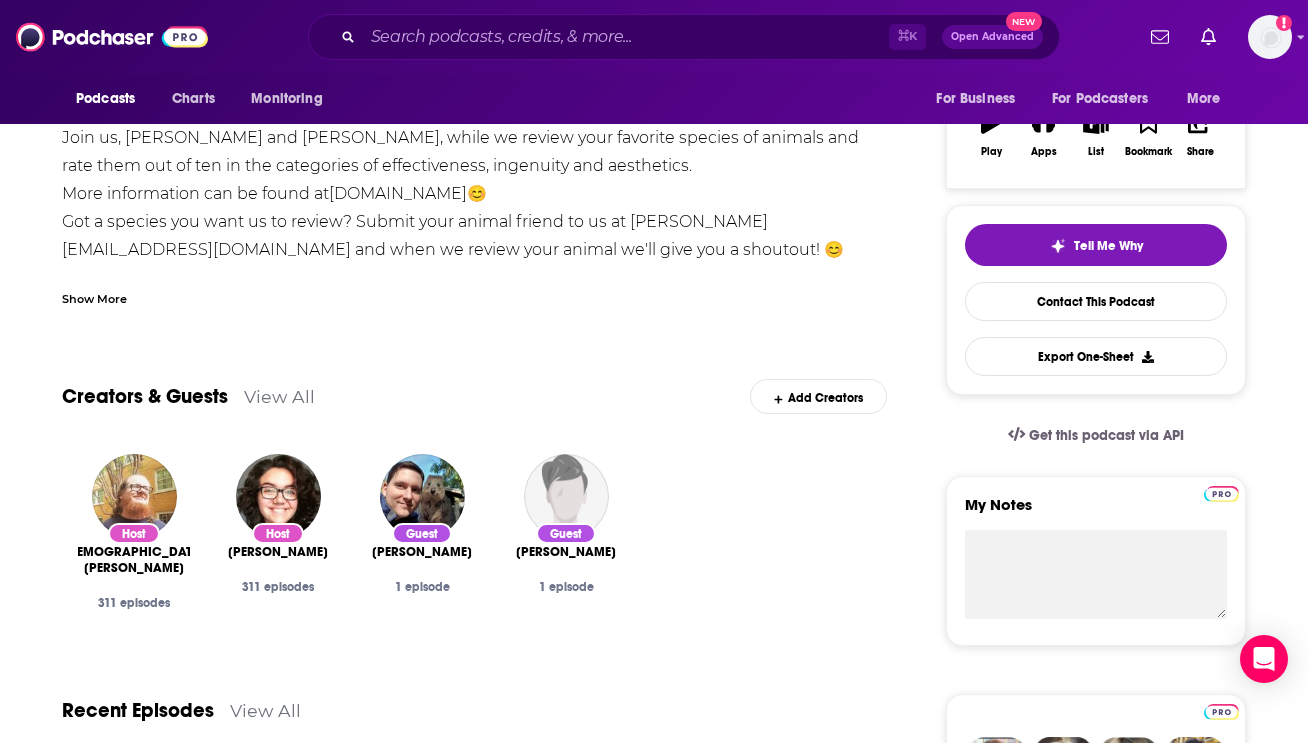 scroll, scrollTop: 22, scrollLeft: 0, axis: vertical 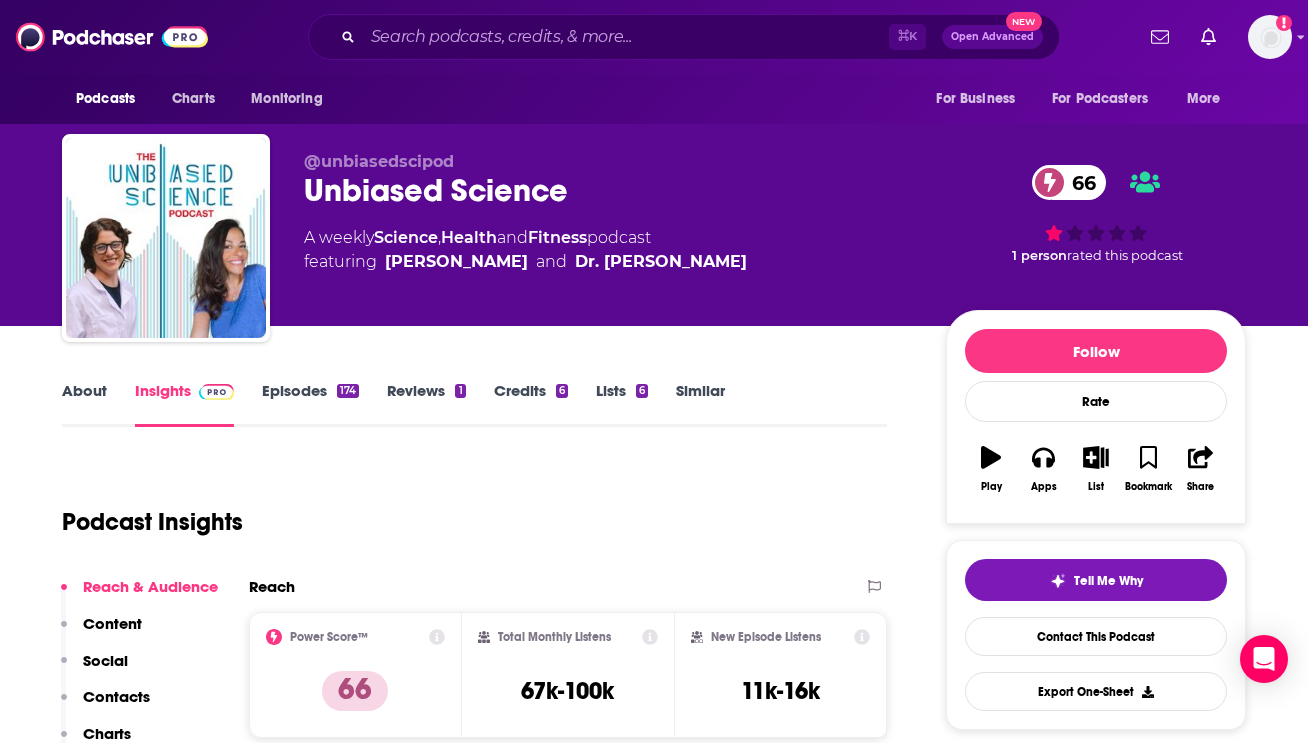 click on "About" at bounding box center [84, 404] 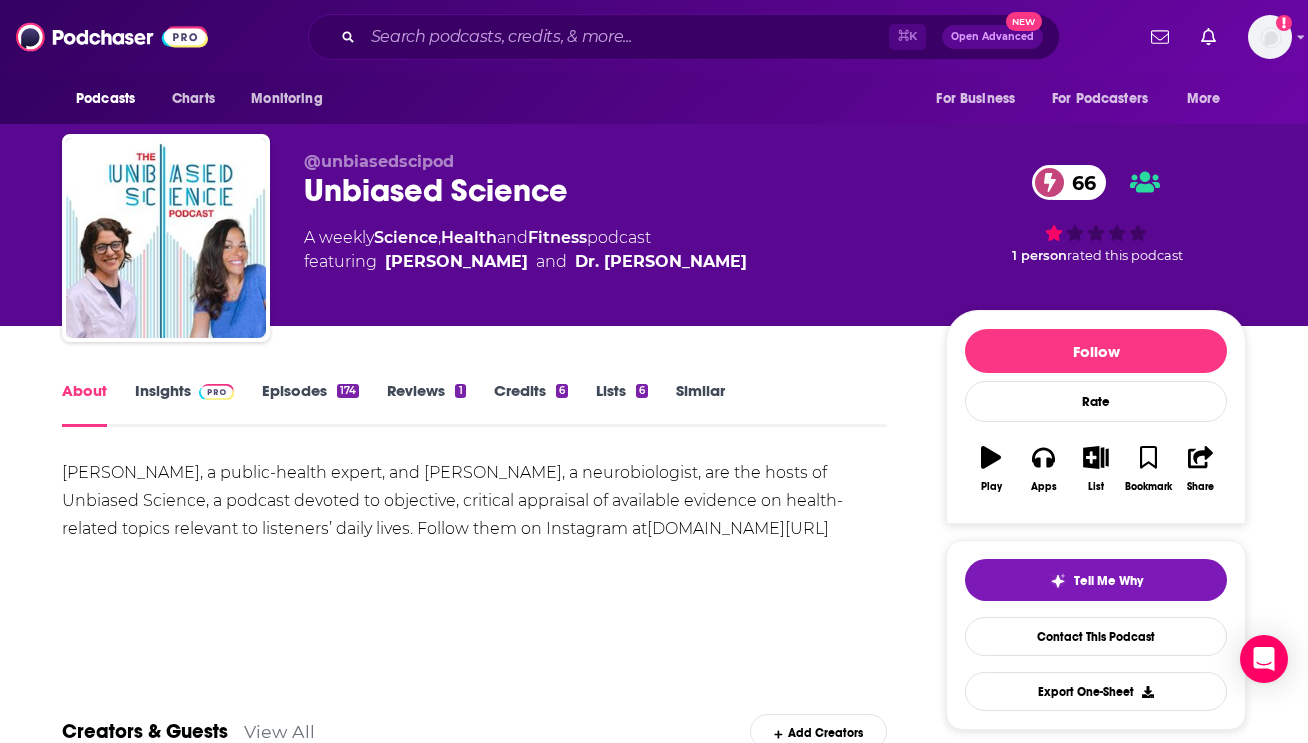 click on "Insights" at bounding box center (184, 404) 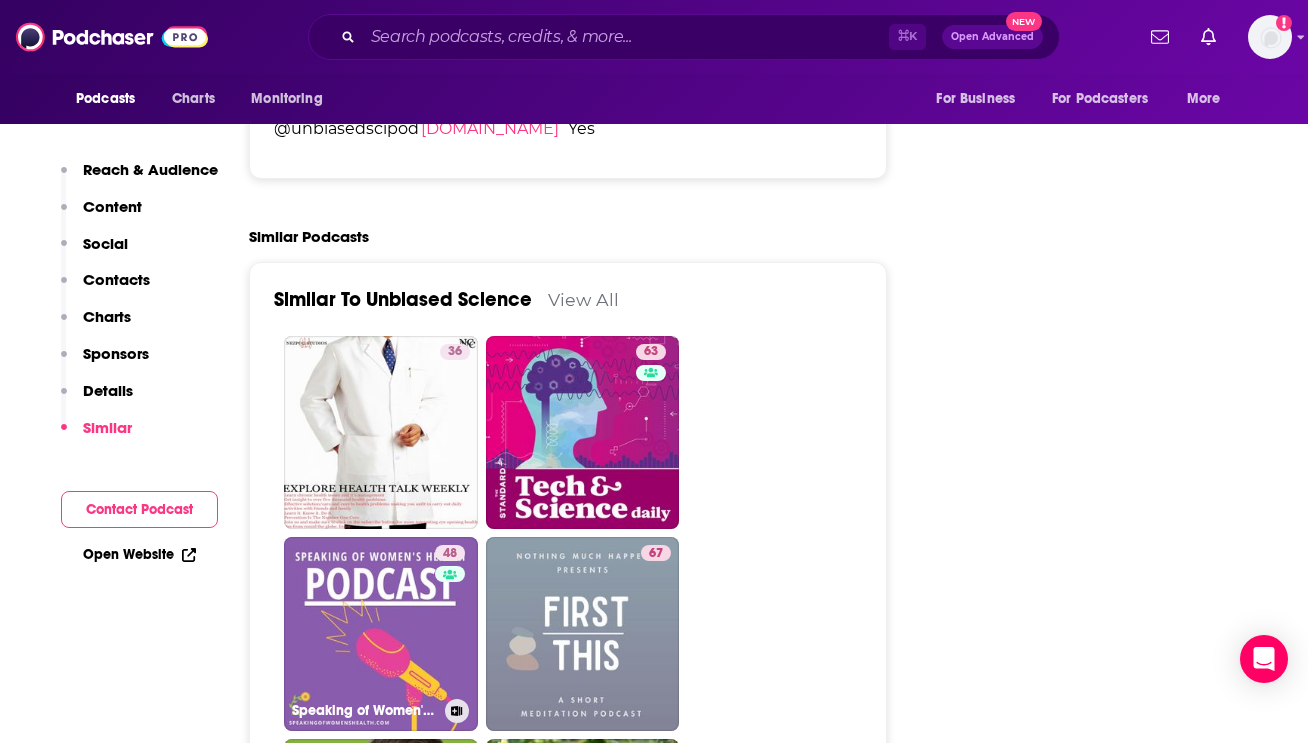 scroll, scrollTop: 4166, scrollLeft: 0, axis: vertical 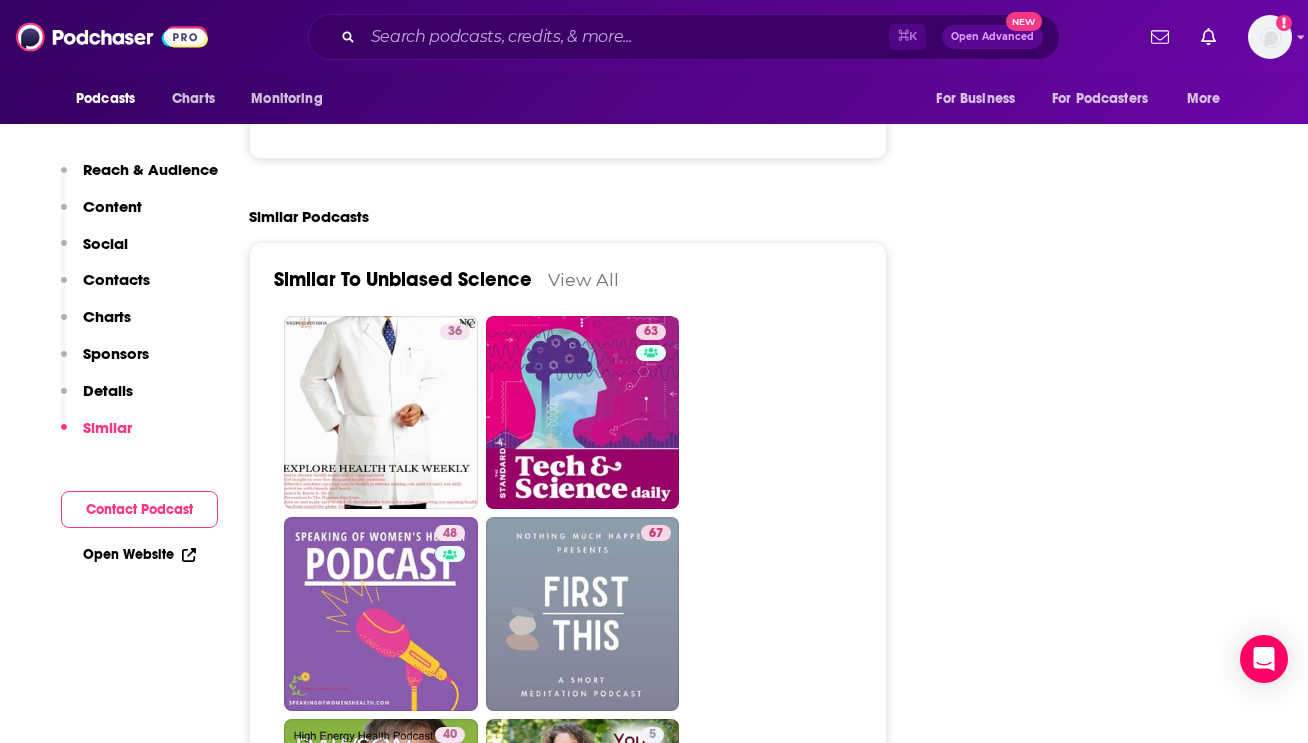 drag, startPoint x: 350, startPoint y: 424, endPoint x: 858, endPoint y: 4, distance: 659.13885 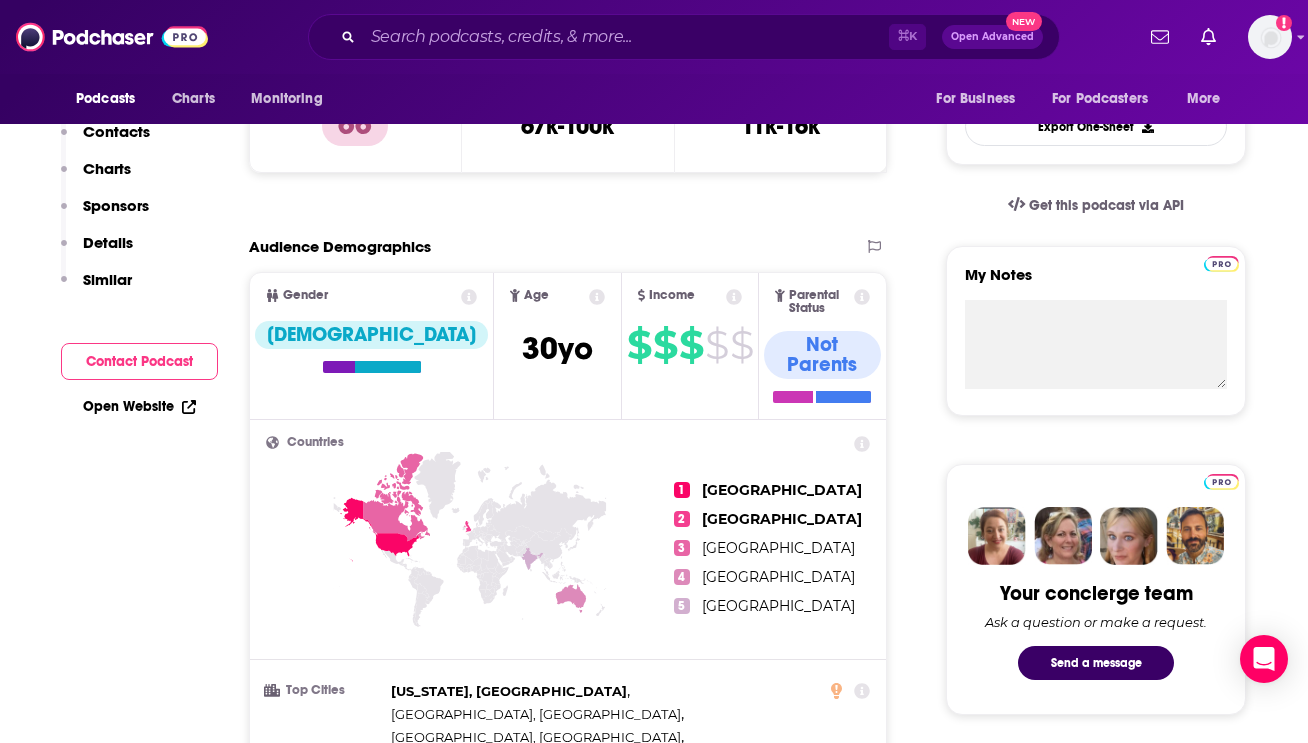 scroll, scrollTop: 0, scrollLeft: 0, axis: both 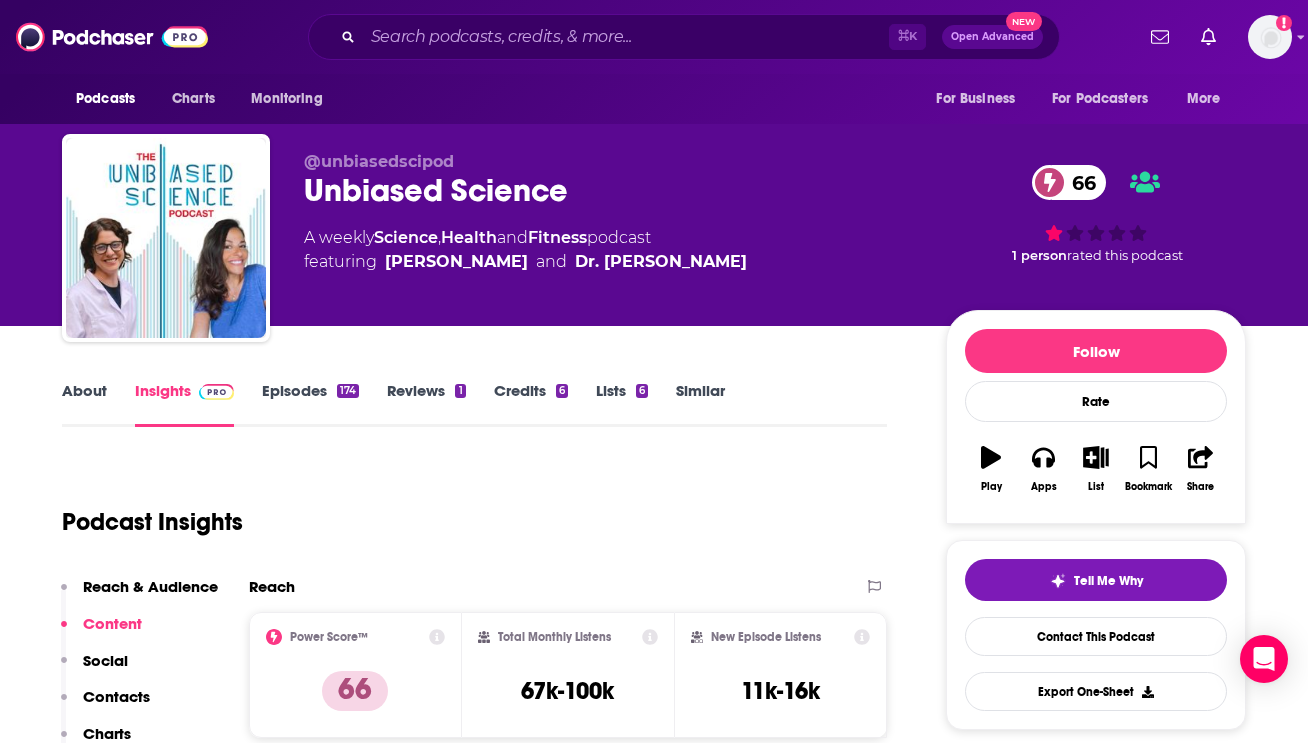 click on "Episodes 174" at bounding box center [310, 404] 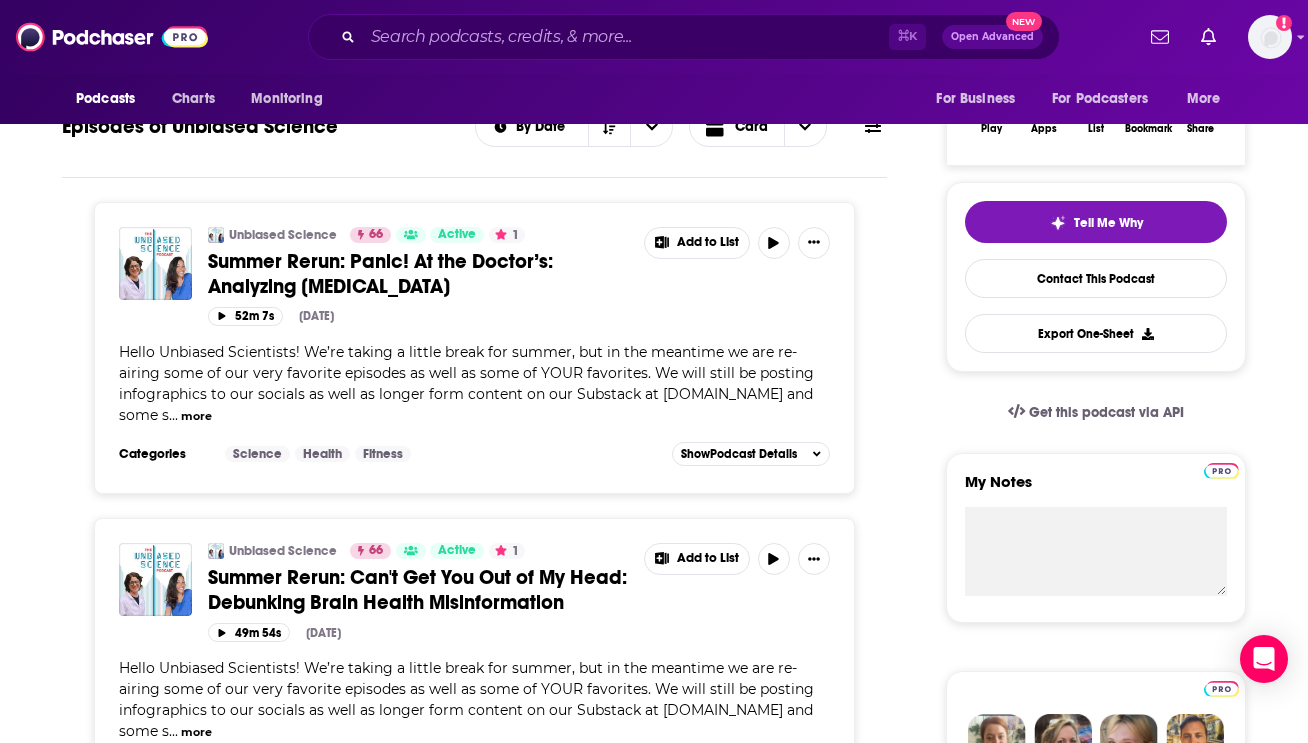scroll, scrollTop: 0, scrollLeft: 0, axis: both 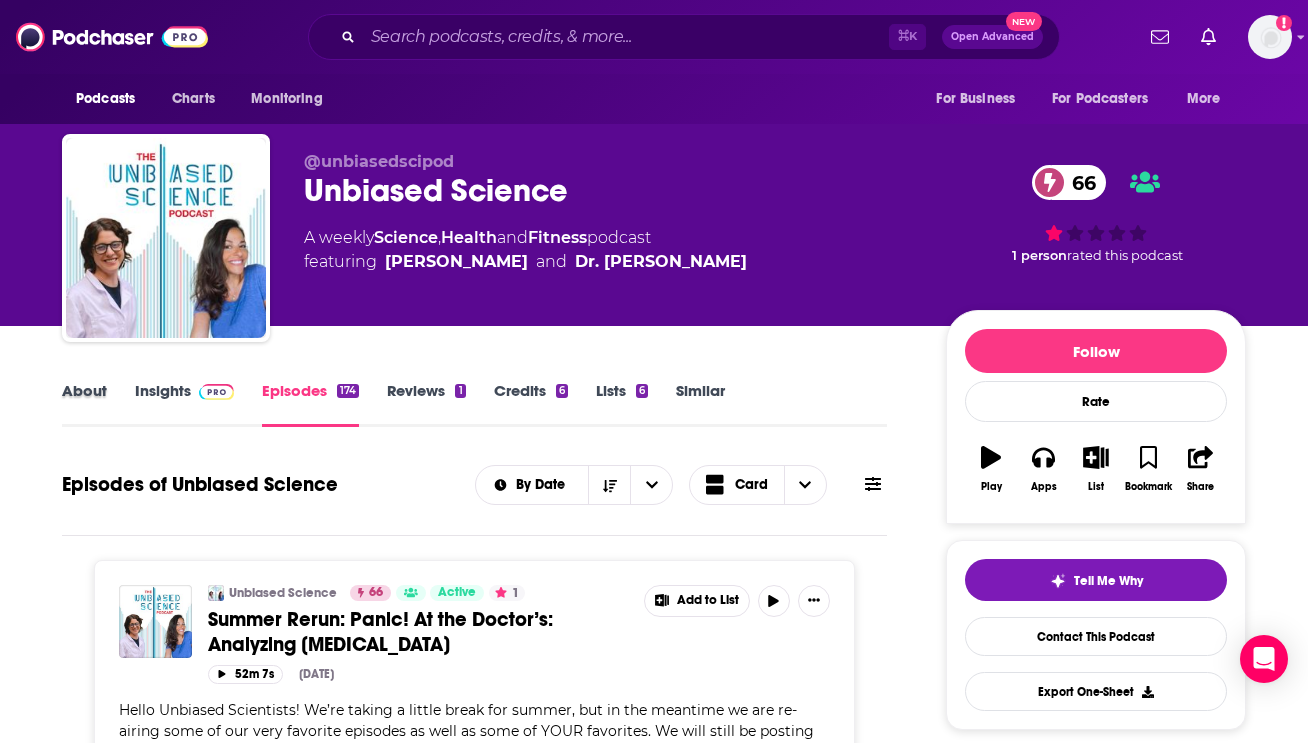 click on "About" at bounding box center (98, 404) 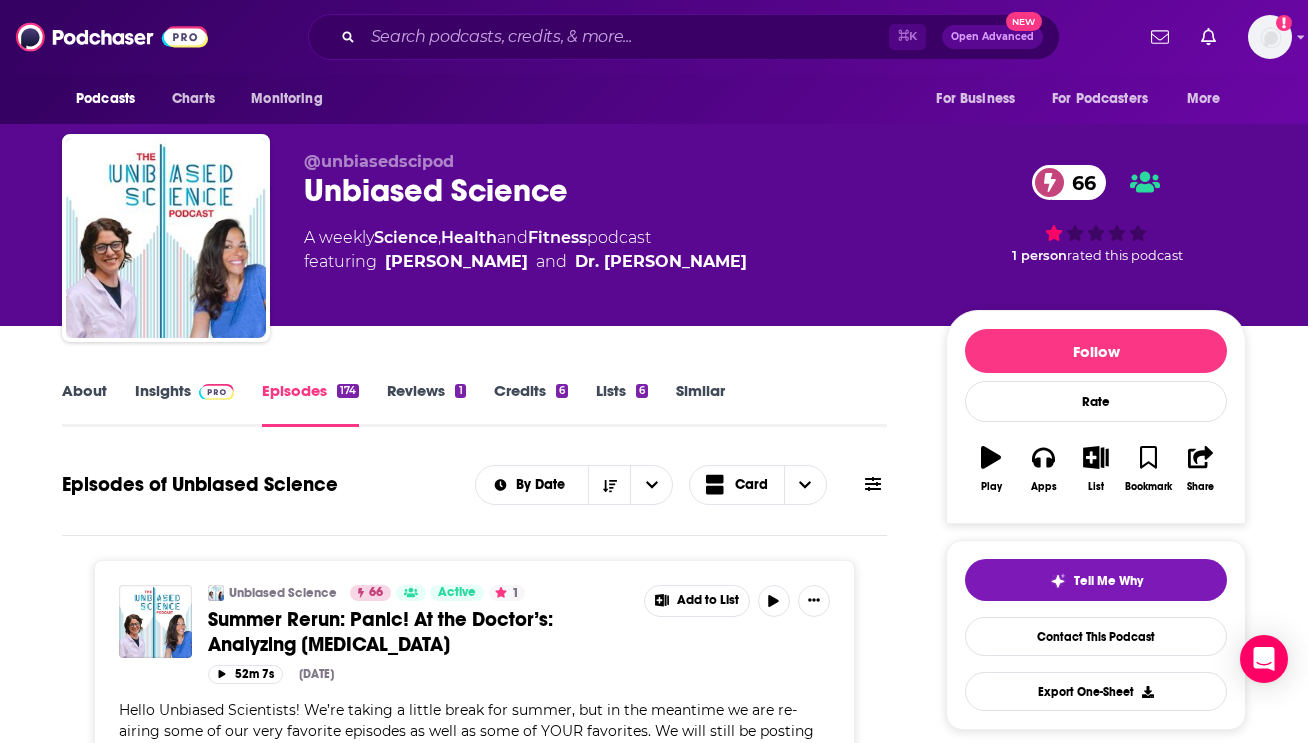 click on "About" at bounding box center [84, 404] 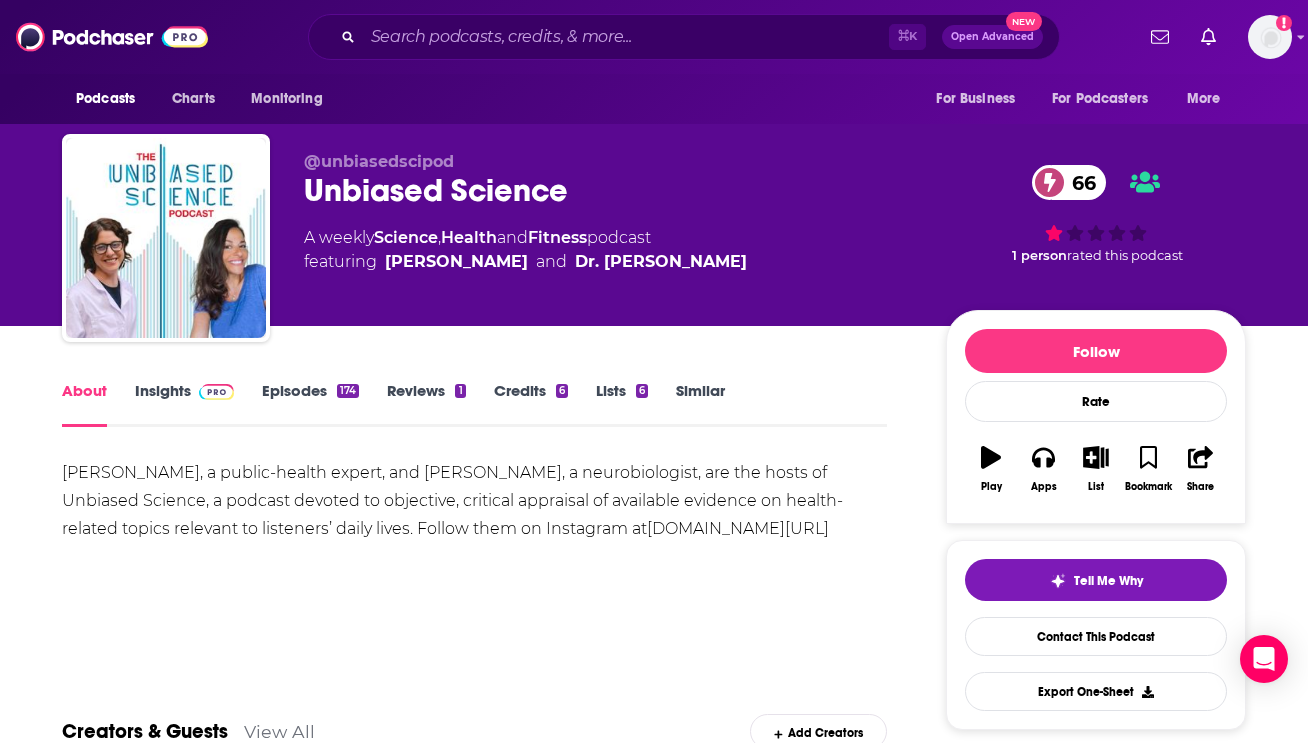 click on "Insights" at bounding box center [184, 404] 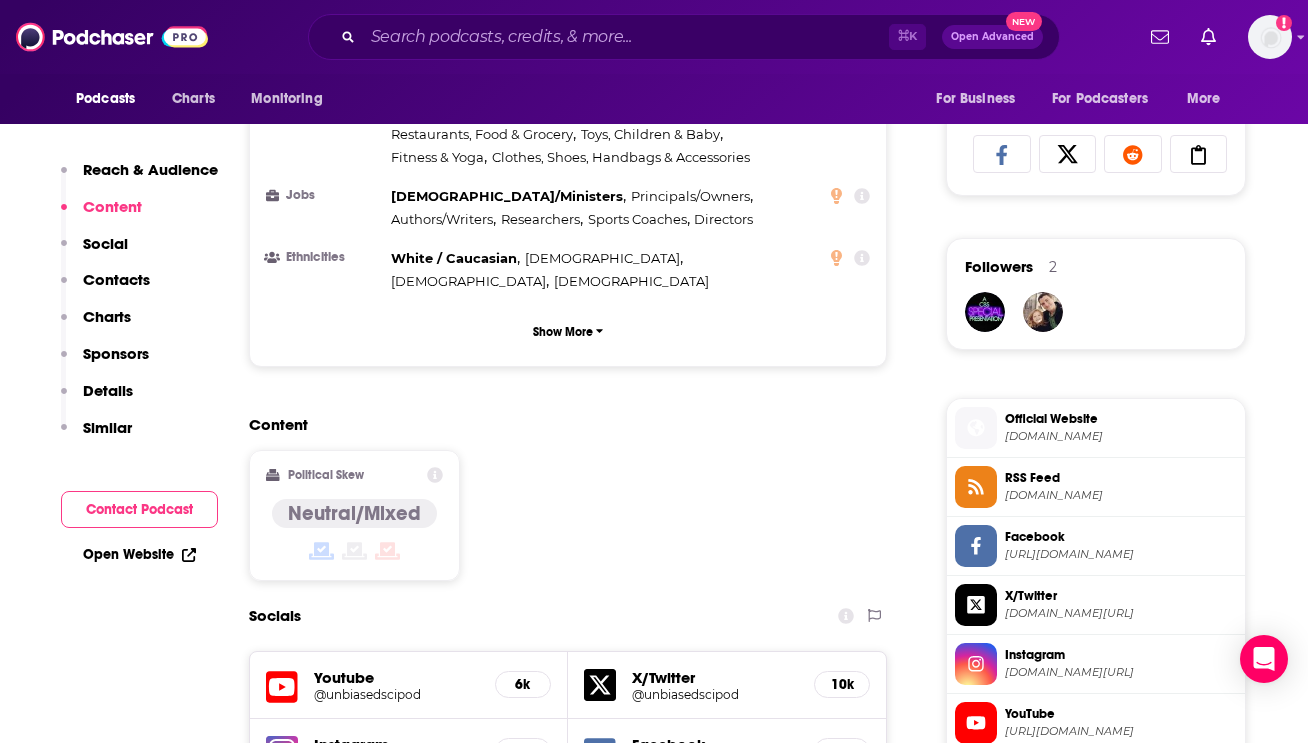 scroll, scrollTop: 1301, scrollLeft: 0, axis: vertical 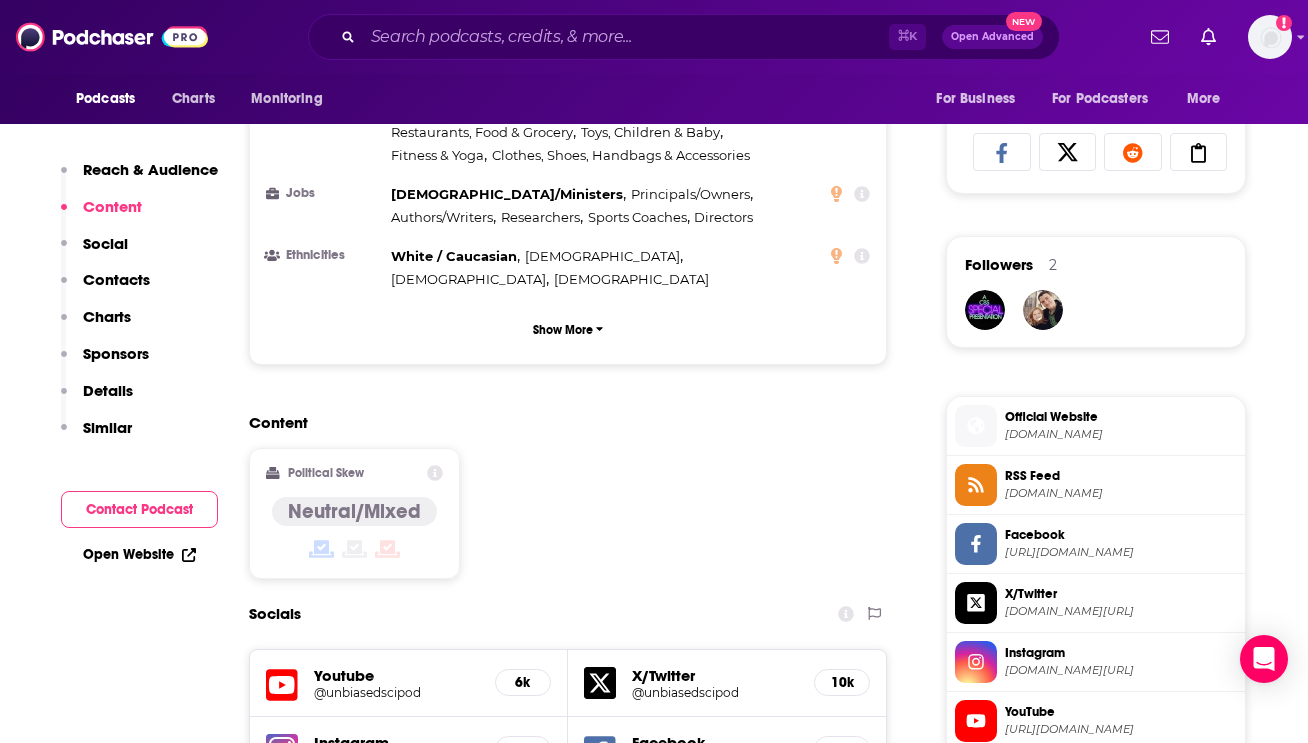 click on "unbiasedscipod.com" at bounding box center [1121, 434] 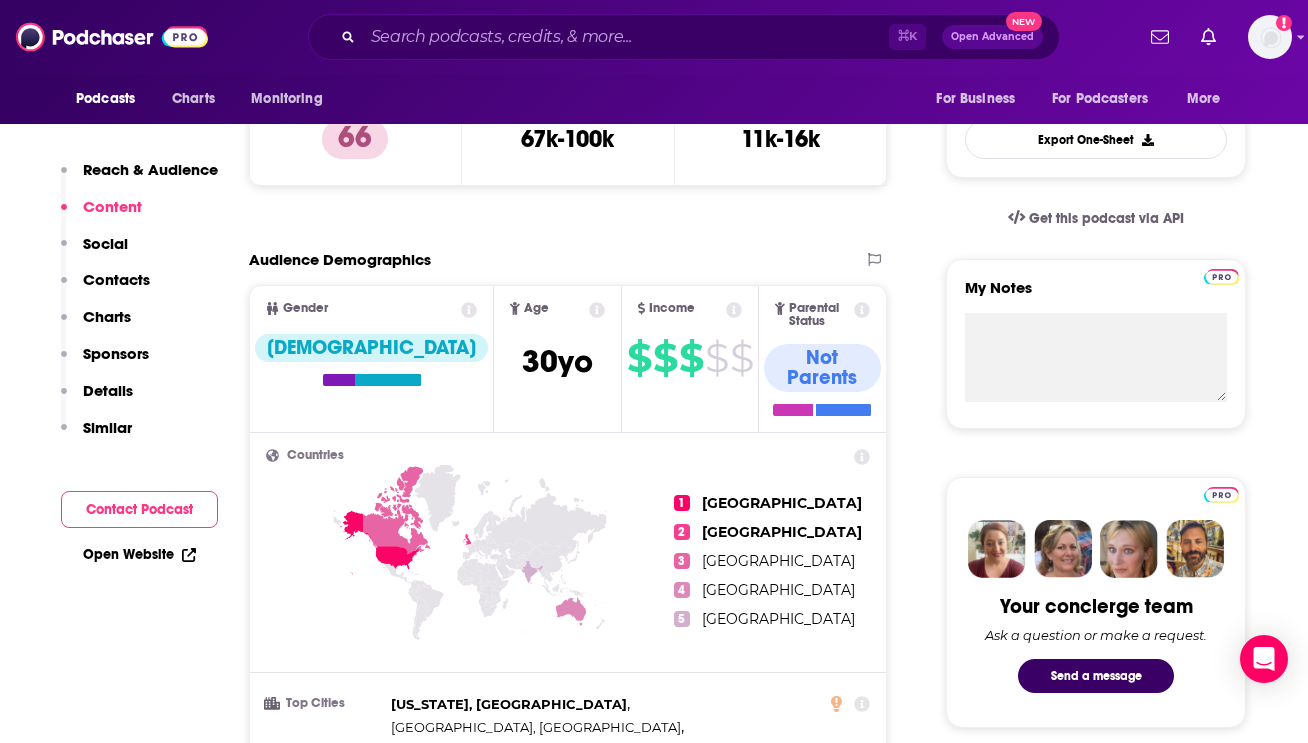scroll, scrollTop: 275, scrollLeft: 0, axis: vertical 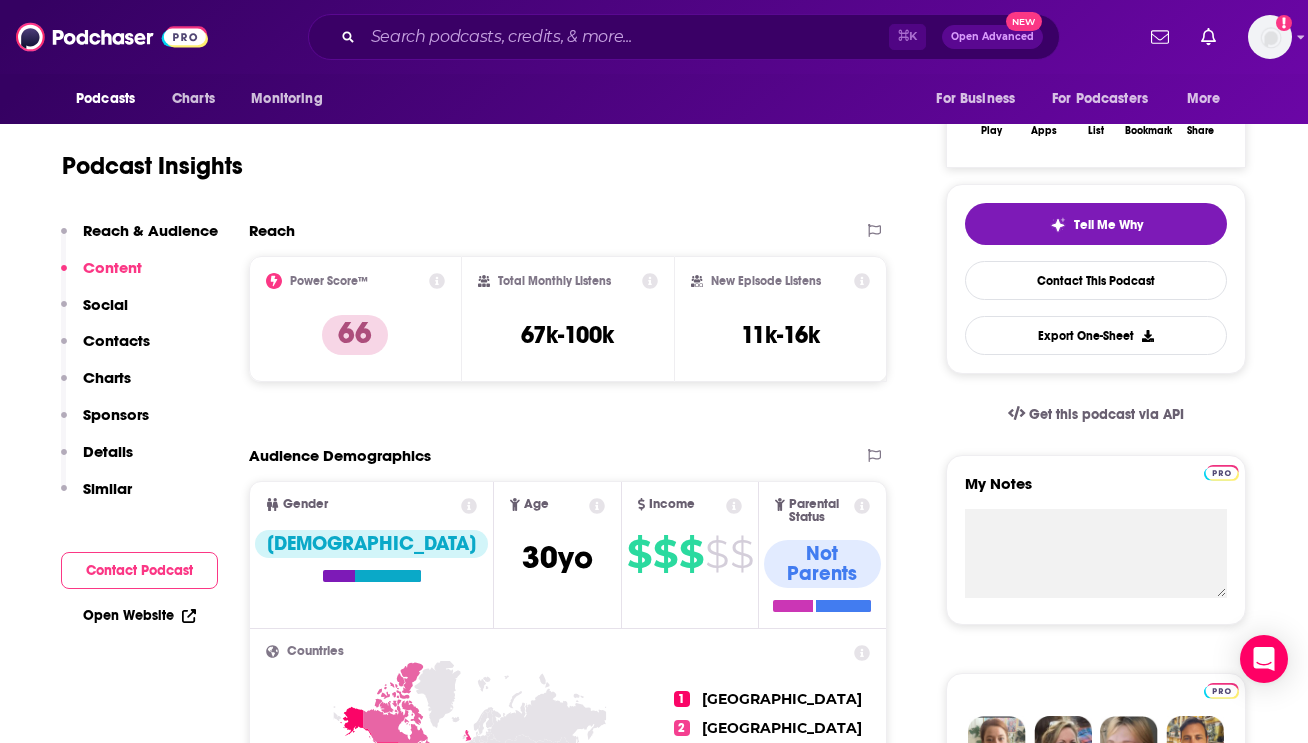 click on "Reach & Audience" at bounding box center [150, 230] 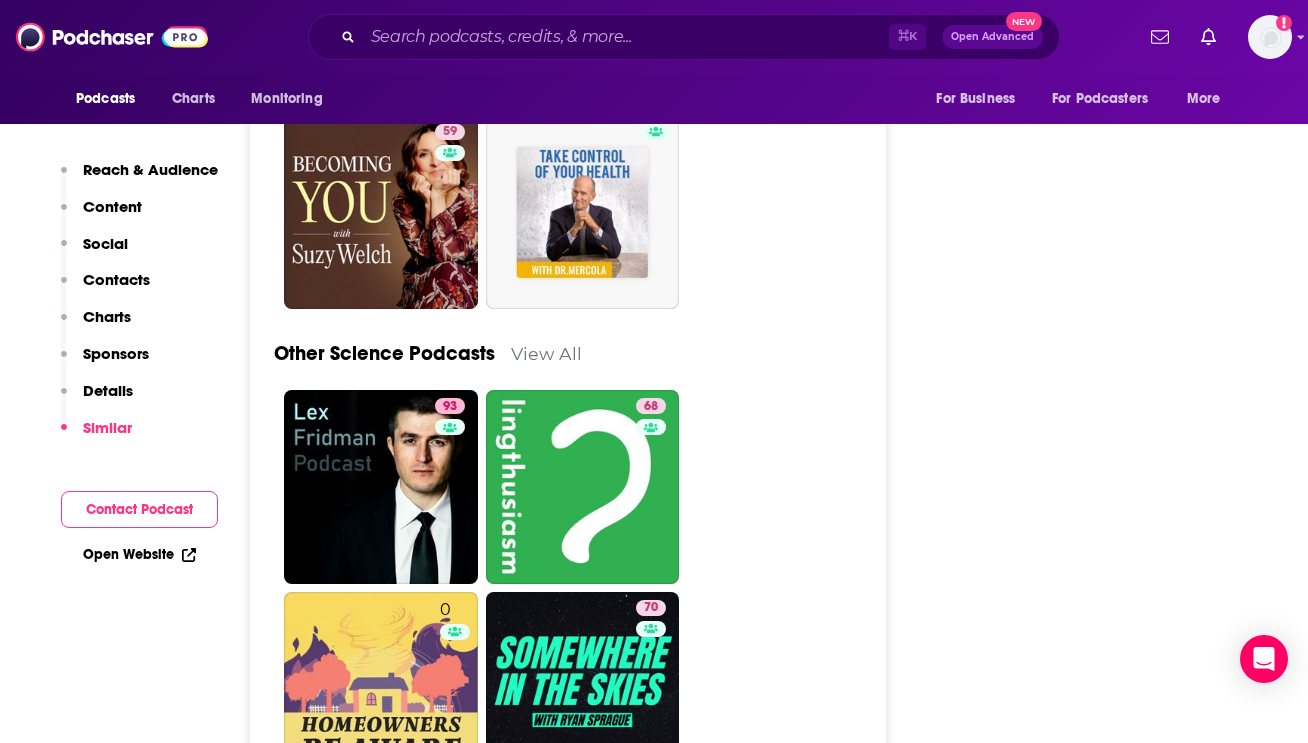 scroll, scrollTop: 6791, scrollLeft: 0, axis: vertical 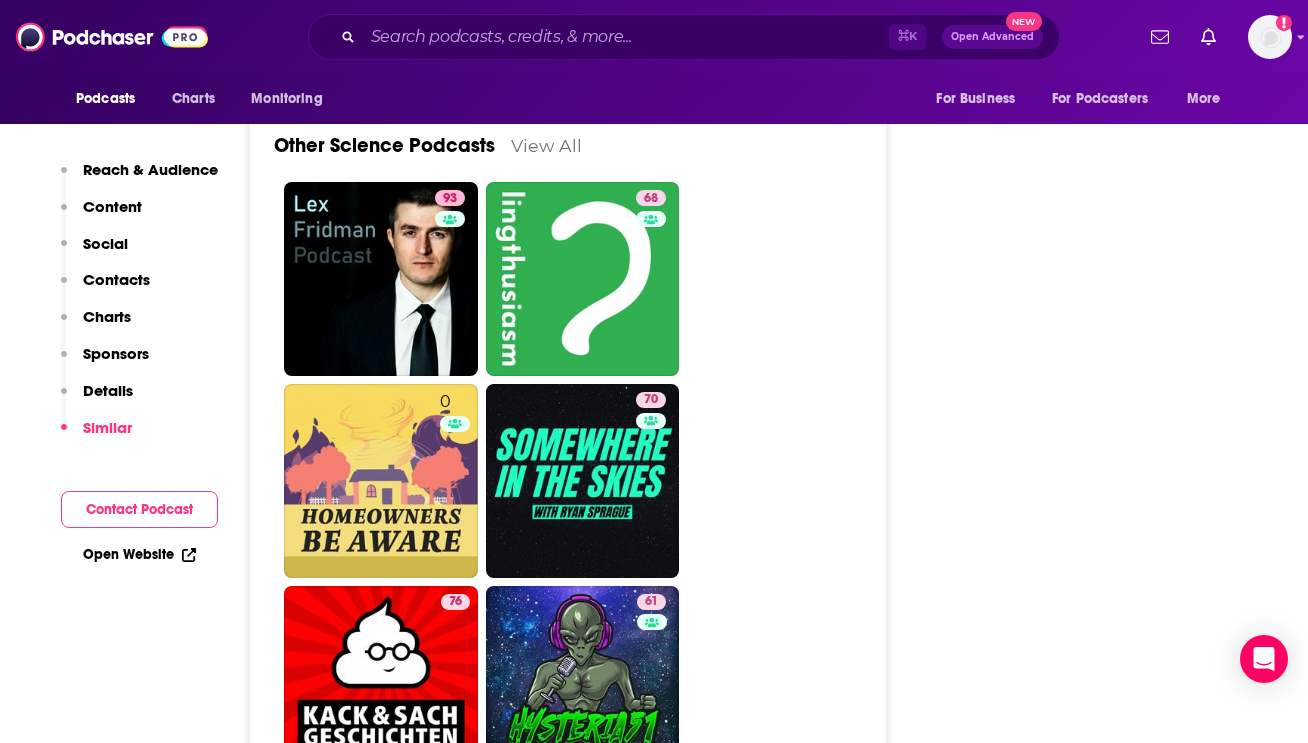 click on "Contacts" at bounding box center [116, 279] 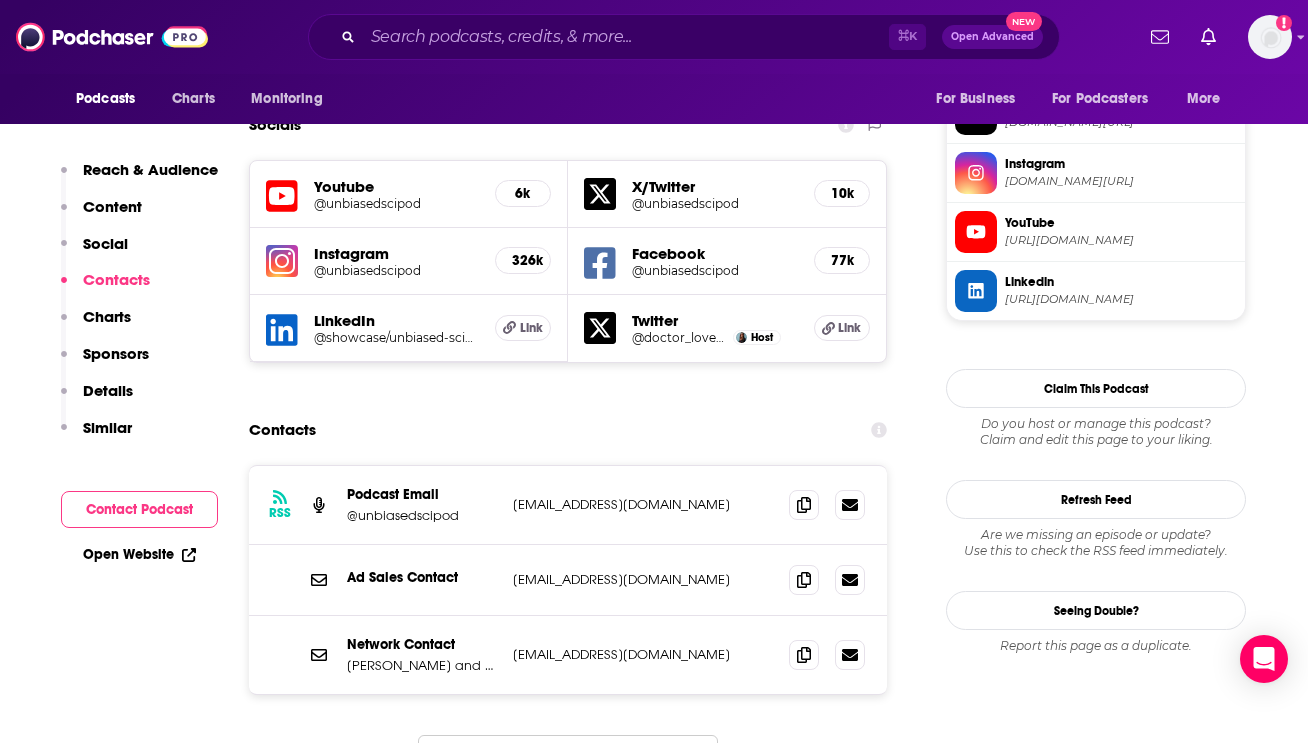 scroll, scrollTop: 1785, scrollLeft: 0, axis: vertical 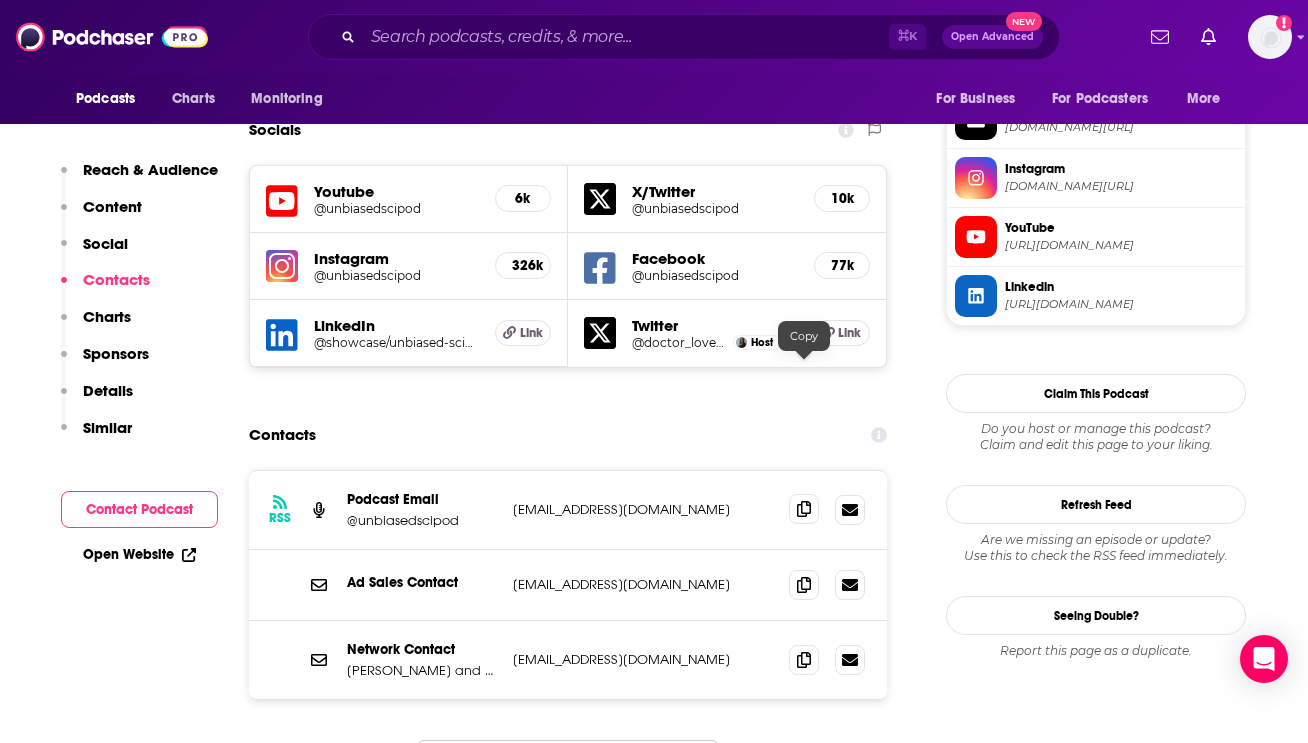 click 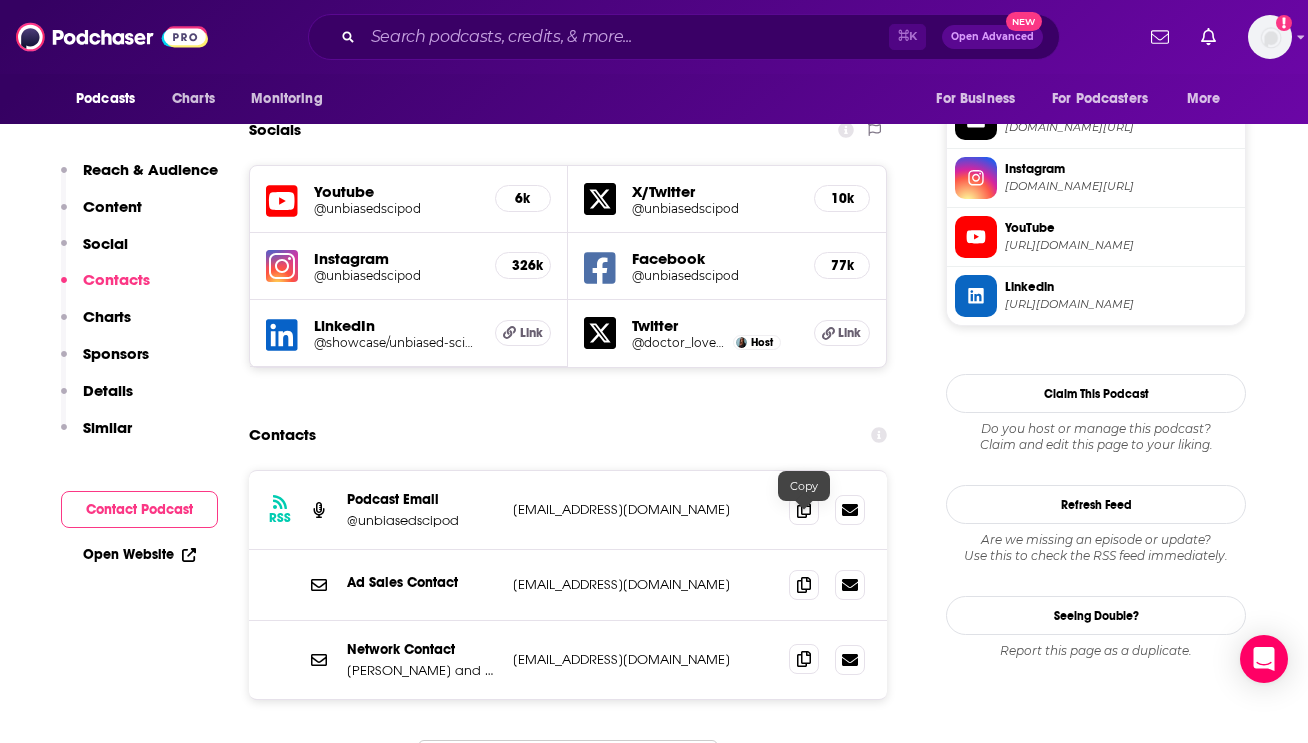 click at bounding box center (804, 659) 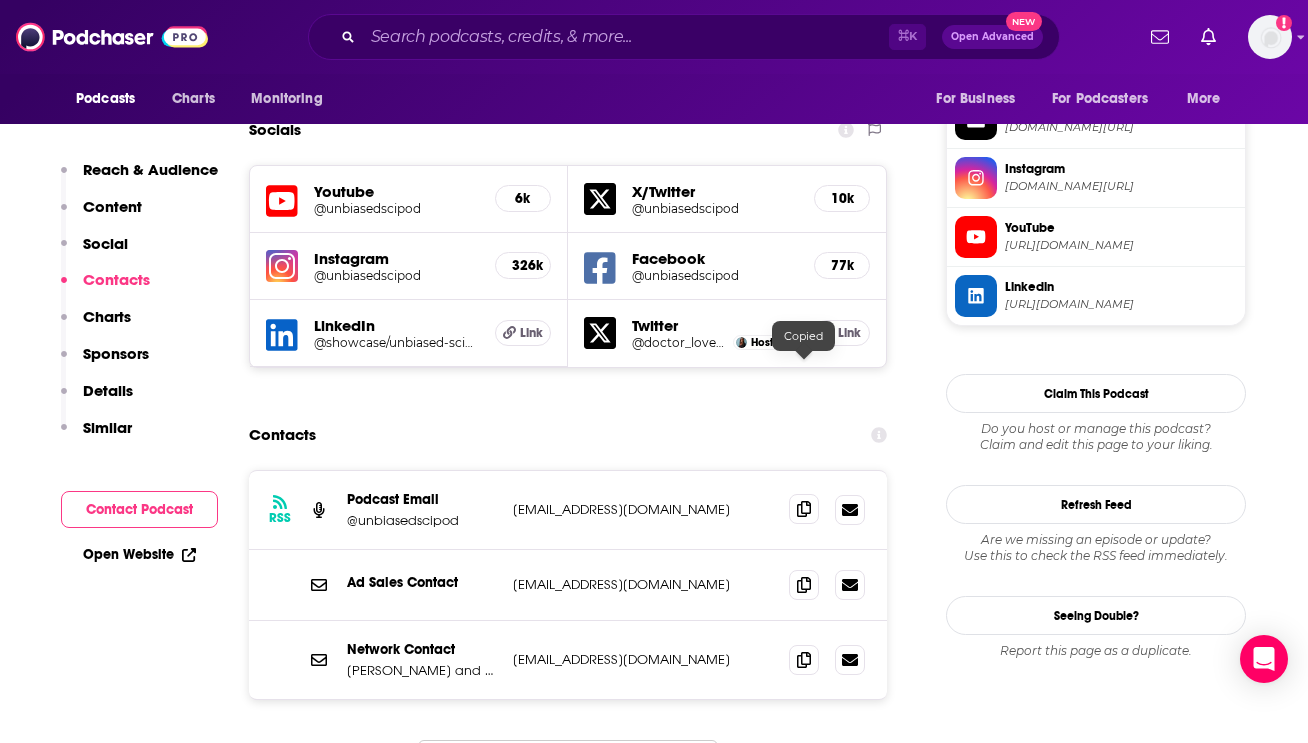click at bounding box center [804, 509] 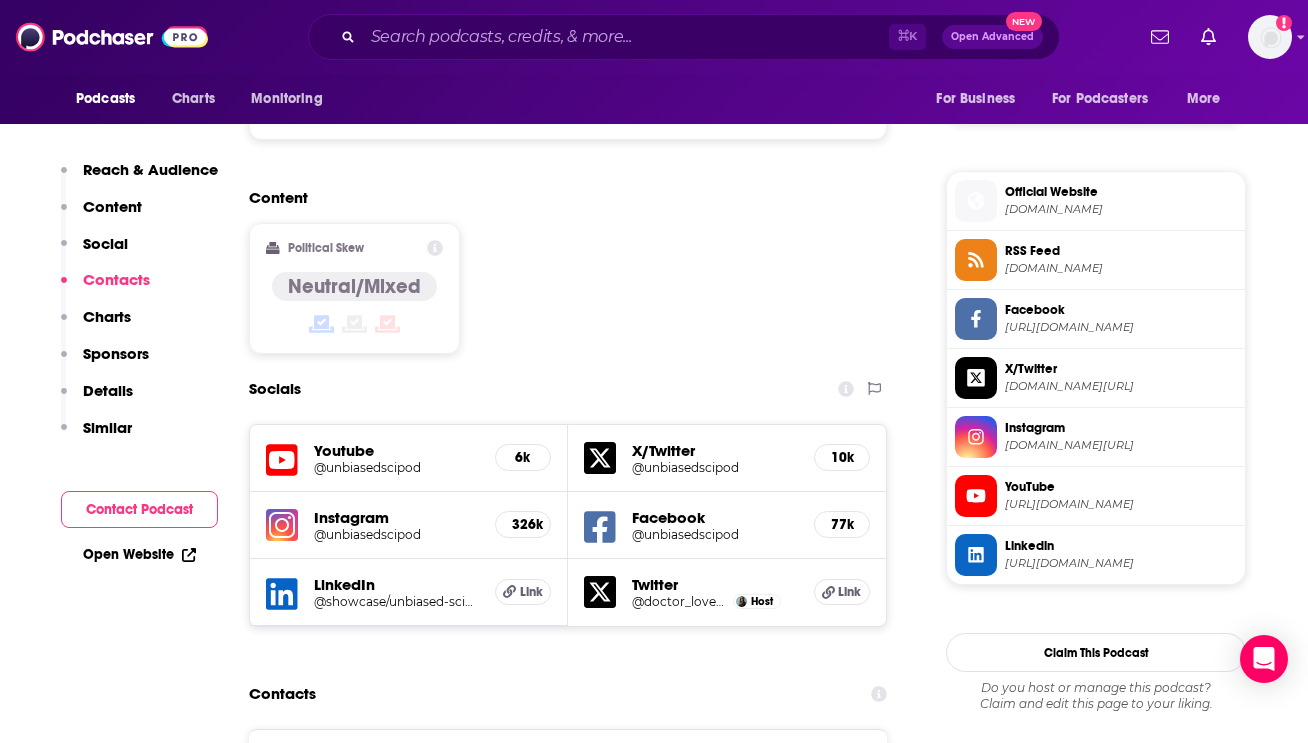click on "Contacts" at bounding box center [568, 694] 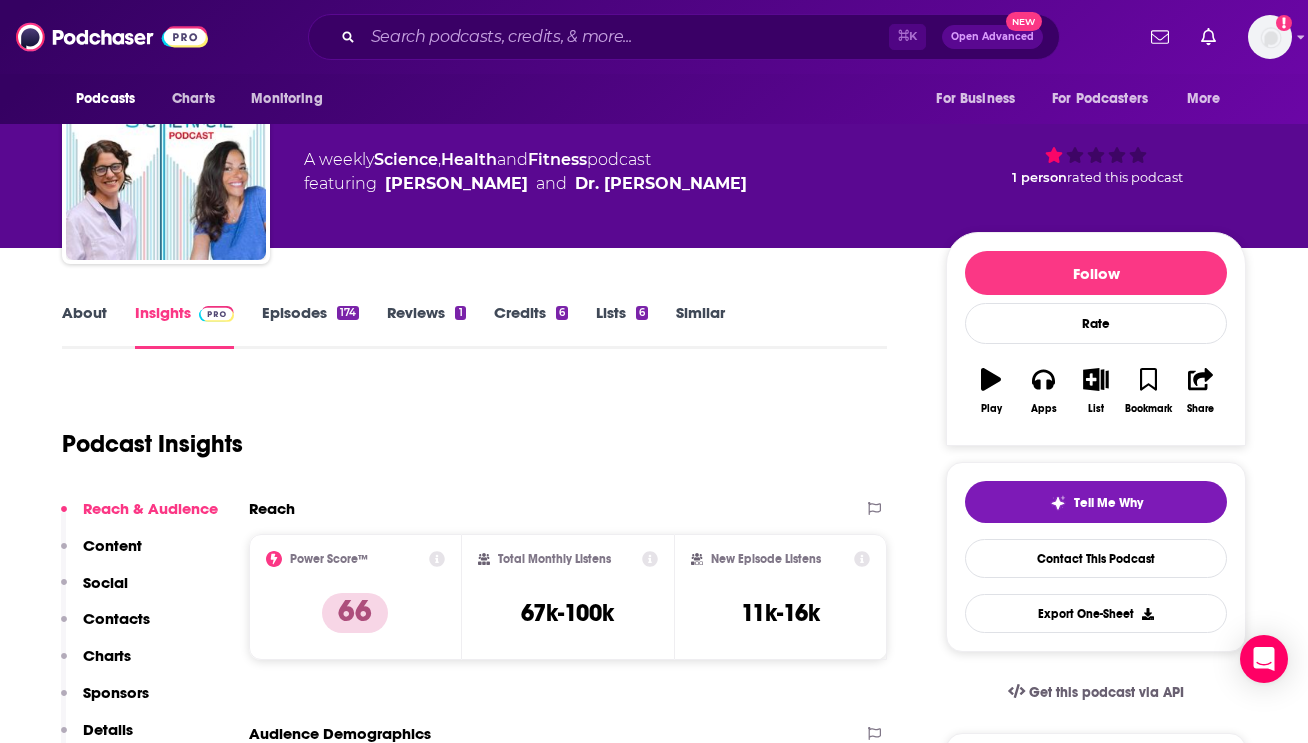 scroll, scrollTop: 0, scrollLeft: 0, axis: both 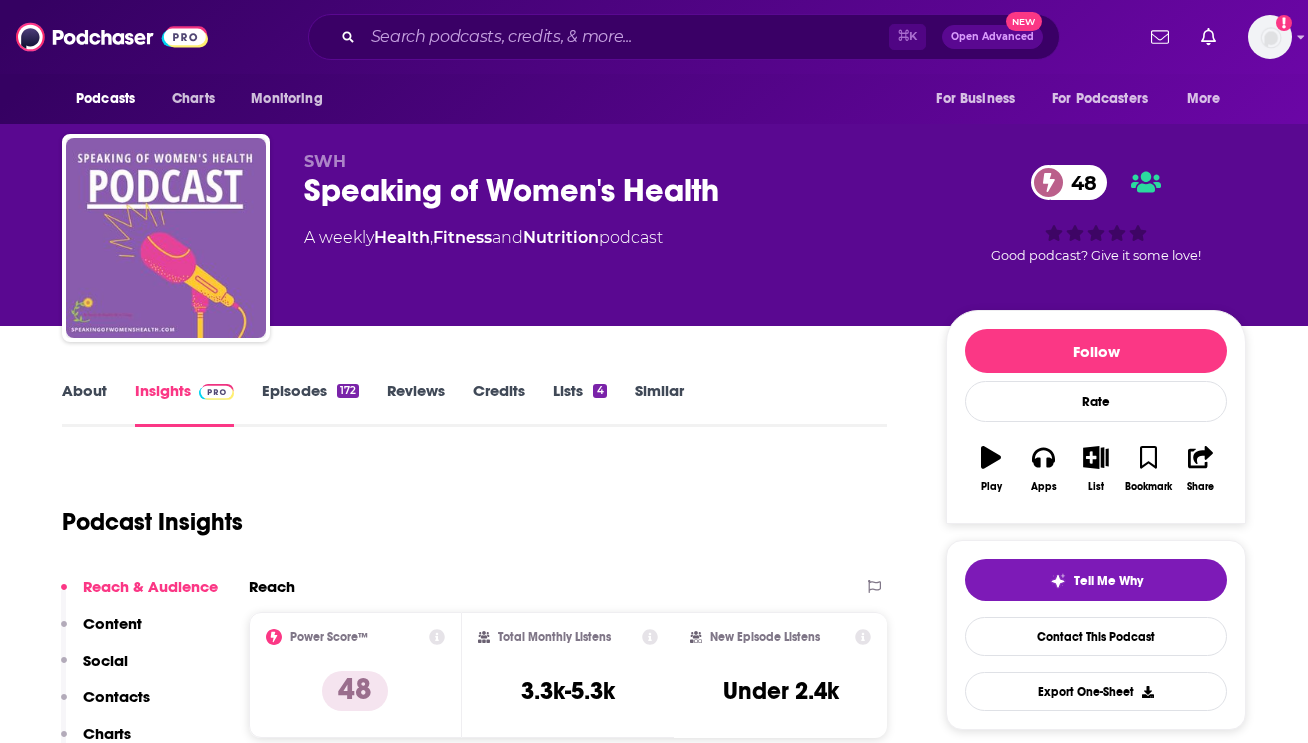 click on "About" at bounding box center (84, 404) 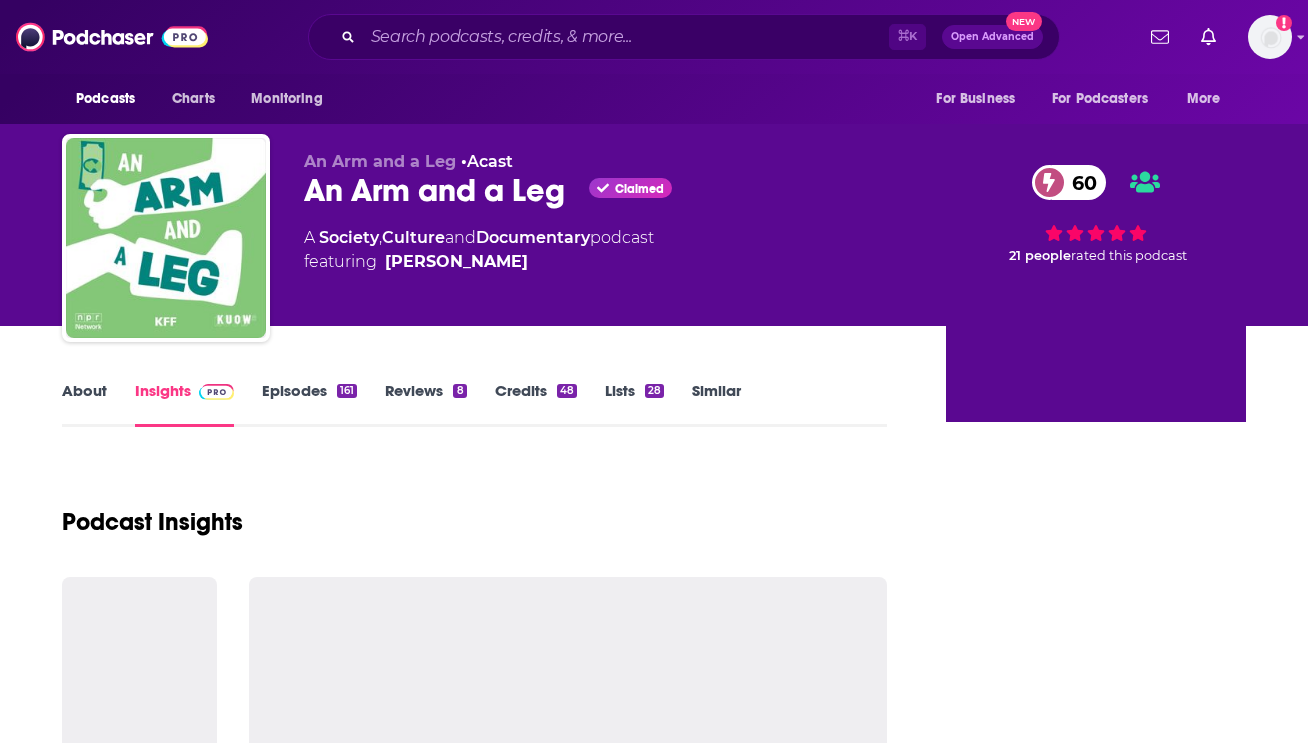 scroll, scrollTop: 0, scrollLeft: 0, axis: both 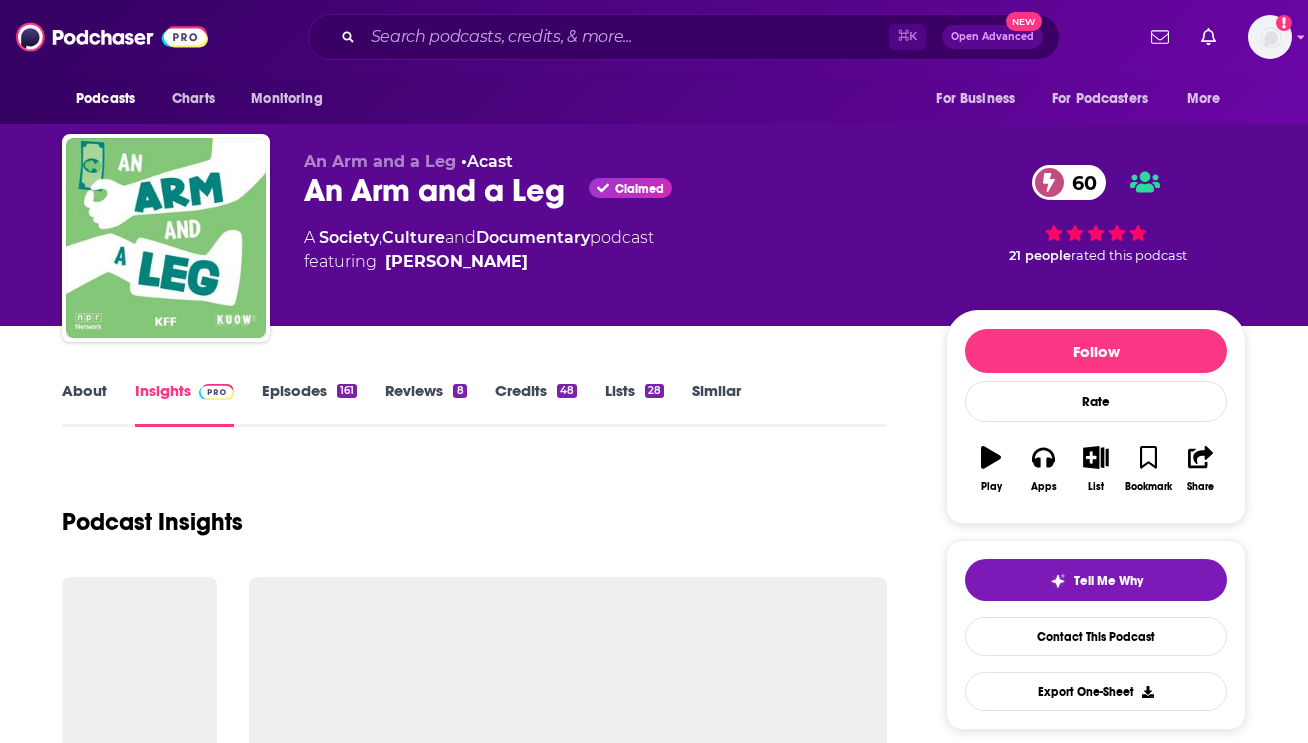click on "About" at bounding box center [84, 404] 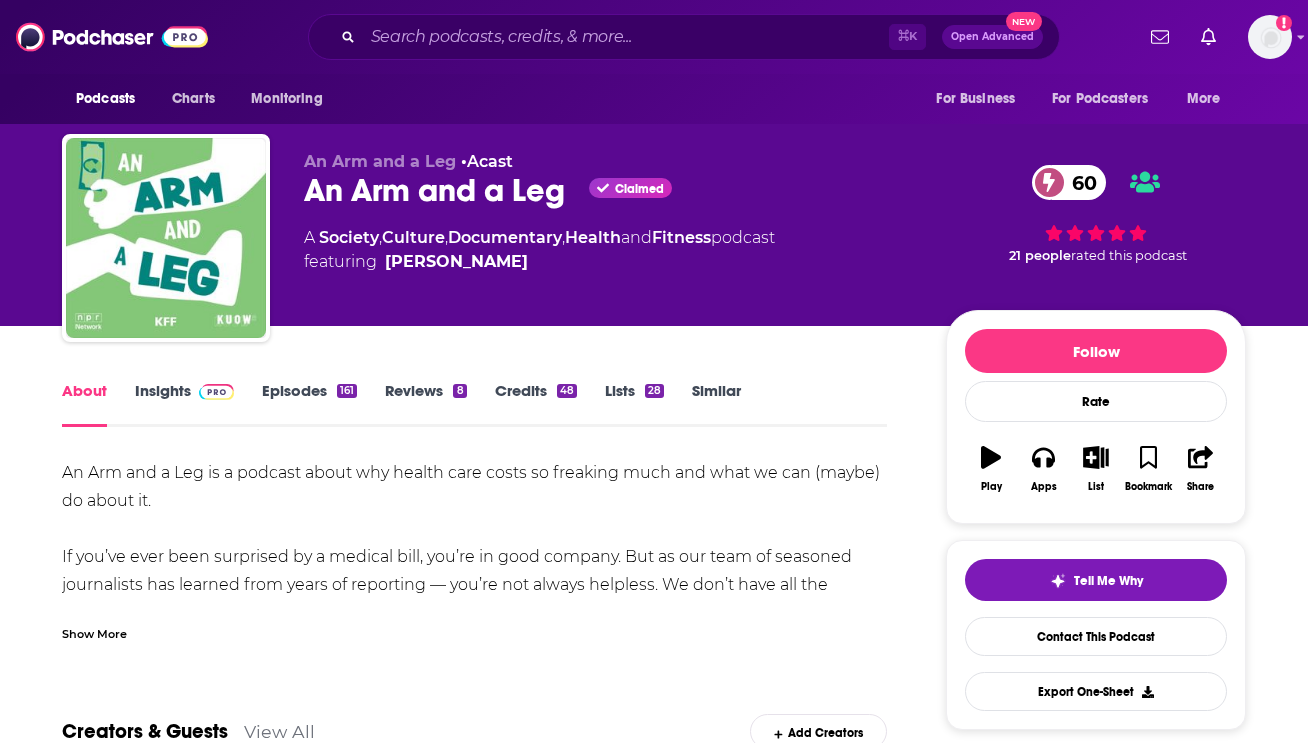 click on "Show More" at bounding box center (474, 626) 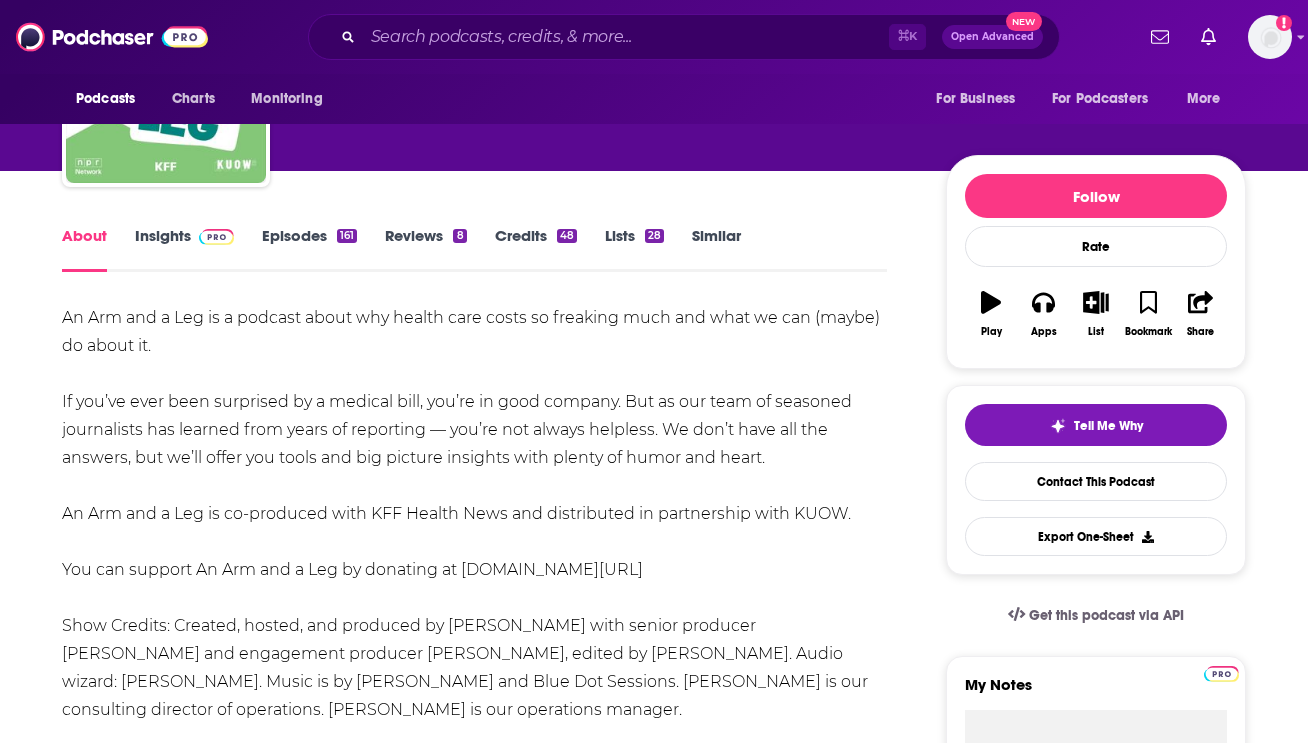 scroll, scrollTop: 159, scrollLeft: 0, axis: vertical 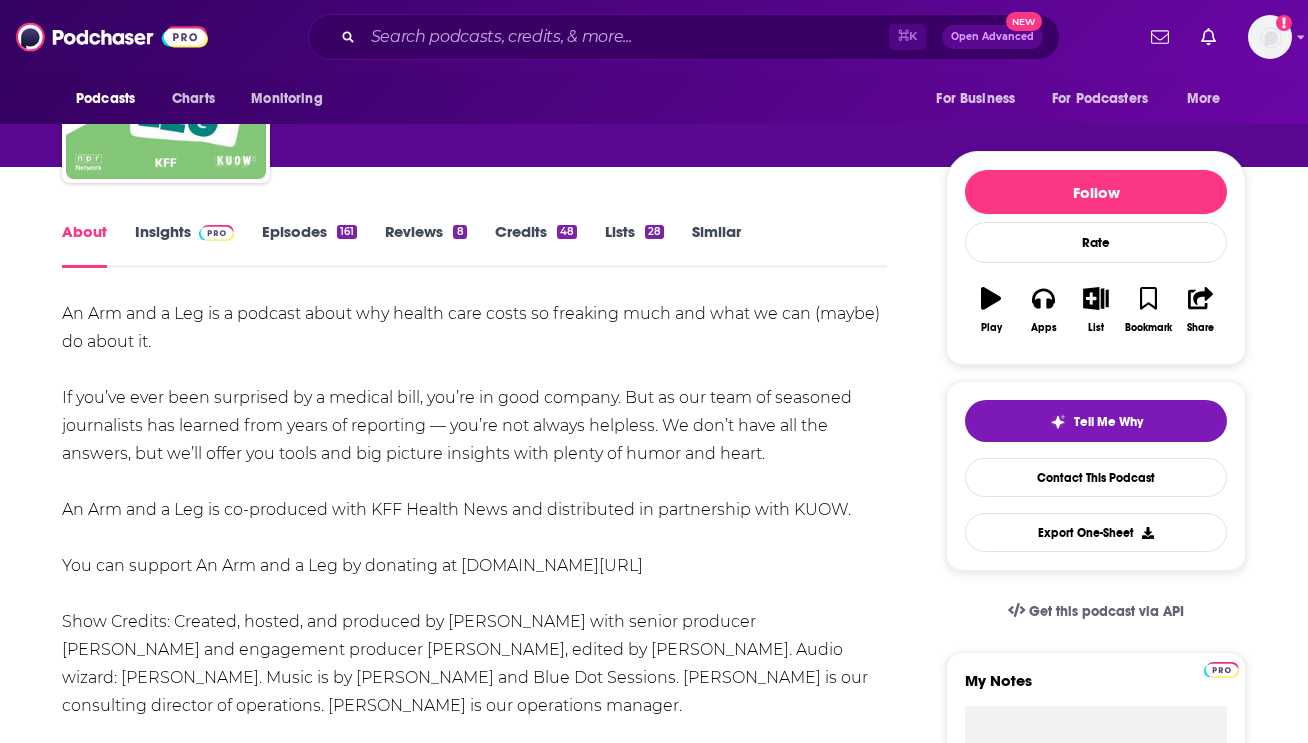 click on "Insights" at bounding box center [184, 245] 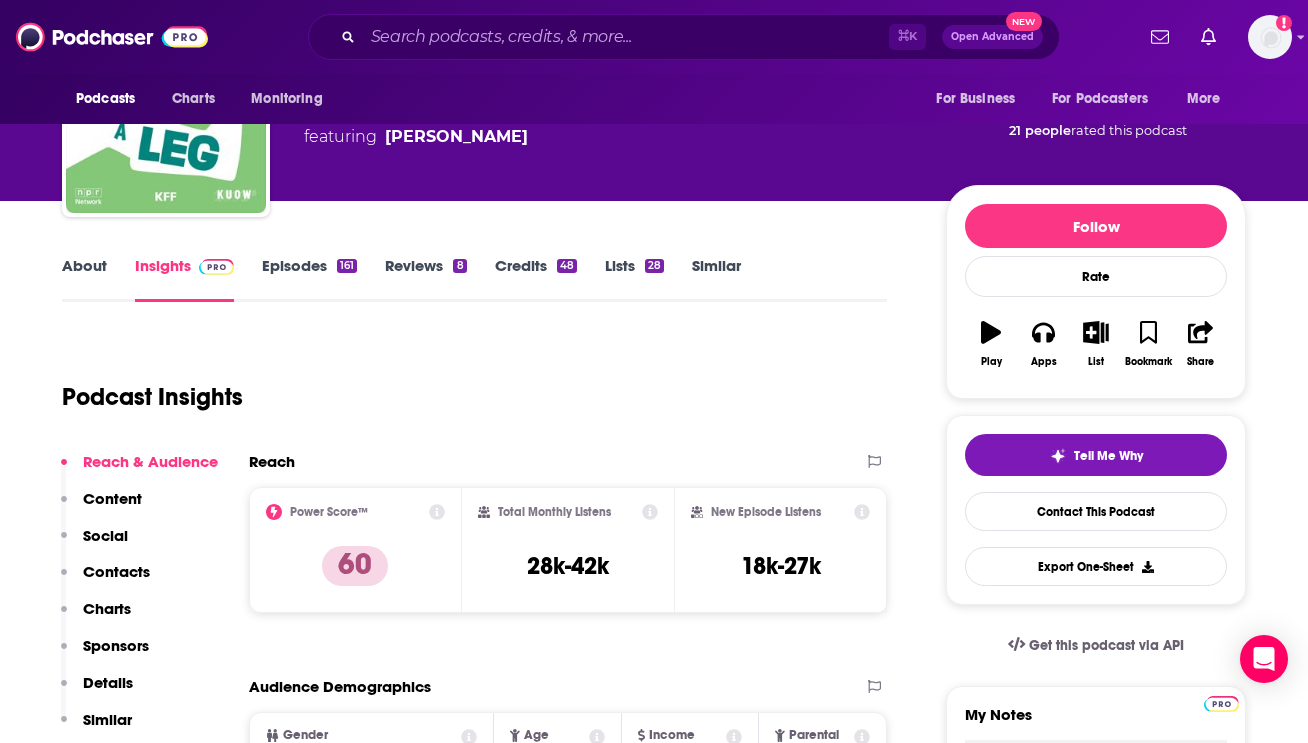 scroll, scrollTop: 0, scrollLeft: 0, axis: both 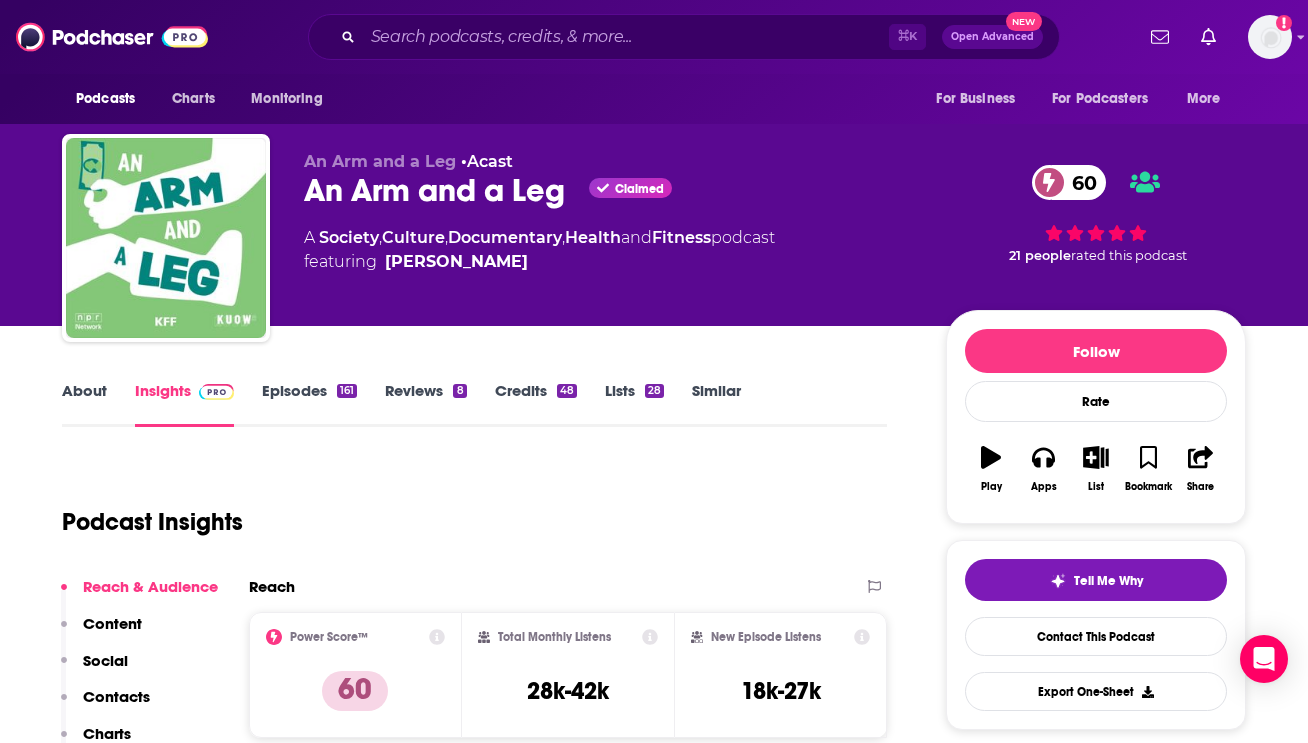 click on "Episodes 161" at bounding box center [309, 404] 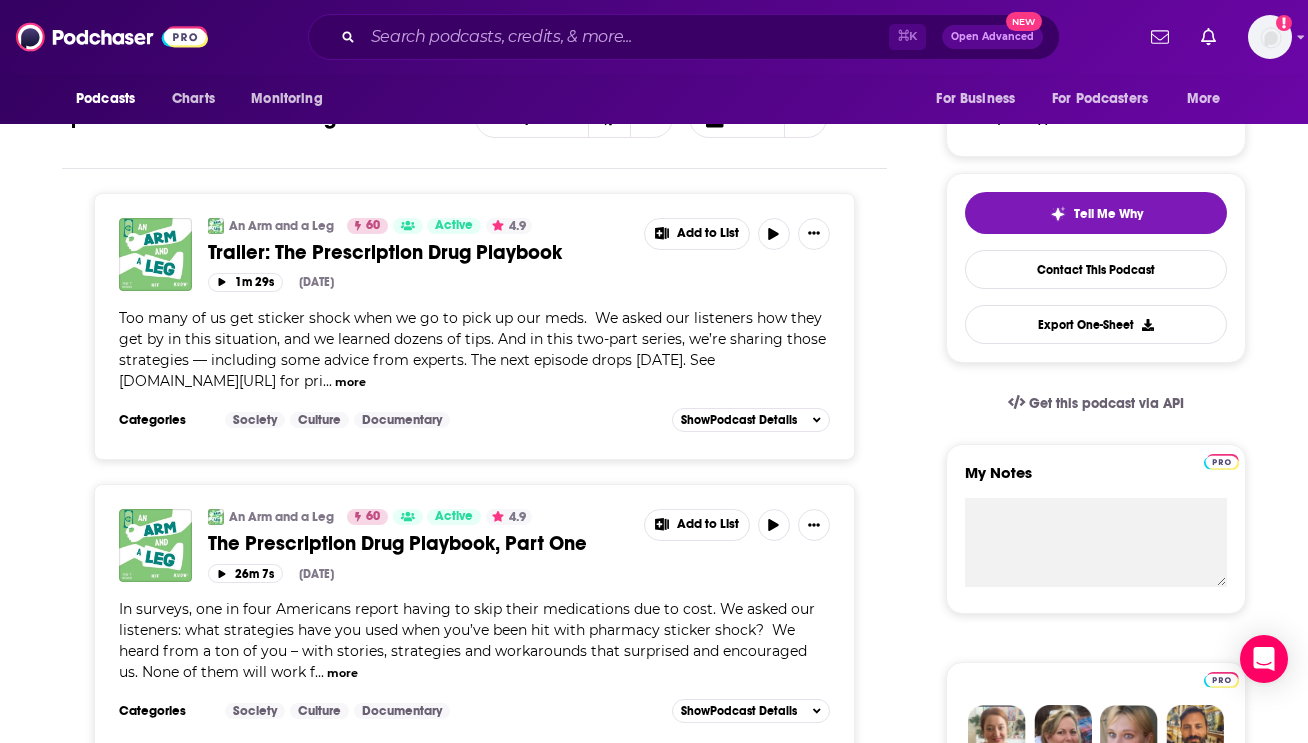 scroll, scrollTop: 0, scrollLeft: 0, axis: both 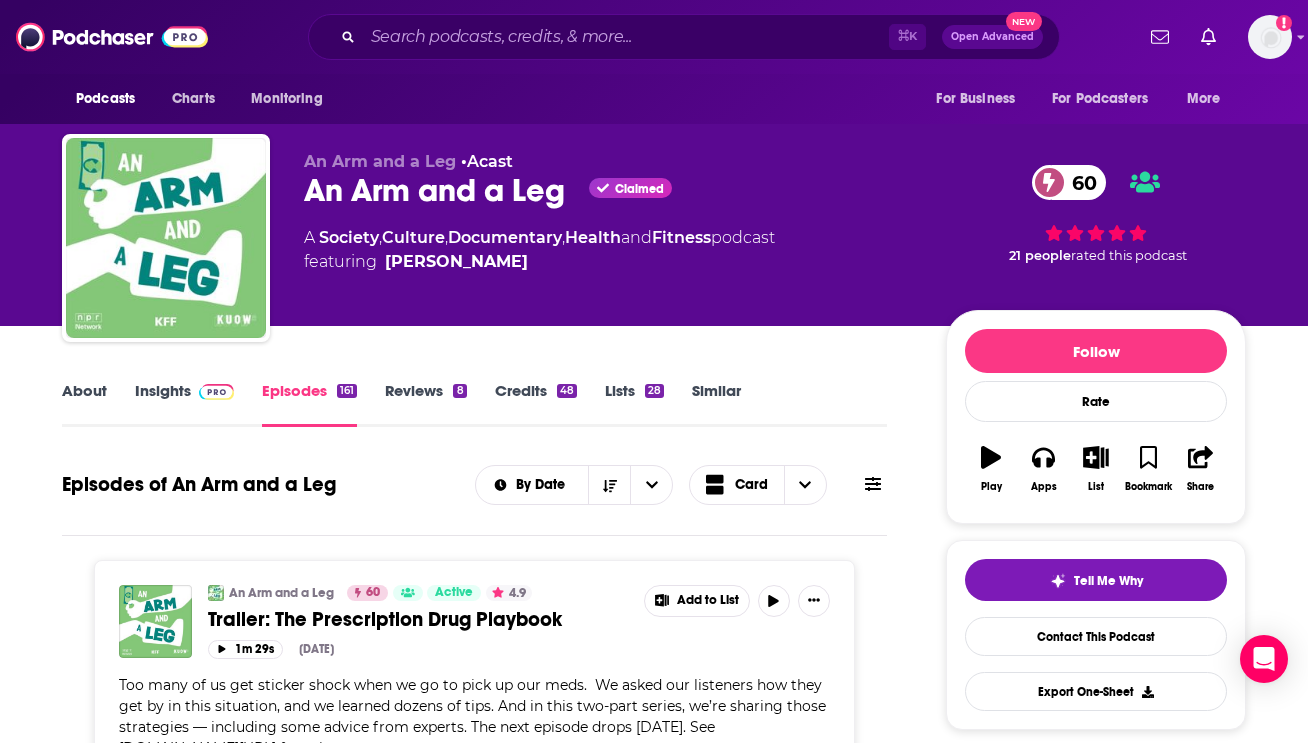 click on "Insights" at bounding box center (184, 404) 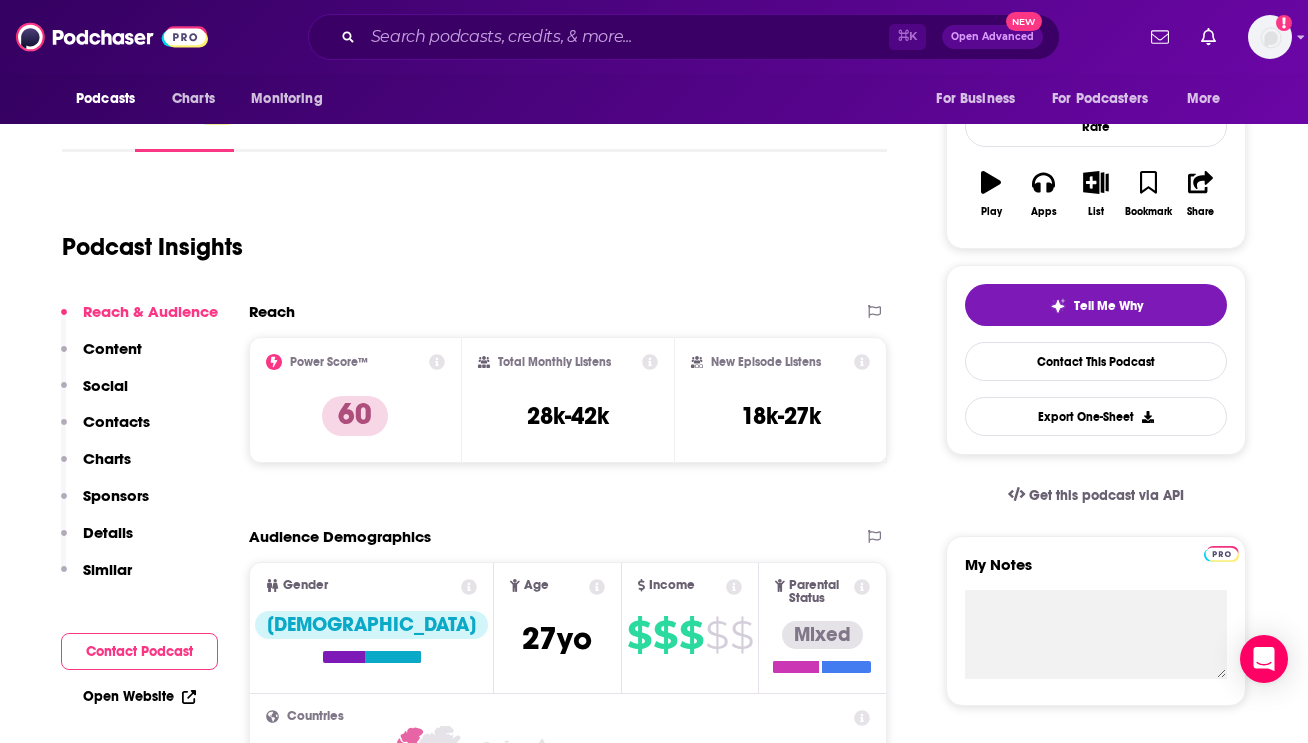 scroll, scrollTop: 296, scrollLeft: 0, axis: vertical 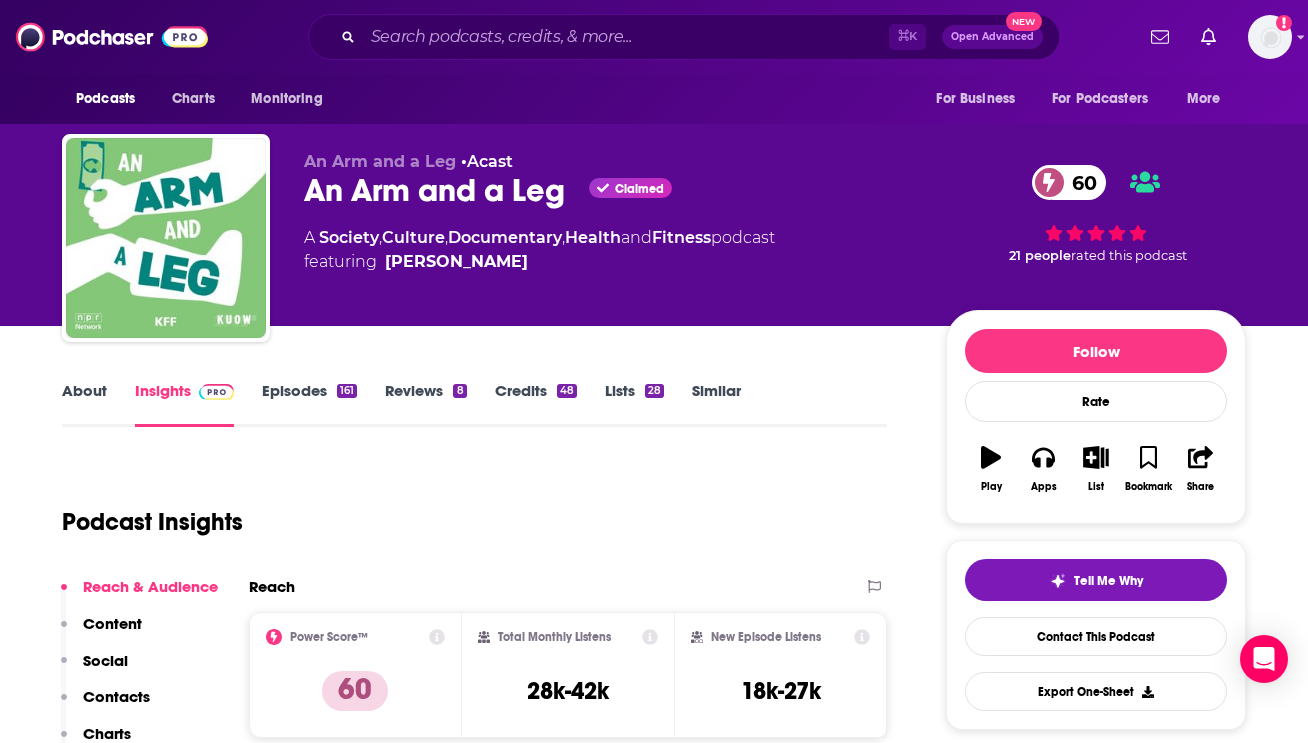 click on "Episodes 161" at bounding box center (309, 404) 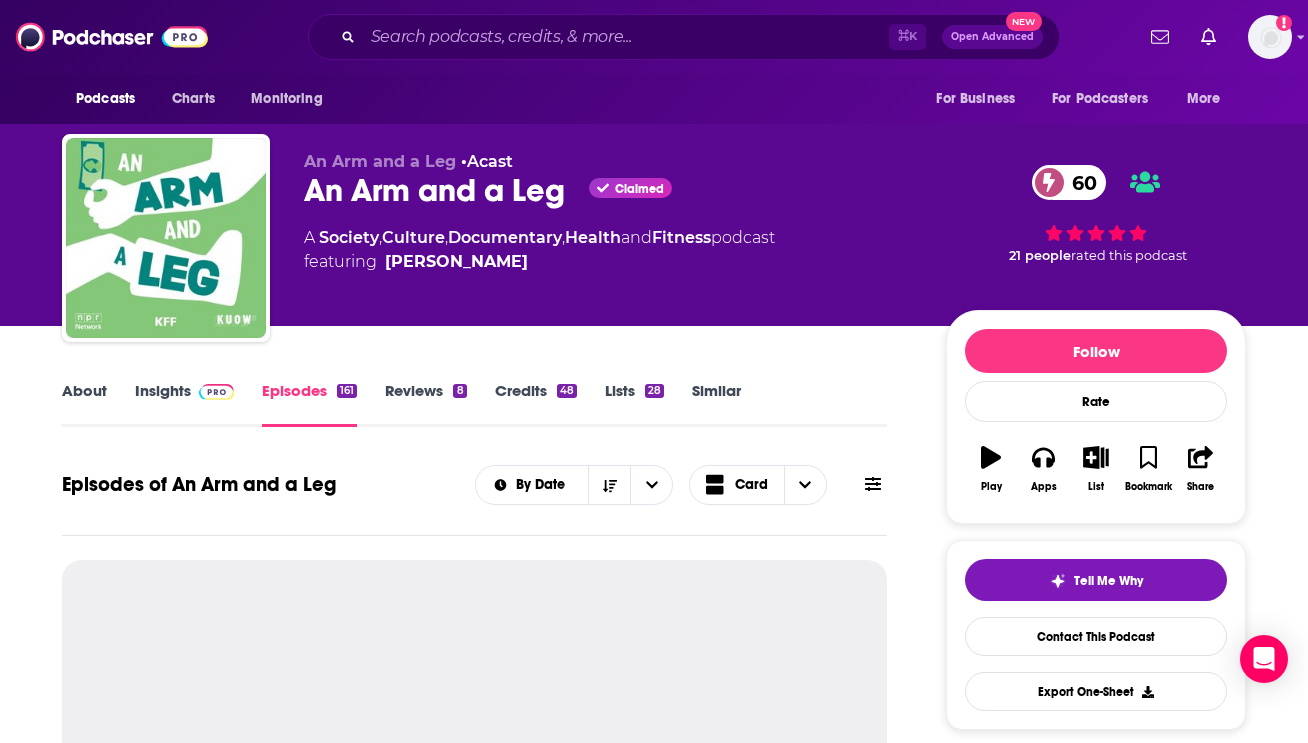 click on "About" at bounding box center (84, 404) 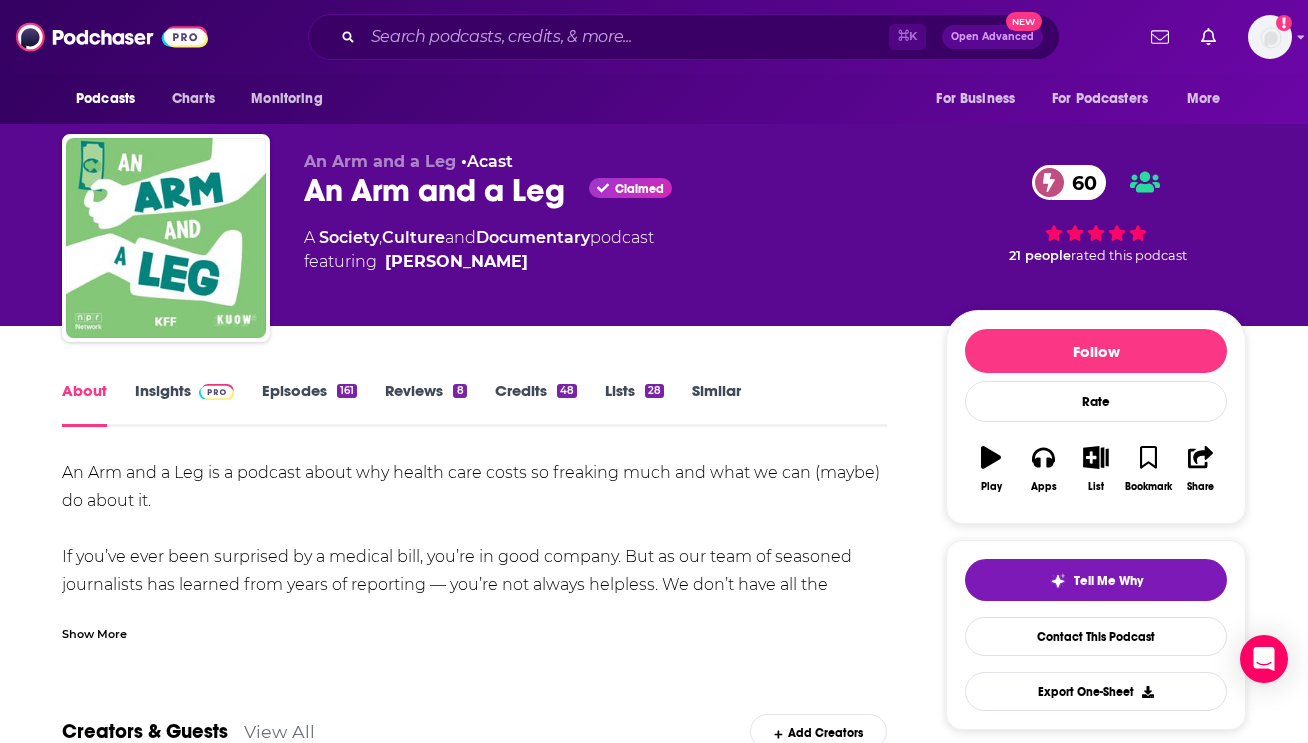 click on "Show More" at bounding box center (94, 632) 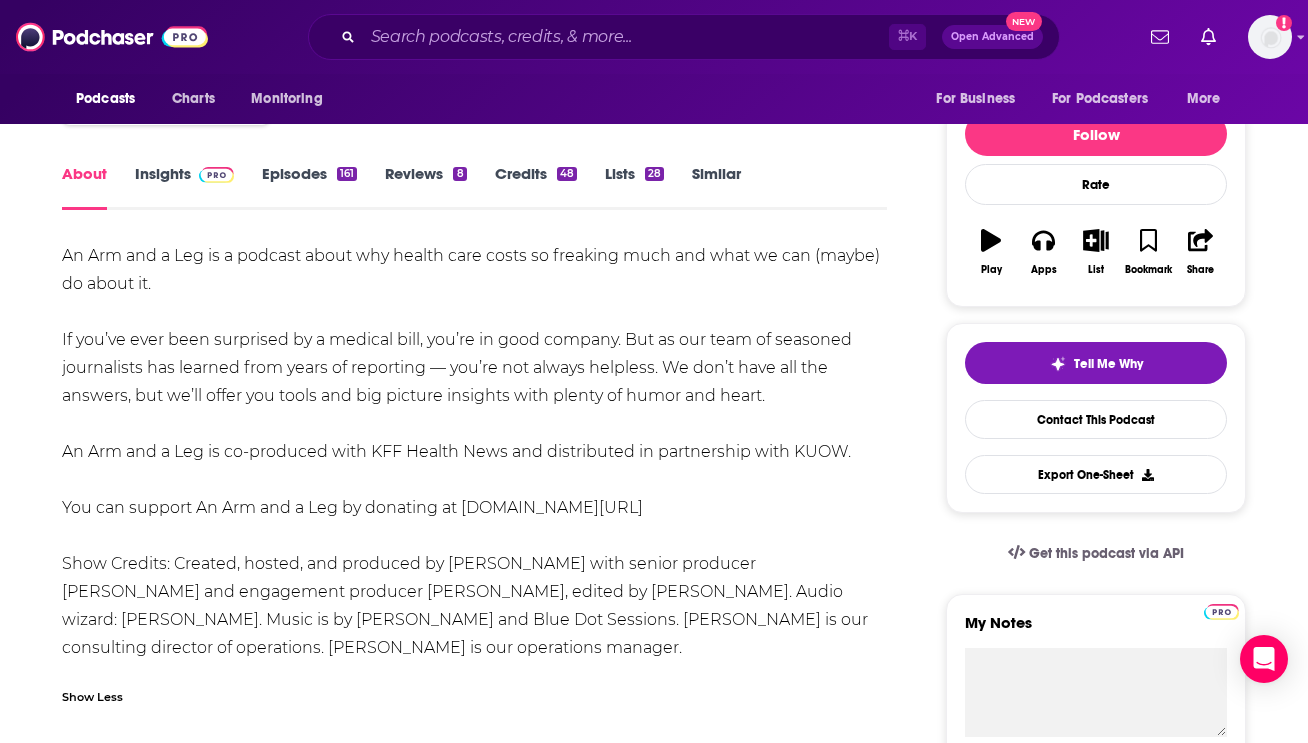 scroll, scrollTop: 210, scrollLeft: 0, axis: vertical 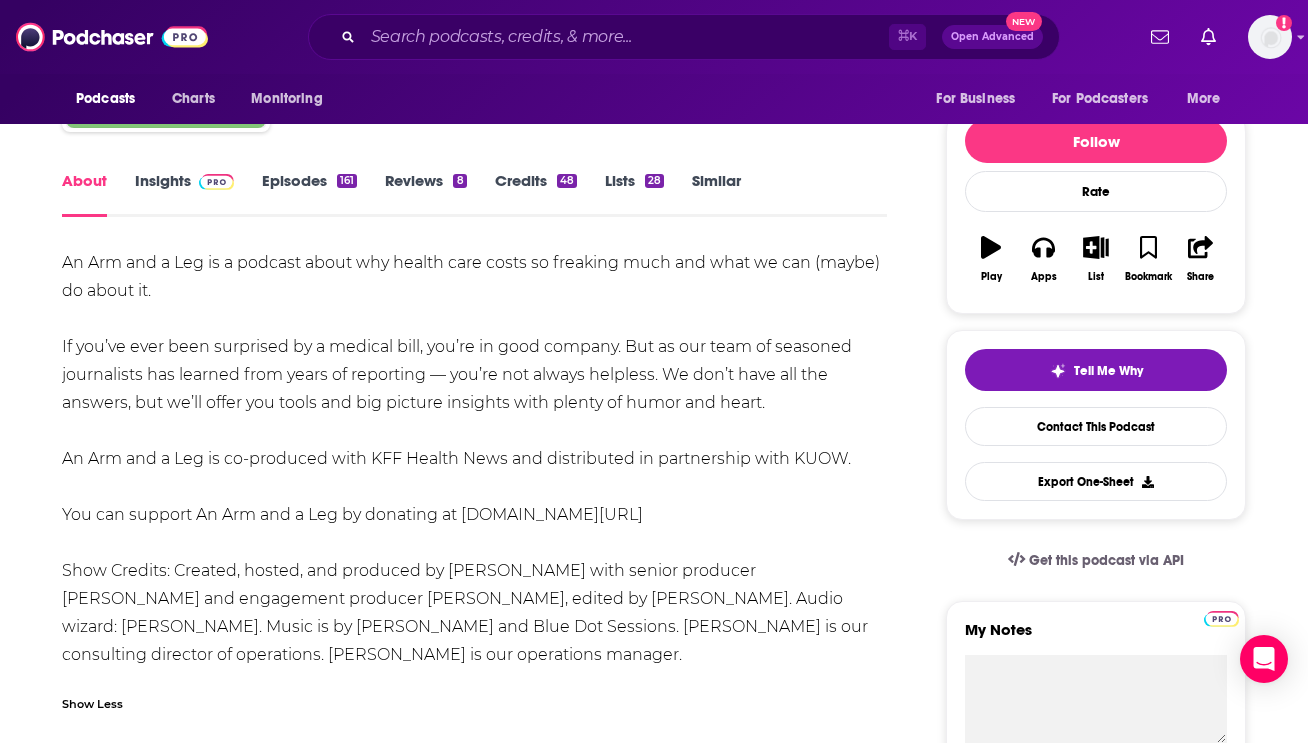 click on "Insights" at bounding box center (184, 194) 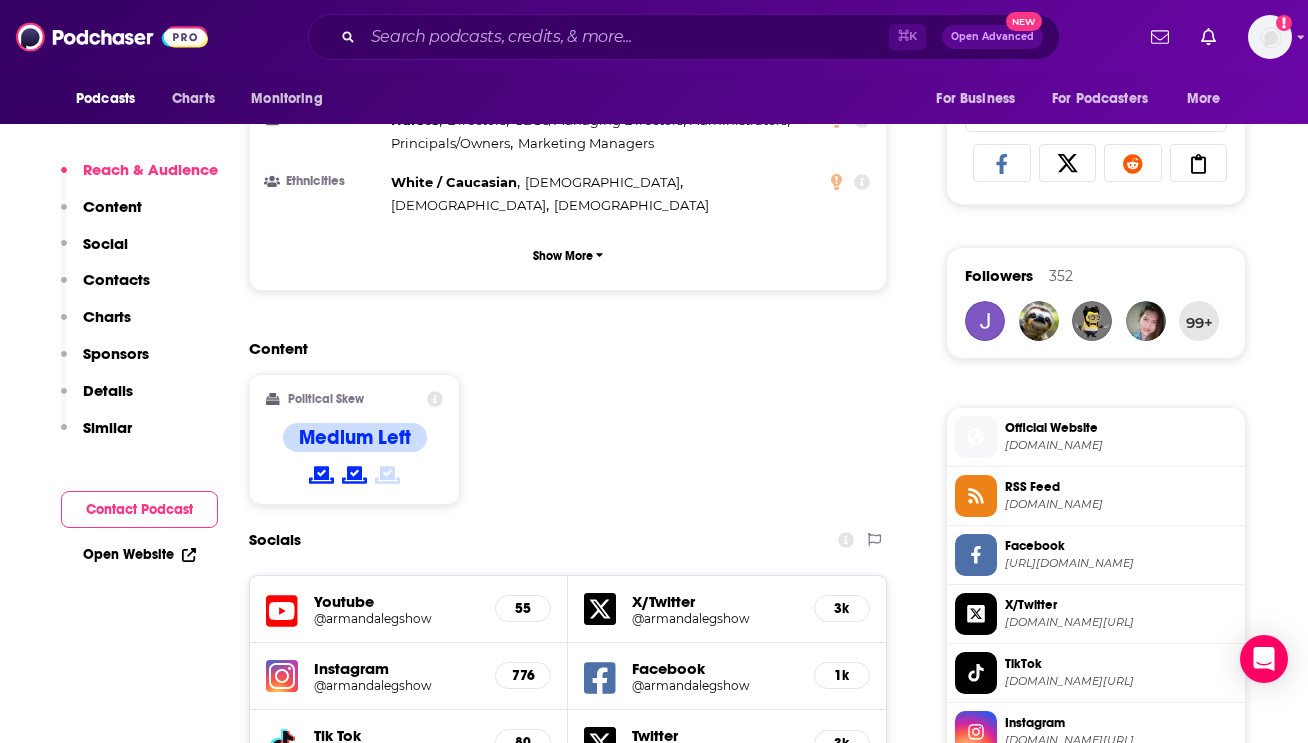 scroll, scrollTop: 1291, scrollLeft: 0, axis: vertical 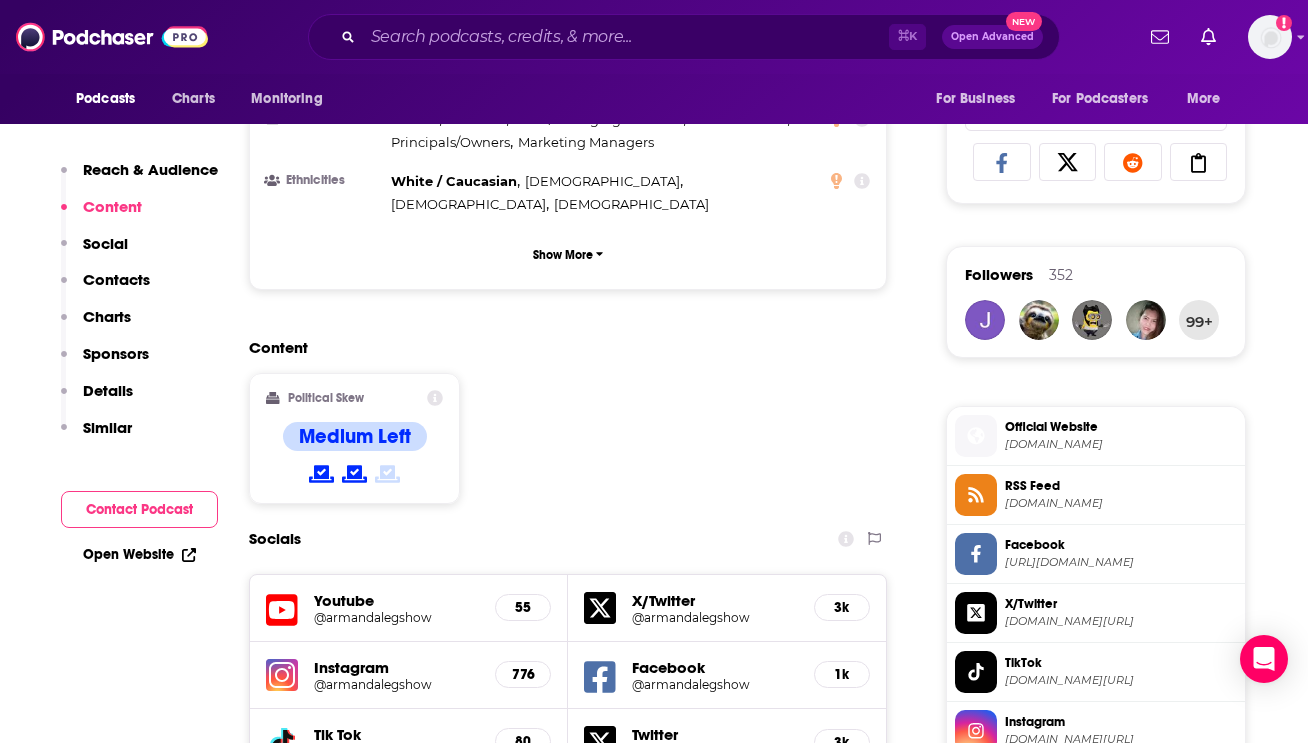 click on "Contacts" at bounding box center [116, 279] 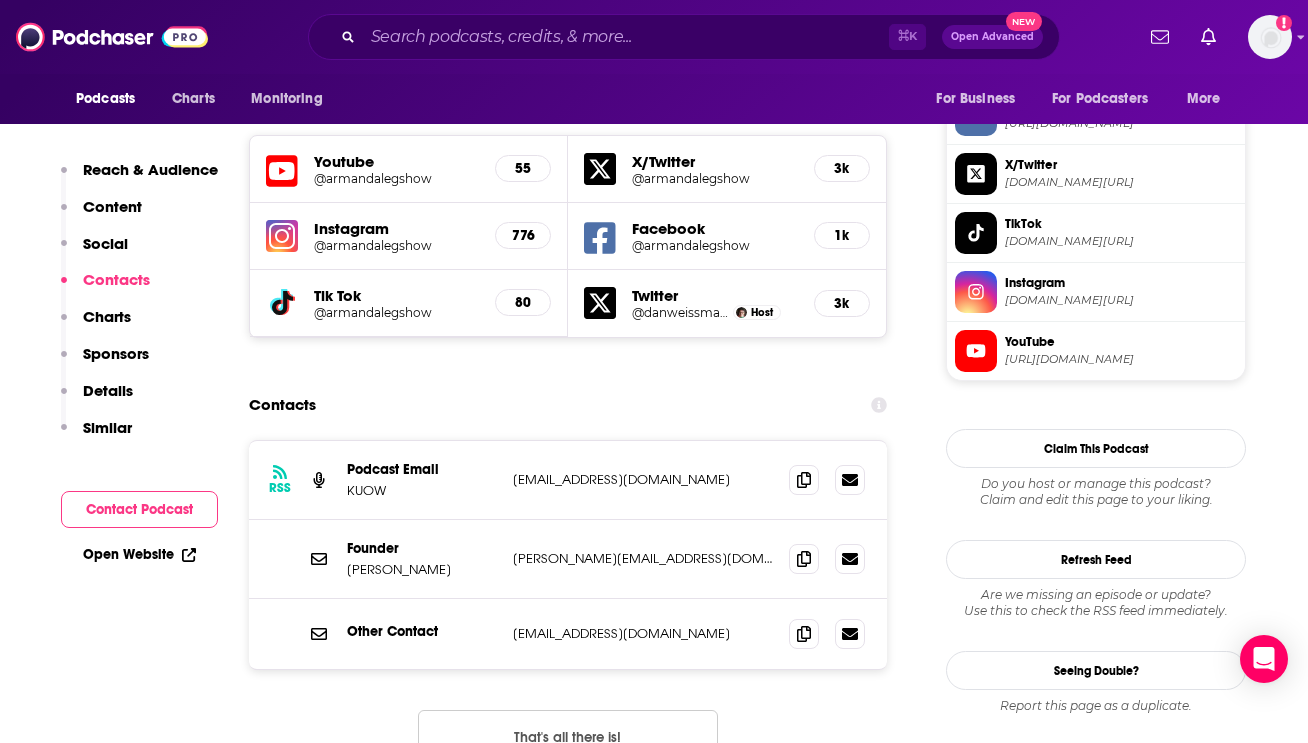 scroll, scrollTop: 1739, scrollLeft: 0, axis: vertical 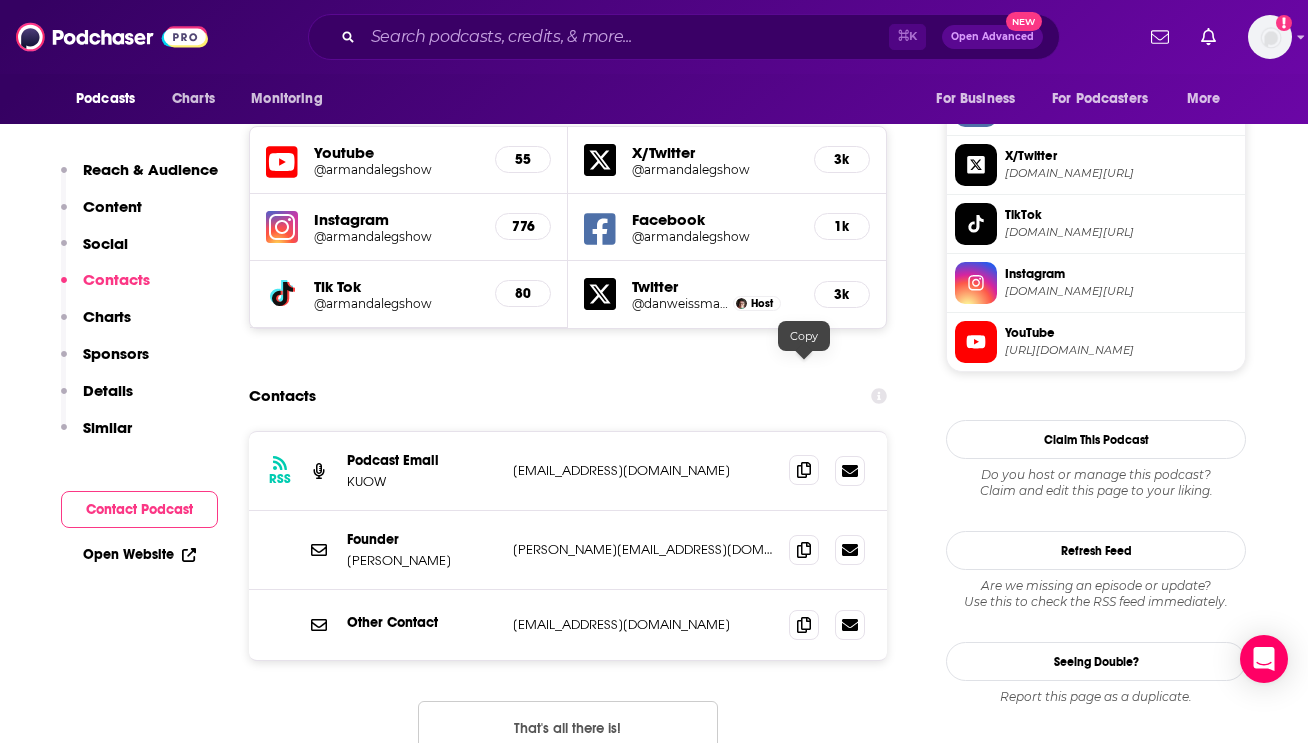 click 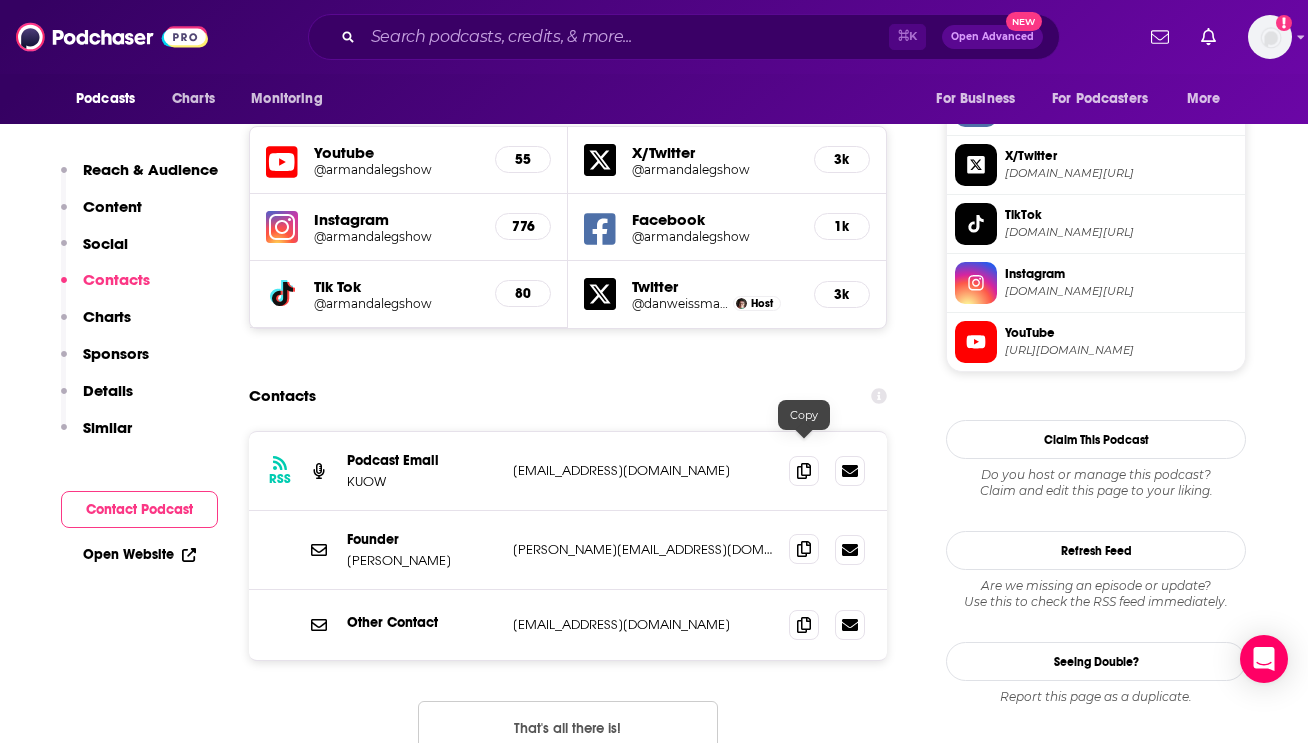 click 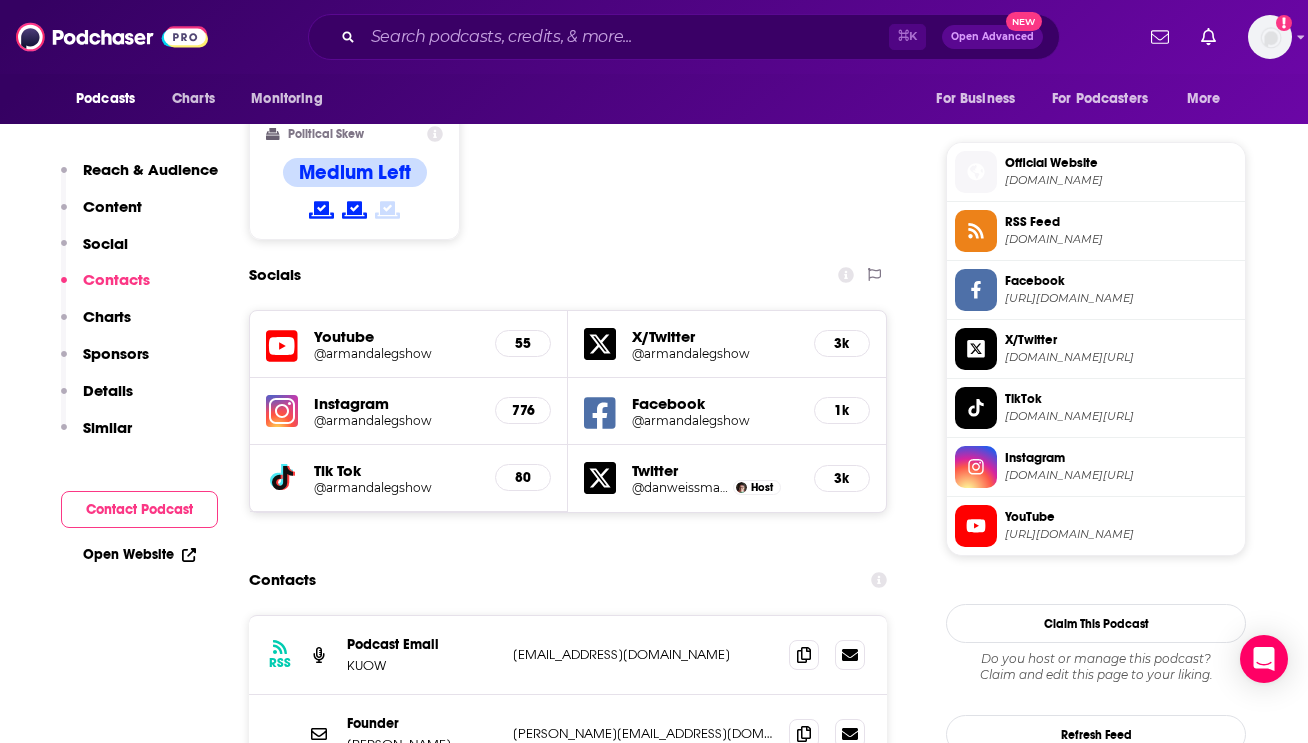 scroll, scrollTop: 1386, scrollLeft: 0, axis: vertical 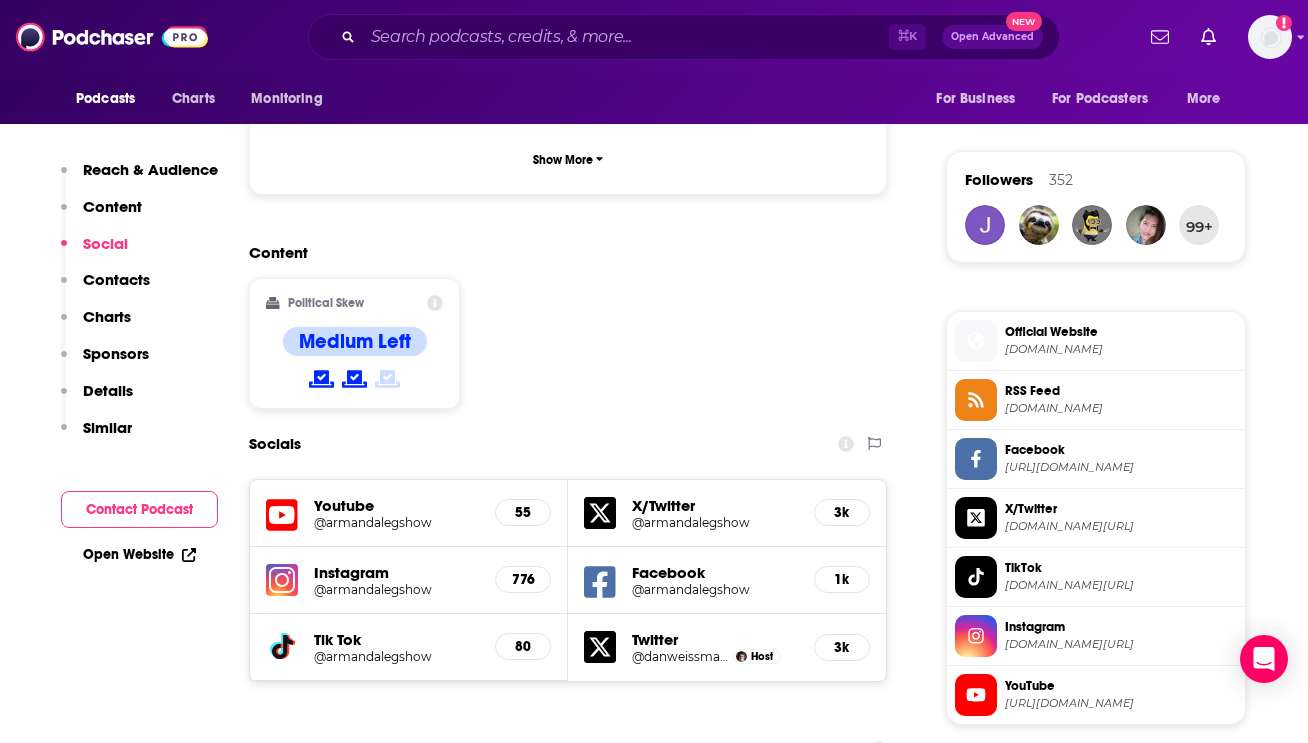 click on "RSS Feed" at bounding box center (1121, 391) 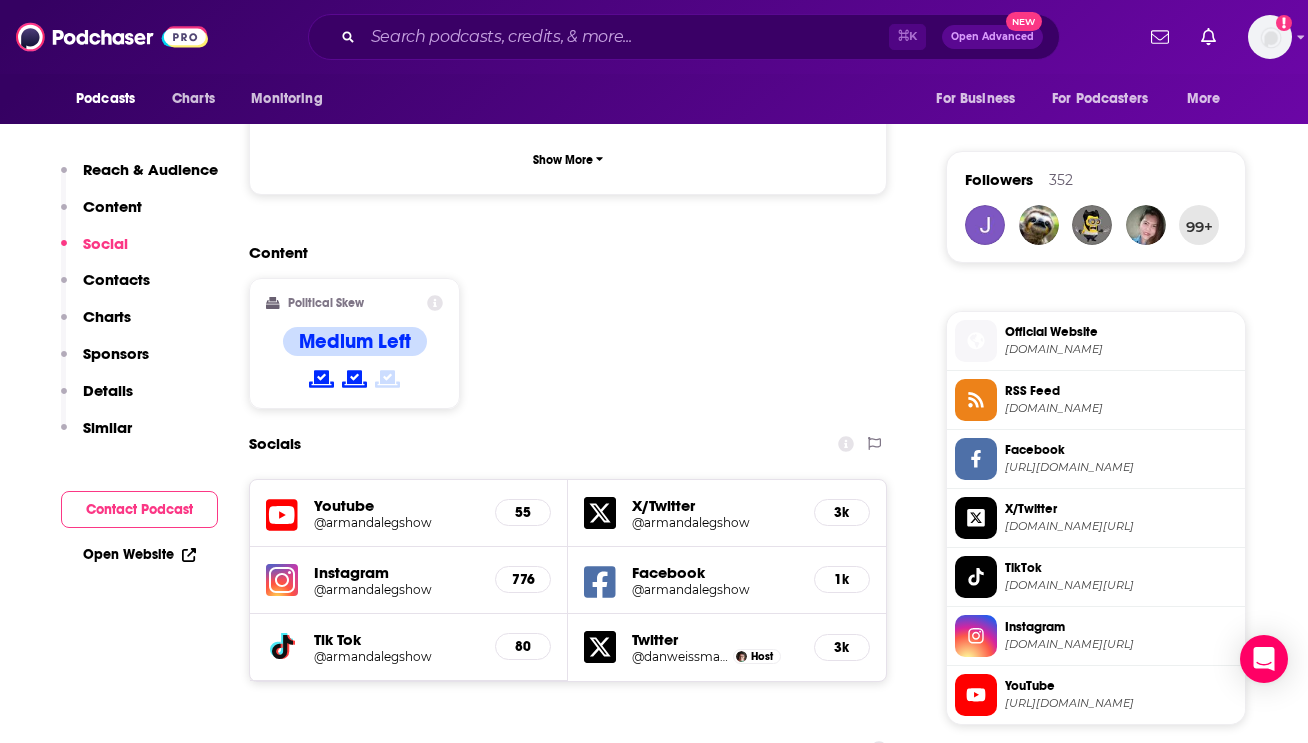 click on "armandalegshow.com" at bounding box center (1121, 349) 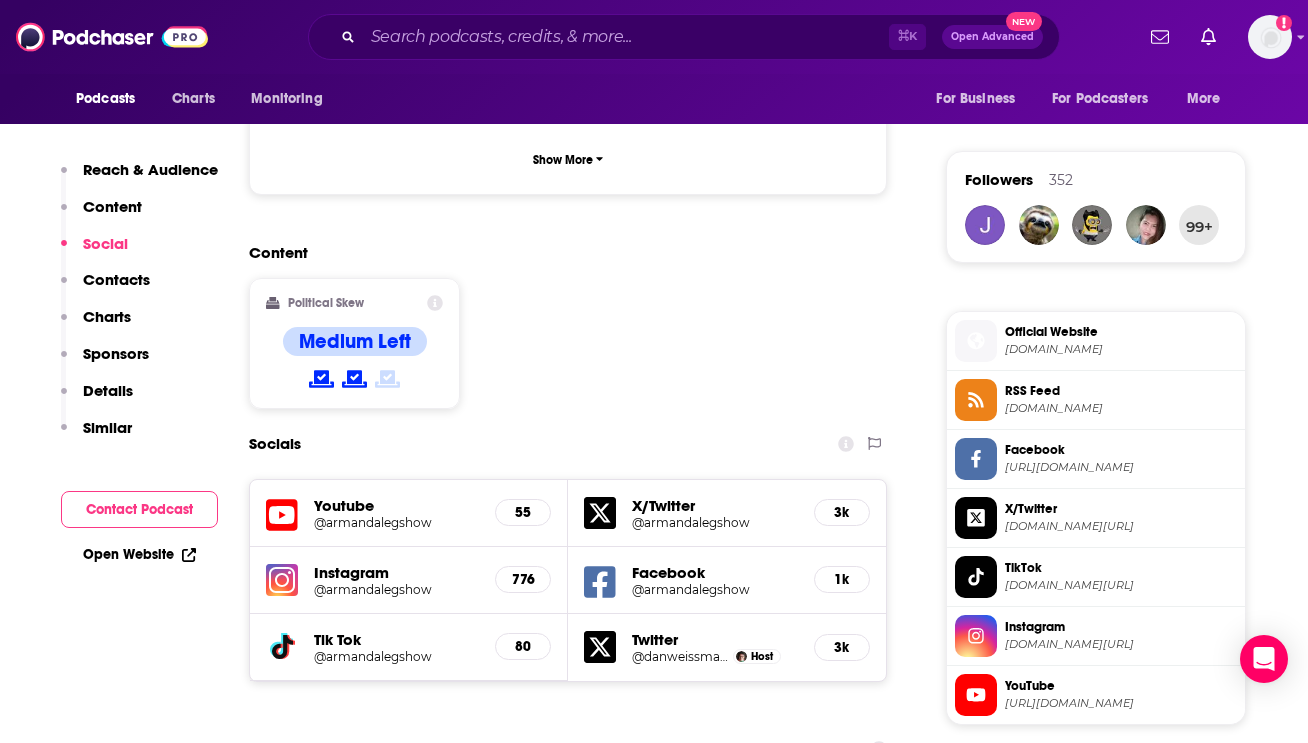 click on "Content Political Skew Medium Left" at bounding box center (568, 334) 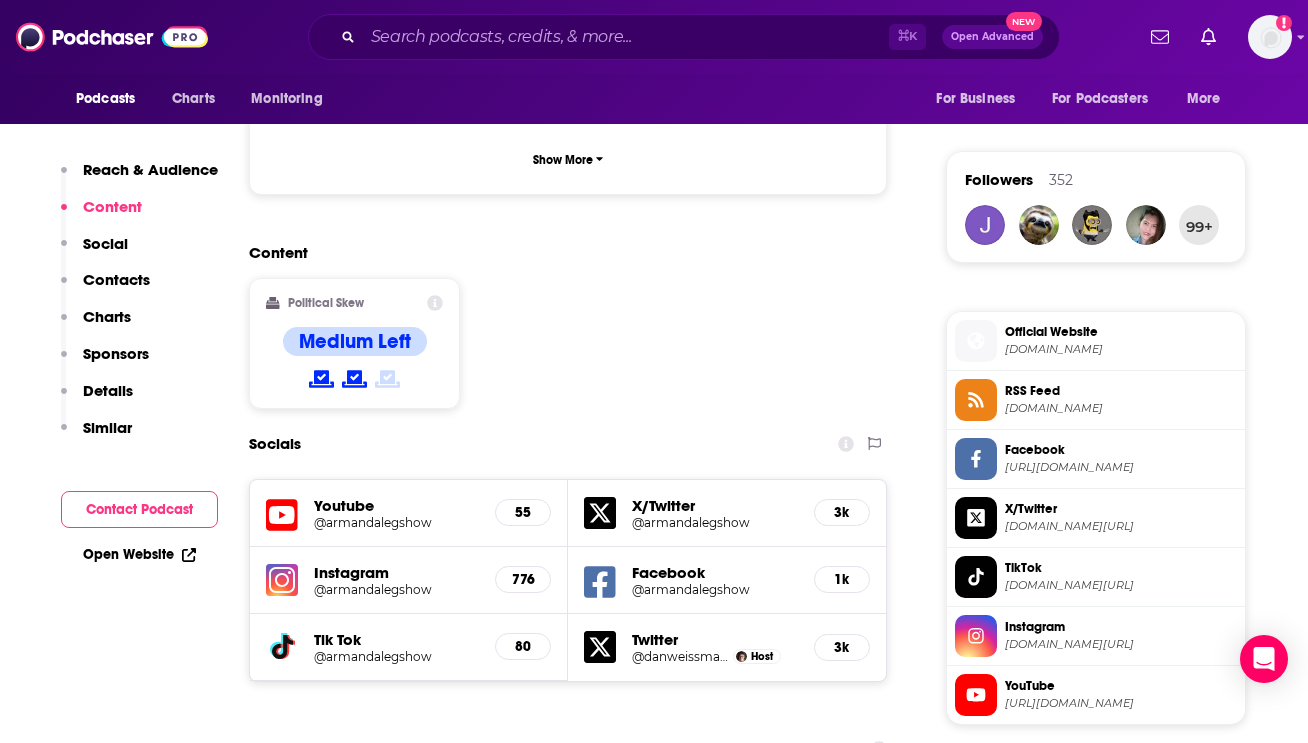 scroll, scrollTop: 397, scrollLeft: 0, axis: vertical 